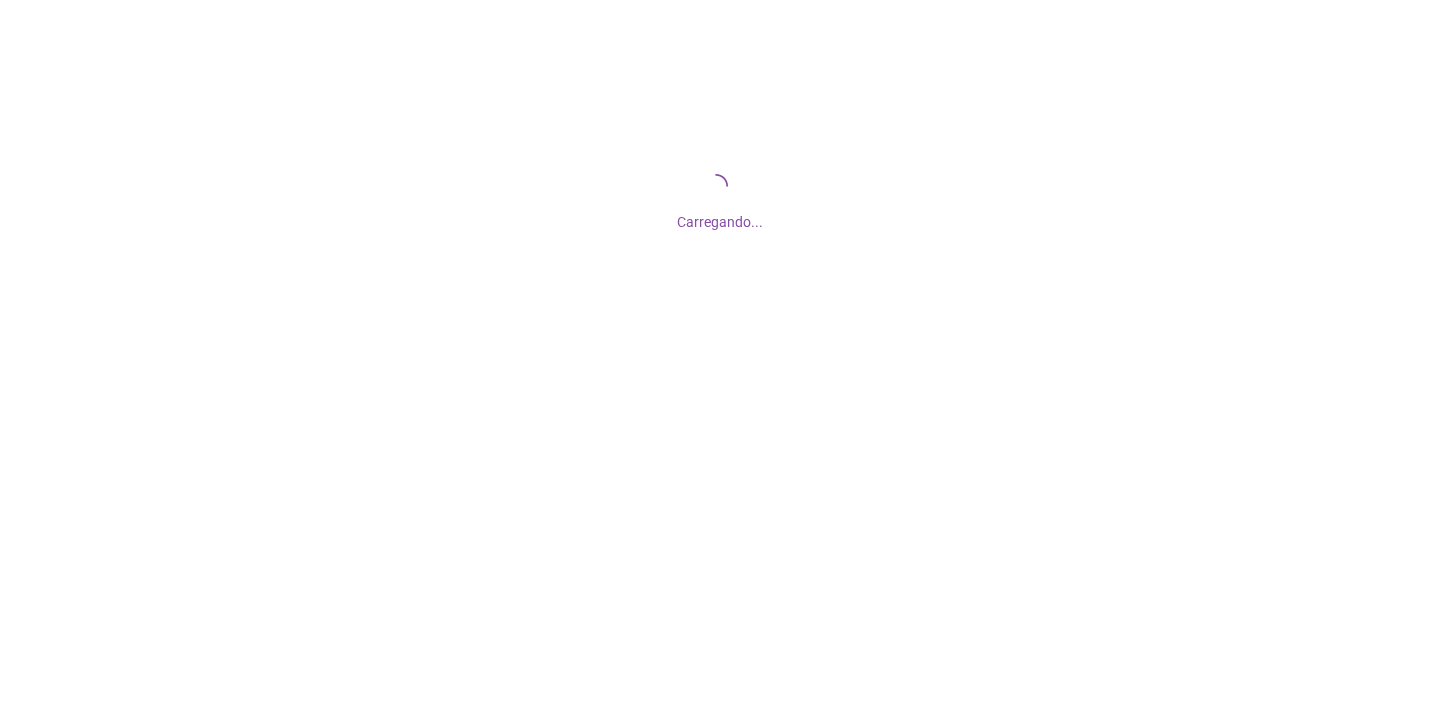 scroll, scrollTop: 0, scrollLeft: 0, axis: both 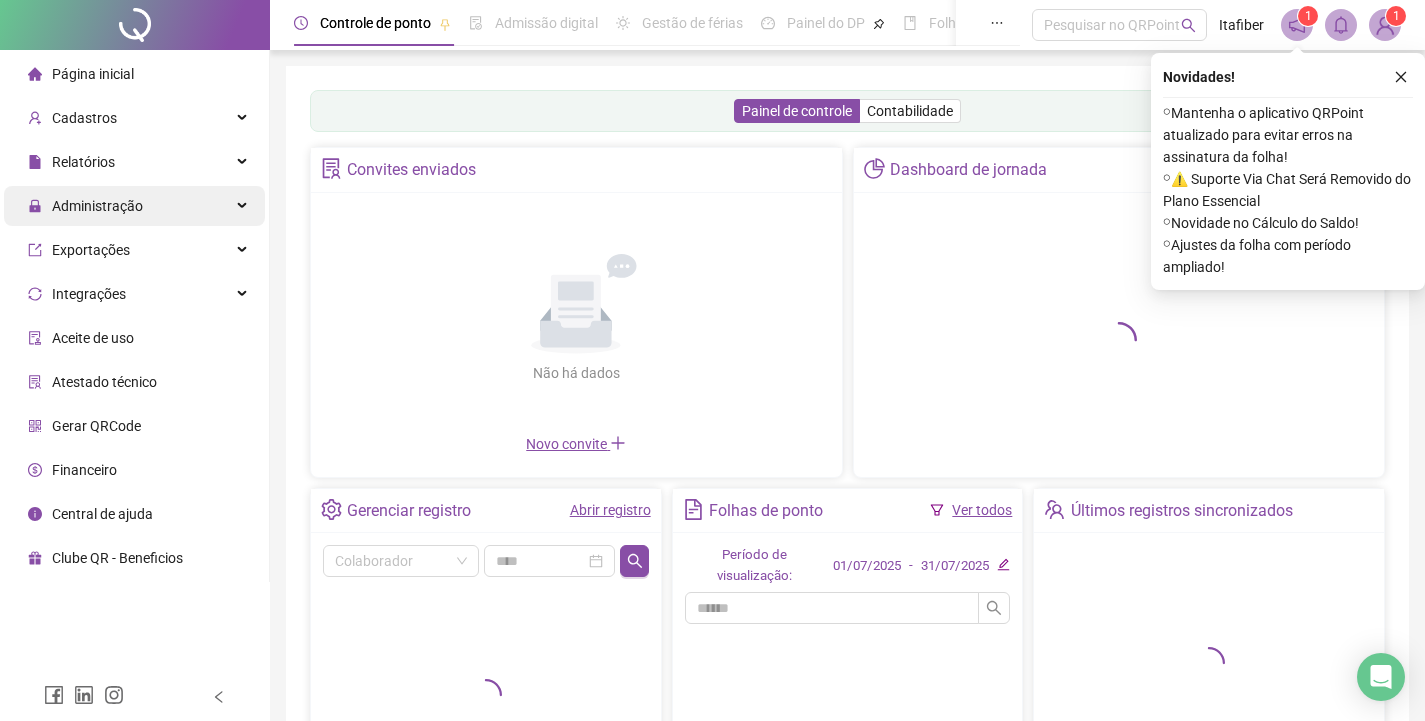 click on "Administração" at bounding box center (134, 206) 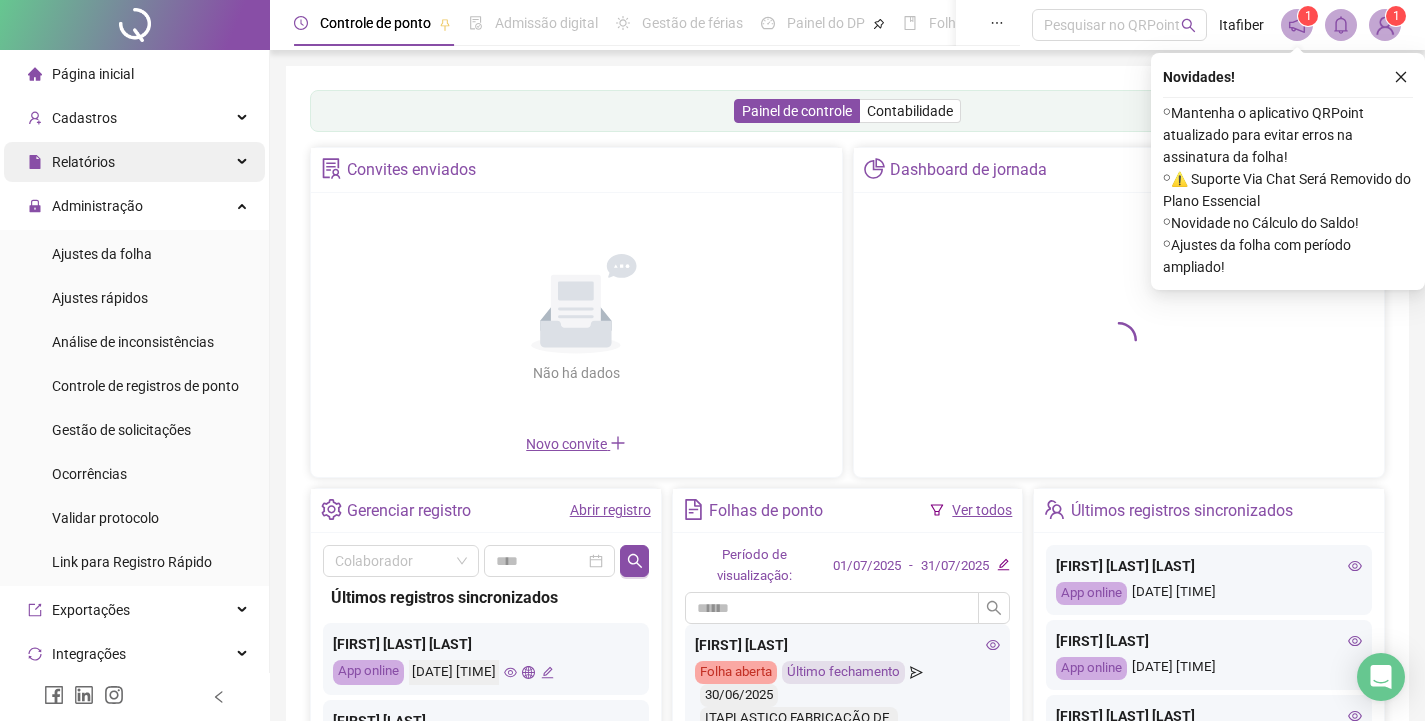 click on "Administração" at bounding box center [134, 206] 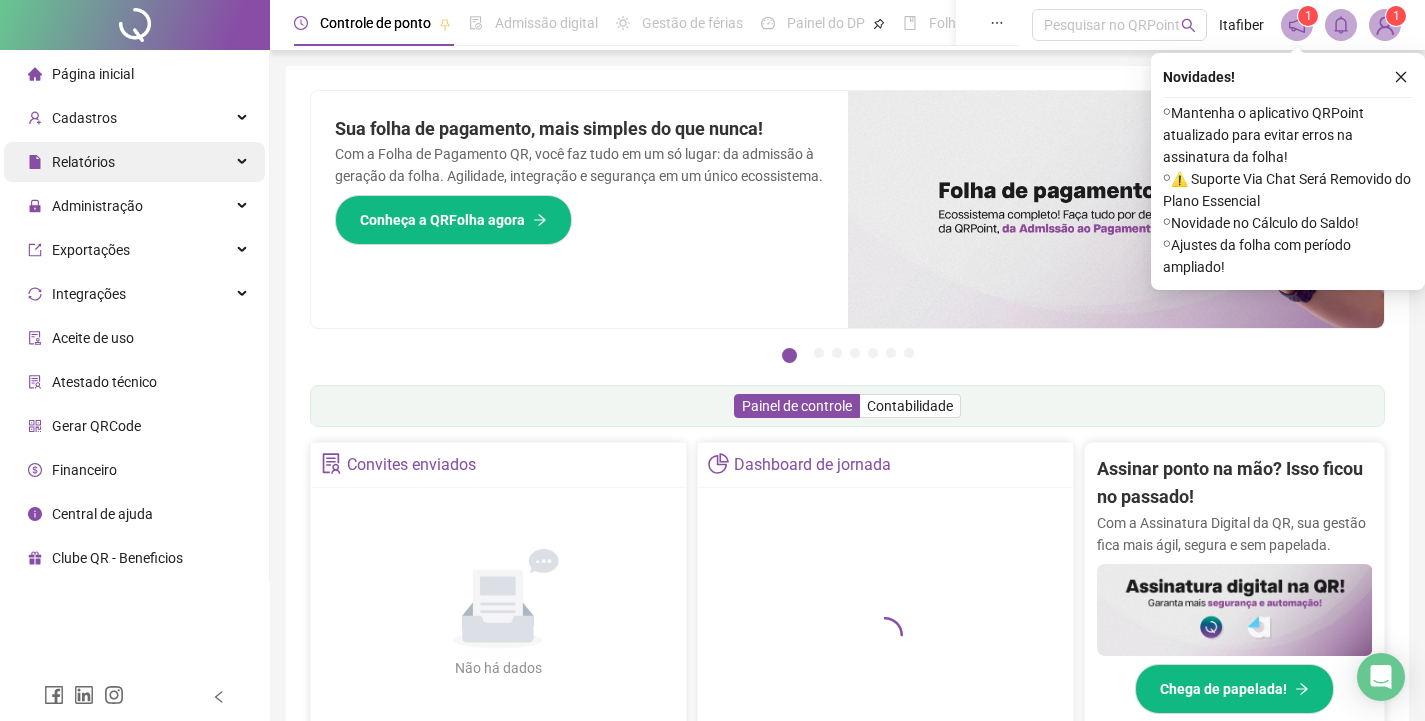 click on "Relatórios" at bounding box center (134, 162) 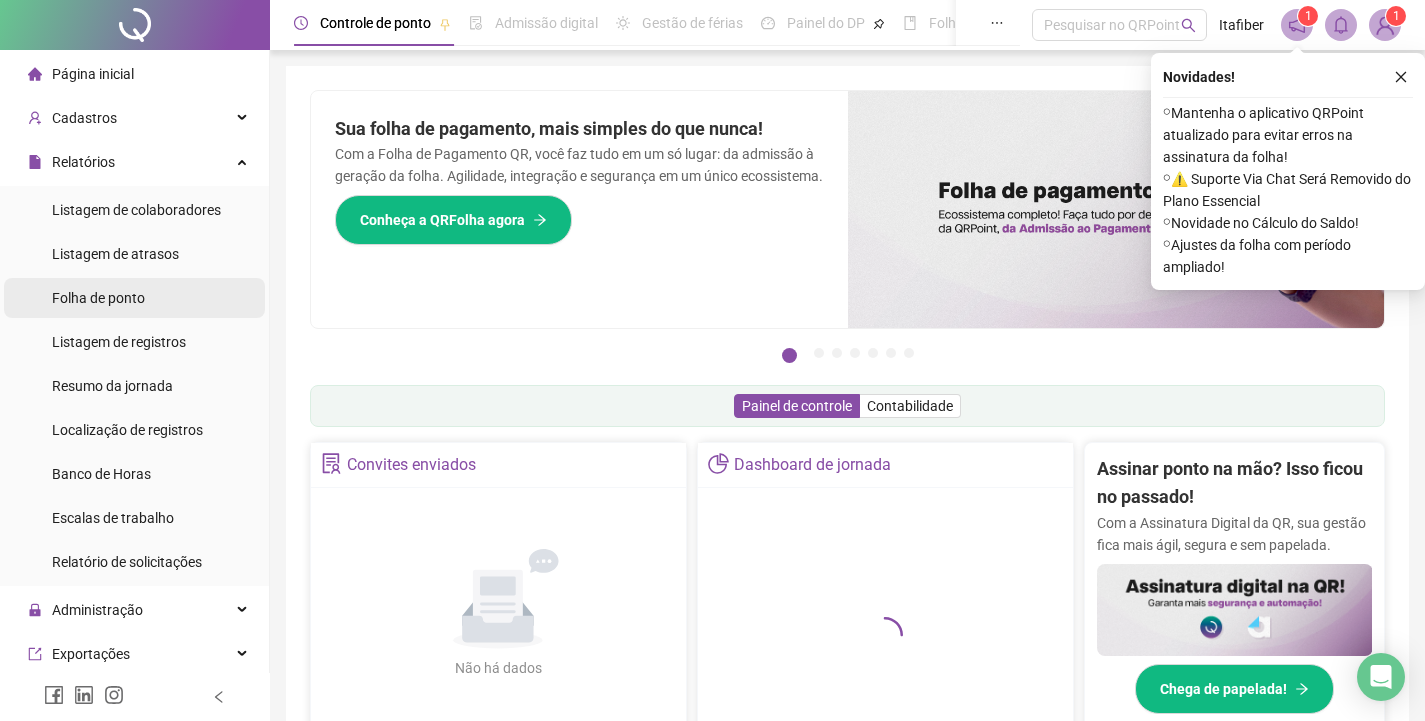 click on "Folha de ponto" at bounding box center [134, 298] 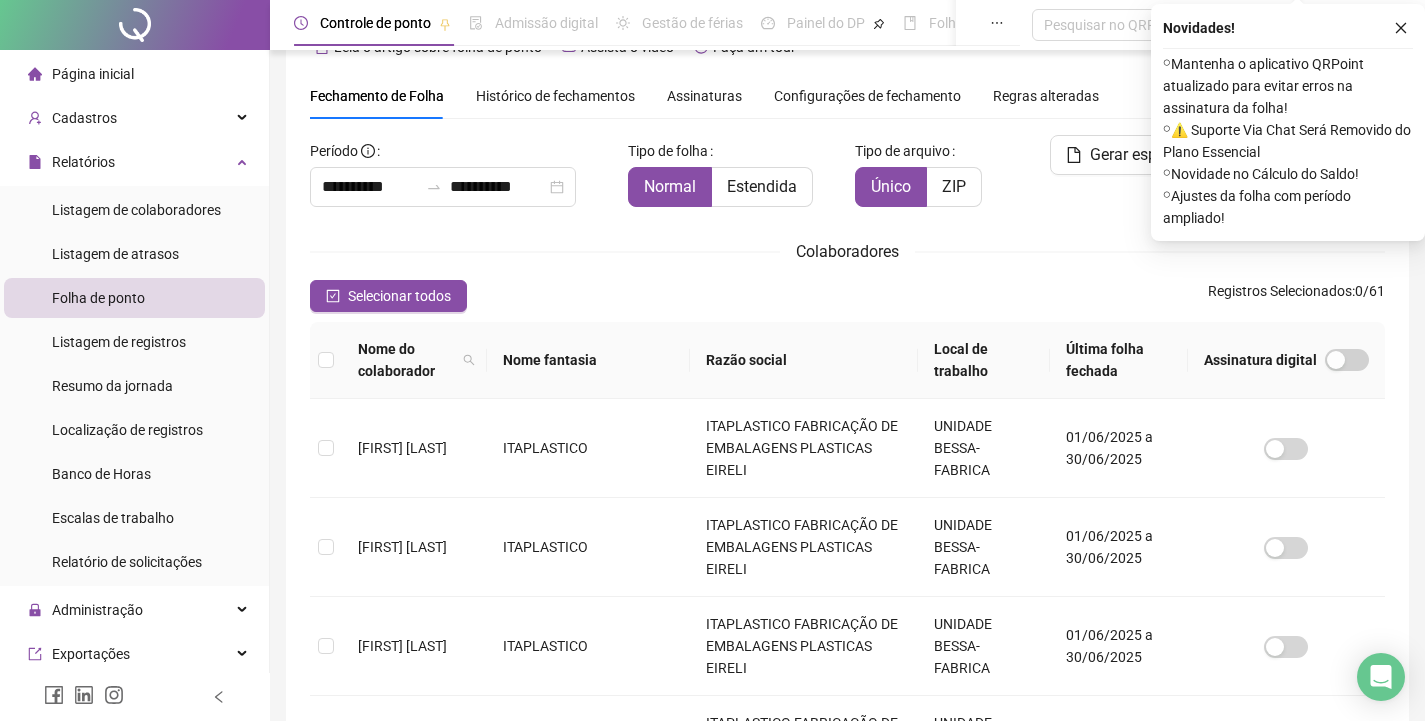 scroll, scrollTop: 0, scrollLeft: 0, axis: both 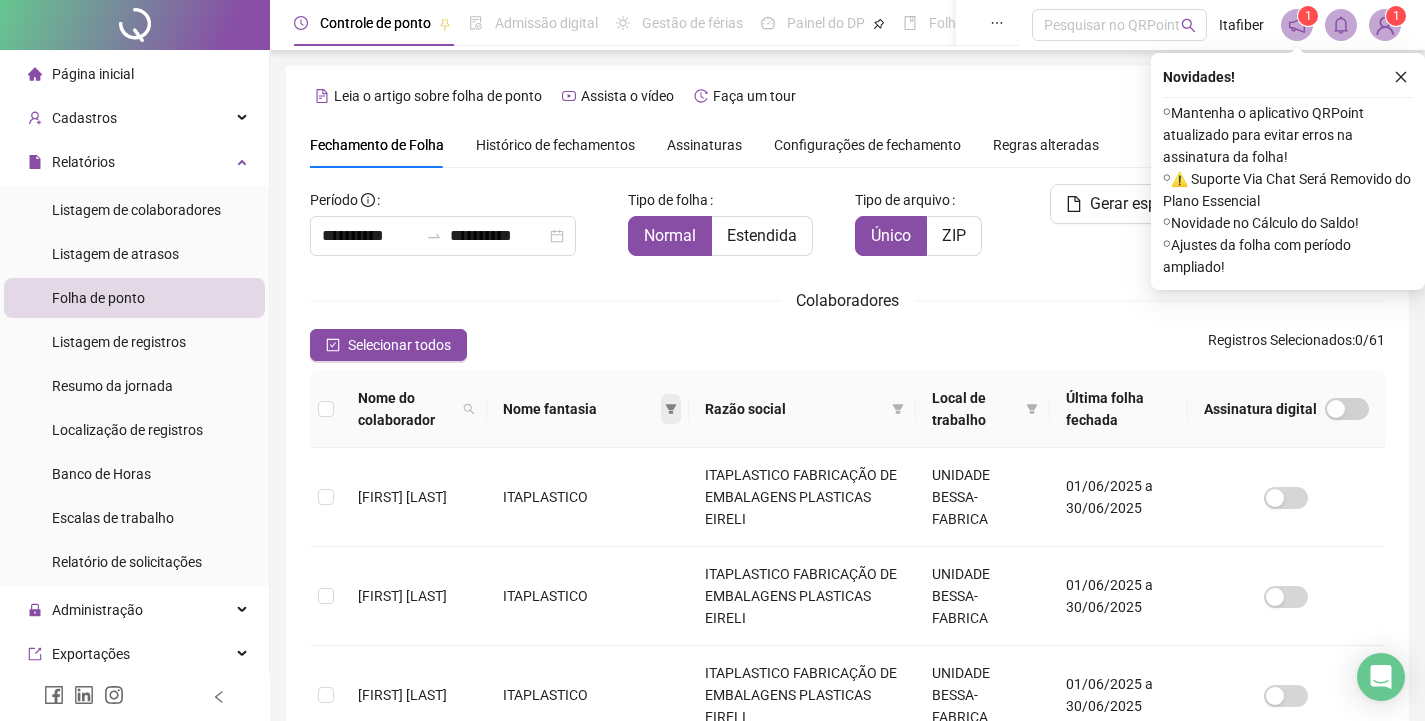 click at bounding box center (671, 409) 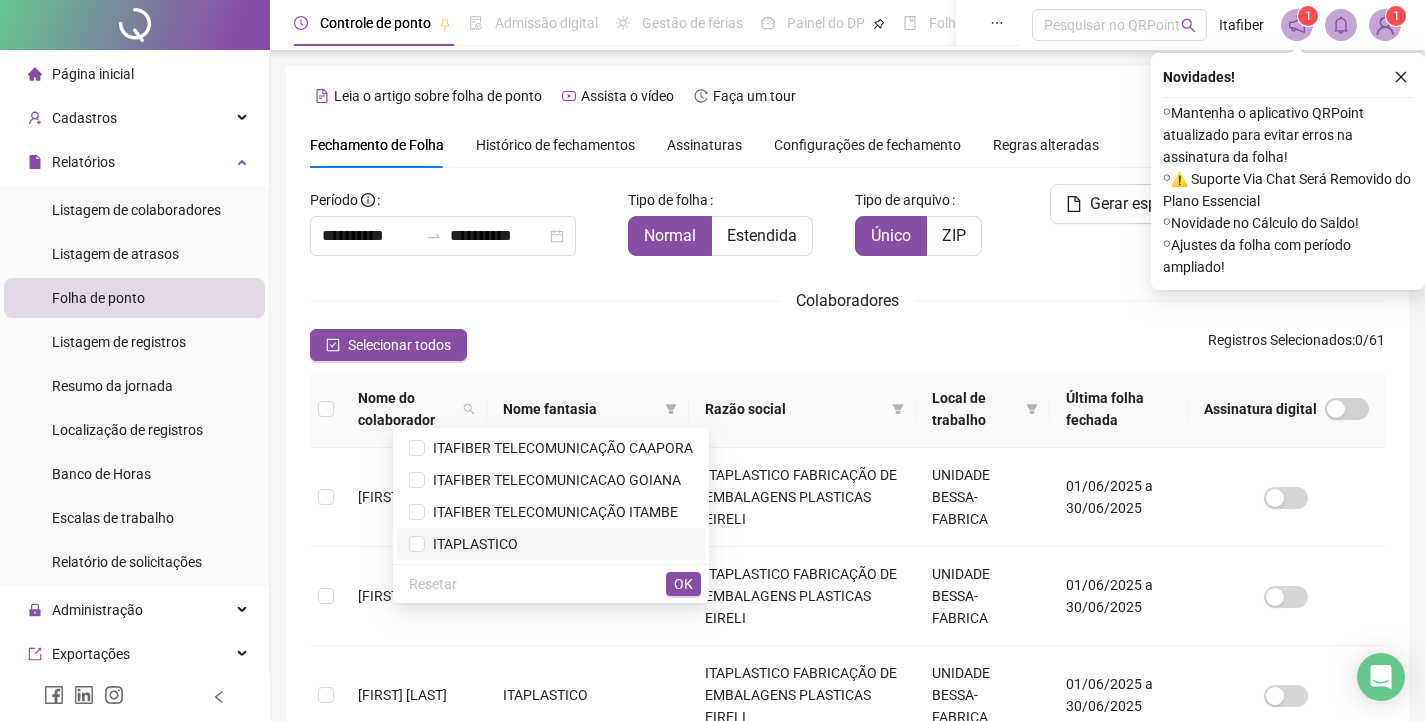 click on "ITAPLASTICO" at bounding box center (551, 544) 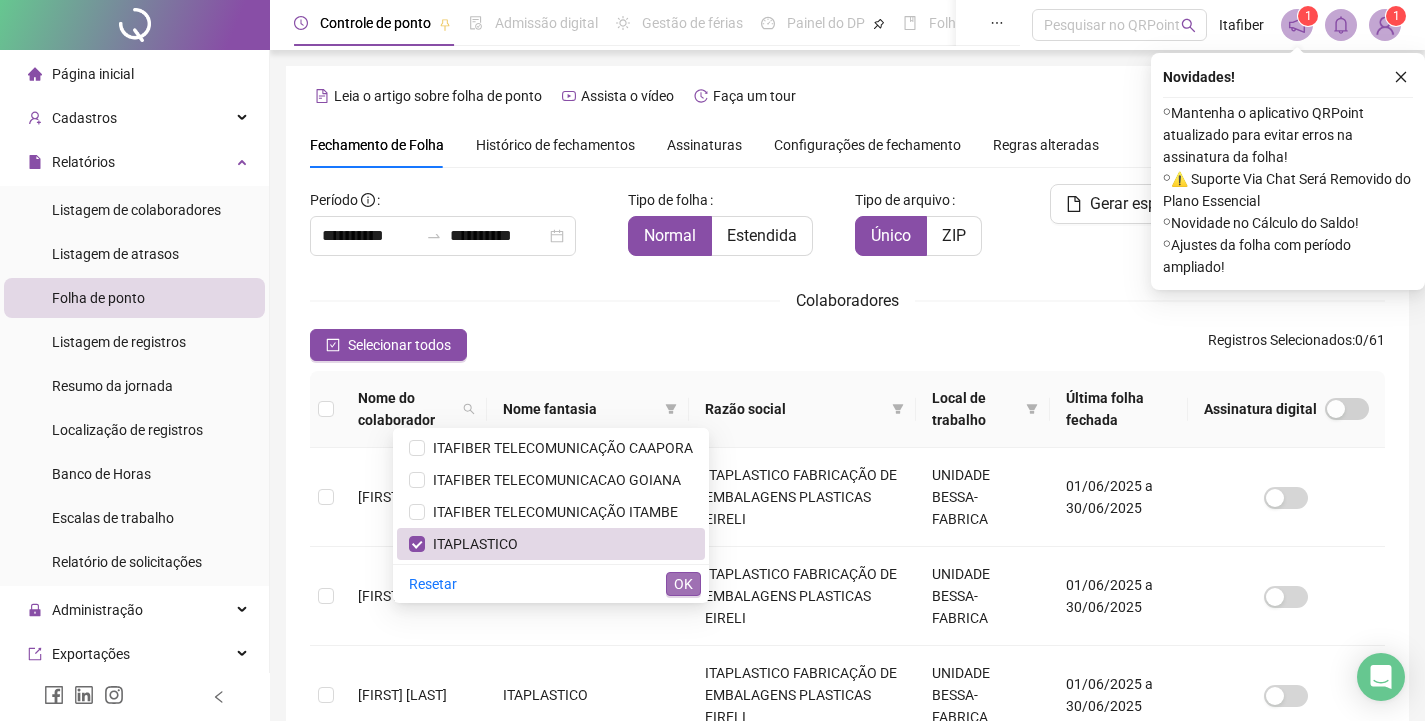click on "OK" at bounding box center [683, 584] 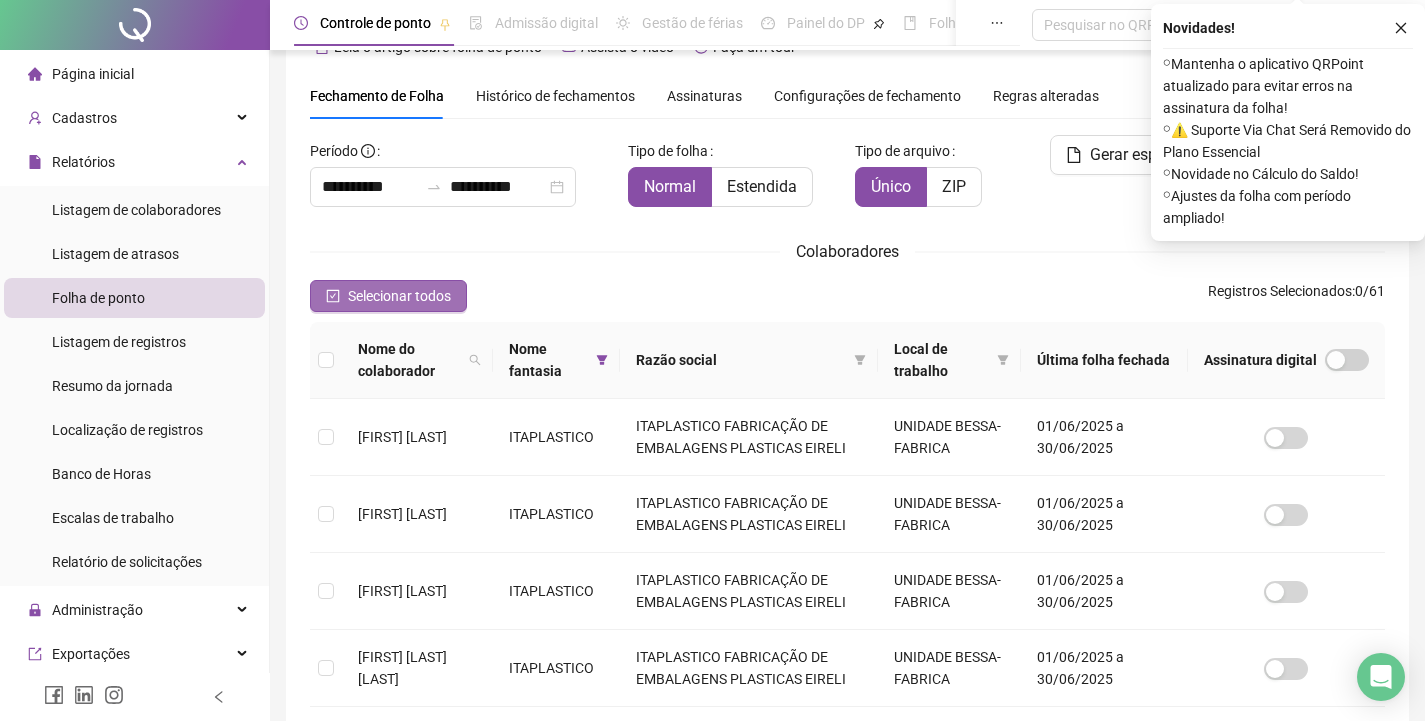 click on "Selecionar todos" at bounding box center [388, 296] 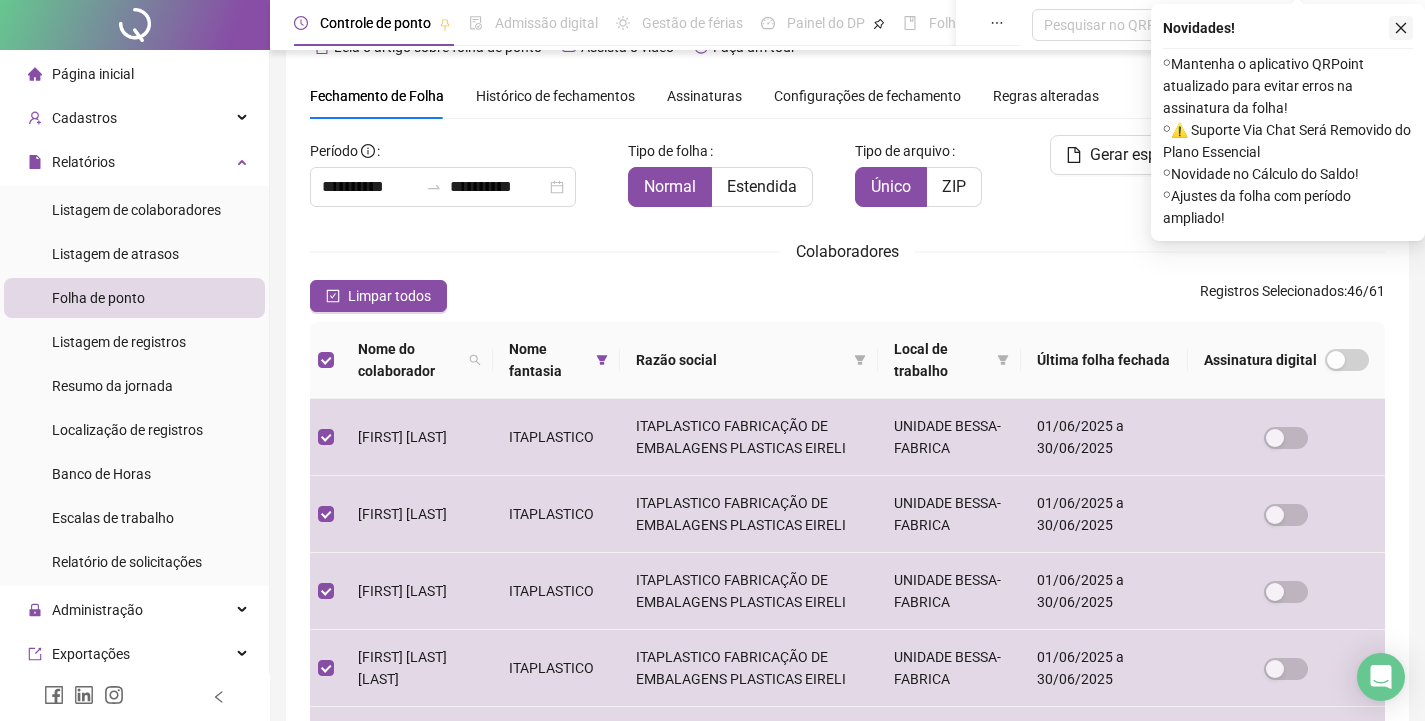 click at bounding box center (1401, 28) 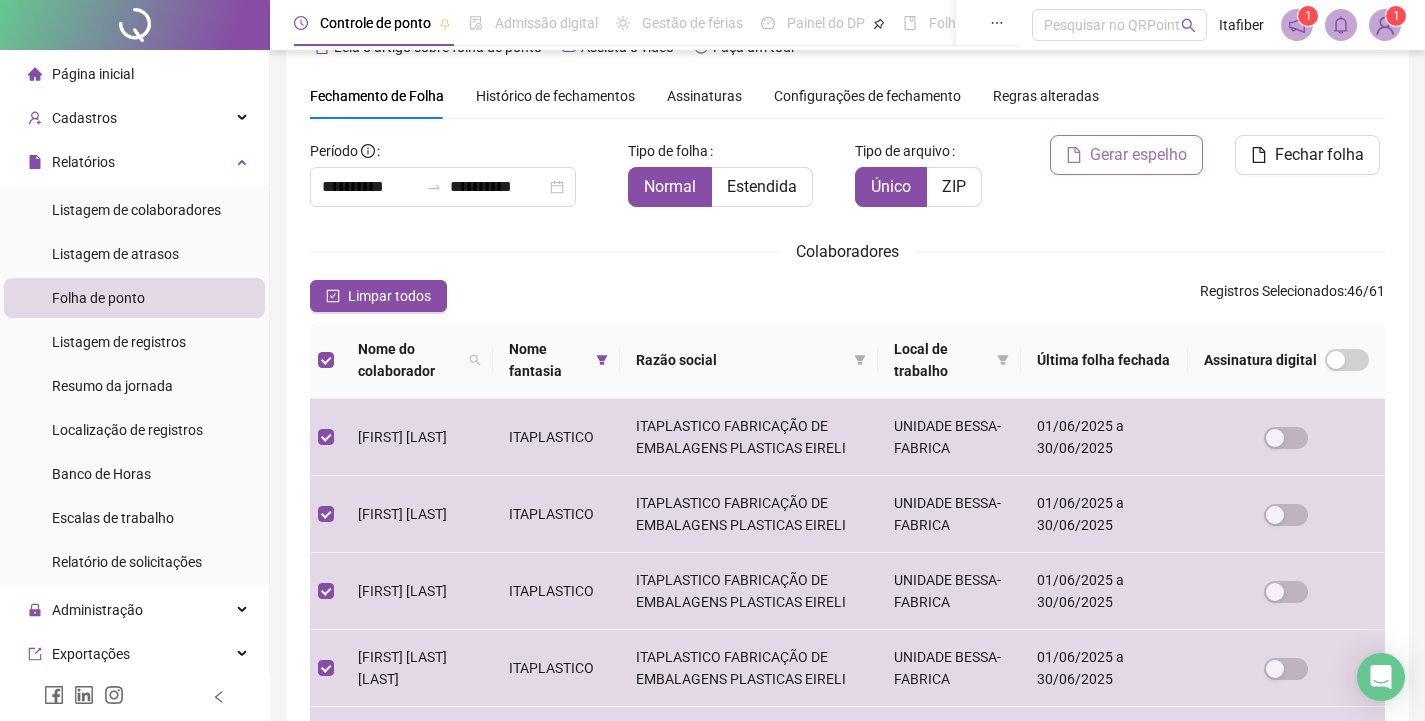 click on "Gerar espelho" at bounding box center (1138, 155) 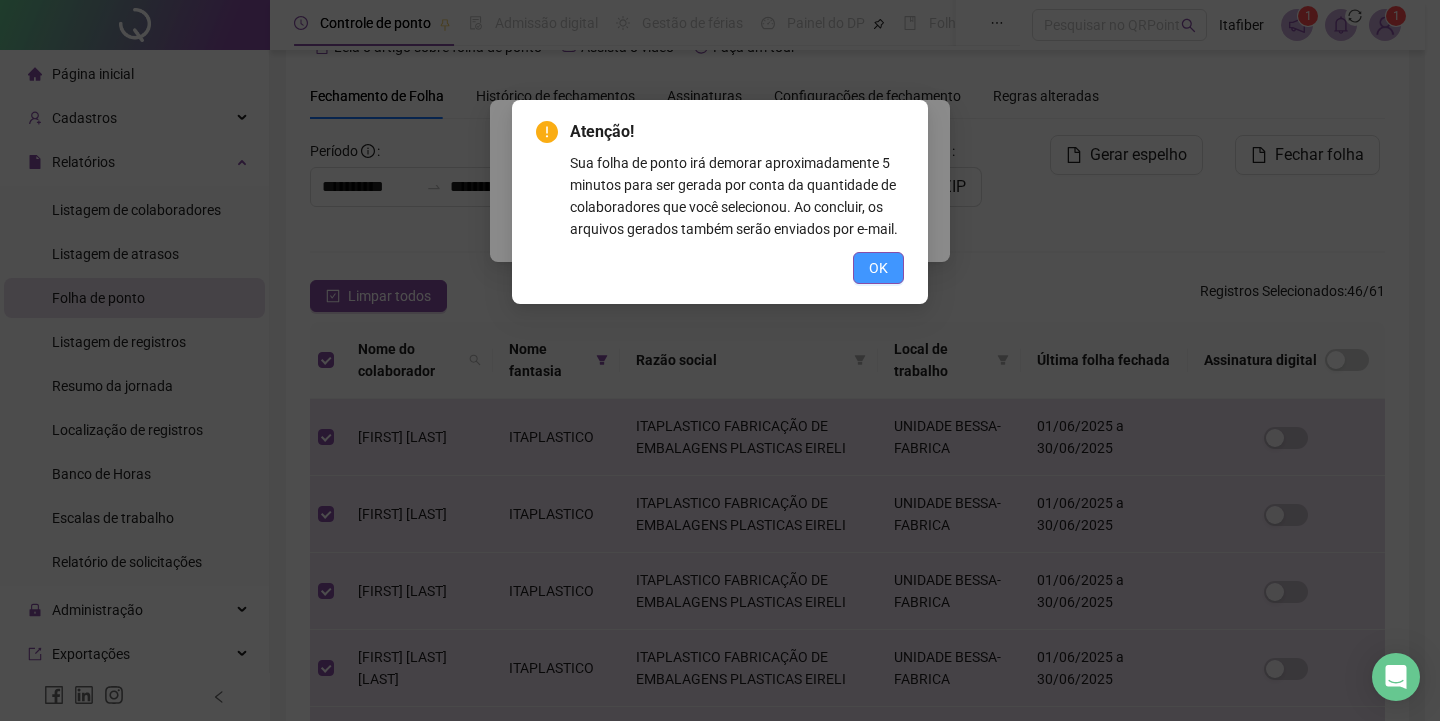 click on "OK" at bounding box center (878, 268) 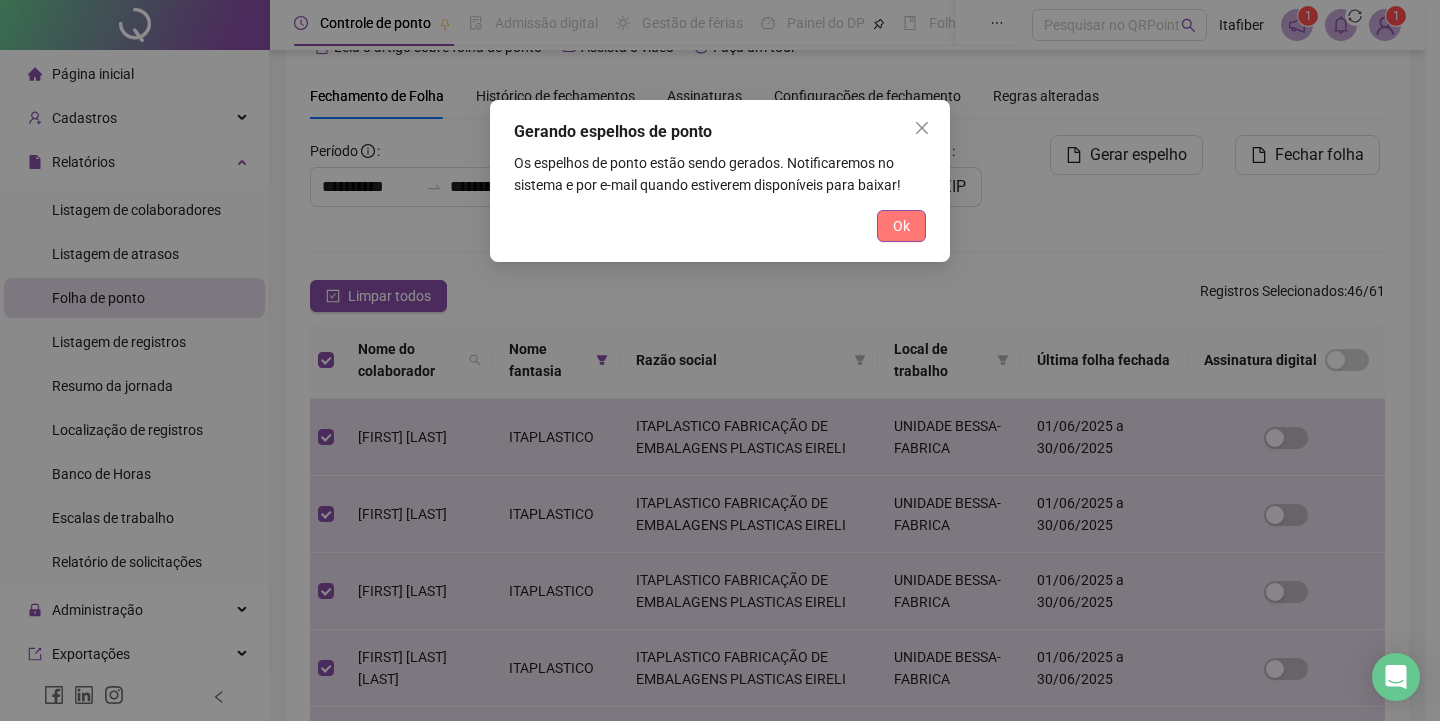click on "Ok" at bounding box center [901, 226] 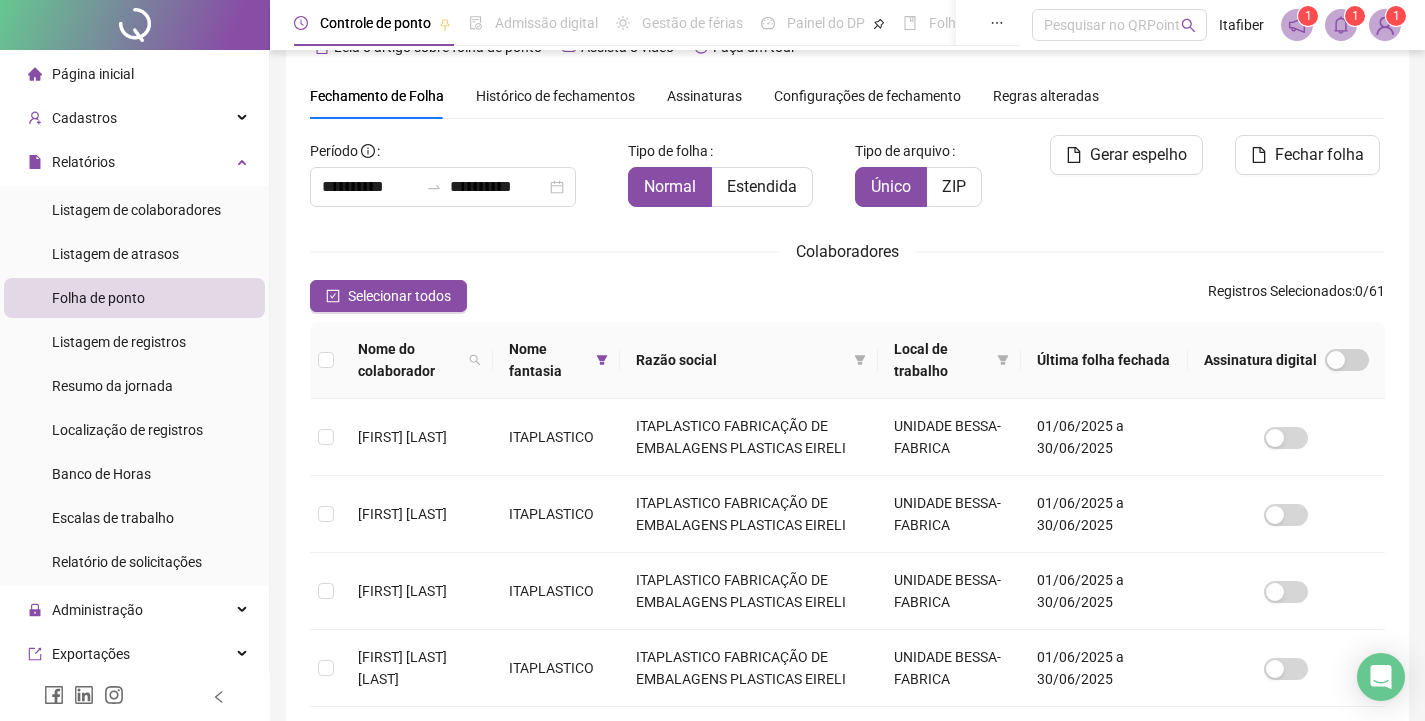 click at bounding box center [1341, 25] 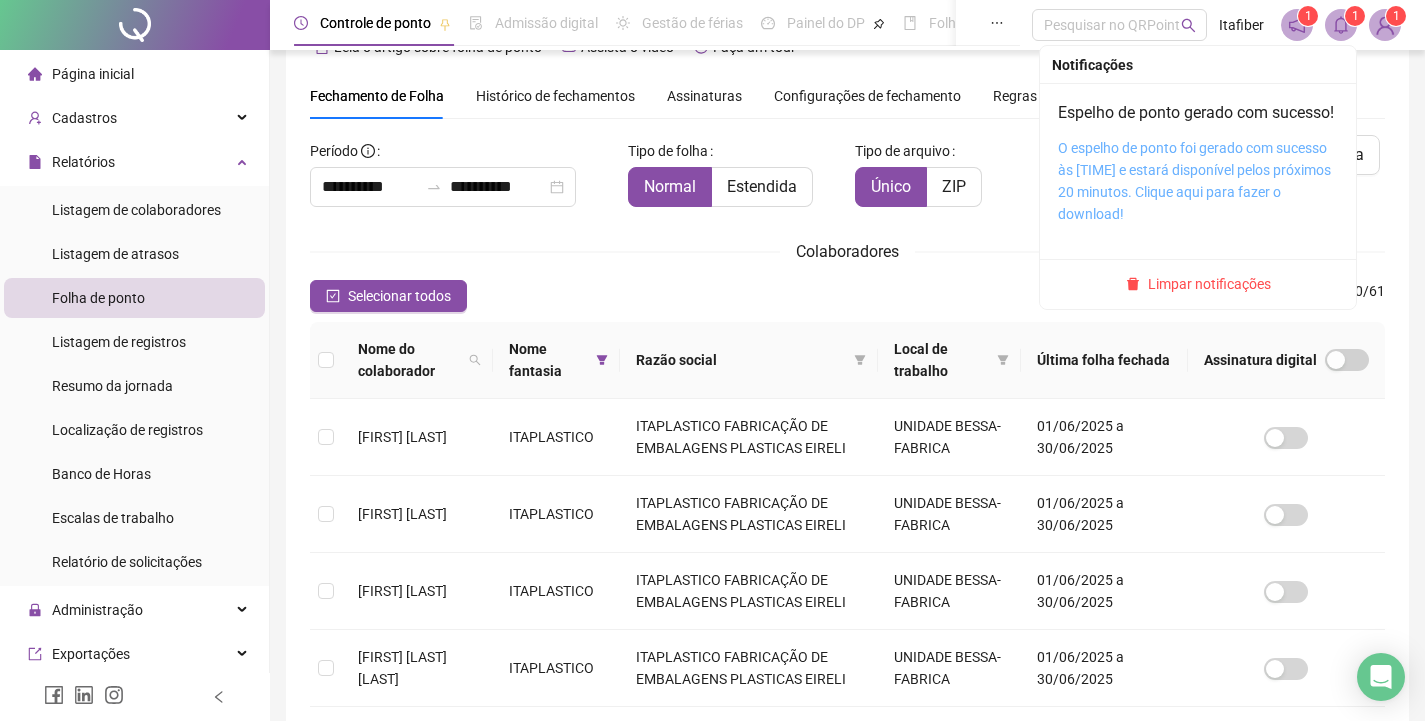 click on "O espelho de ponto foi gerado com sucesso às [TIME] e estará disponível pelos próximos 20 minutos.
Clique aqui para fazer o download!" at bounding box center [1194, 181] 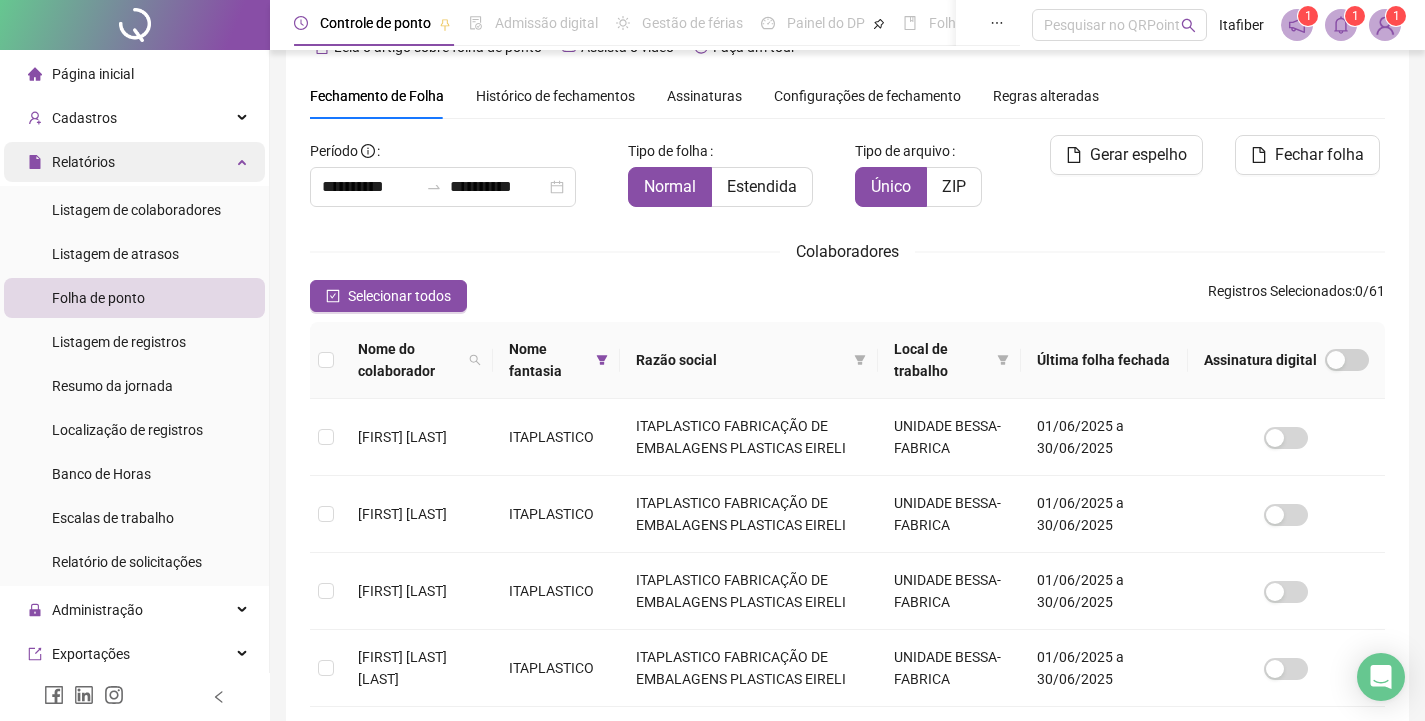 click on "Relatórios" at bounding box center (134, 162) 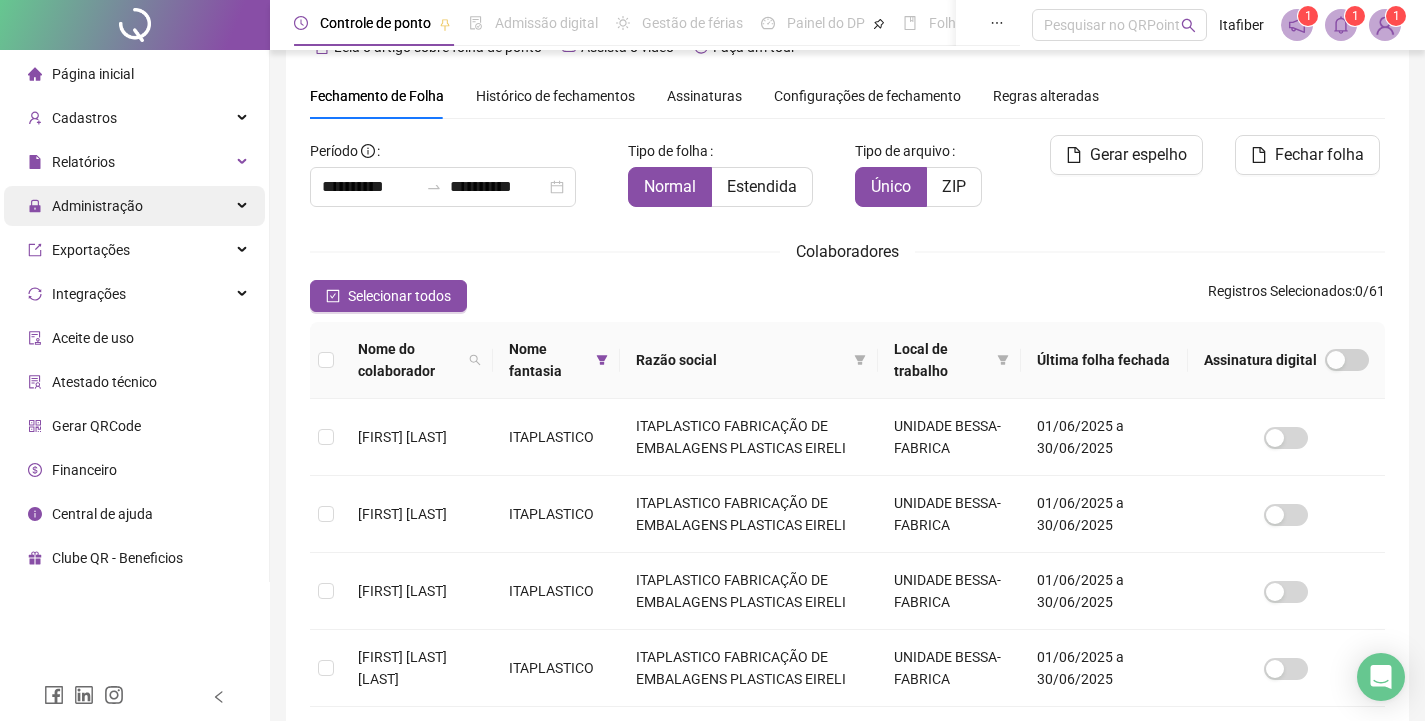 click on "Administração" at bounding box center [134, 206] 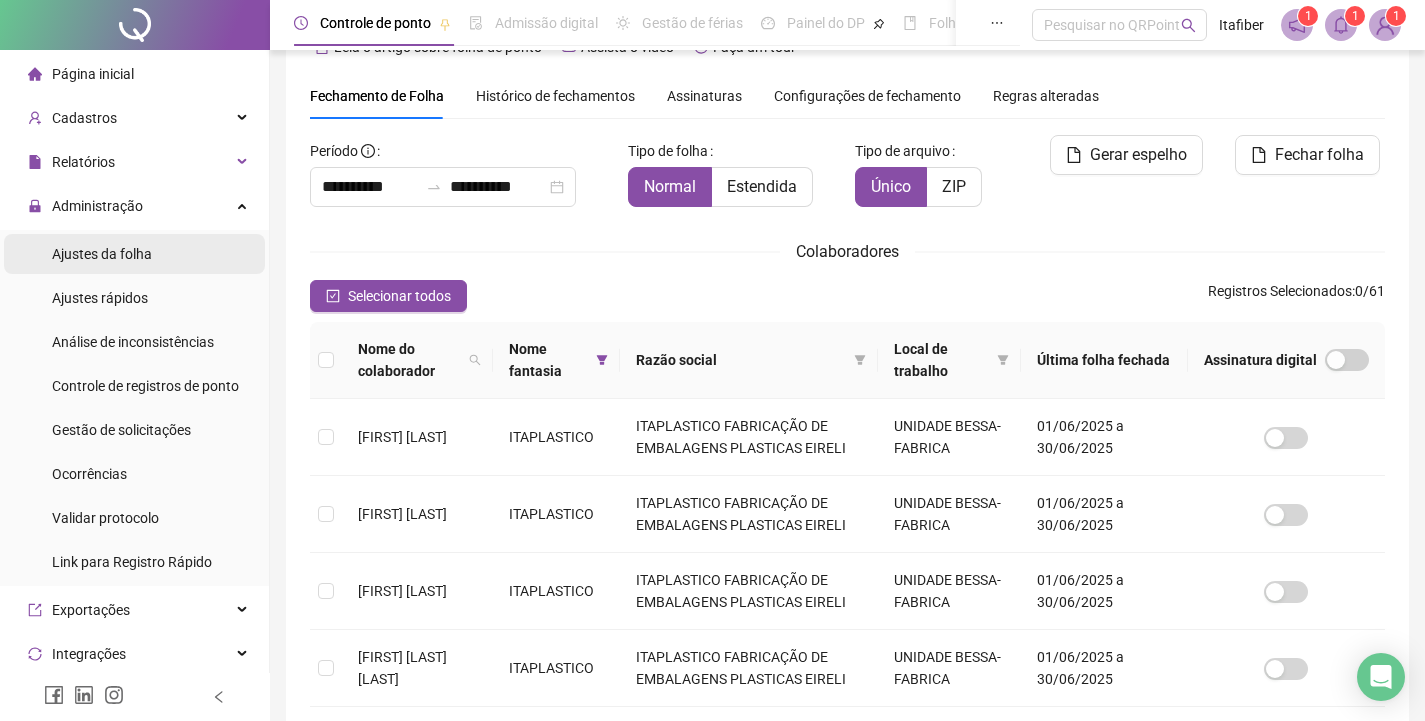 click on "Ajustes da folha" at bounding box center (134, 254) 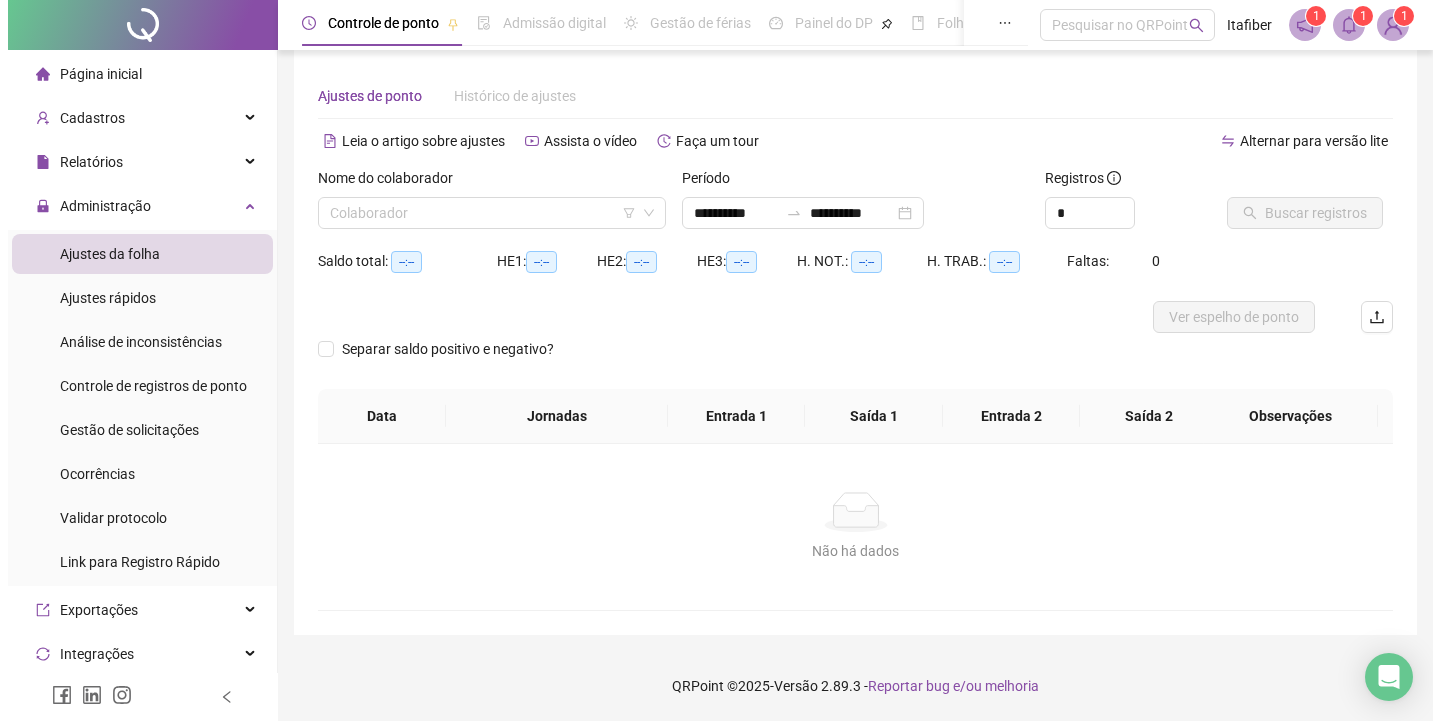 scroll, scrollTop: 17, scrollLeft: 0, axis: vertical 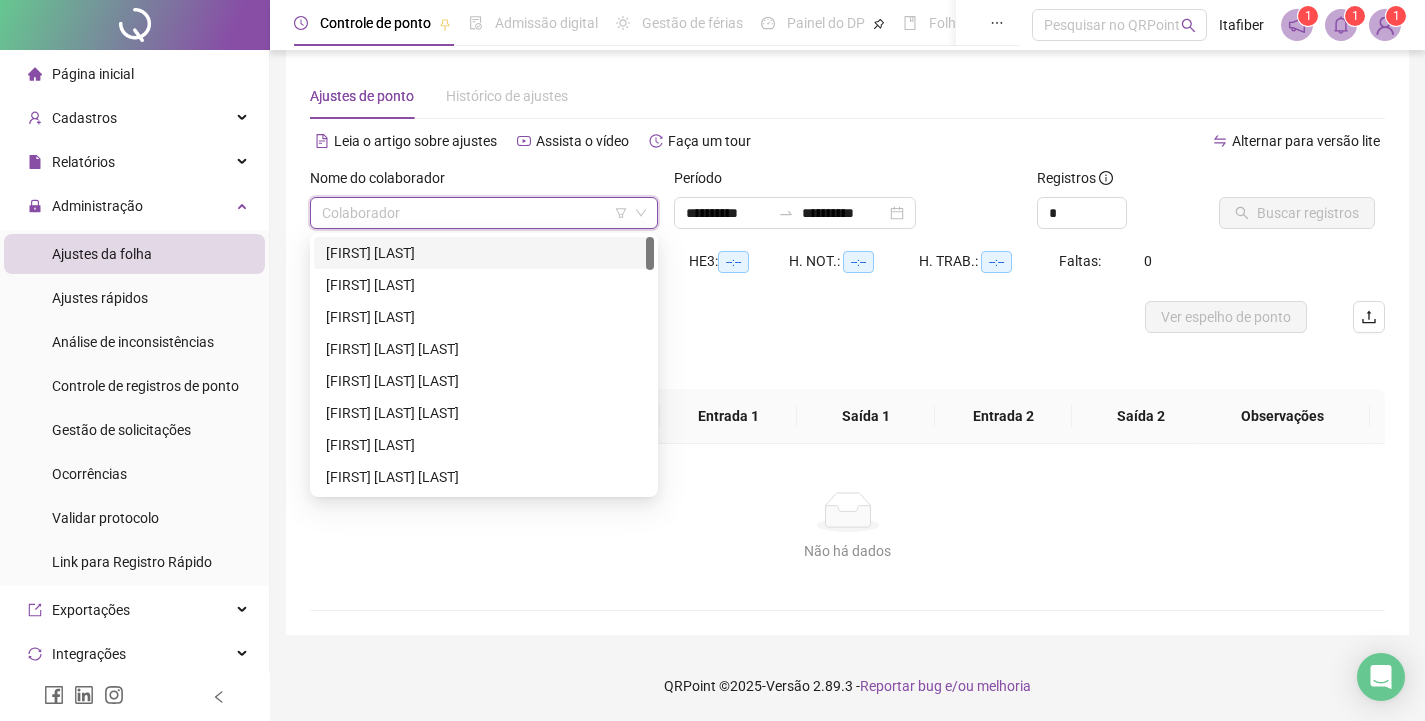 drag, startPoint x: 536, startPoint y: 226, endPoint x: 539, endPoint y: 210, distance: 16.27882 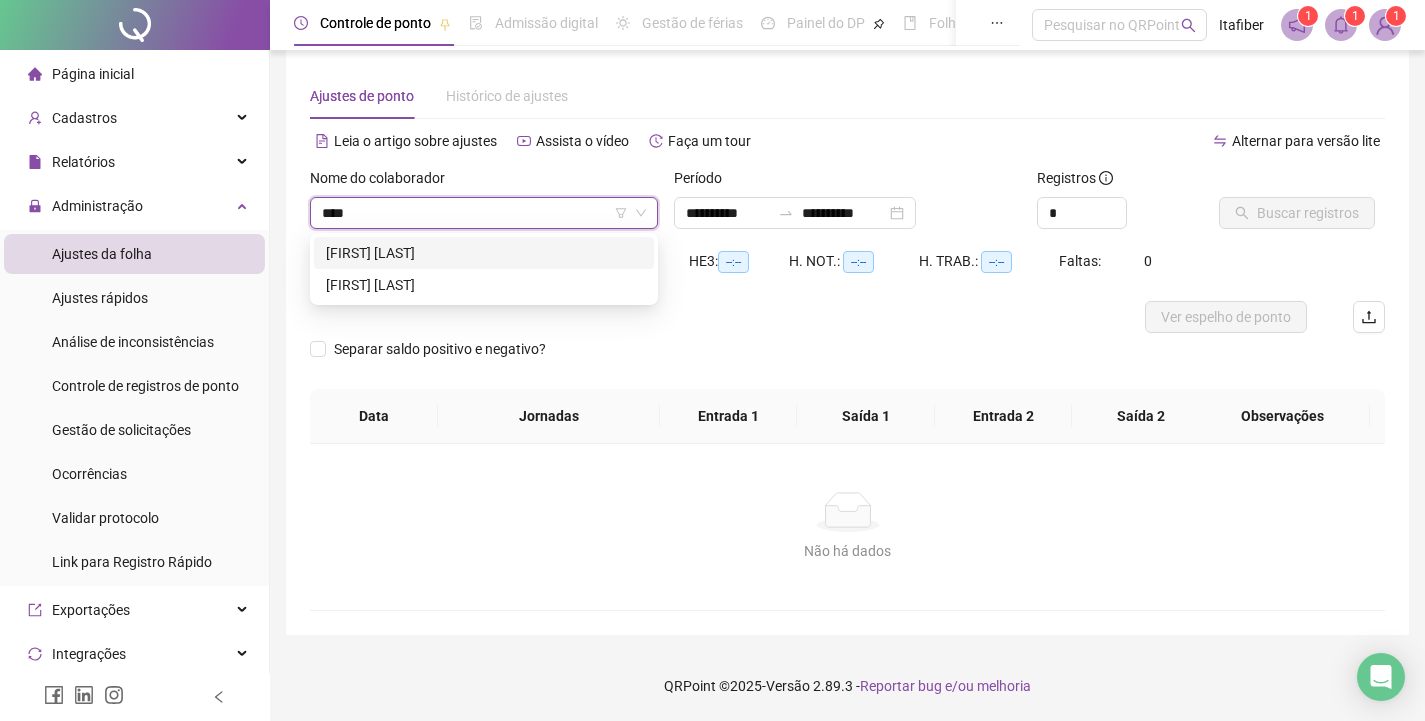 type on "*****" 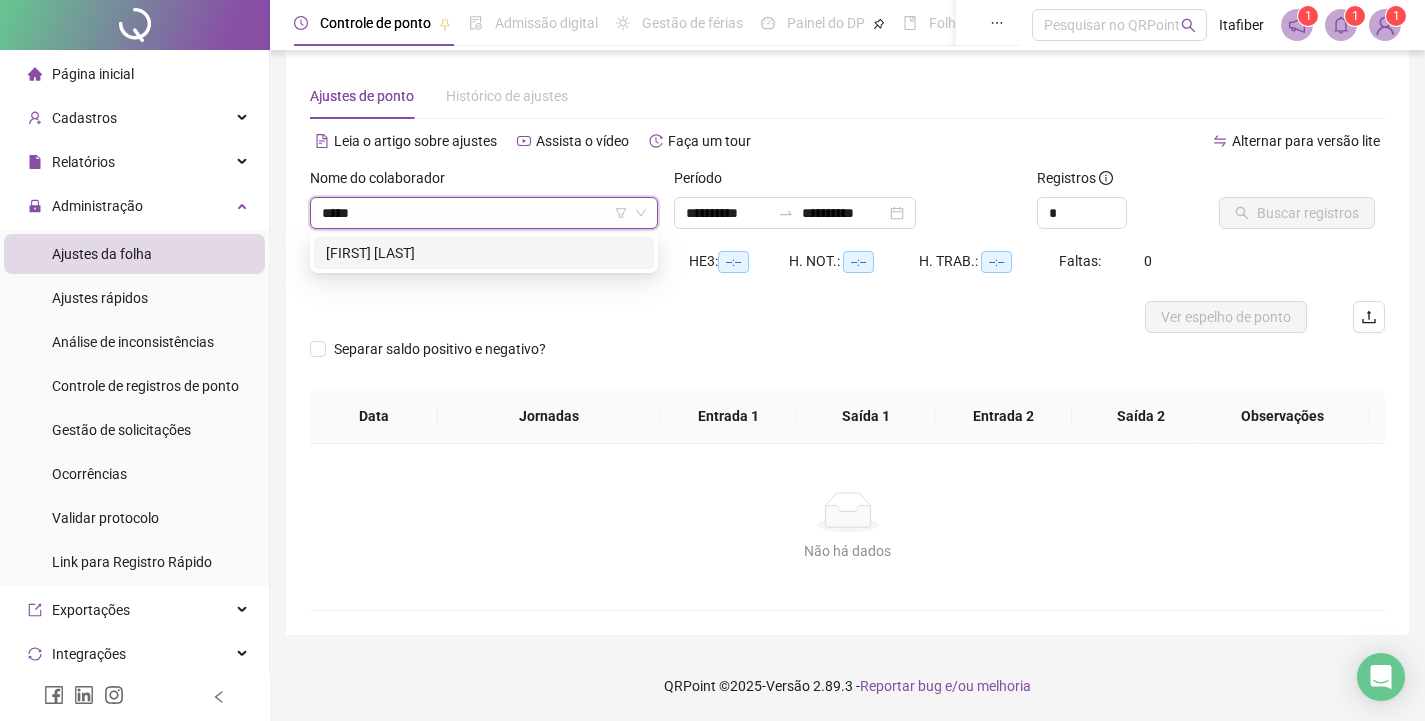 click on "[FIRST] [LAST]" at bounding box center (484, 253) 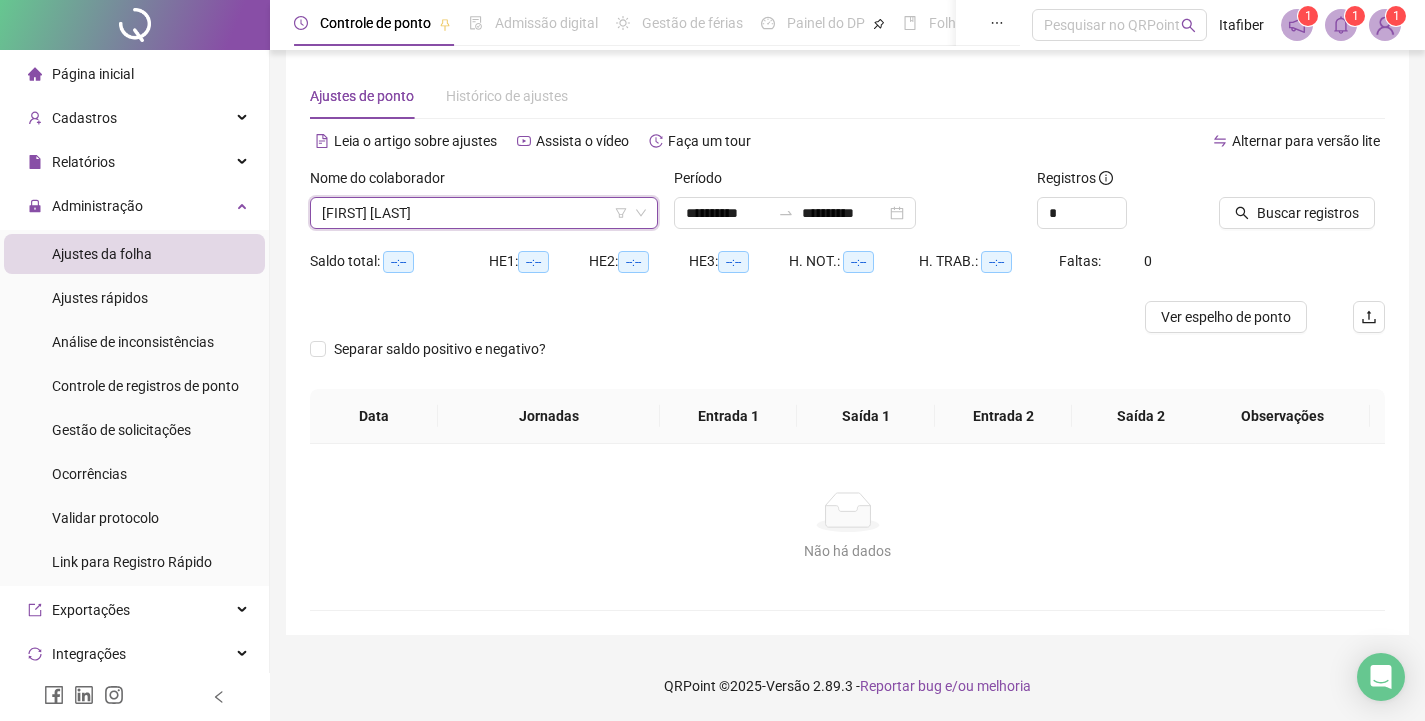 click on "Buscar registros" at bounding box center [1302, 206] 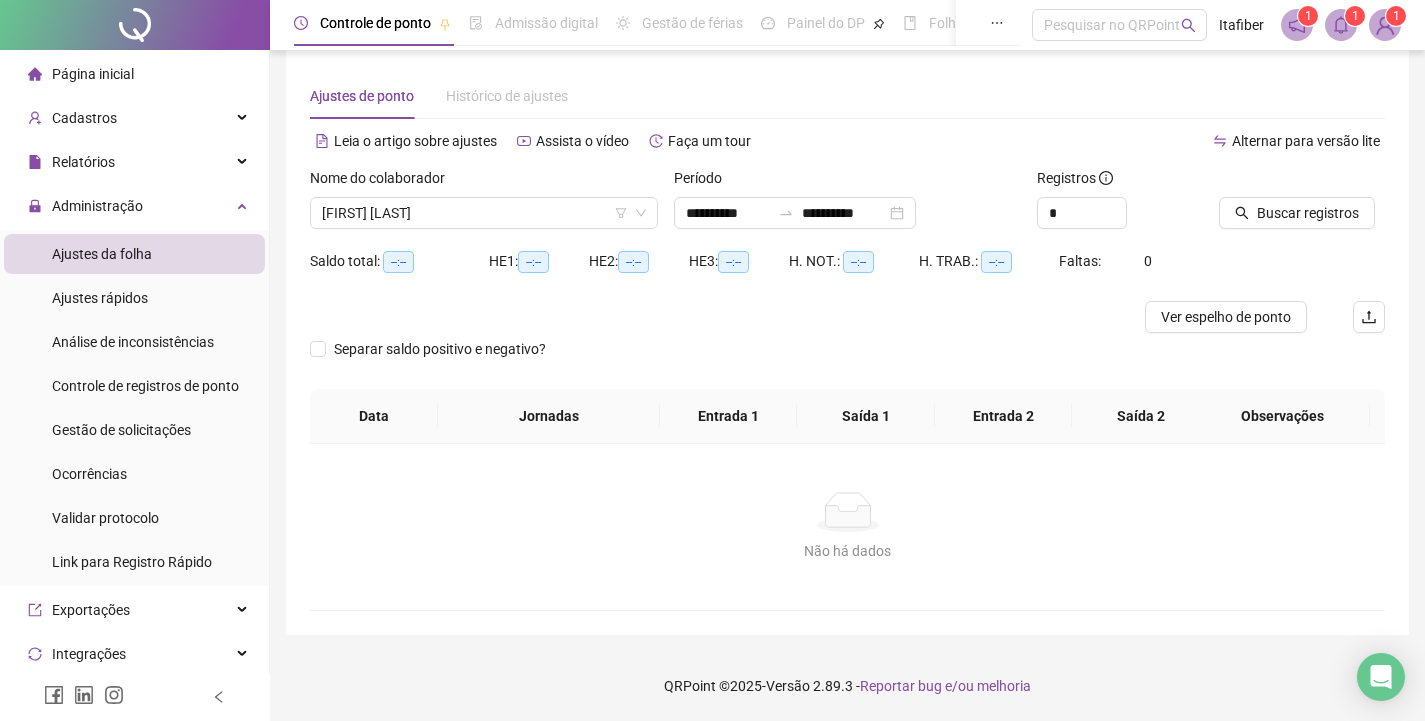 click on "Buscar registros" at bounding box center [1302, 206] 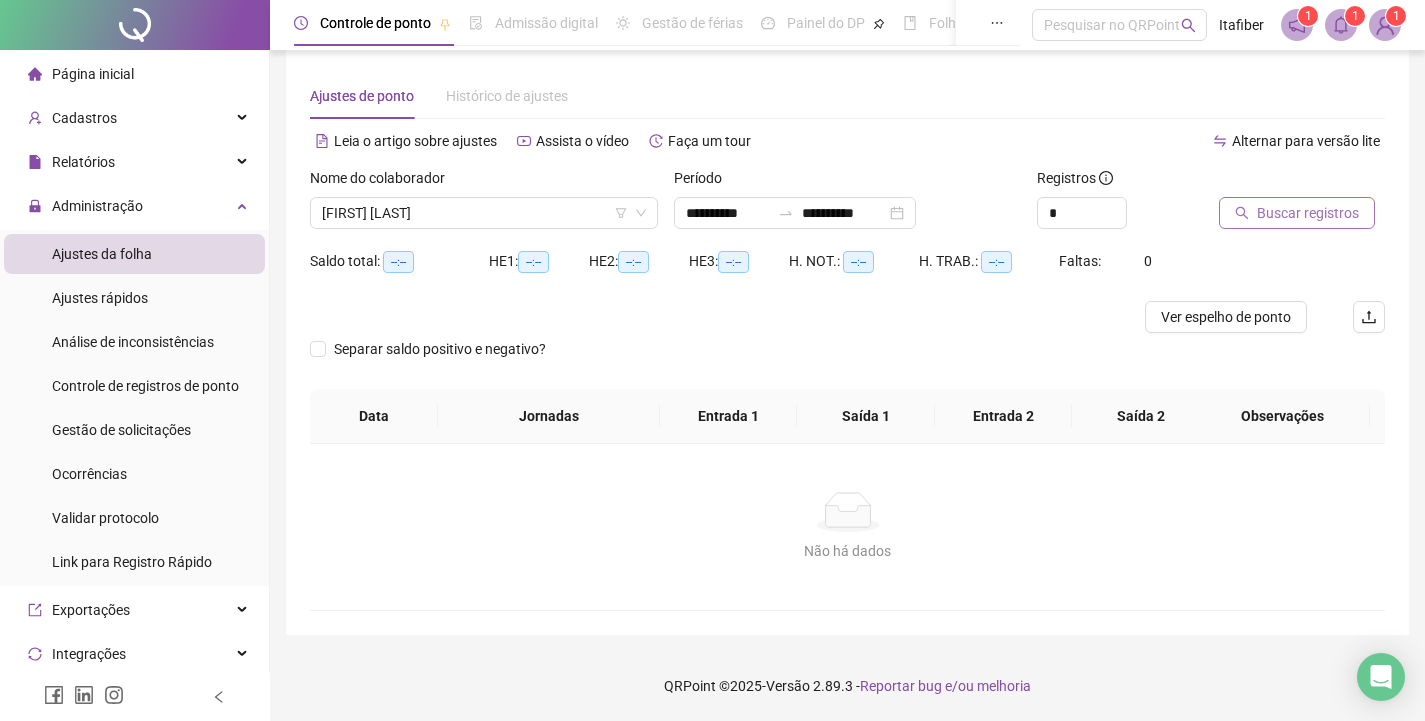 click on "Buscar registros" at bounding box center (1308, 213) 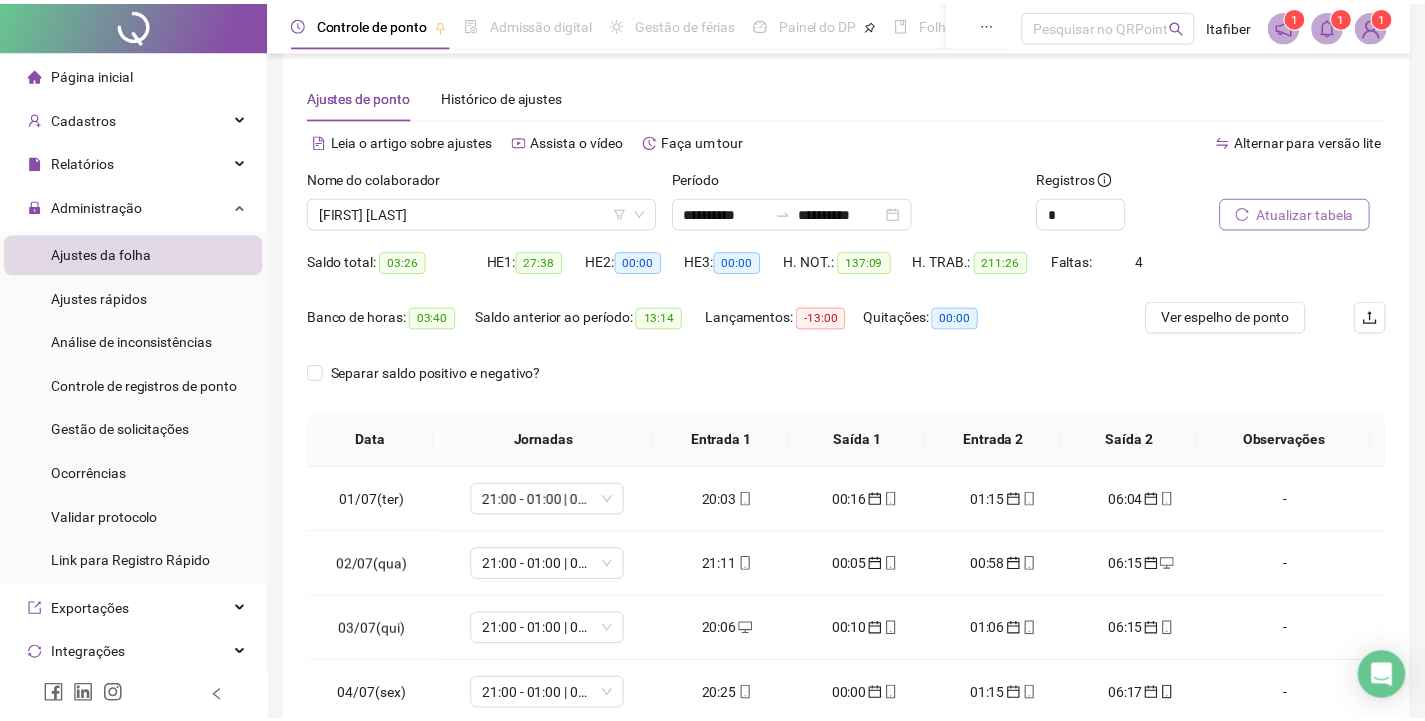 scroll, scrollTop: 117, scrollLeft: 0, axis: vertical 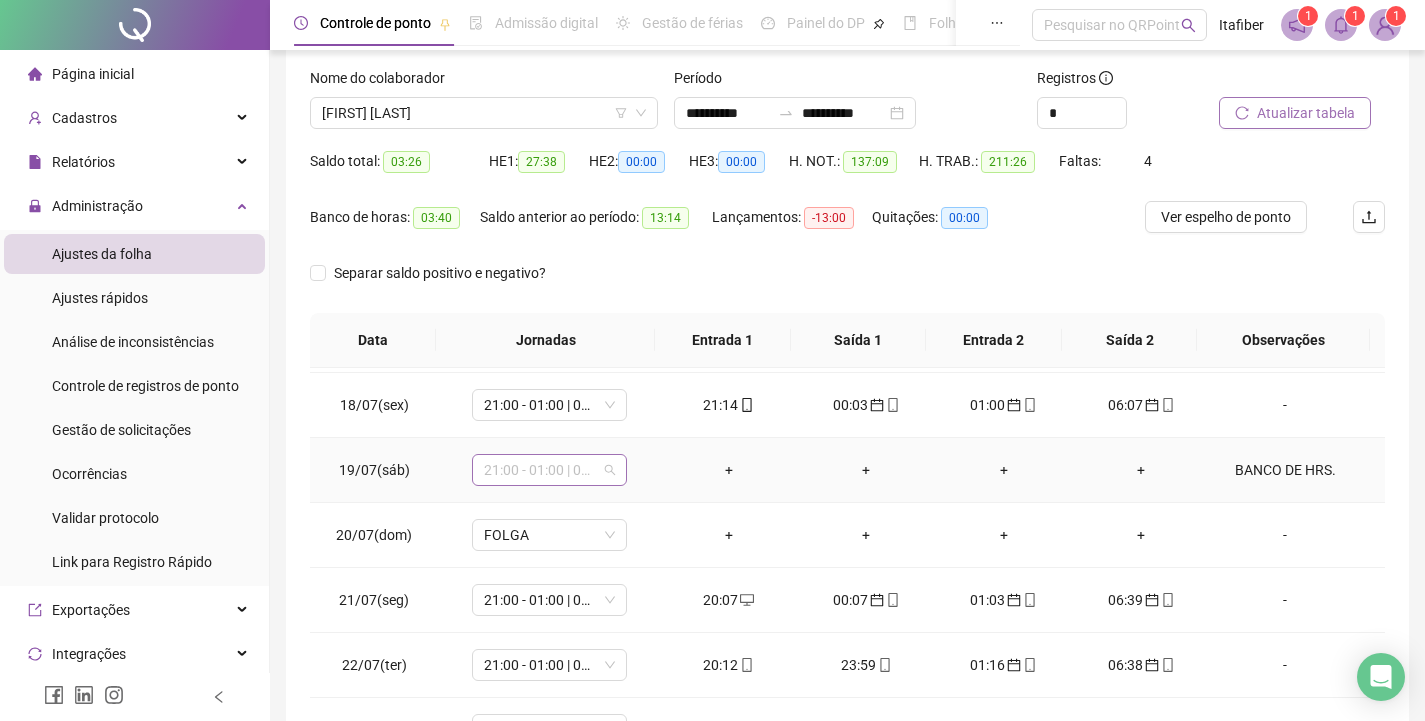 click on "21:00 - 01:00 | 02:00 - 06:00" at bounding box center (549, 470) 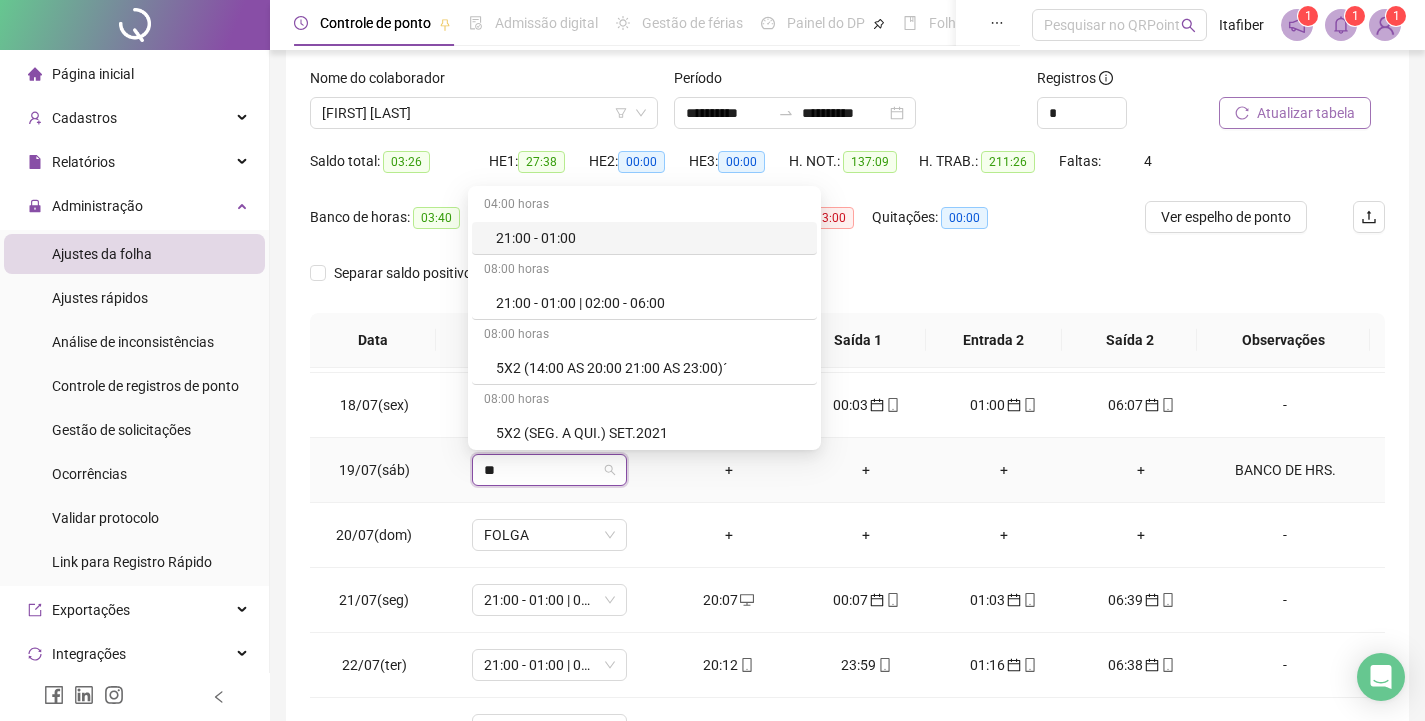 type on "***" 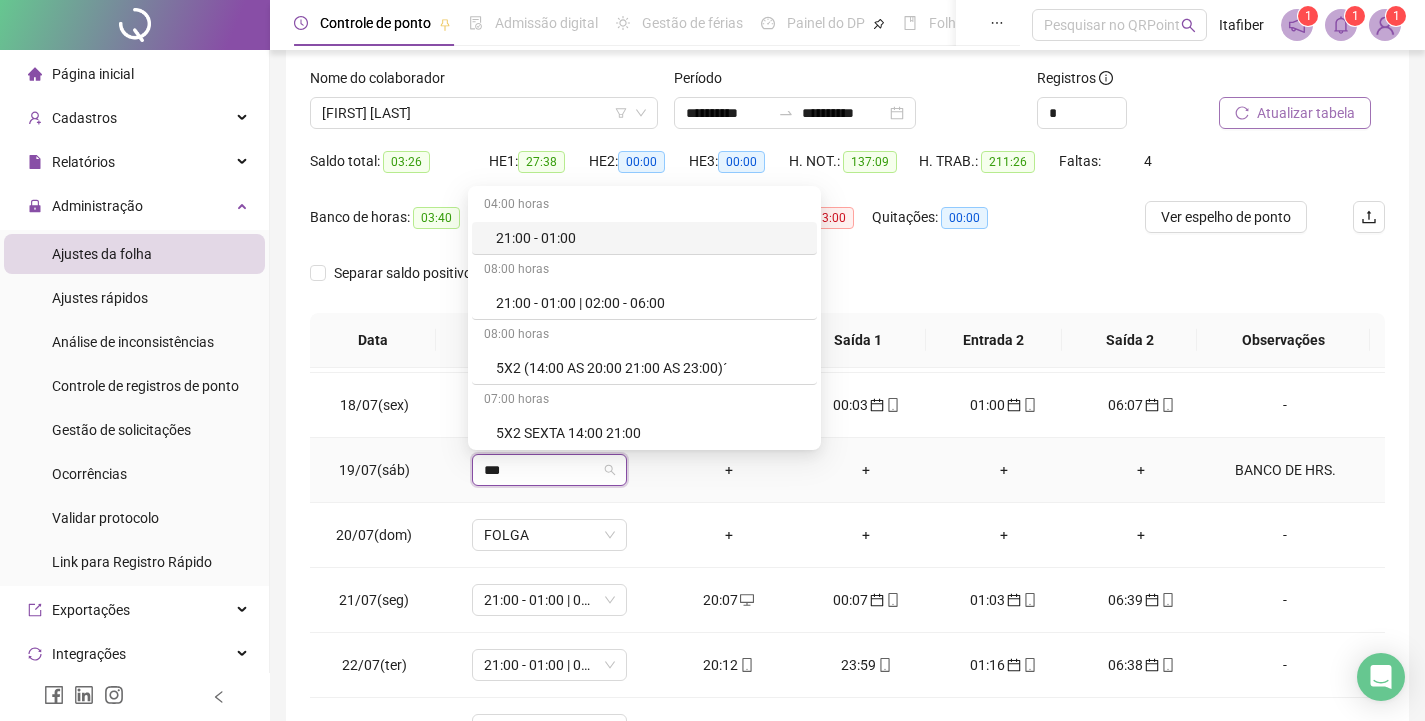 click on "21:00 - 01:00" at bounding box center (650, 238) 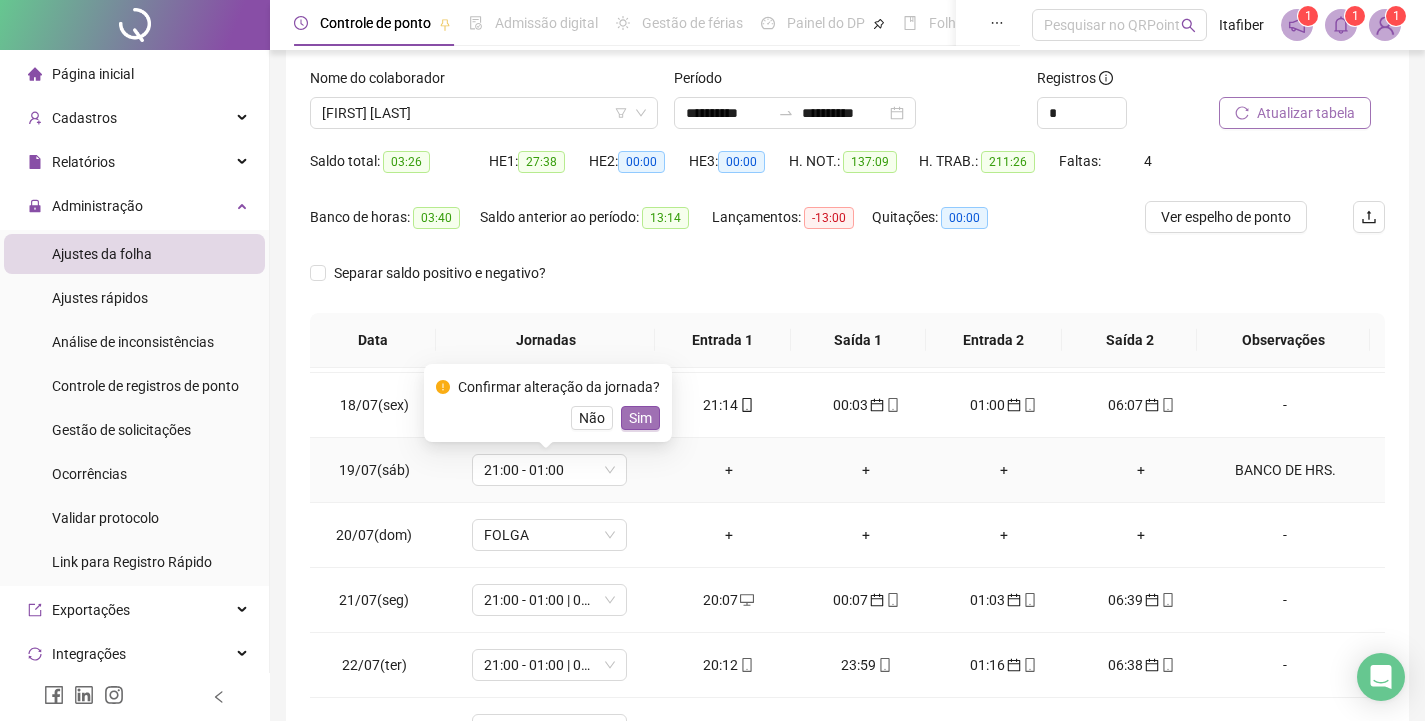 click on "Sim" at bounding box center [640, 418] 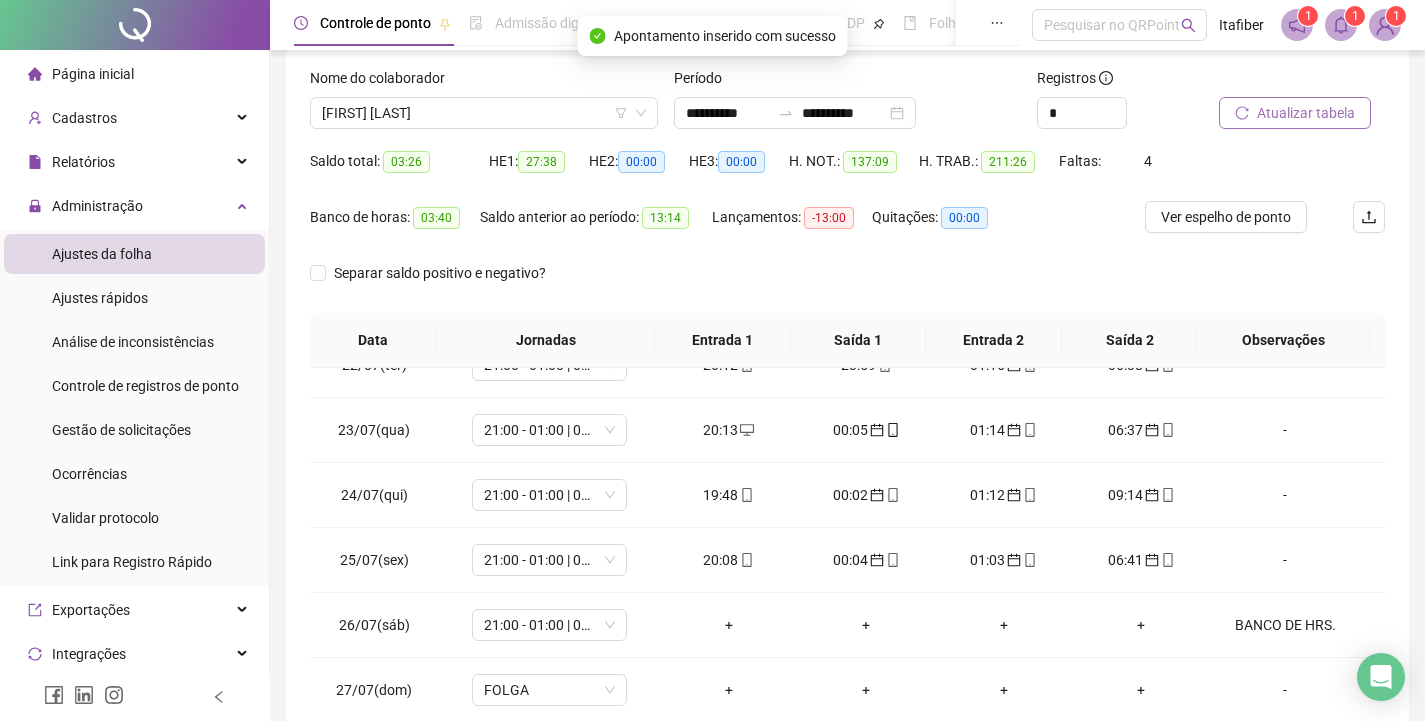 scroll, scrollTop: 1588, scrollLeft: 0, axis: vertical 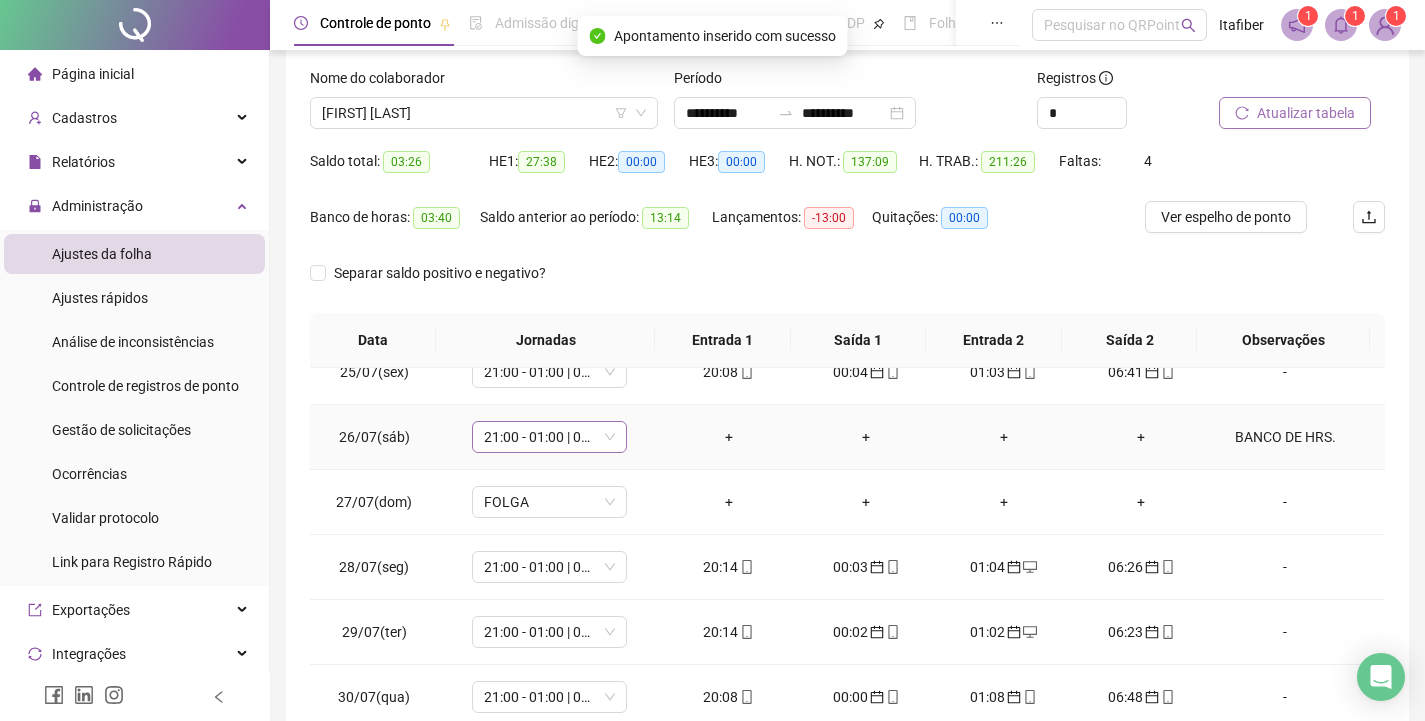click on "21:00 - 01:00 | 02:00 - 06:00" at bounding box center [549, 437] 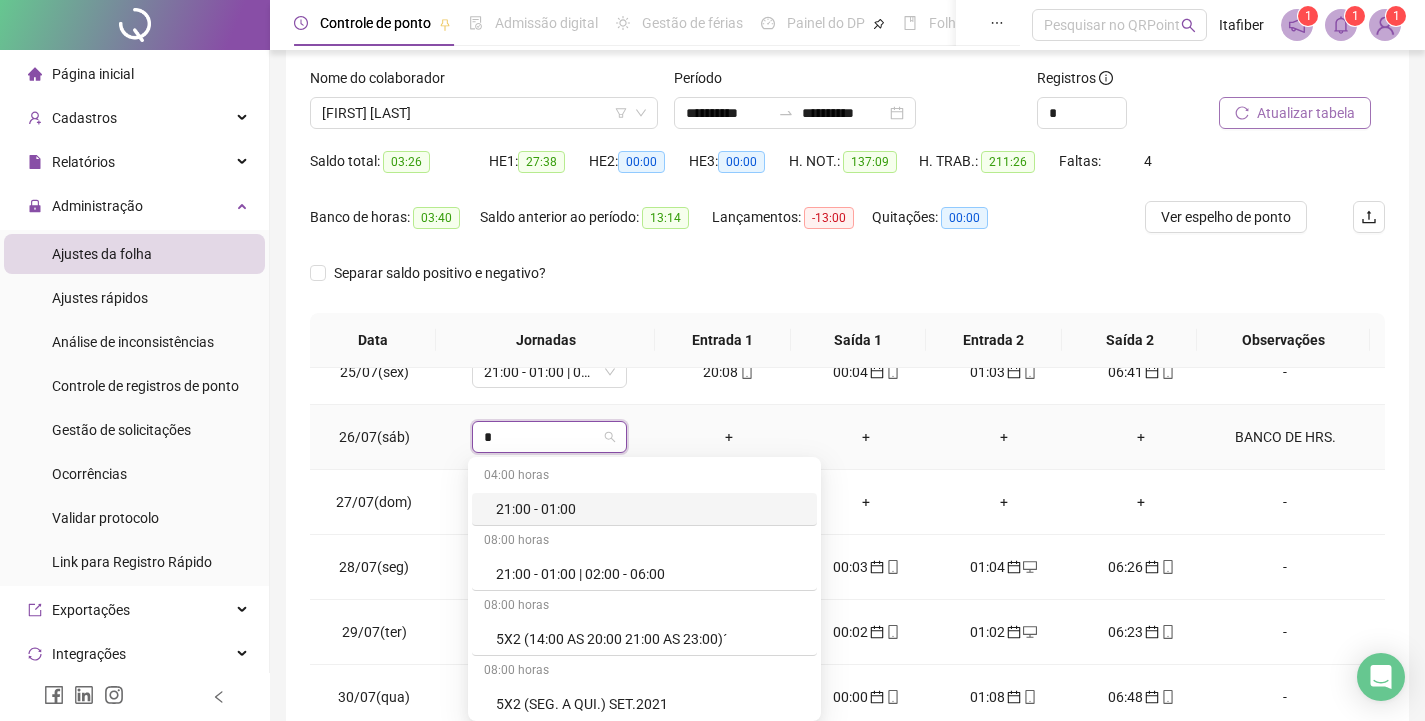 type on "**" 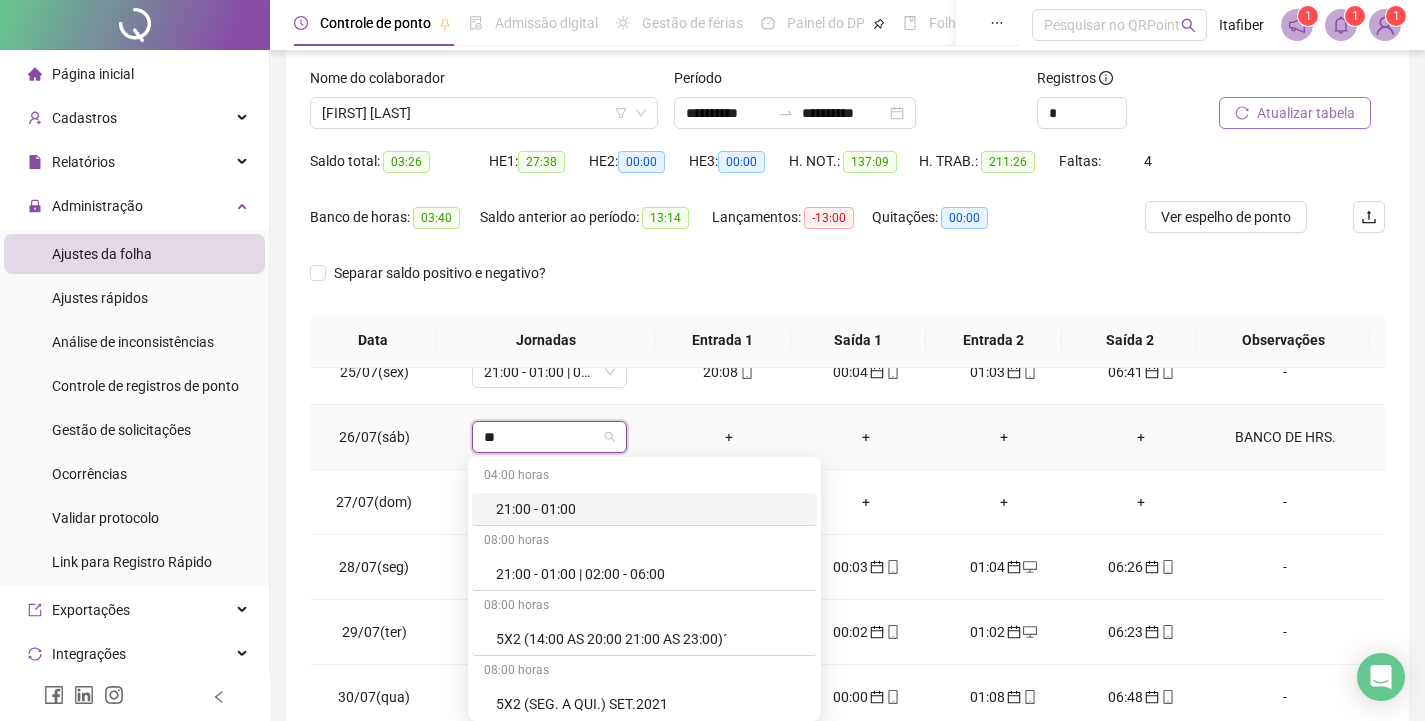 click on "21:00 - 01:00" at bounding box center (650, 509) 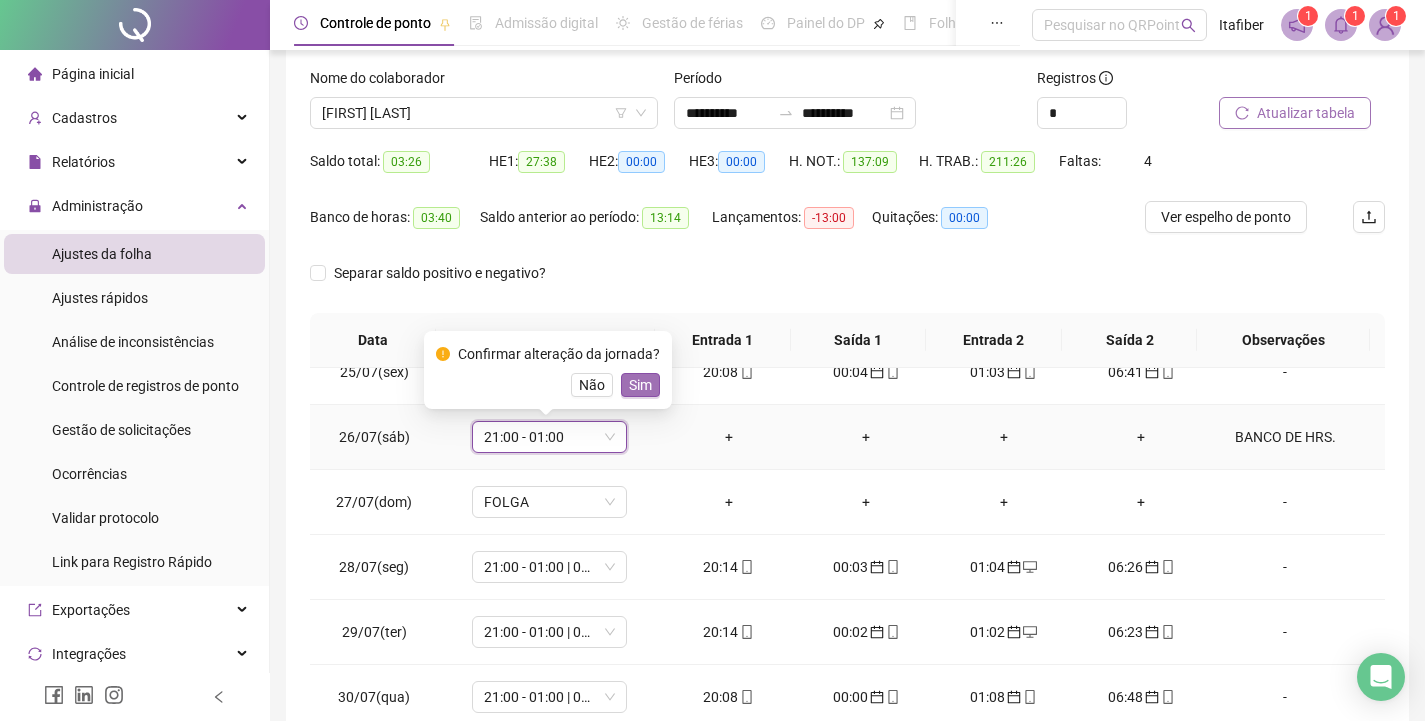 click on "Sim" at bounding box center (640, 385) 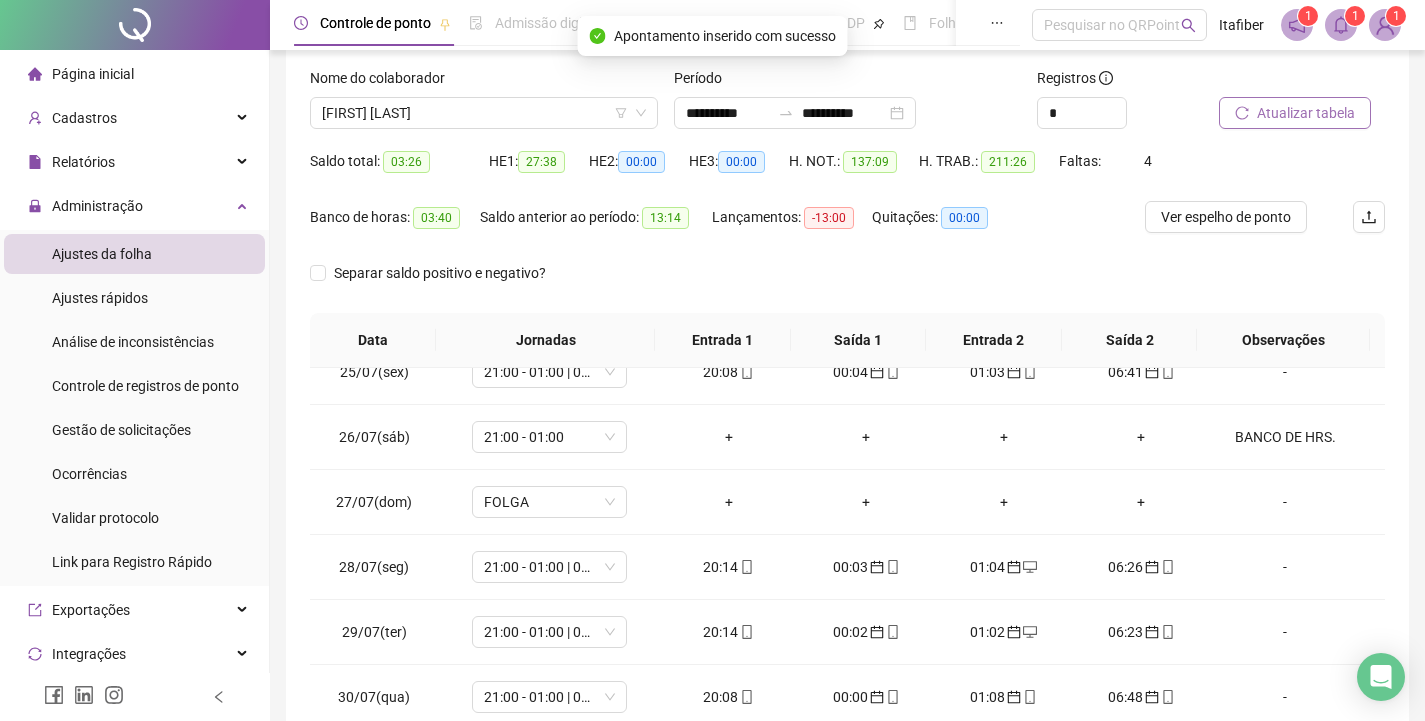 click on "Atualizar tabela" at bounding box center [1306, 113] 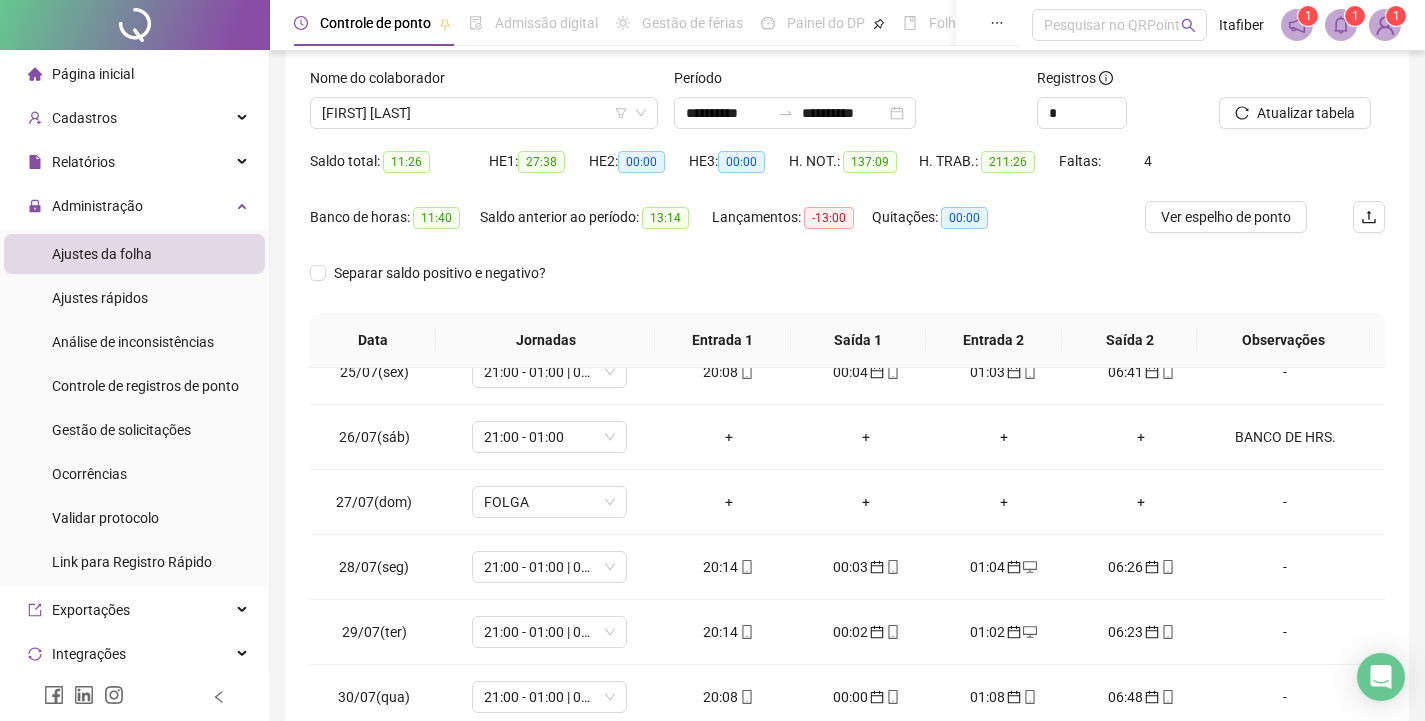 click on "Ver espelho de ponto" at bounding box center [1234, 229] 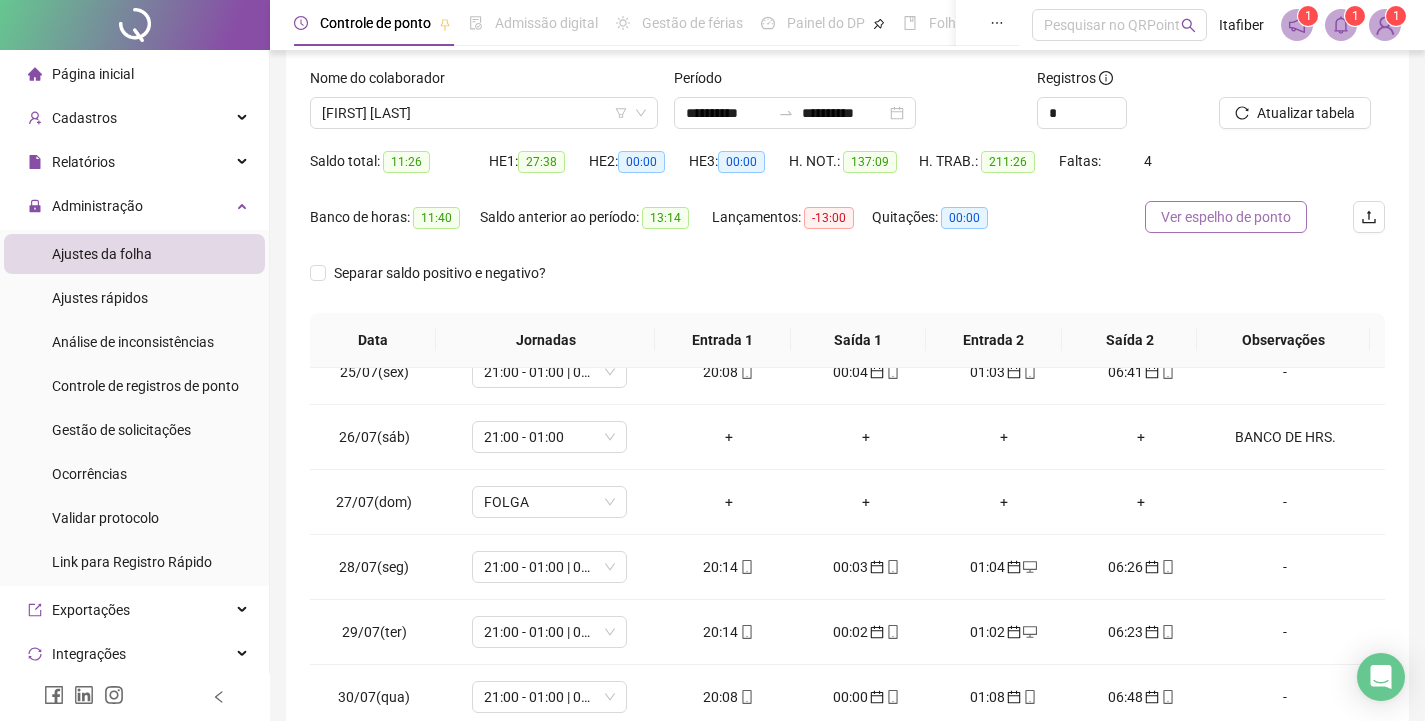 click on "Ver espelho de ponto" at bounding box center (1226, 217) 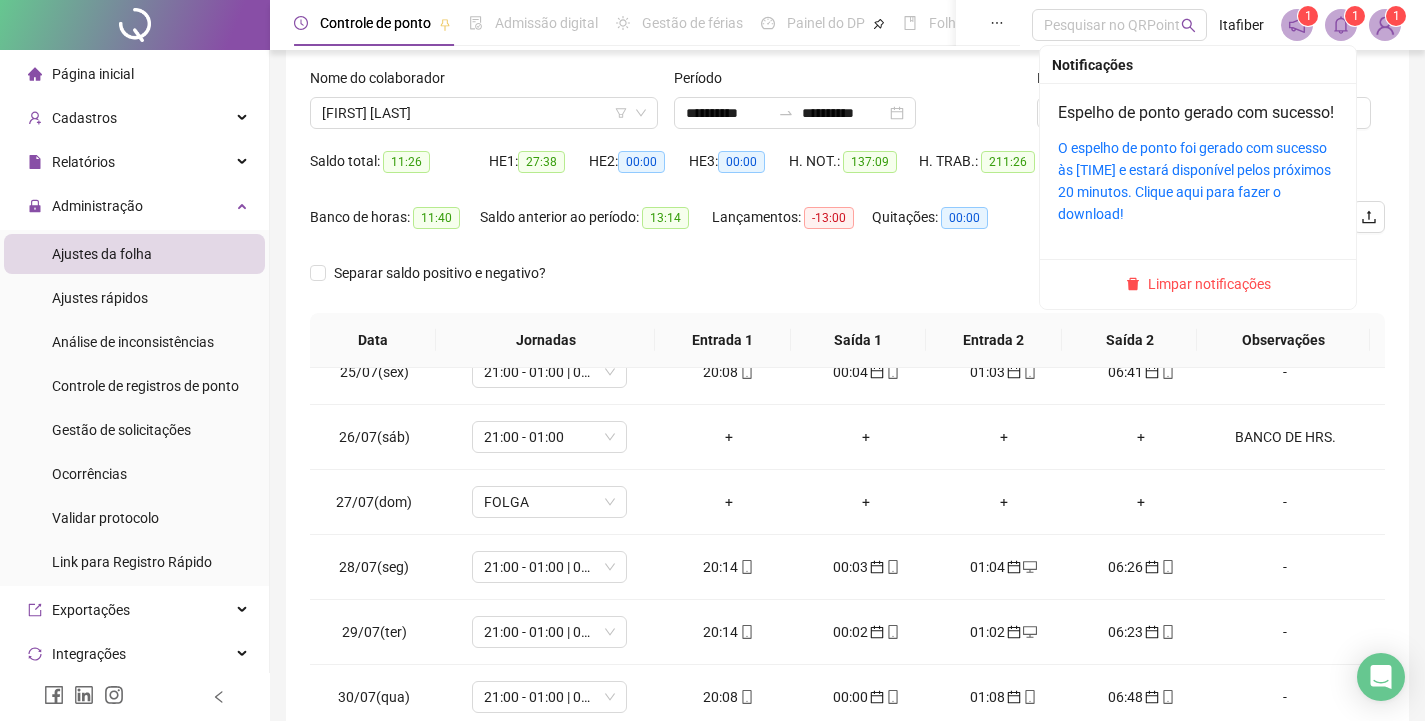 click 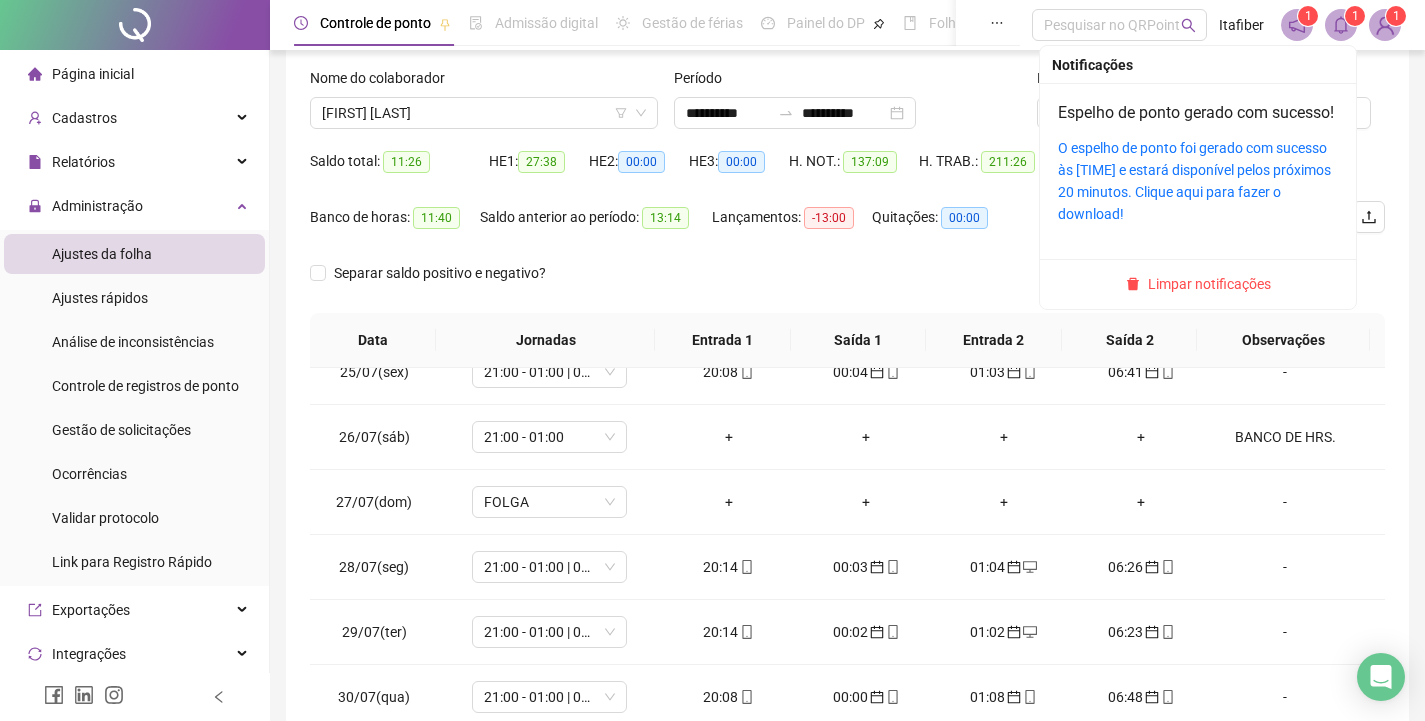 click 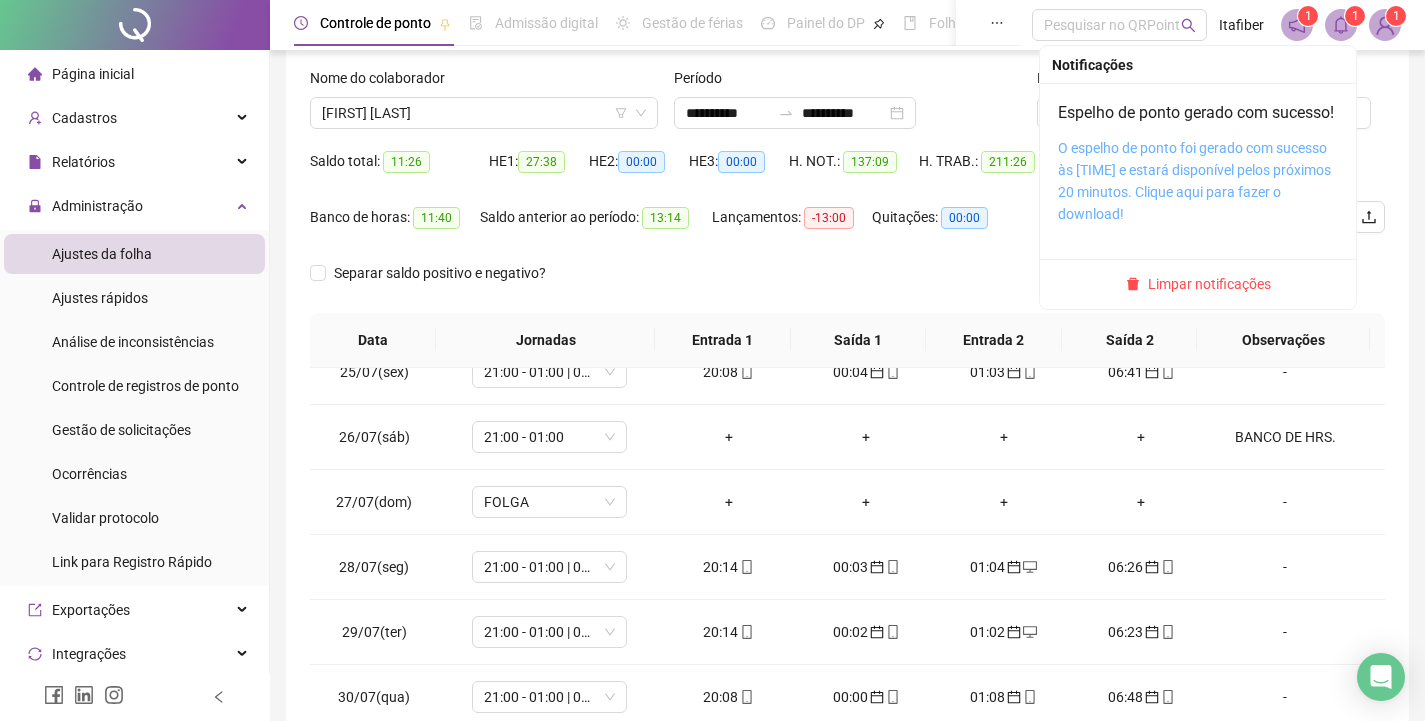 click on "O espelho de ponto foi gerado com sucesso às [TIME] e estará disponível pelos próximos 20 minutos.
Clique aqui para fazer o download!" at bounding box center (1194, 181) 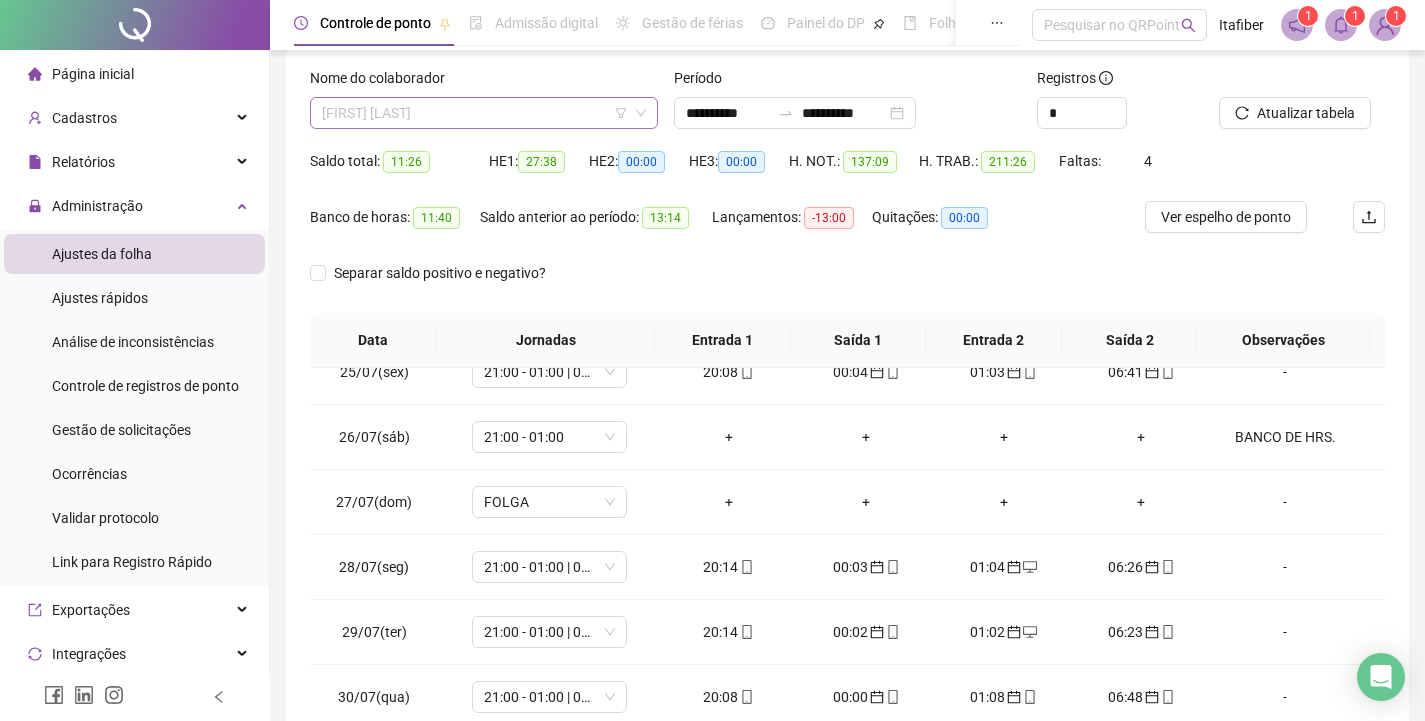 click on "[FIRST] [LAST]" at bounding box center (484, 113) 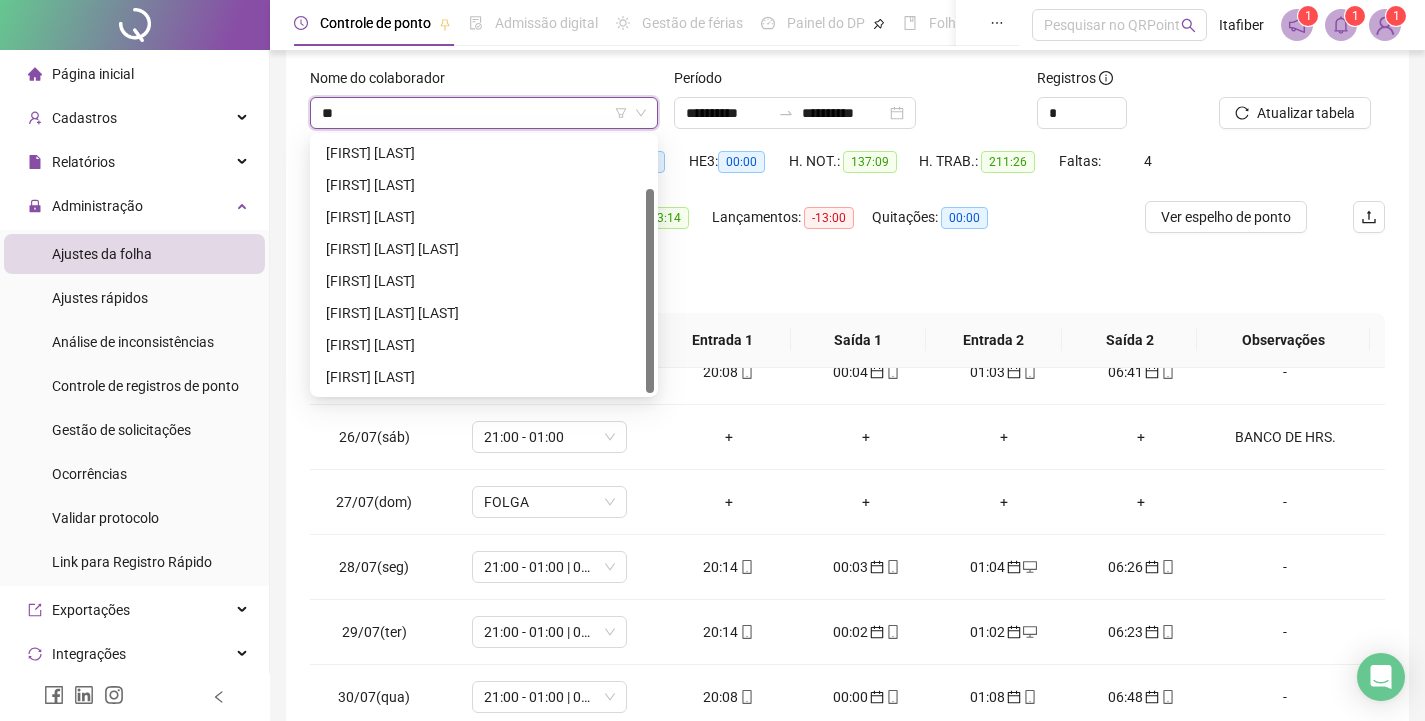 scroll, scrollTop: 0, scrollLeft: 0, axis: both 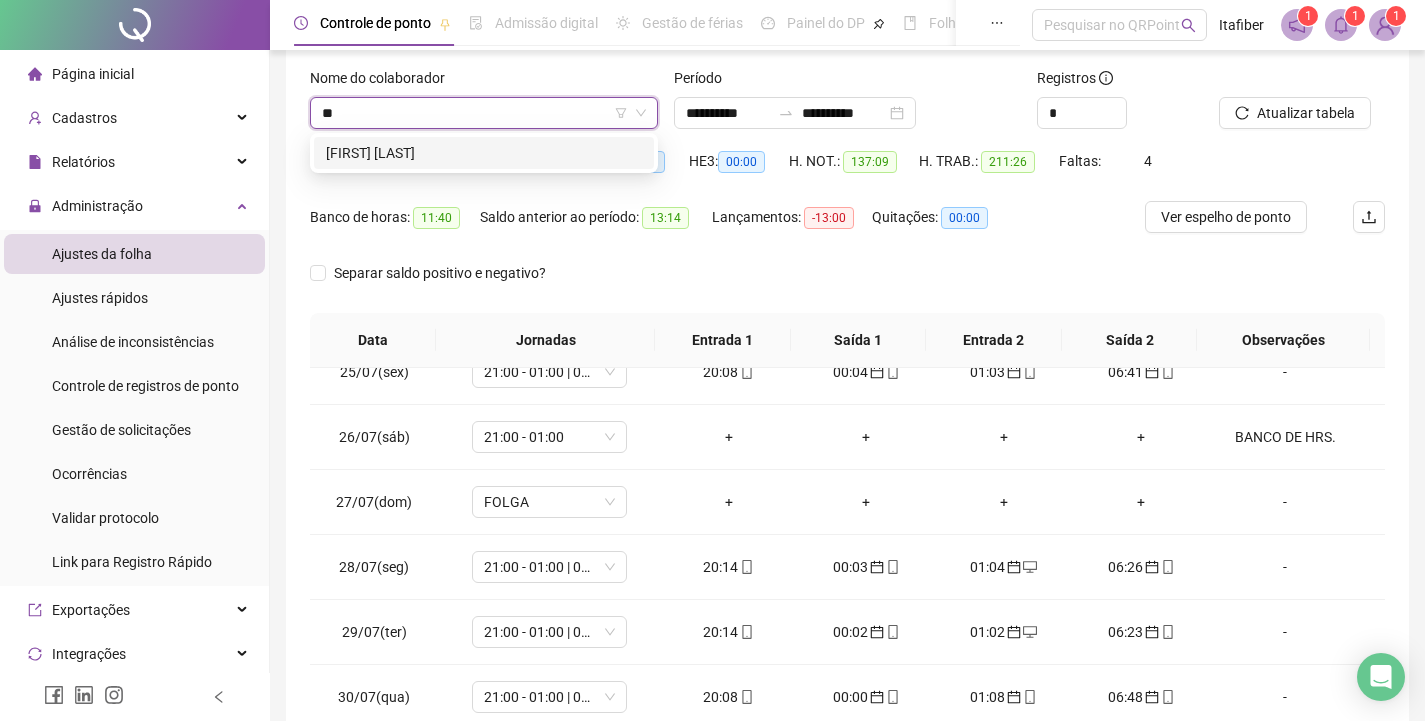 type on "***" 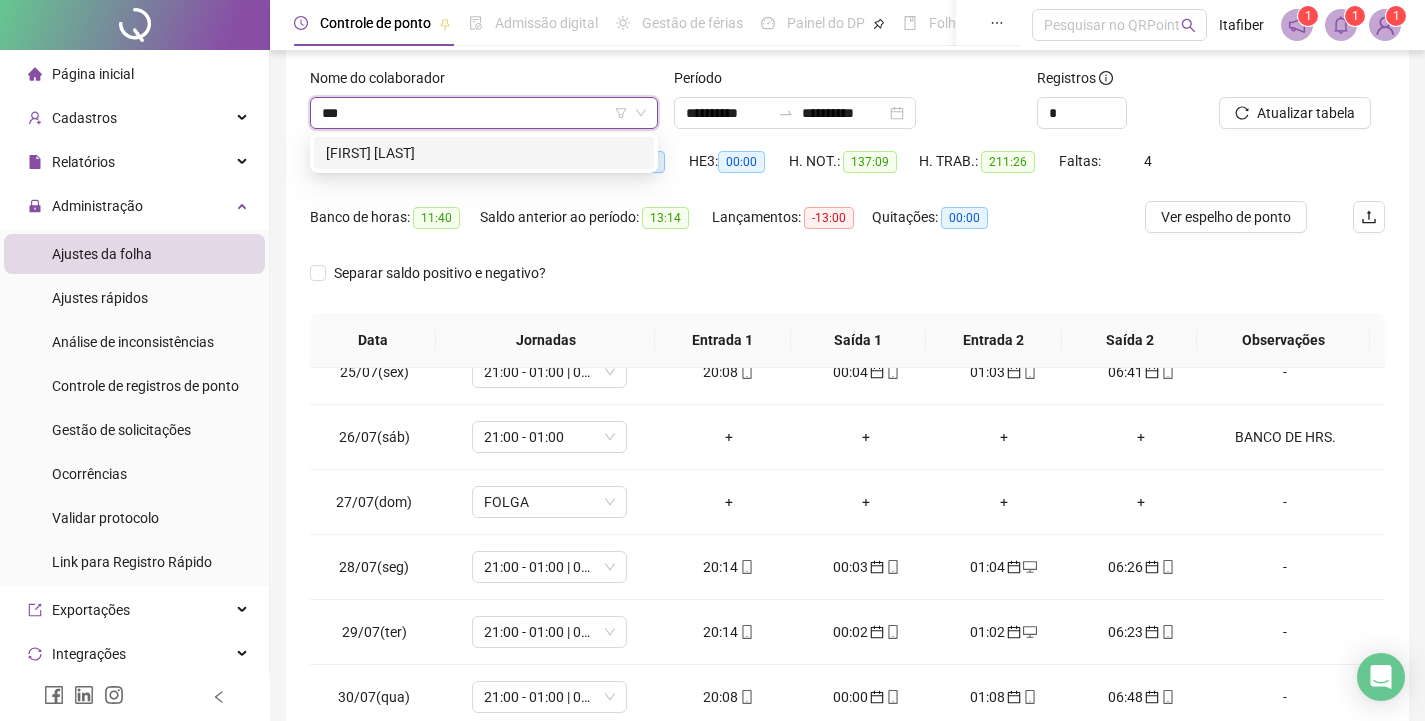 click on "[FIRST] [LAST]" at bounding box center (484, 153) 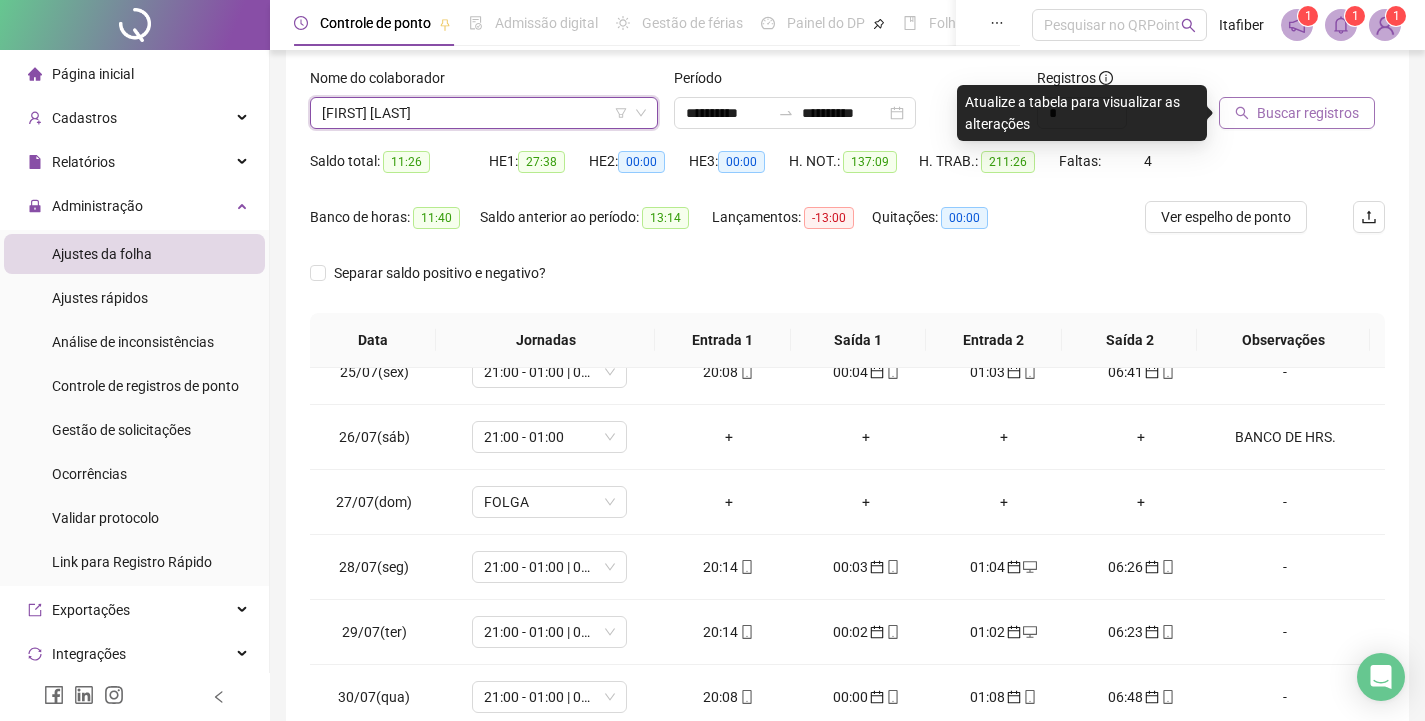 click on "Buscar registros" at bounding box center [1308, 113] 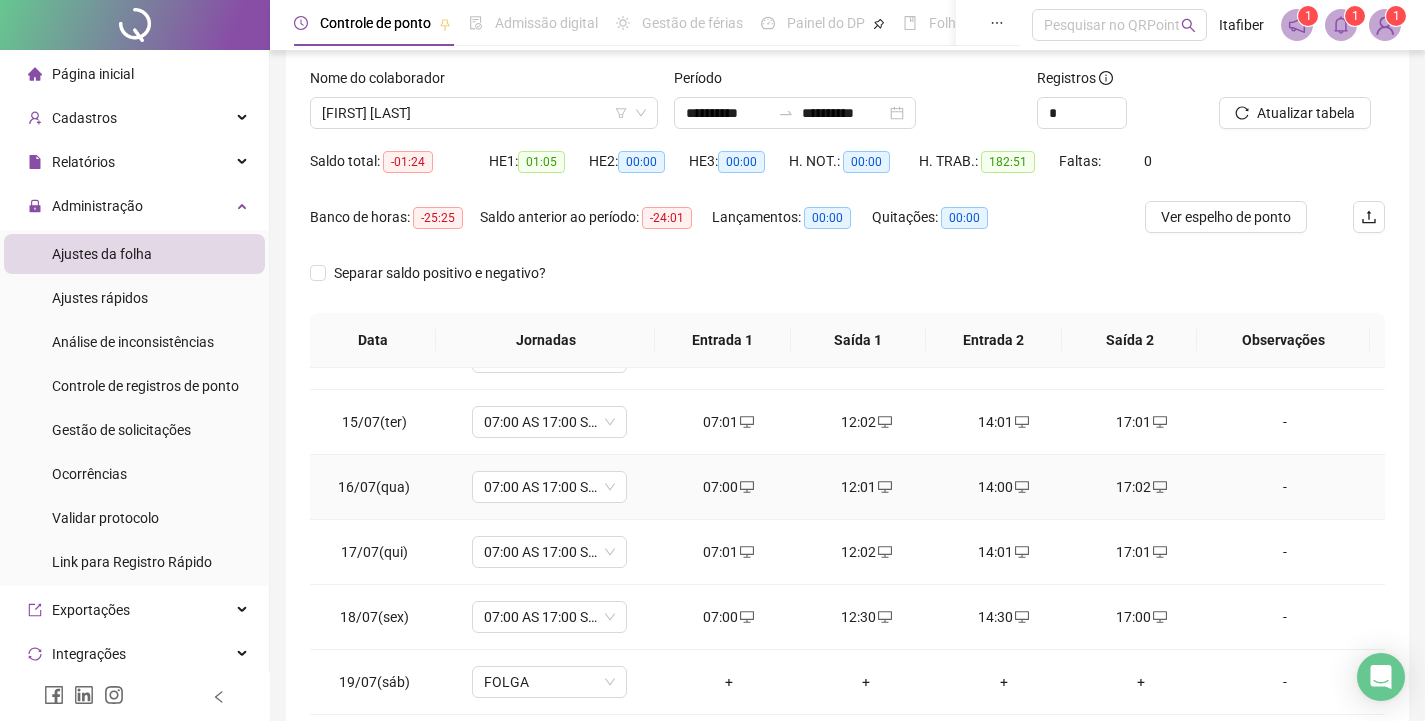 scroll, scrollTop: 788, scrollLeft: 0, axis: vertical 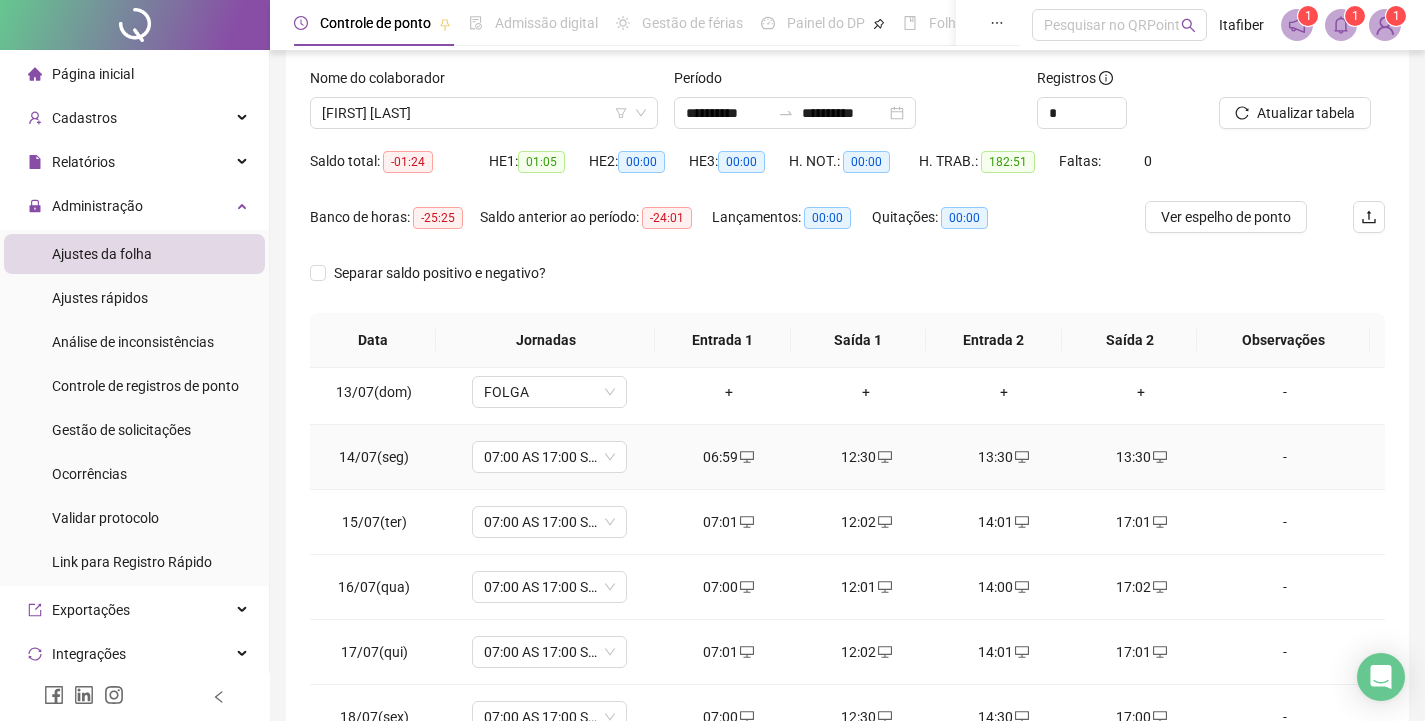 click on "13:30" at bounding box center [1004, 457] 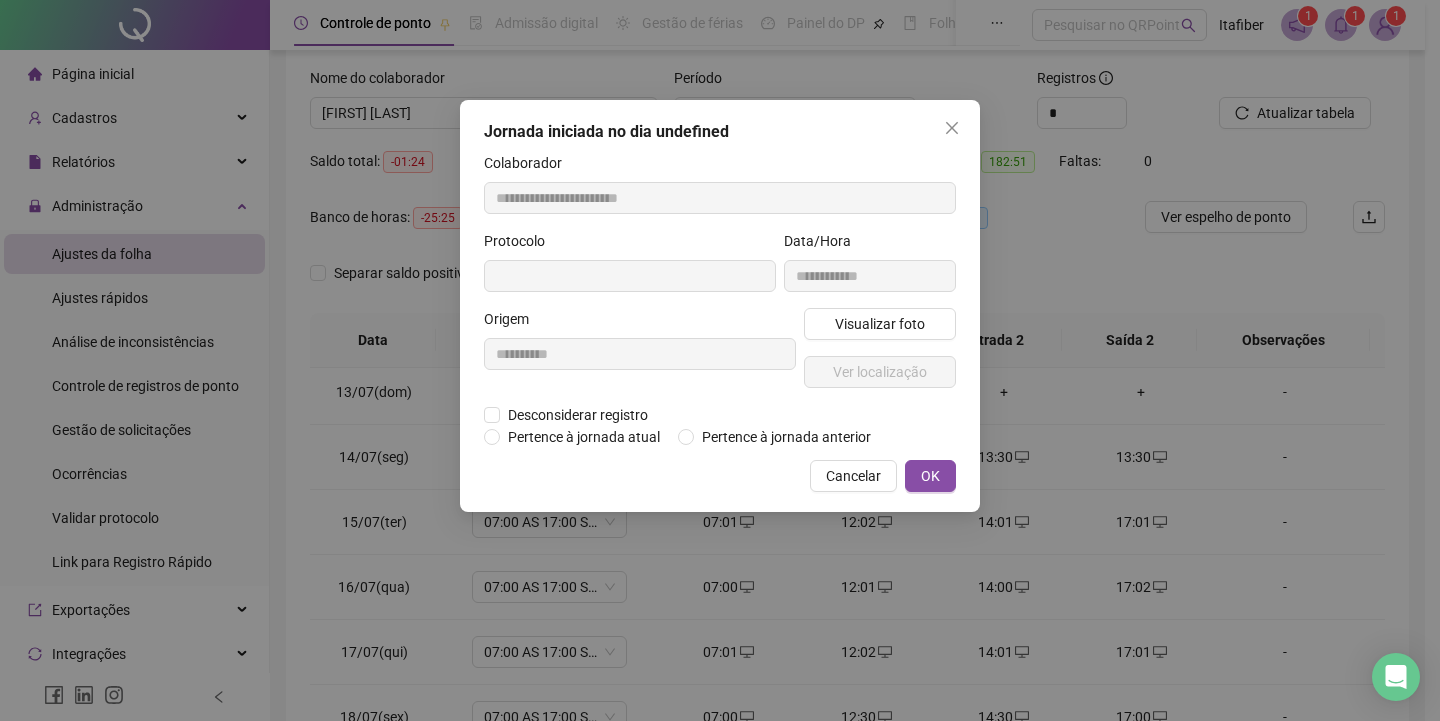 type on "**********" 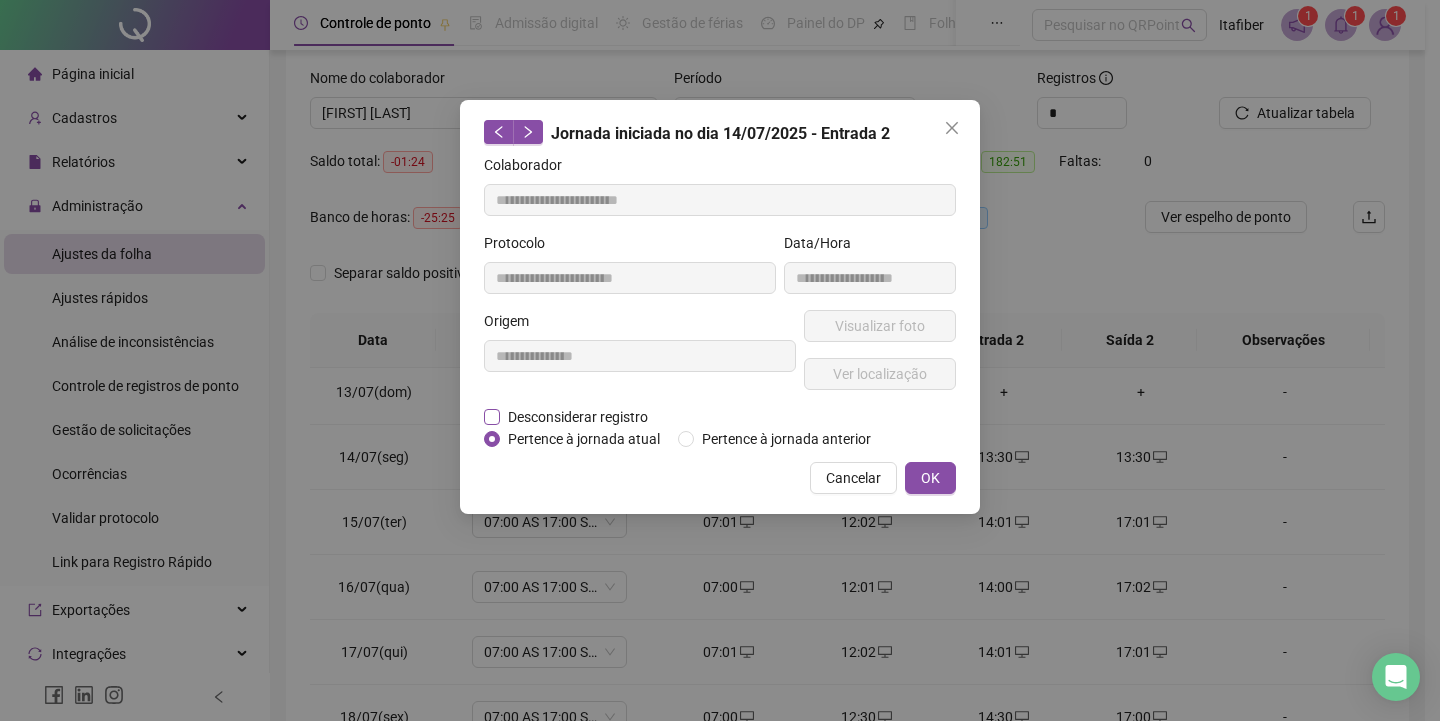 click on "Desconsiderar registro" at bounding box center [578, 417] 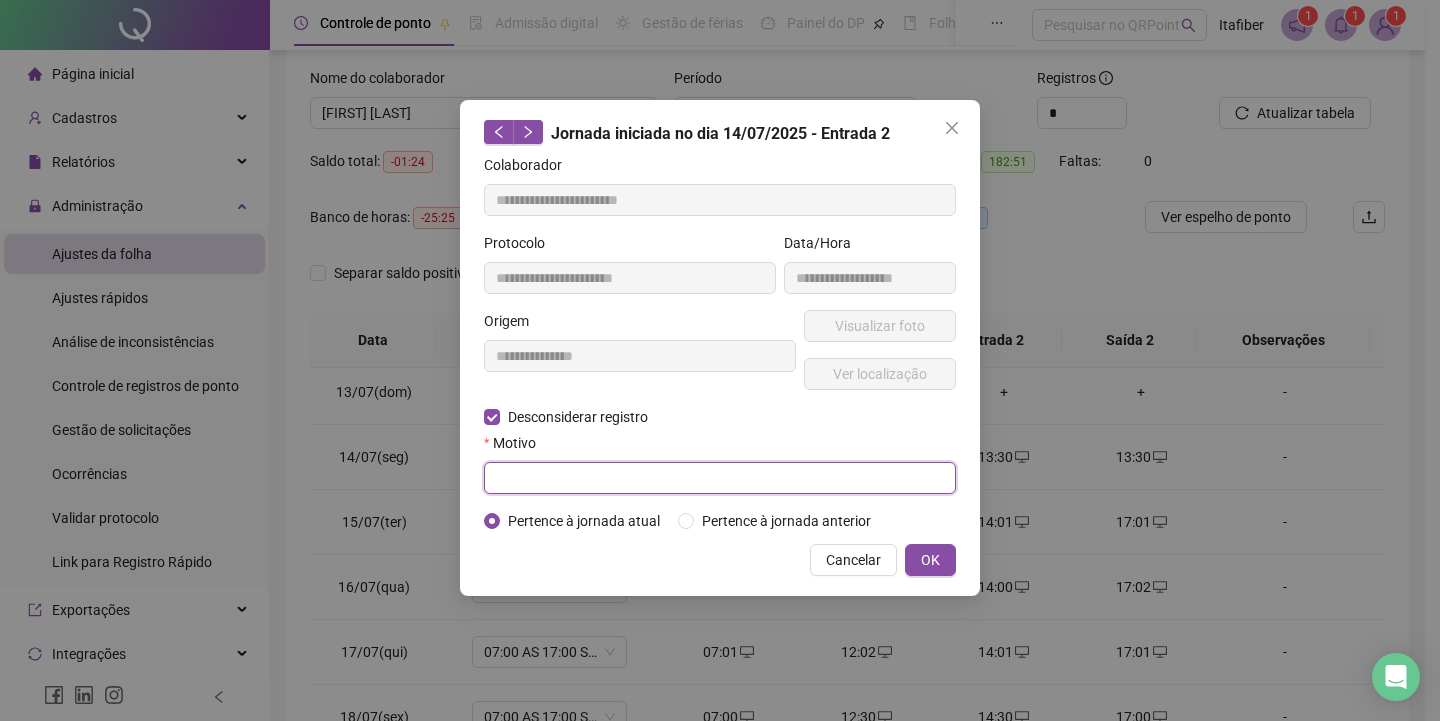 click at bounding box center [720, 478] 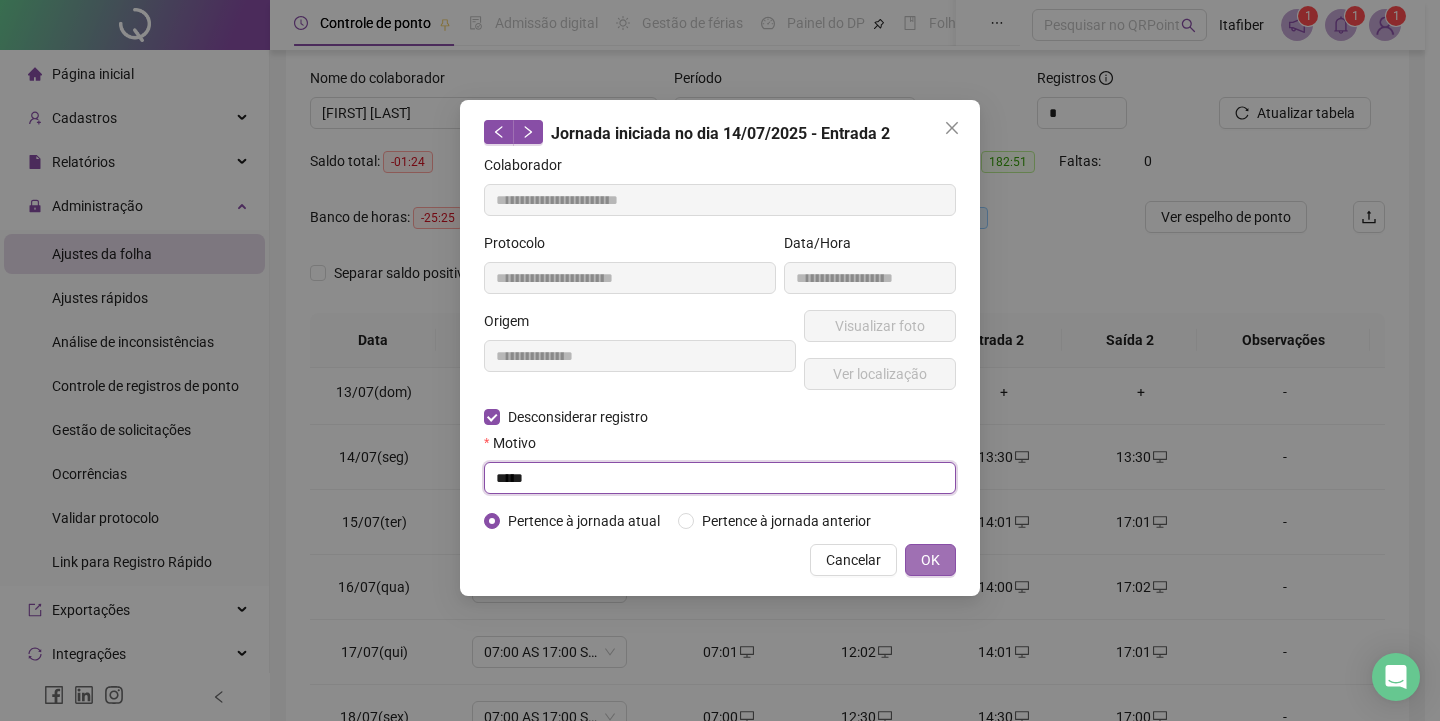 type on "*****" 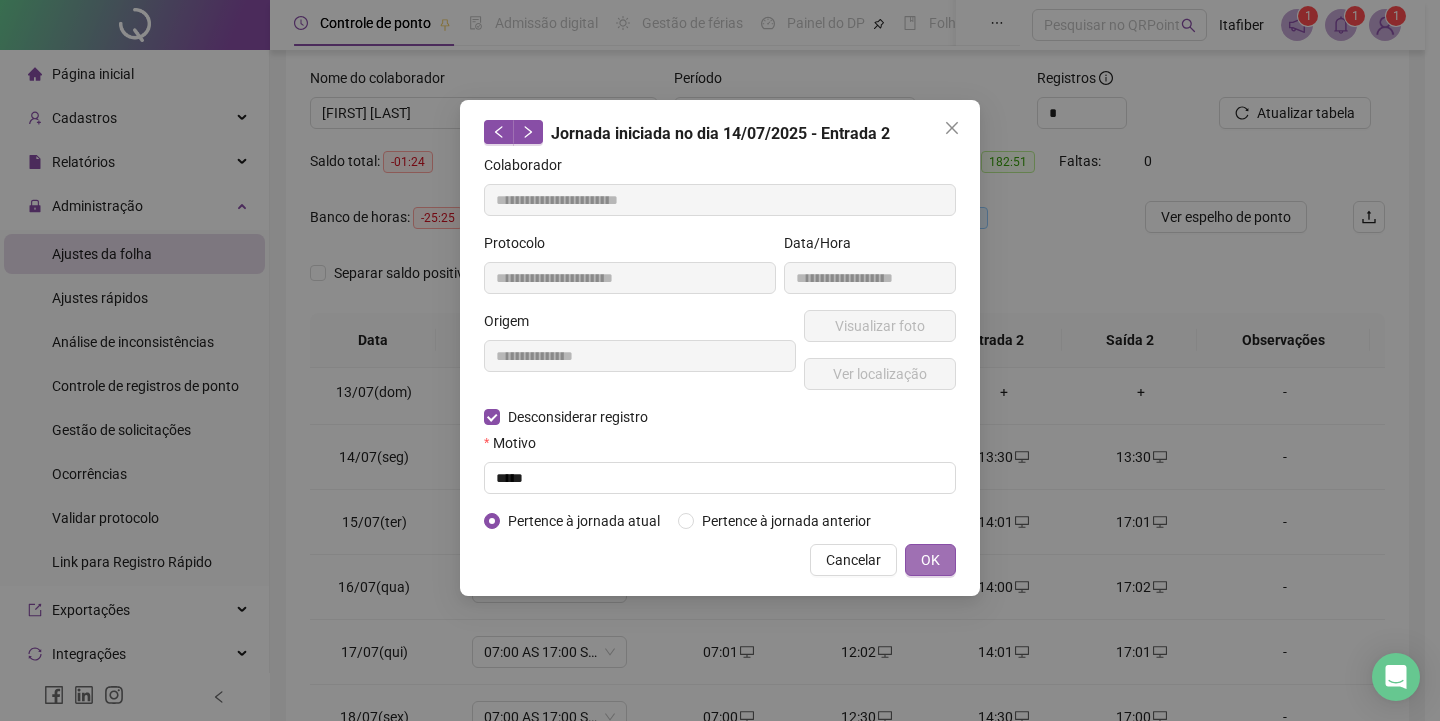 click on "OK" at bounding box center [930, 560] 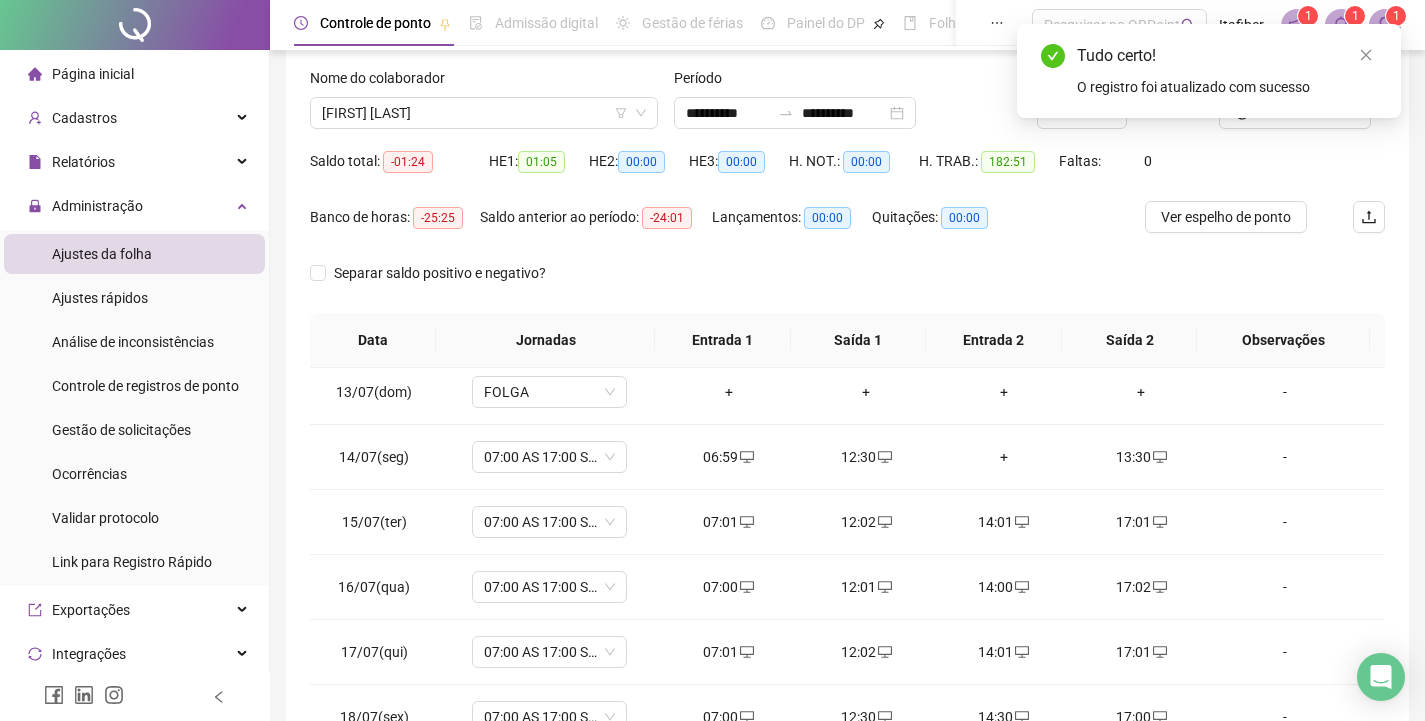 scroll, scrollTop: 0, scrollLeft: 0, axis: both 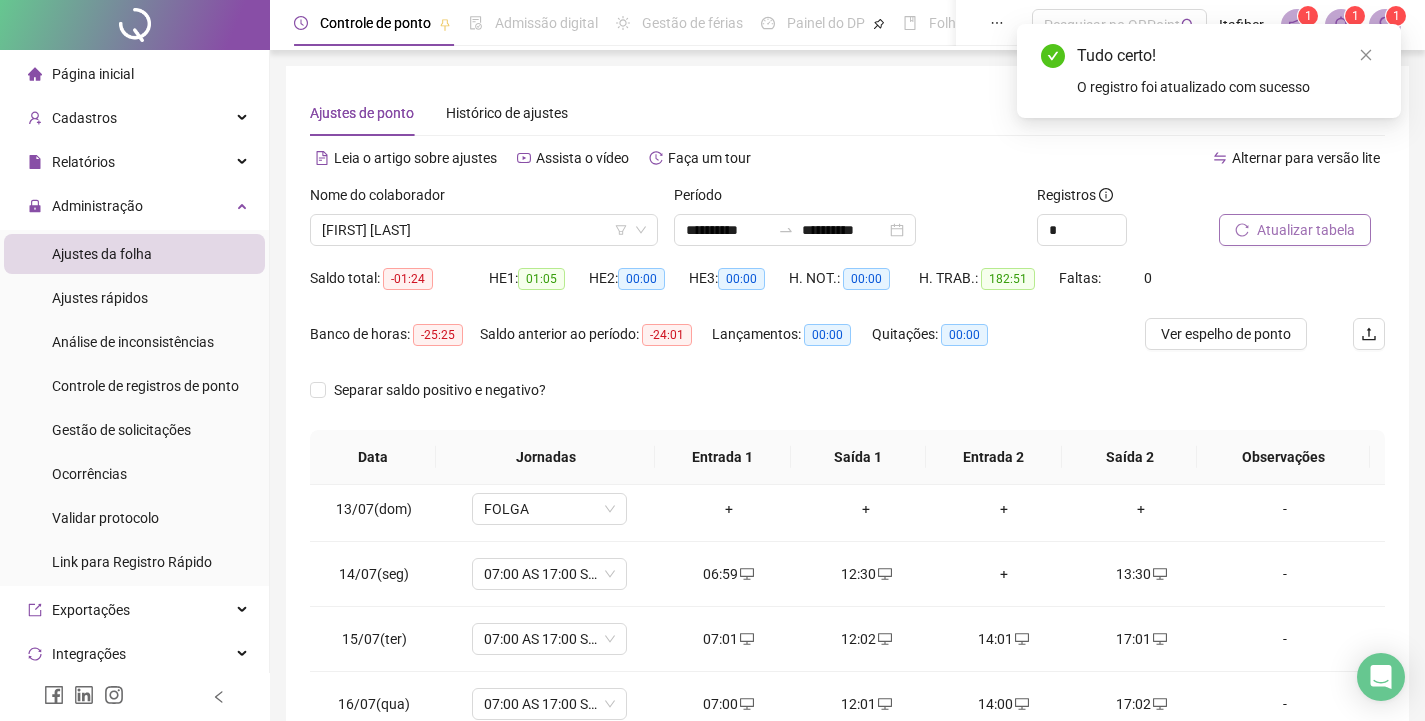 click on "Atualizar tabela" at bounding box center [1306, 230] 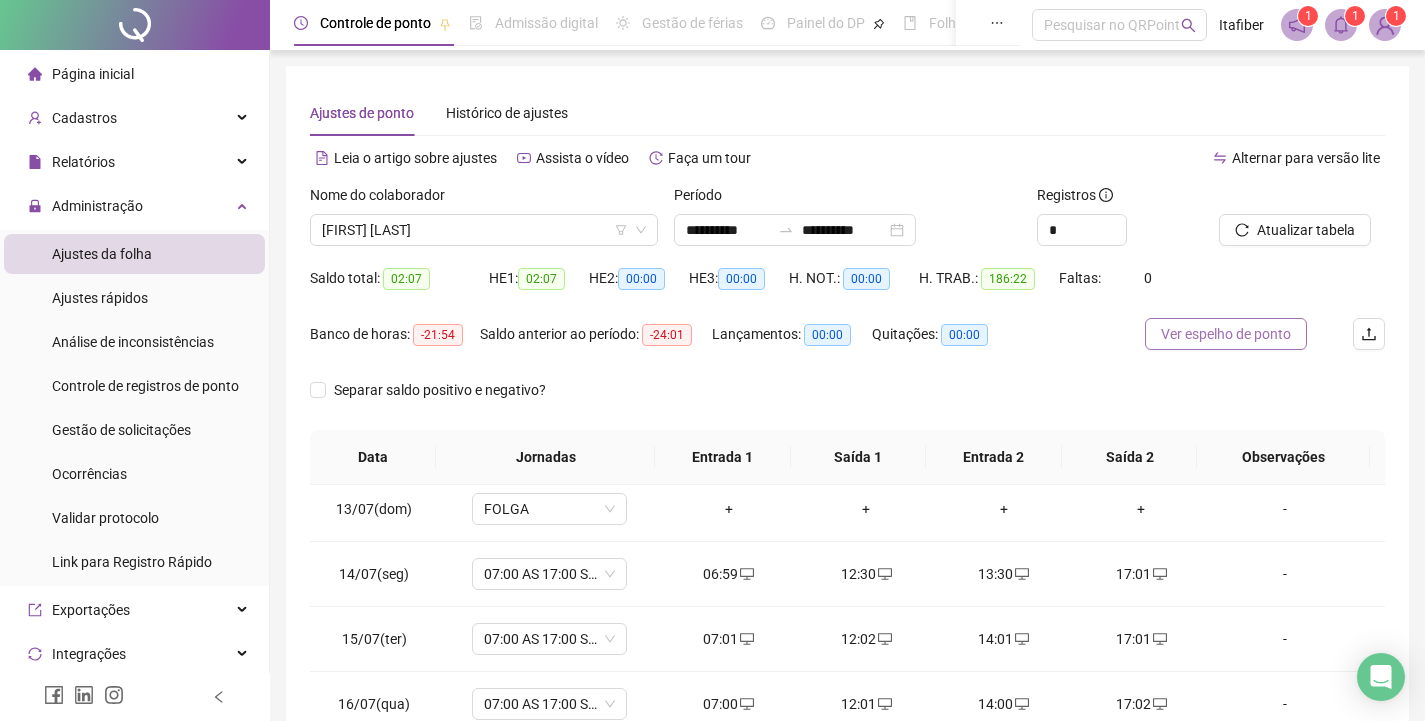 click on "Ver espelho de ponto" at bounding box center [1226, 334] 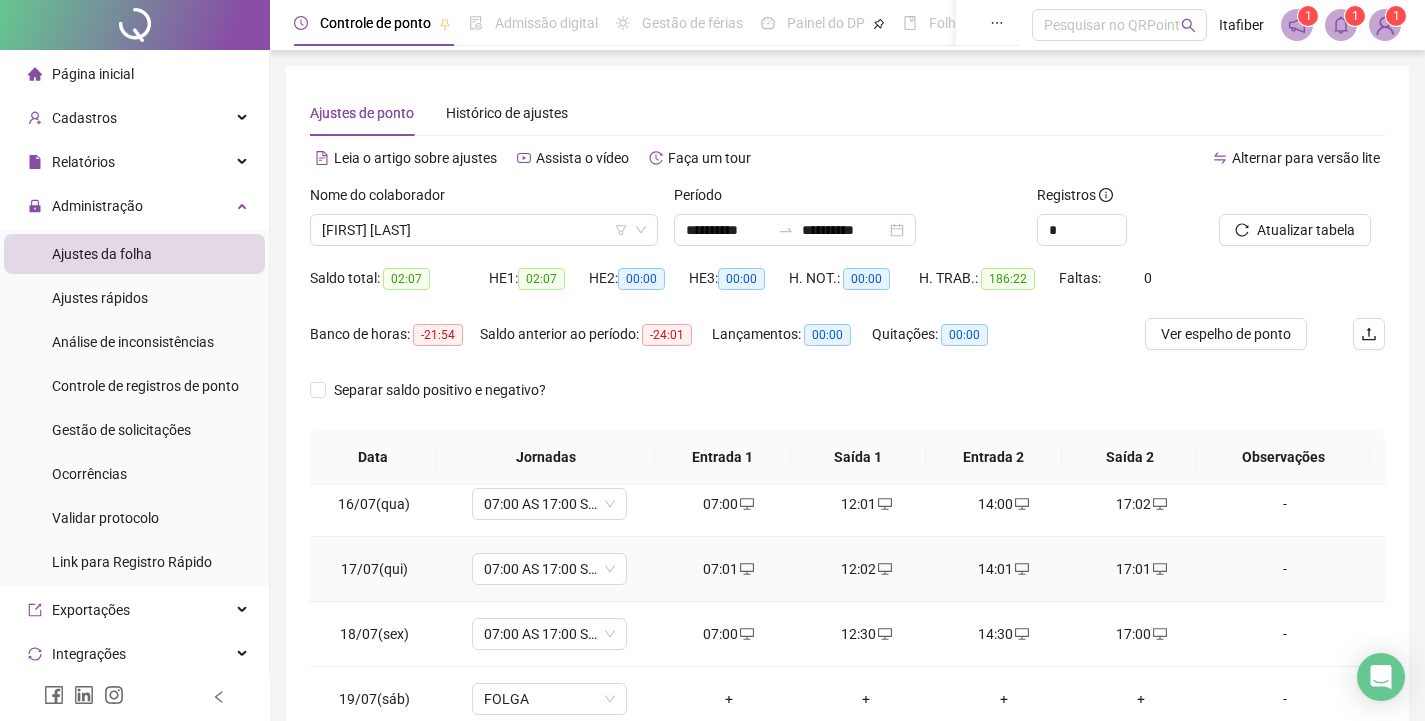 scroll, scrollTop: 788, scrollLeft: 0, axis: vertical 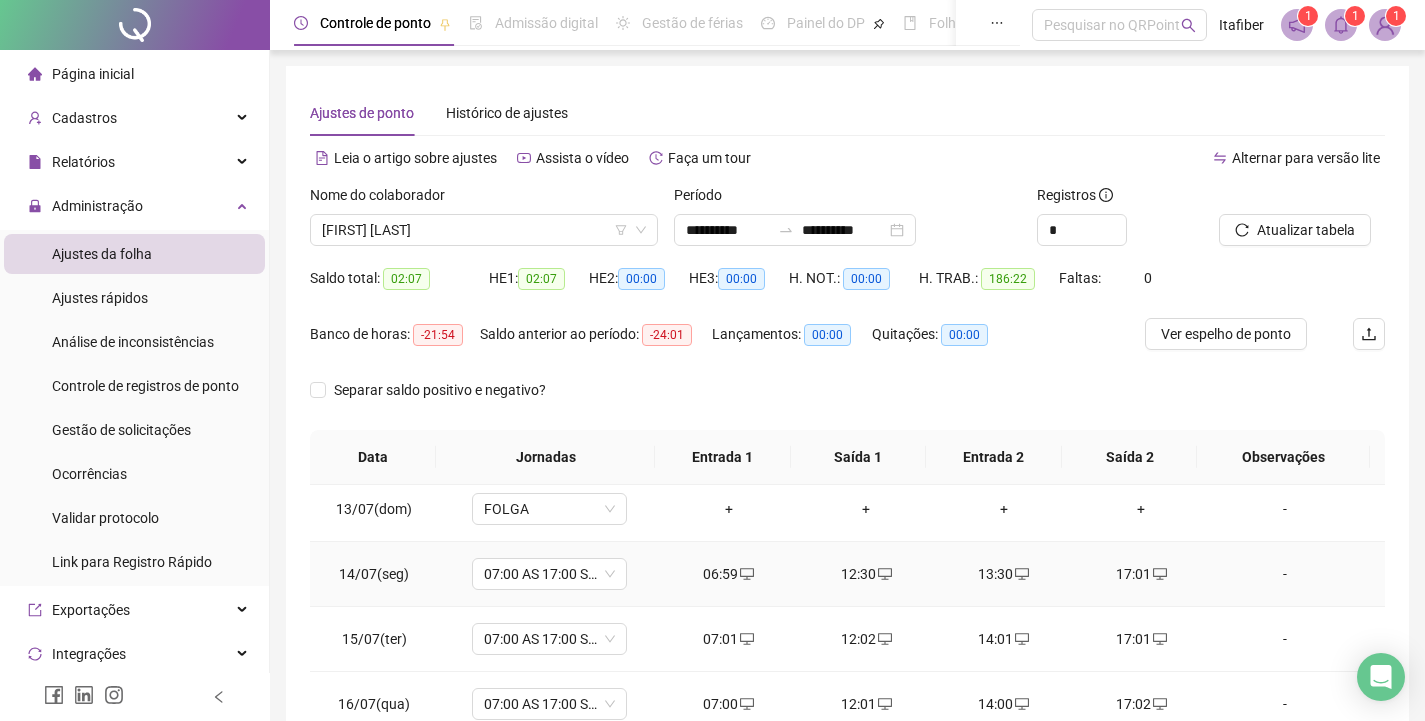 click on "13:30" at bounding box center [1004, 574] 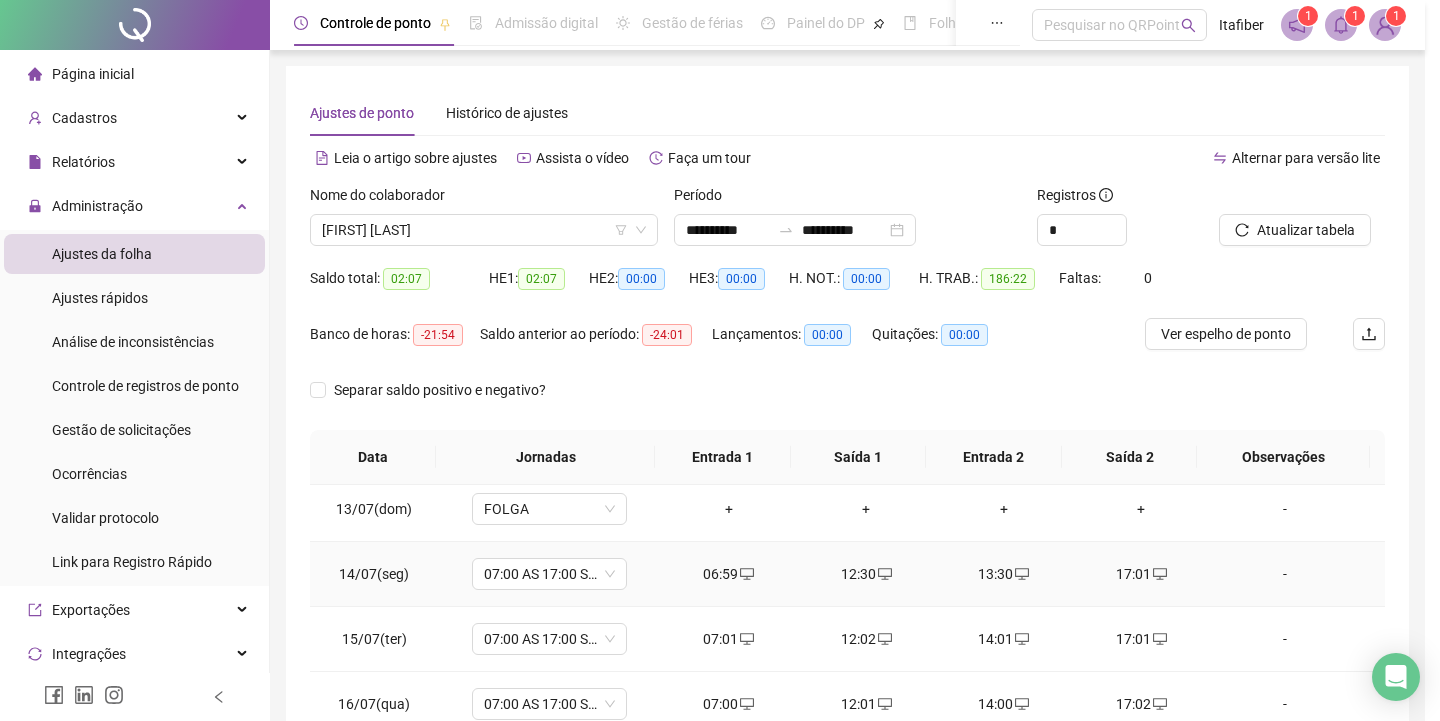 type on "**********" 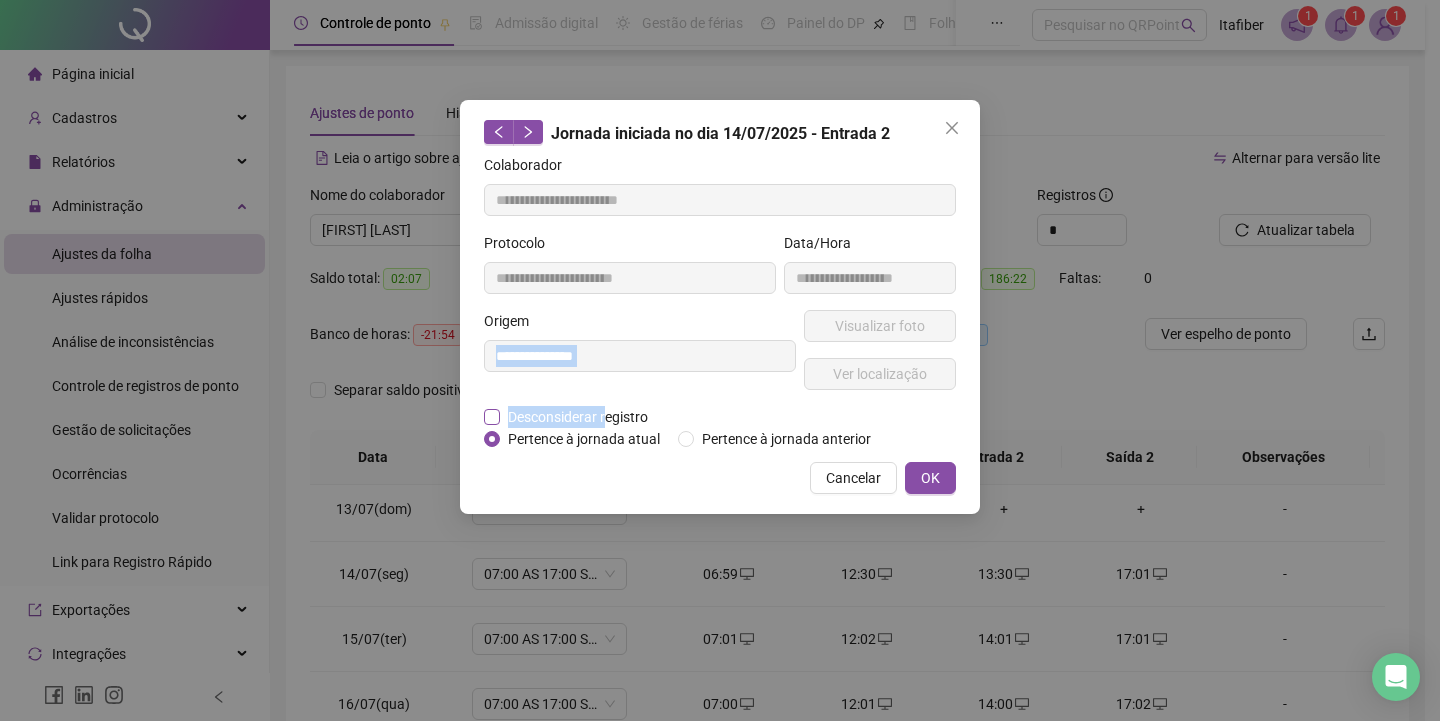 drag, startPoint x: 600, startPoint y: 400, endPoint x: 603, endPoint y: 424, distance: 24.186773 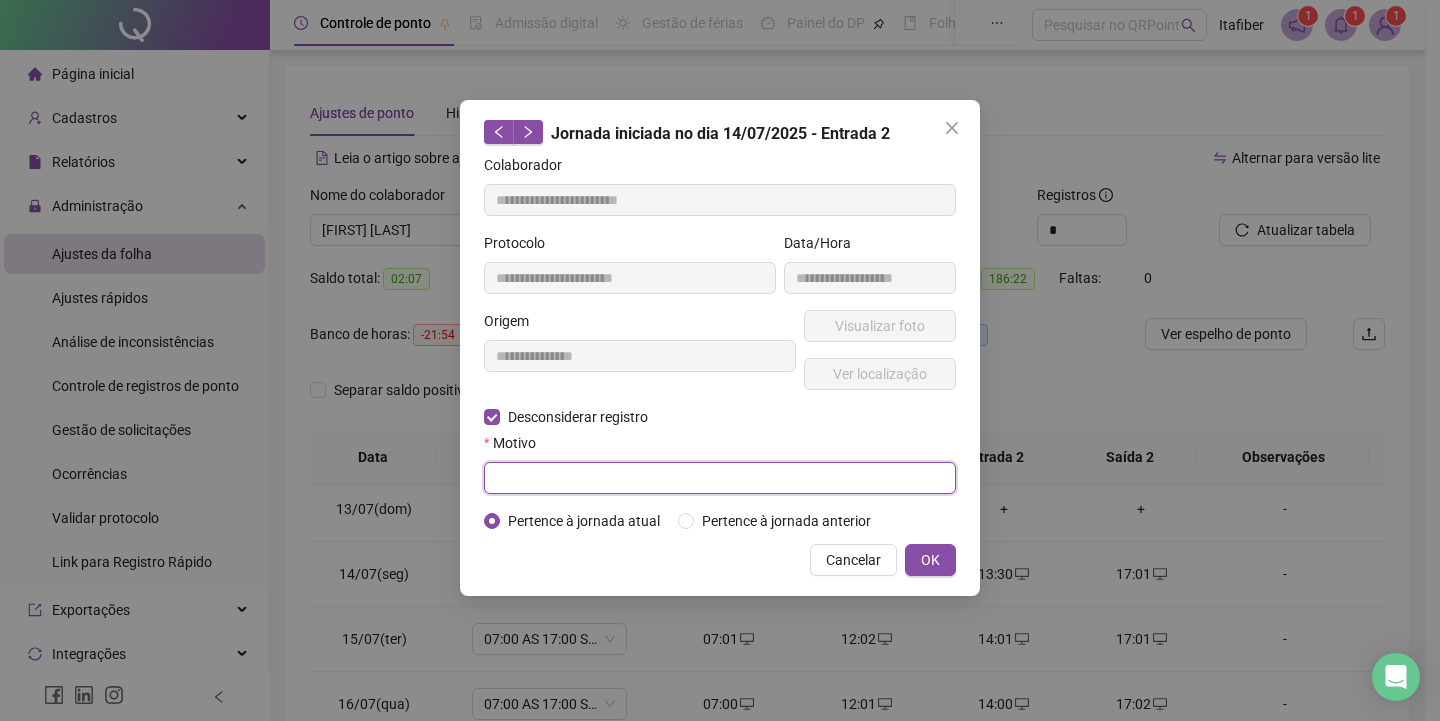 click at bounding box center [720, 478] 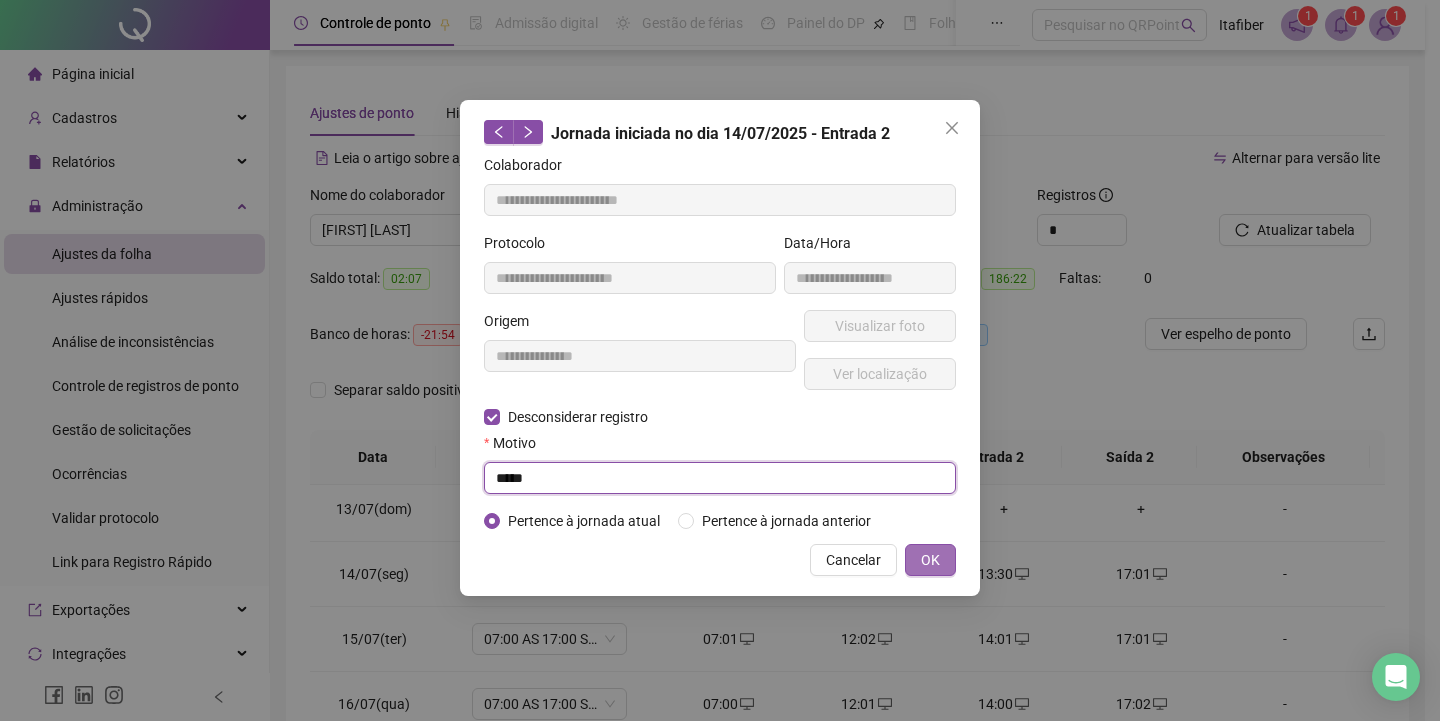 type on "*****" 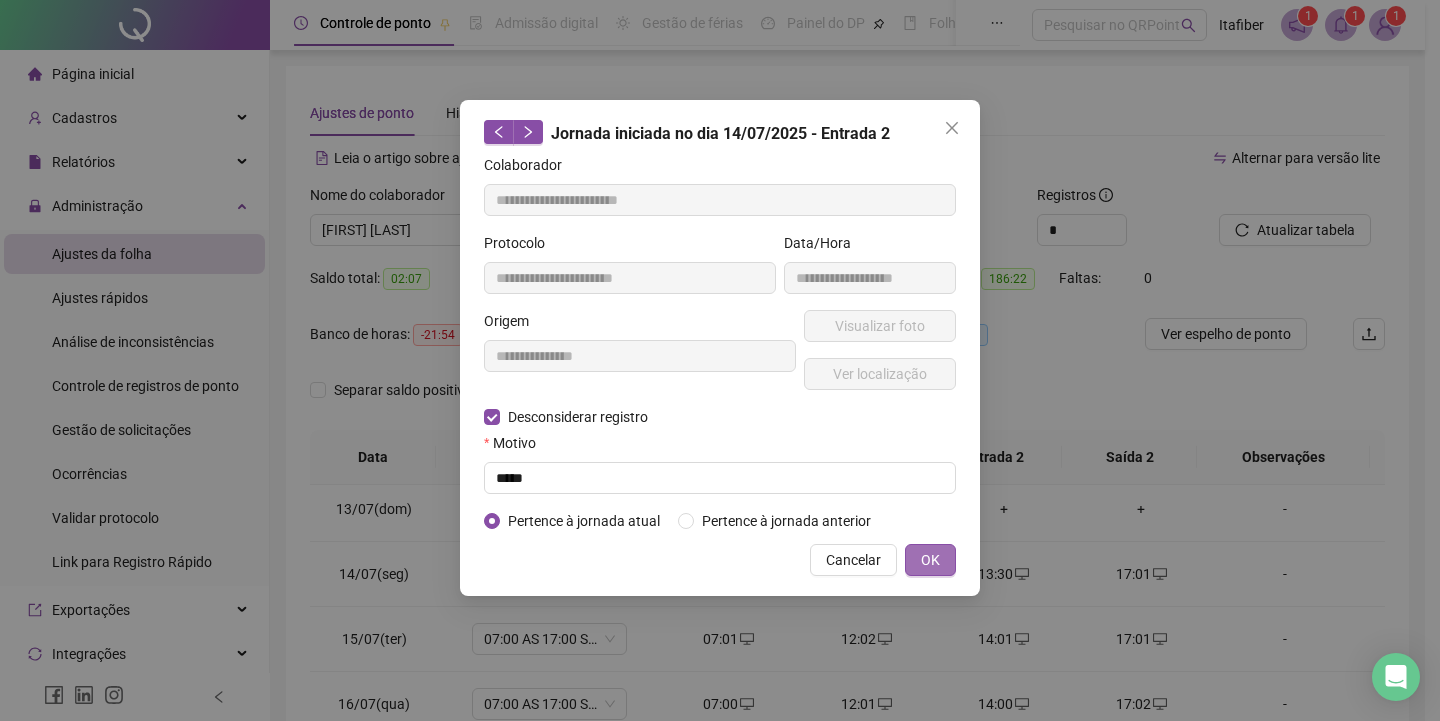 click on "OK" at bounding box center (930, 560) 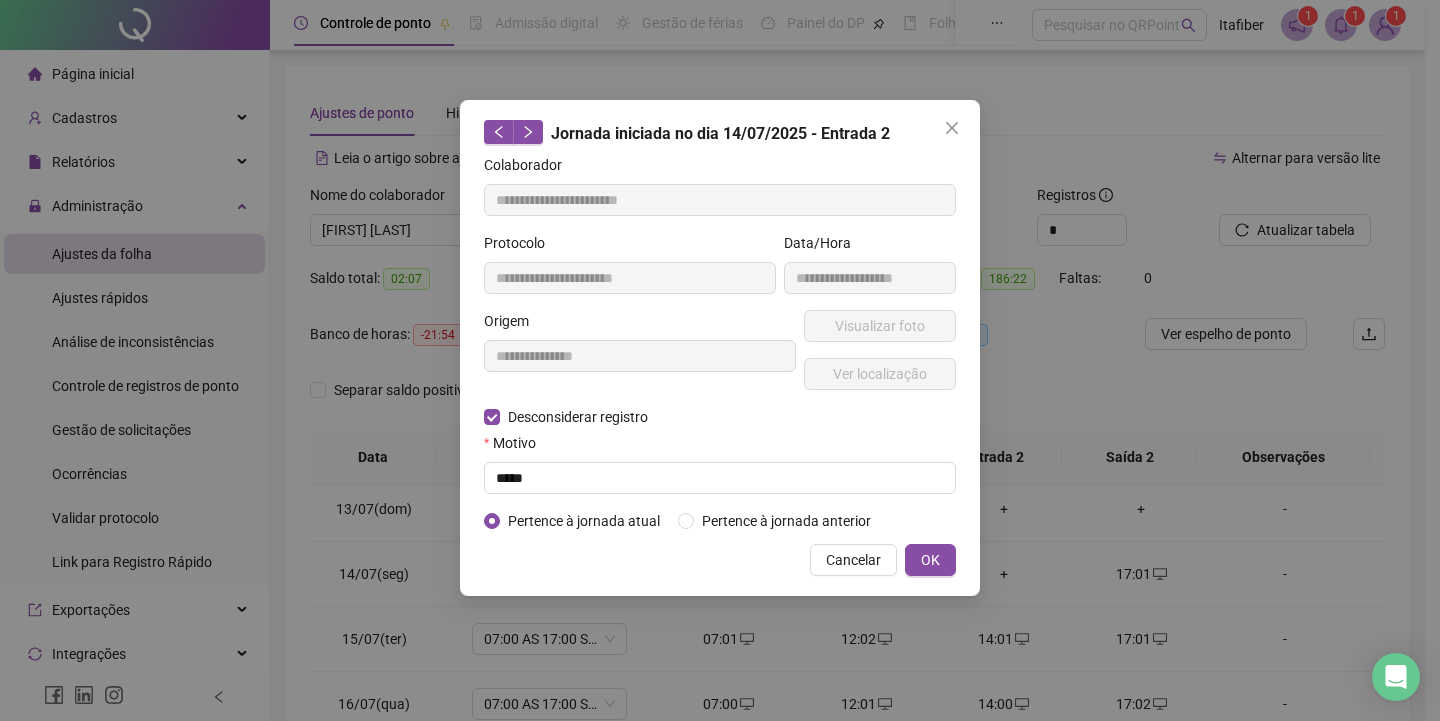 click on "**********" at bounding box center [720, 360] 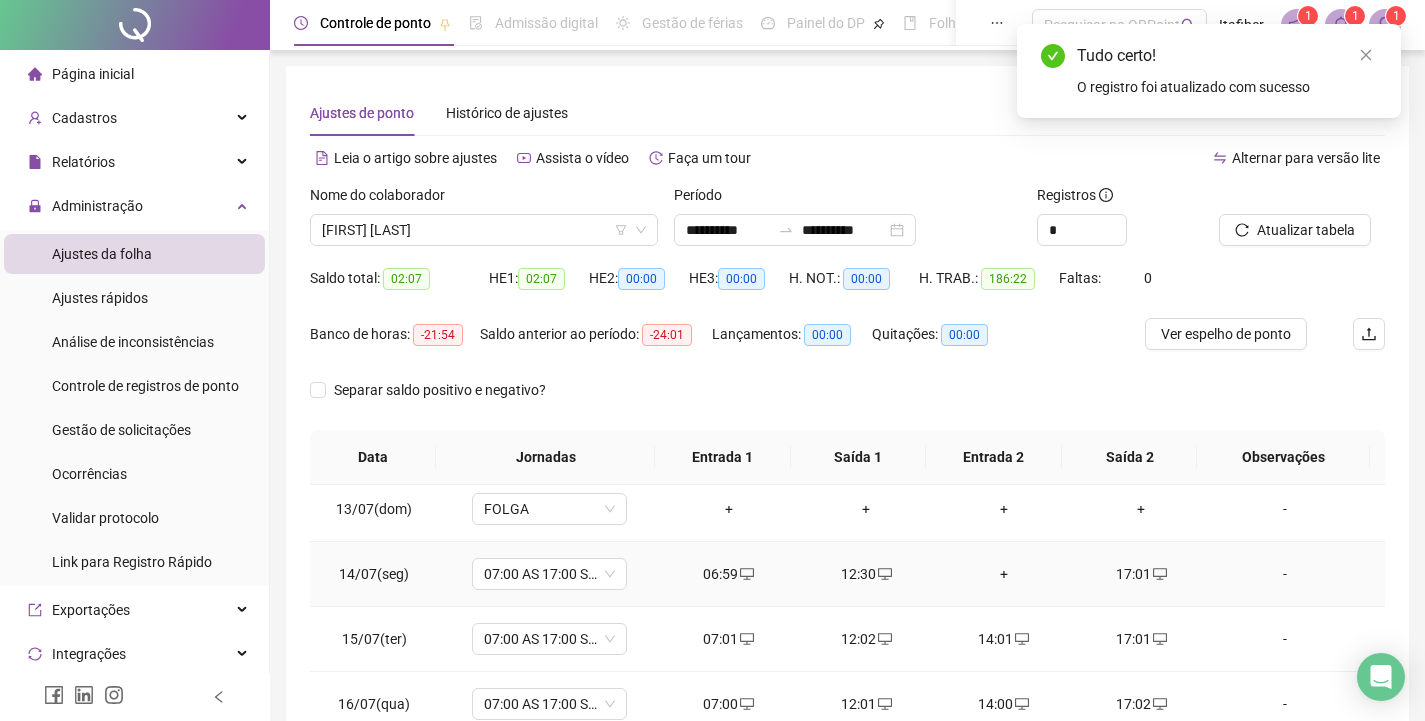 click on "+" at bounding box center (1004, 574) 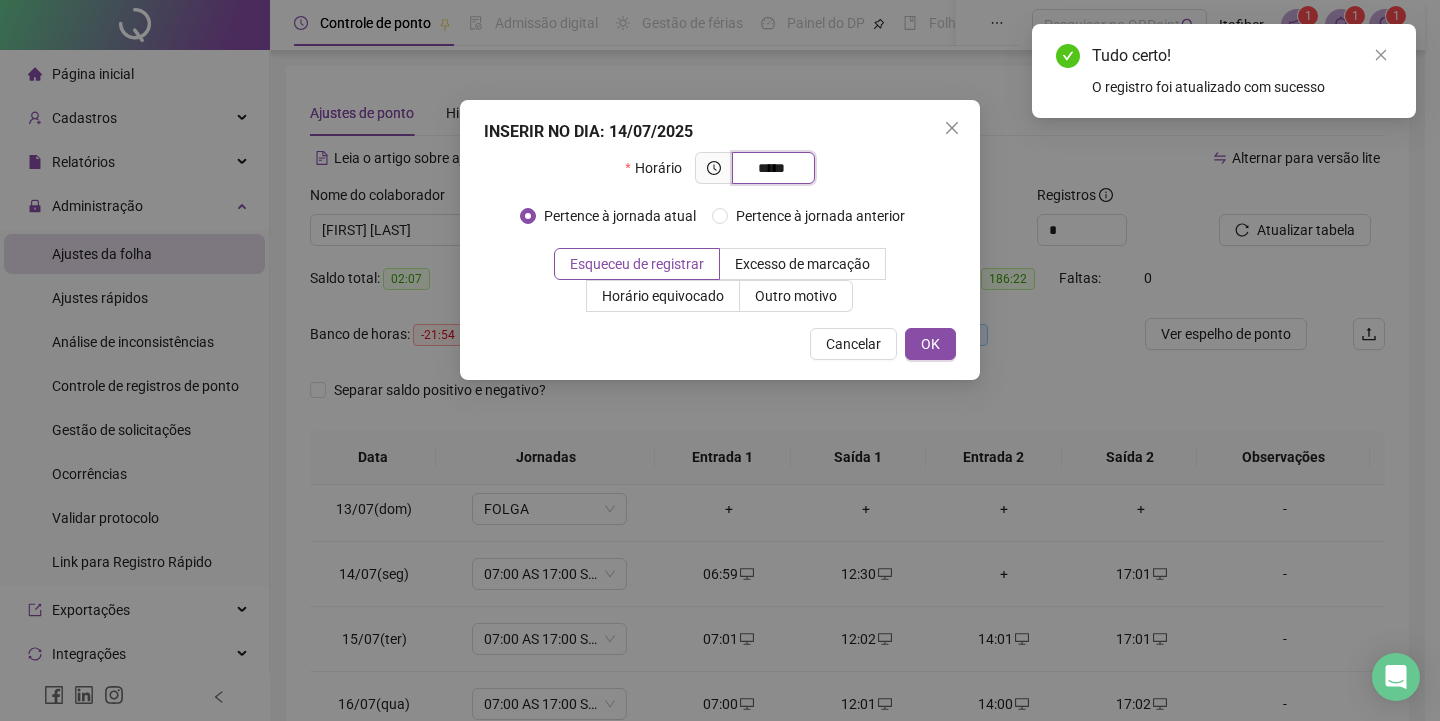 type on "*****" 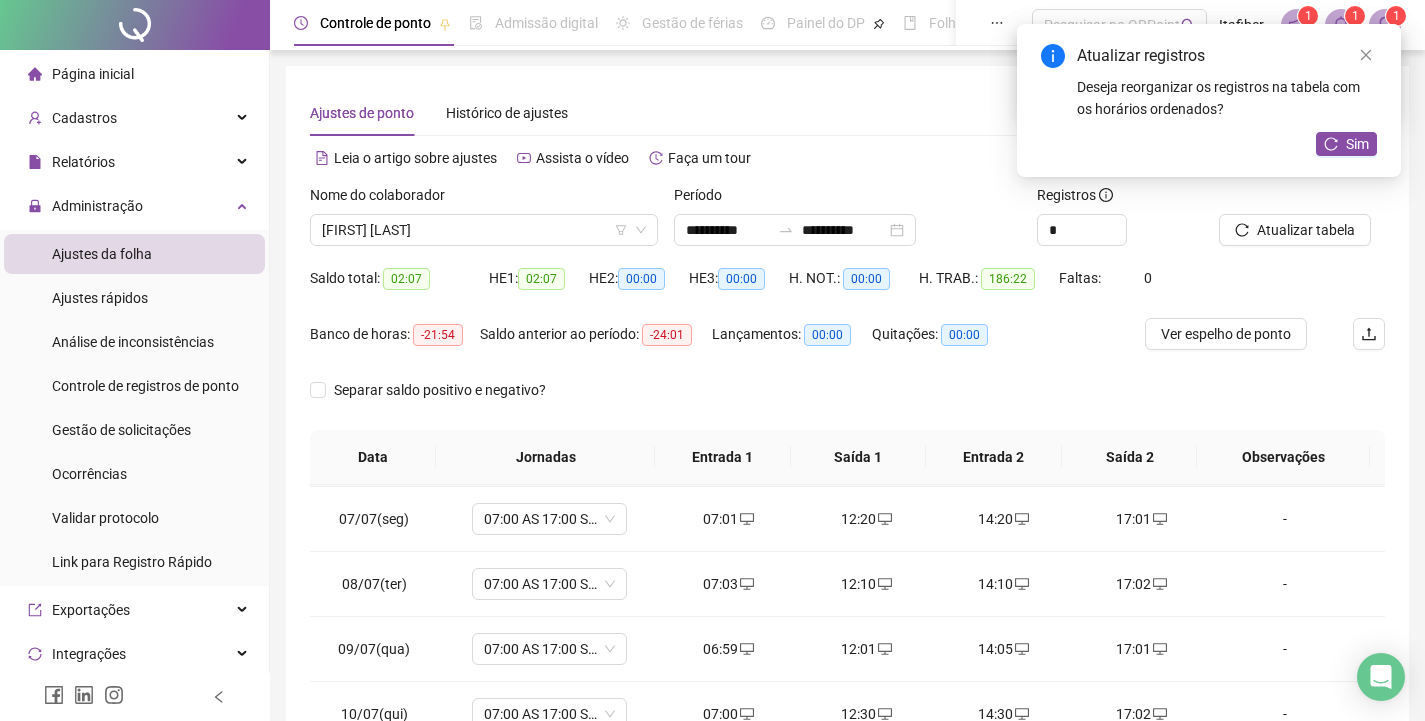 scroll, scrollTop: 188, scrollLeft: 0, axis: vertical 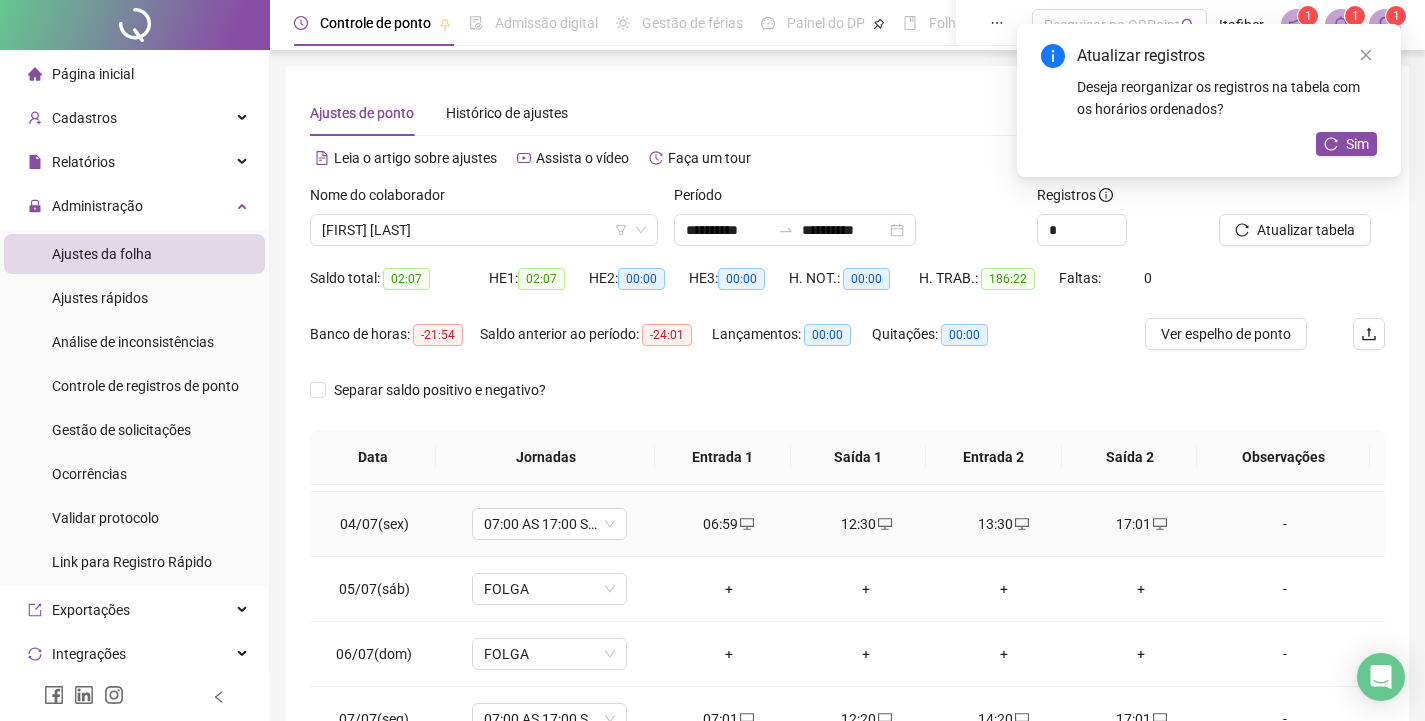click 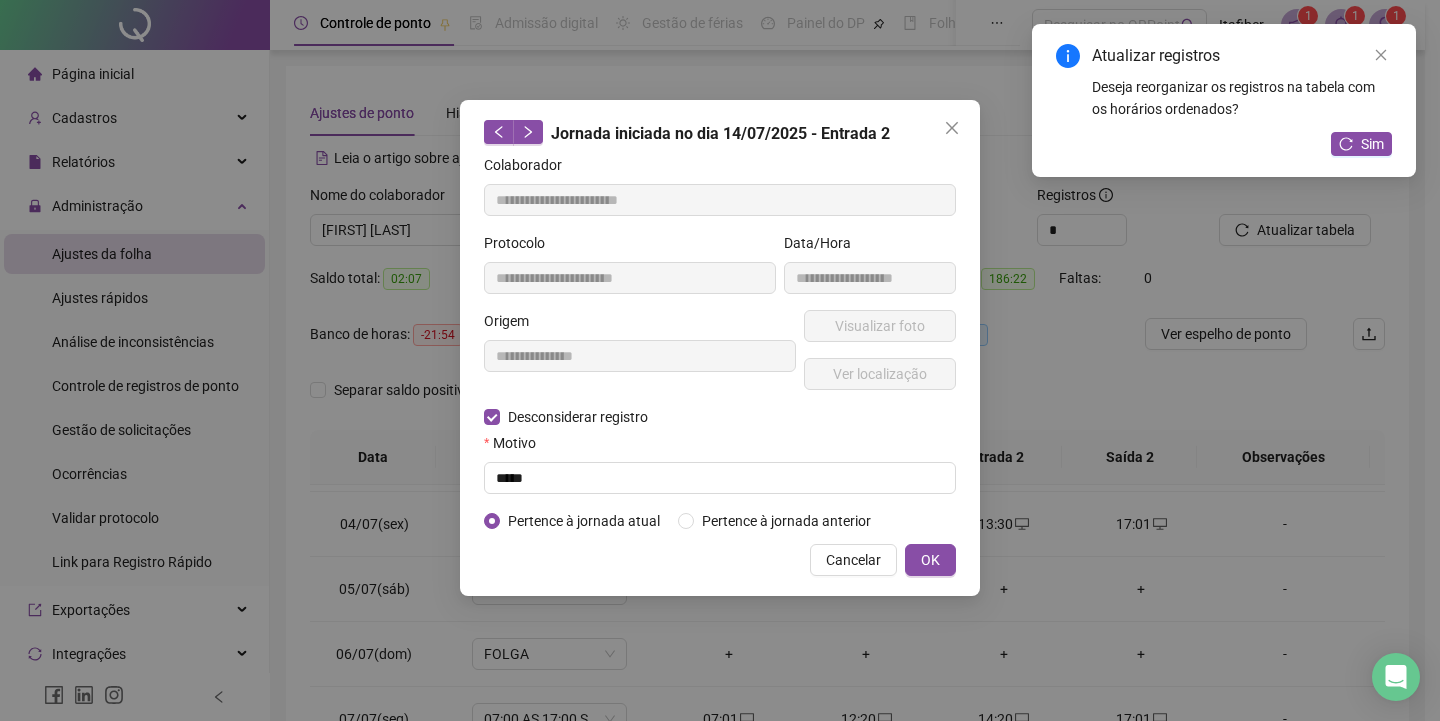 type on "**********" 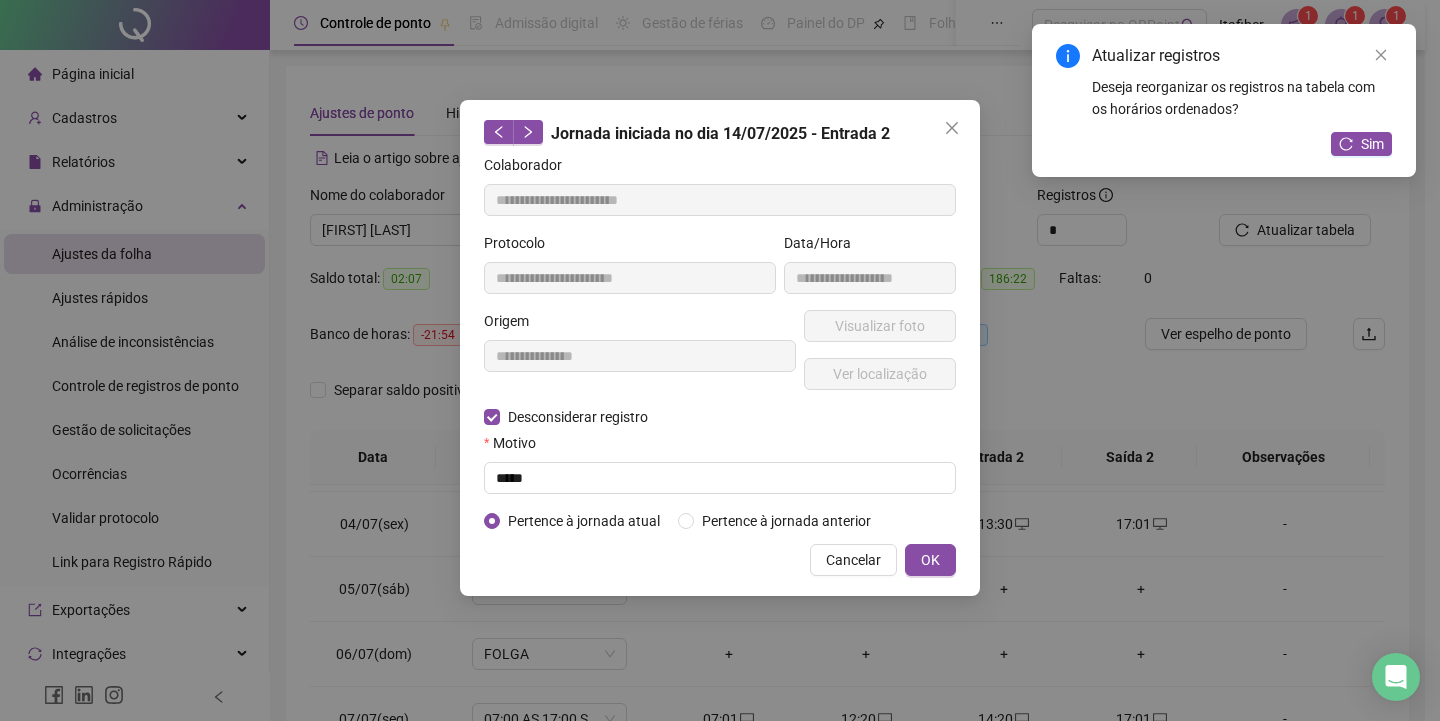type on "**********" 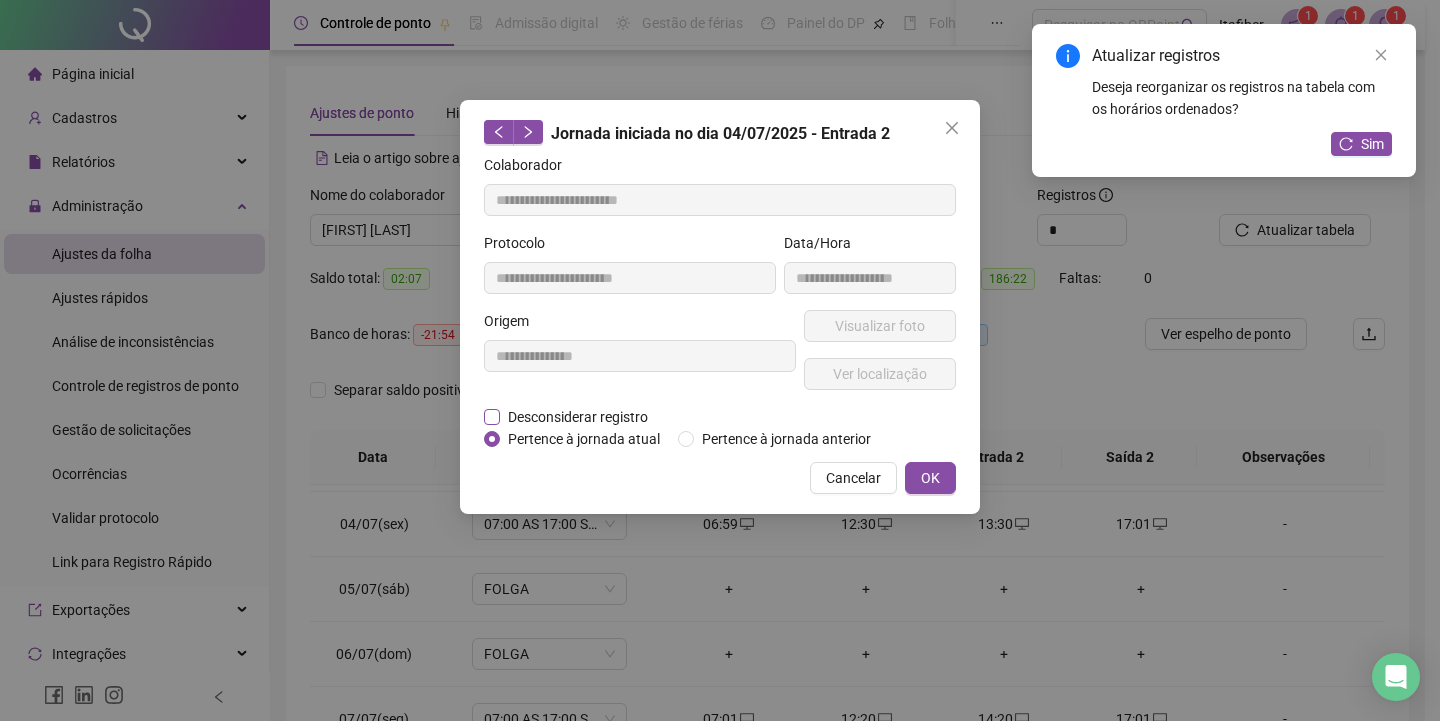 click on "Desconsiderar registro" at bounding box center (578, 417) 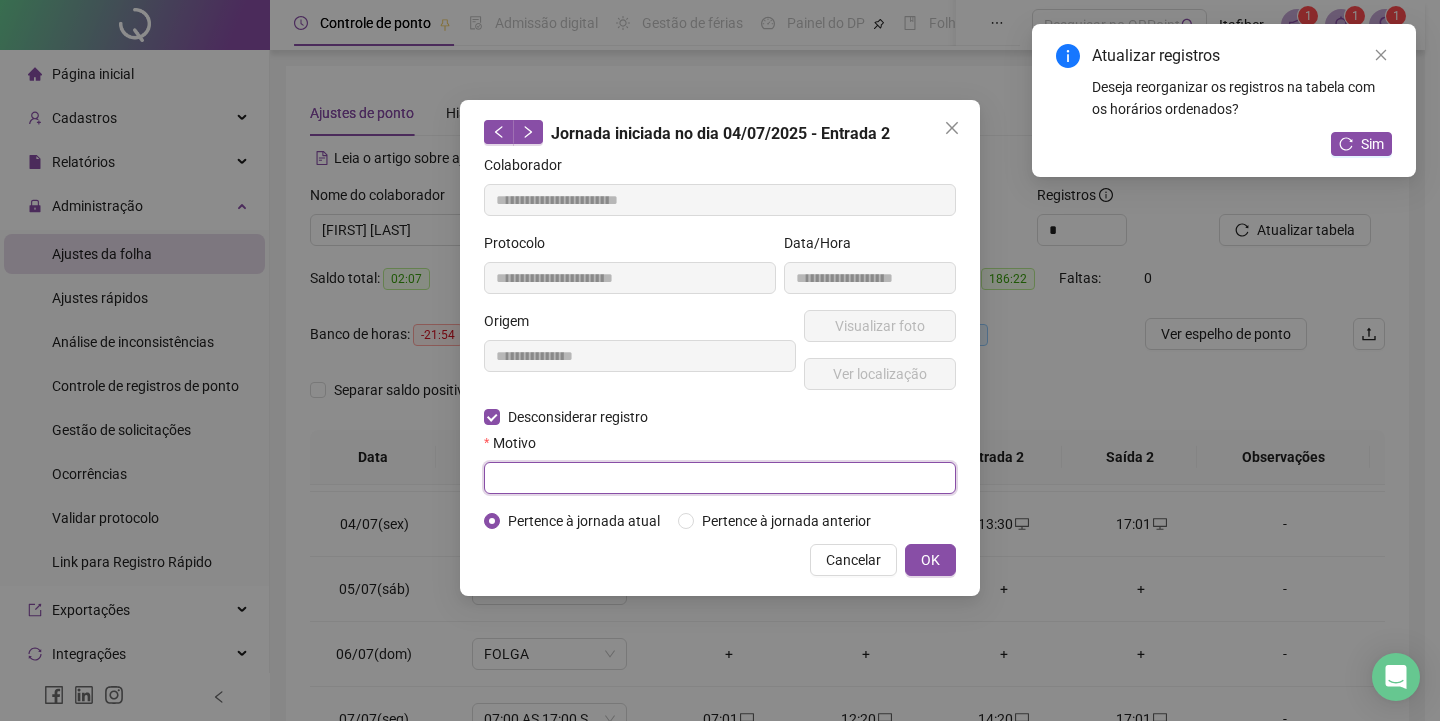 click at bounding box center (720, 478) 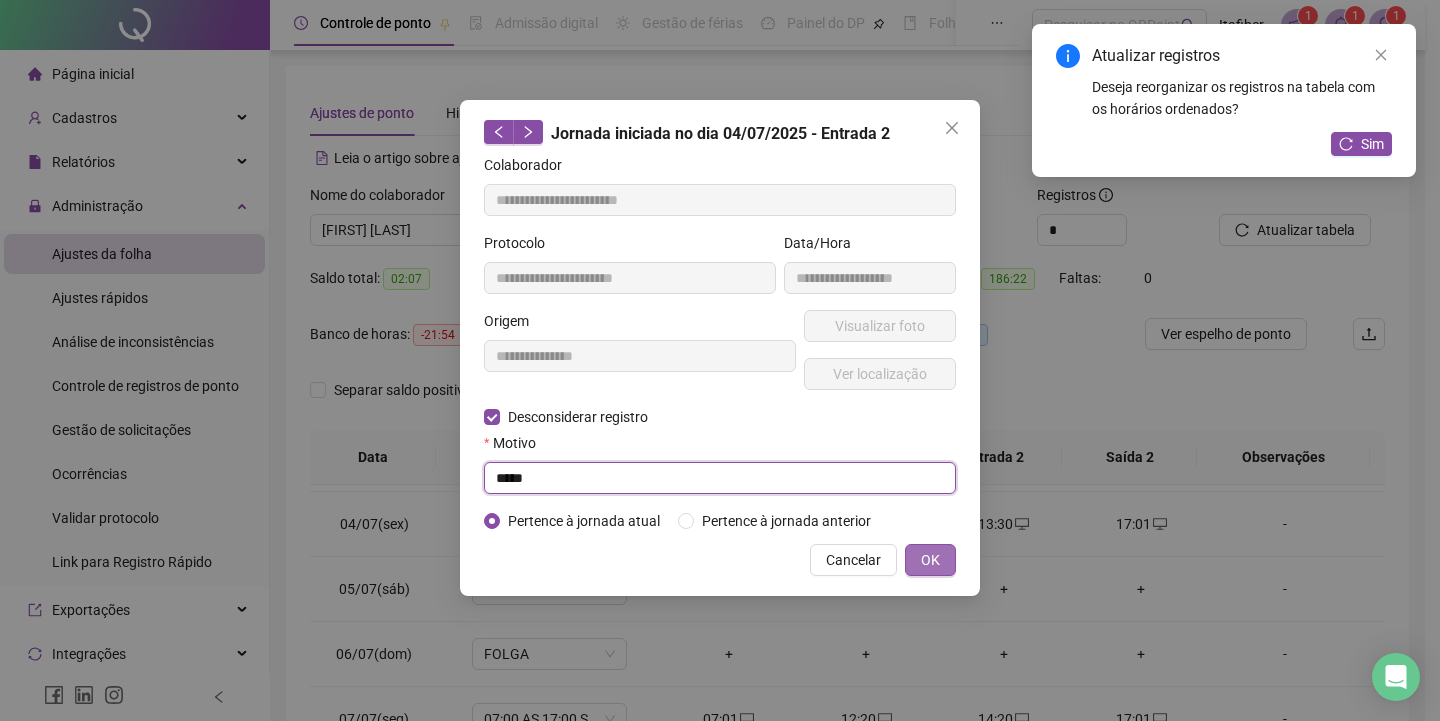 type on "*****" 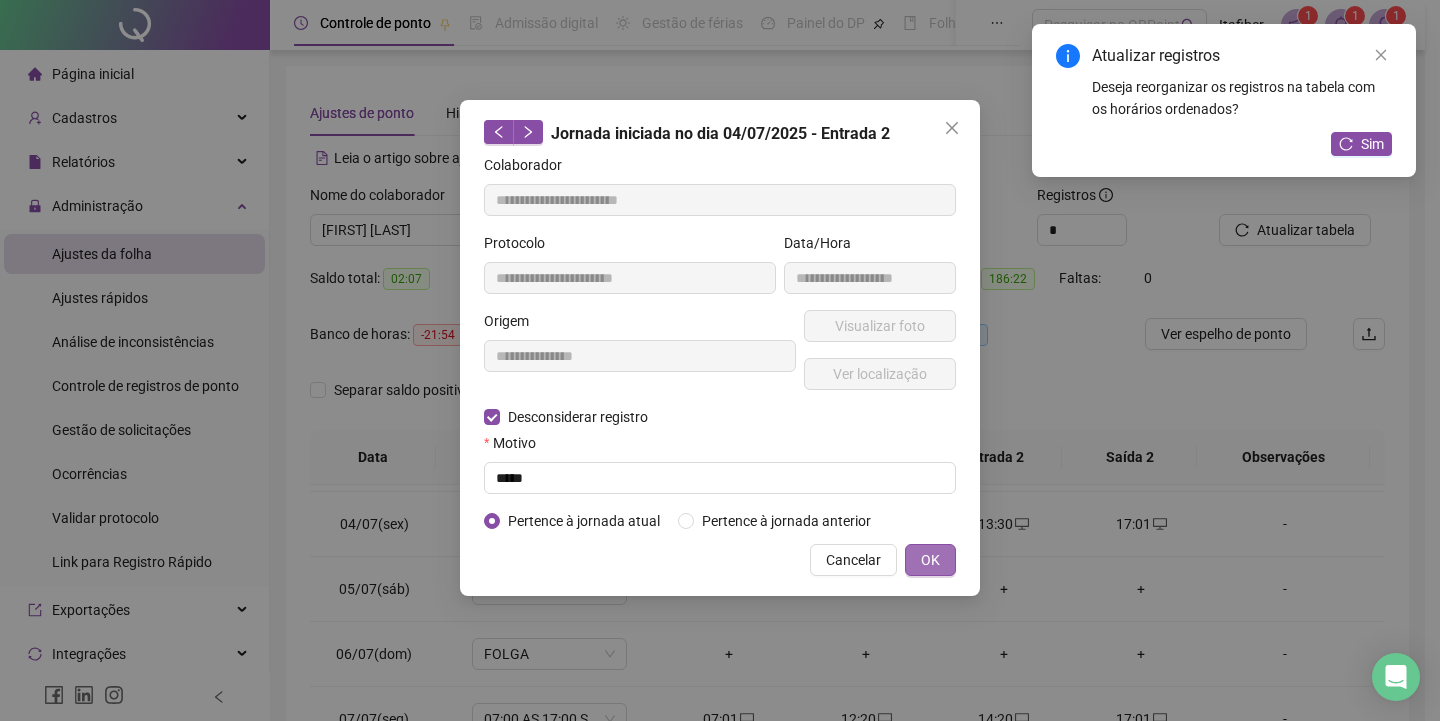 click on "OK" at bounding box center [930, 560] 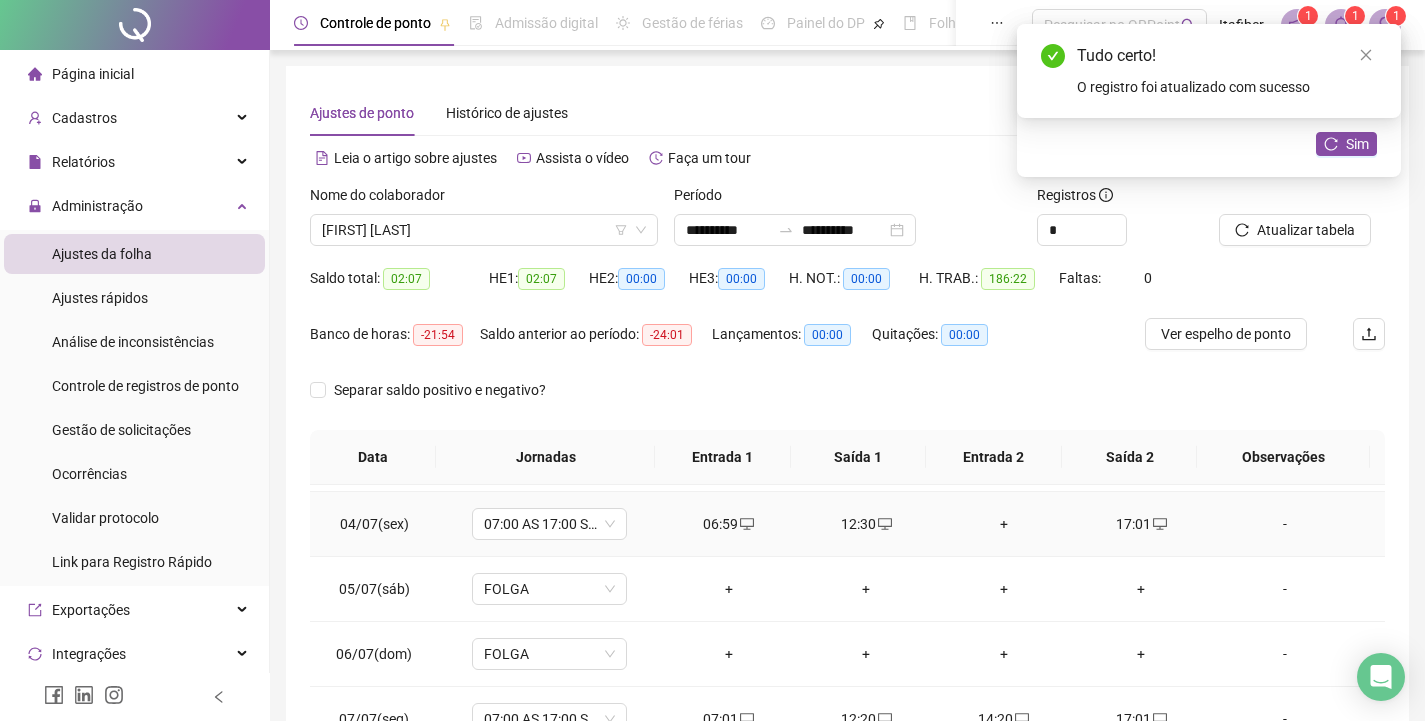 click on "+" at bounding box center (1004, 524) 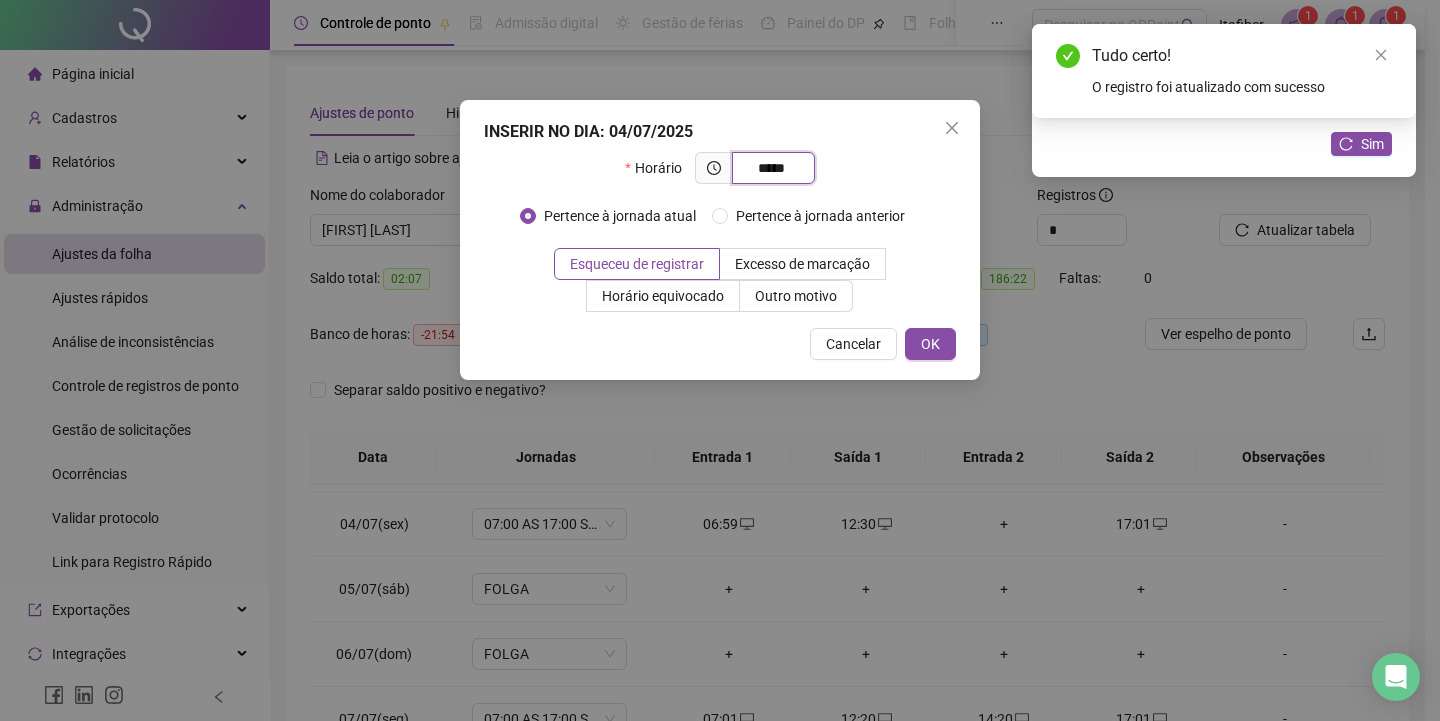 type on "*****" 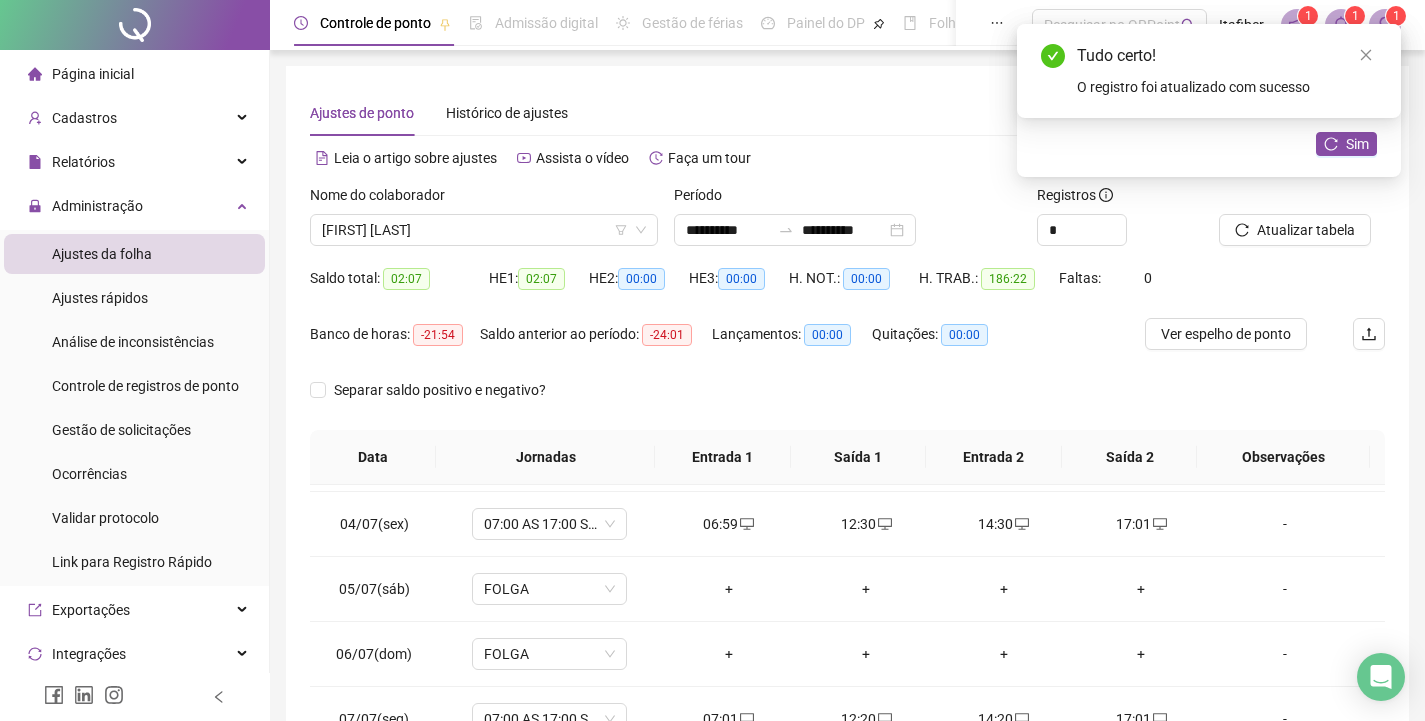 click at bounding box center (1277, 199) 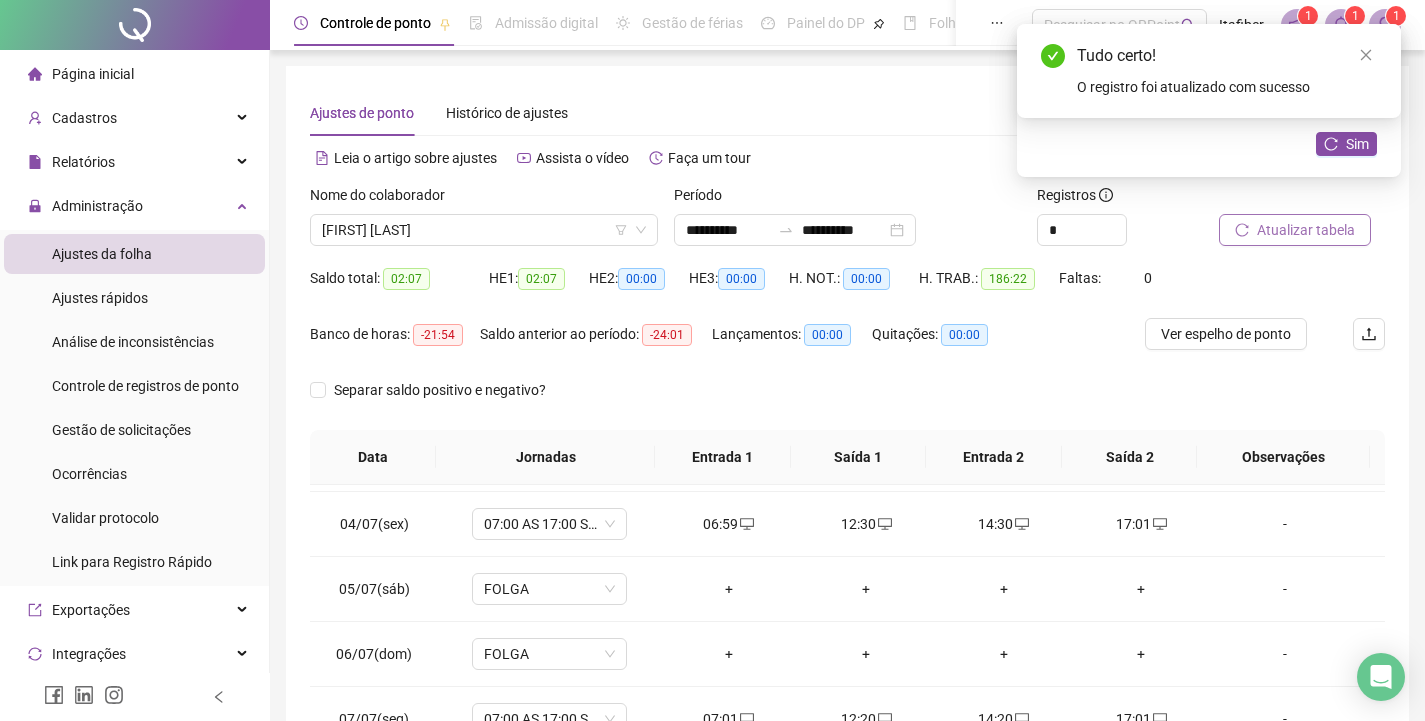 click on "Atualizar tabela" at bounding box center (1295, 230) 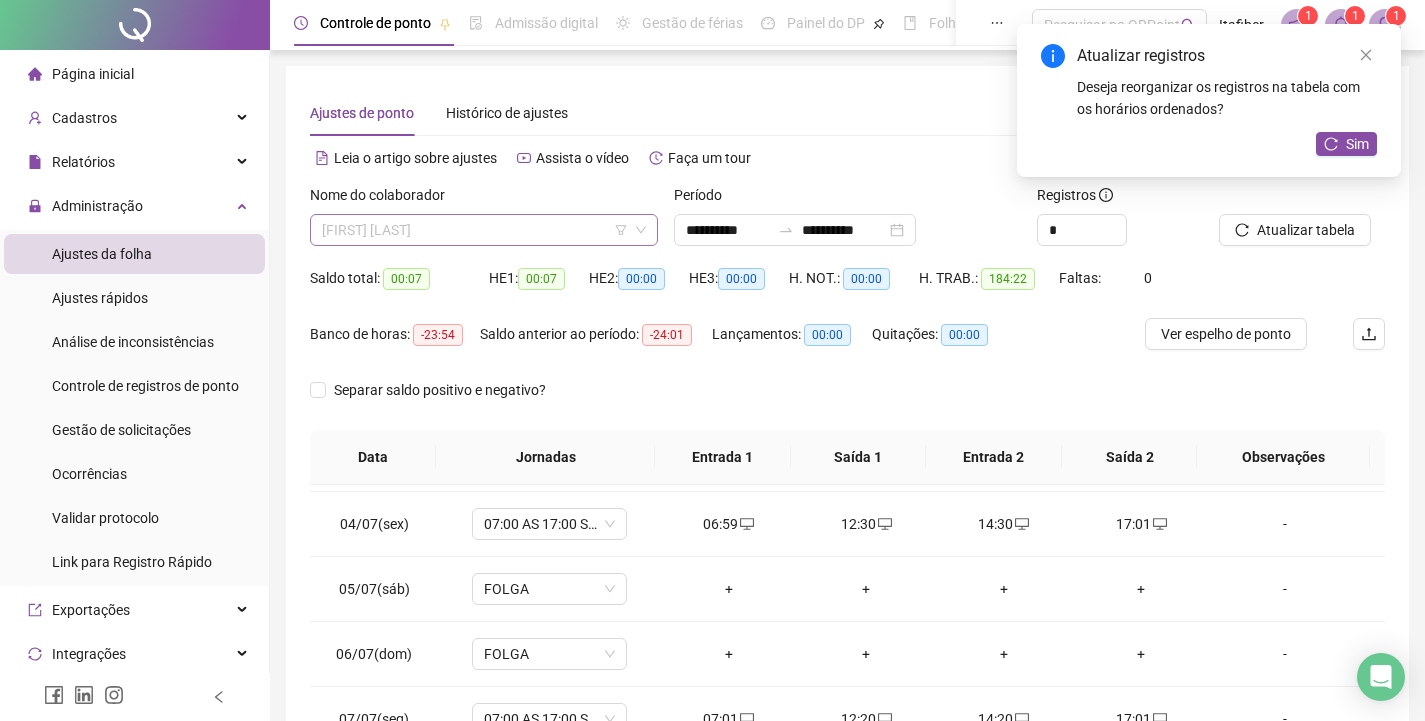click on "[FIRST] [LAST]" at bounding box center [484, 230] 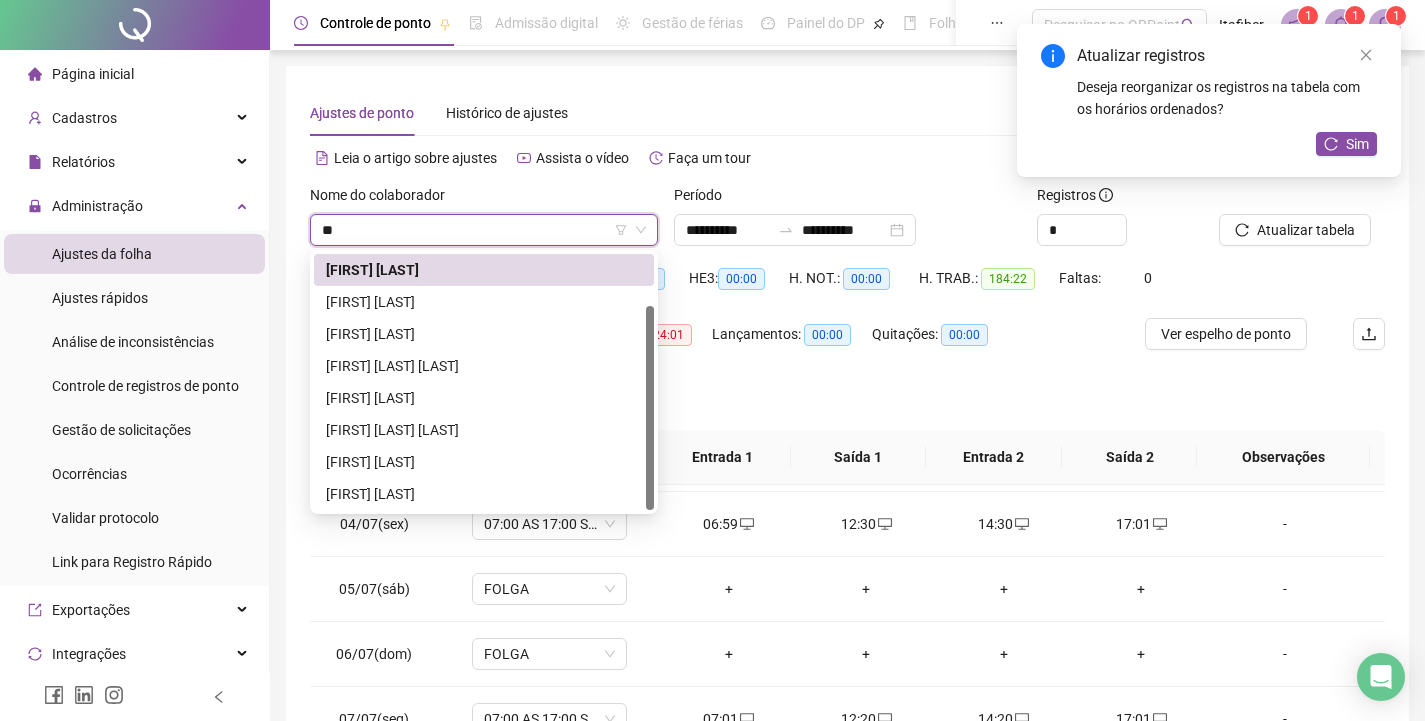 scroll, scrollTop: 0, scrollLeft: 0, axis: both 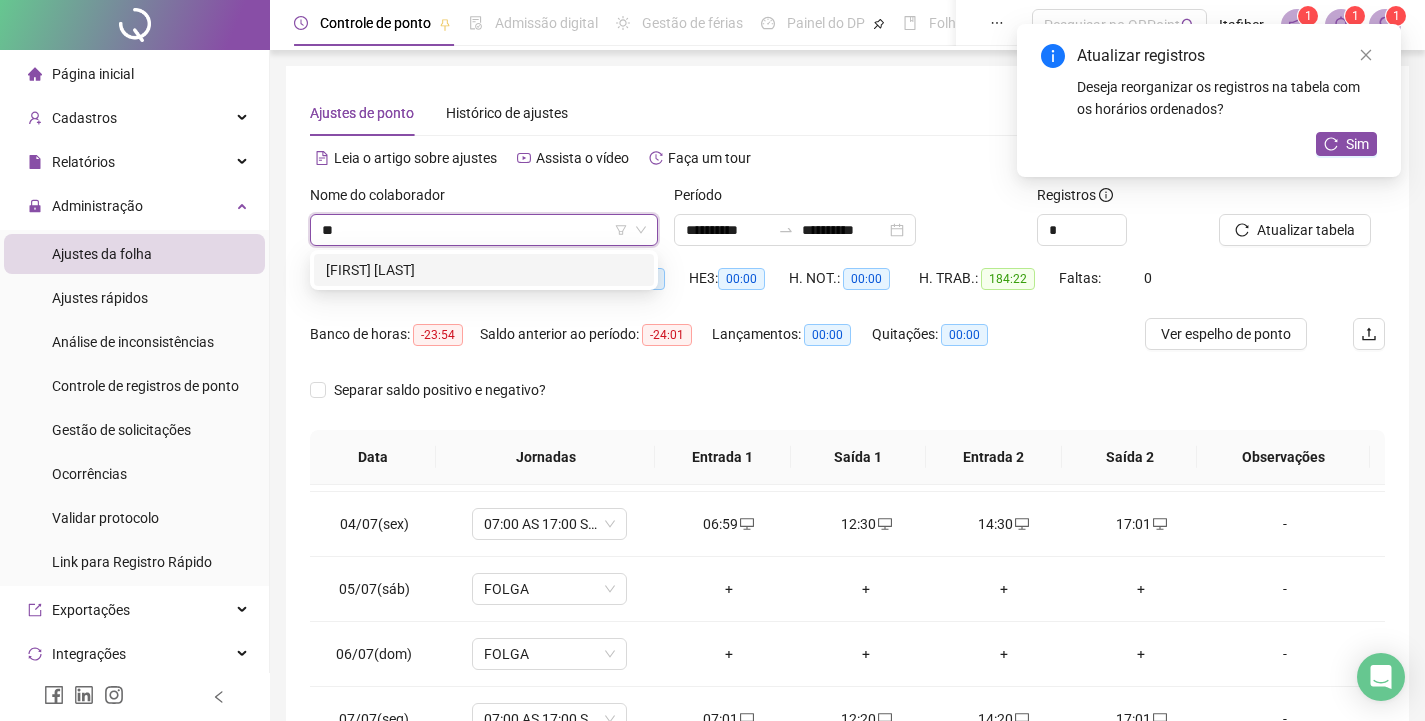 type on "***" 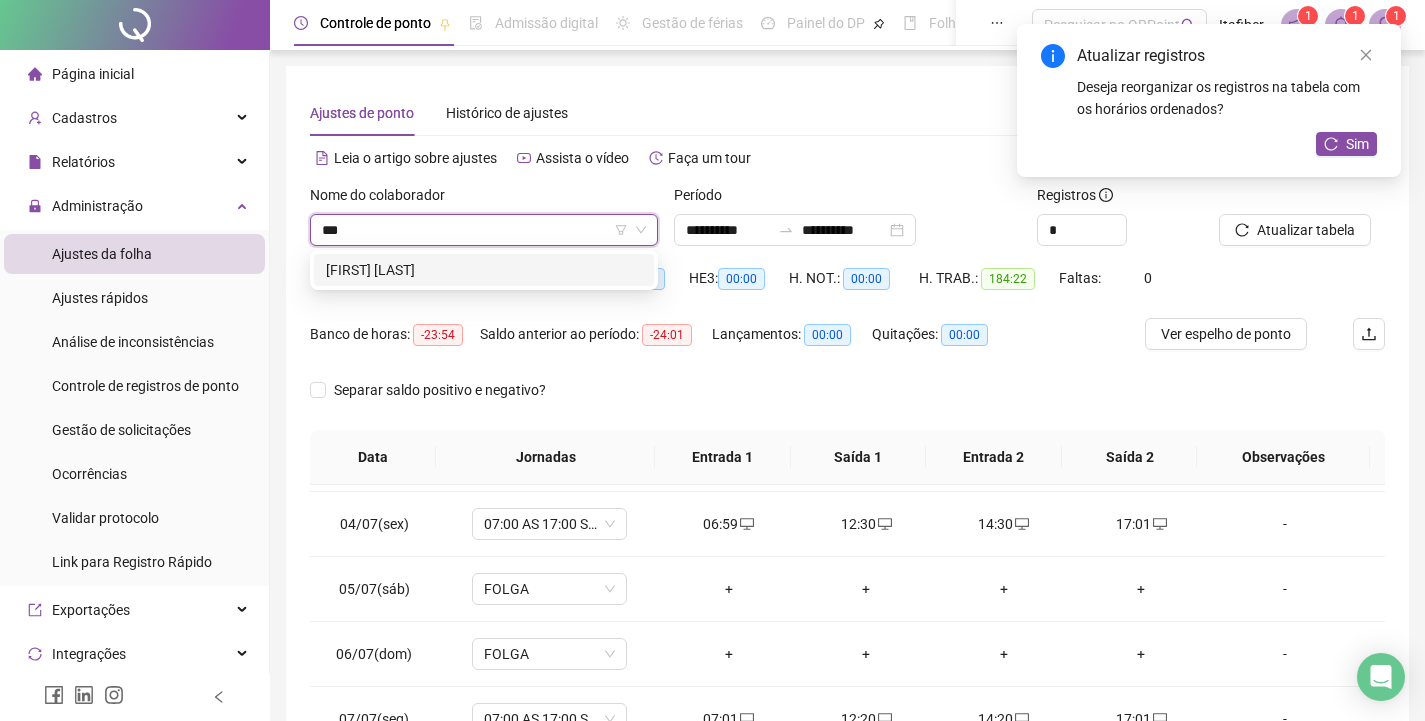 click on "[FIRST] [LAST]" at bounding box center (484, 270) 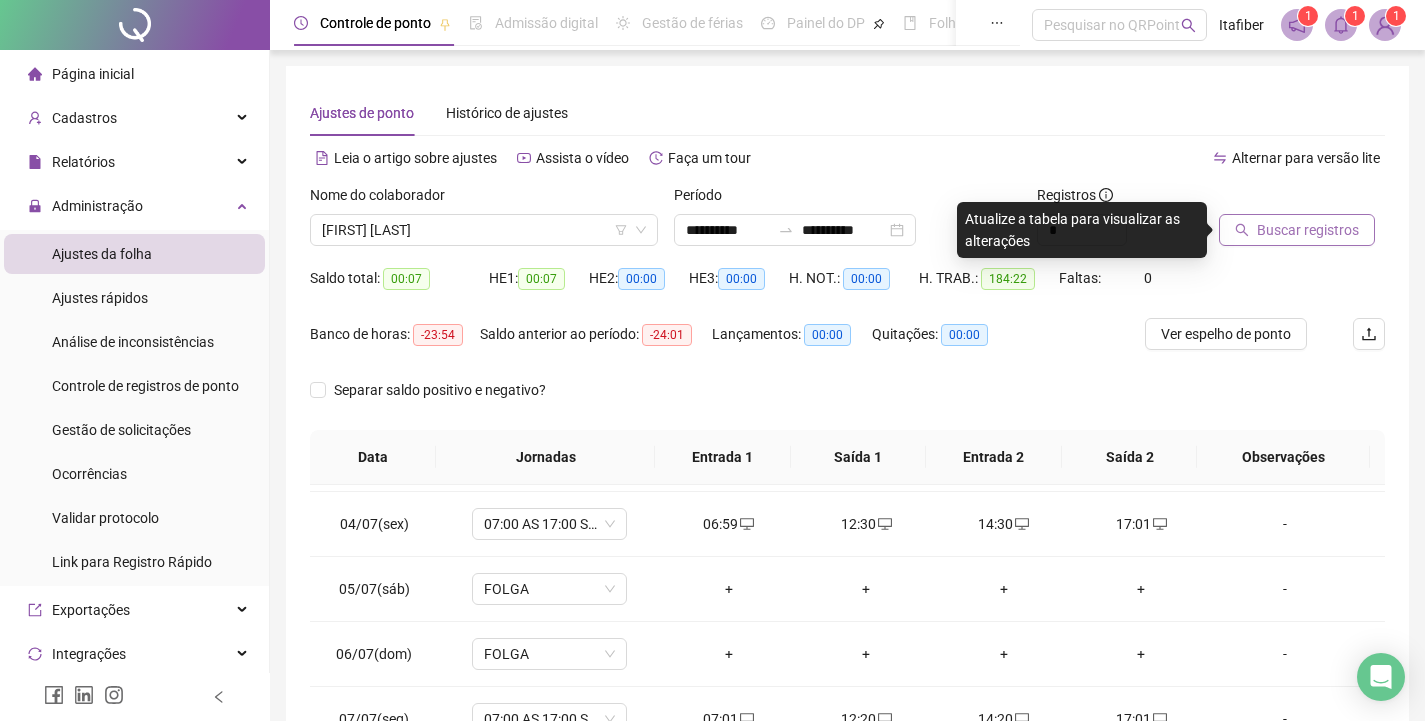 click on "Buscar registros" at bounding box center [1308, 230] 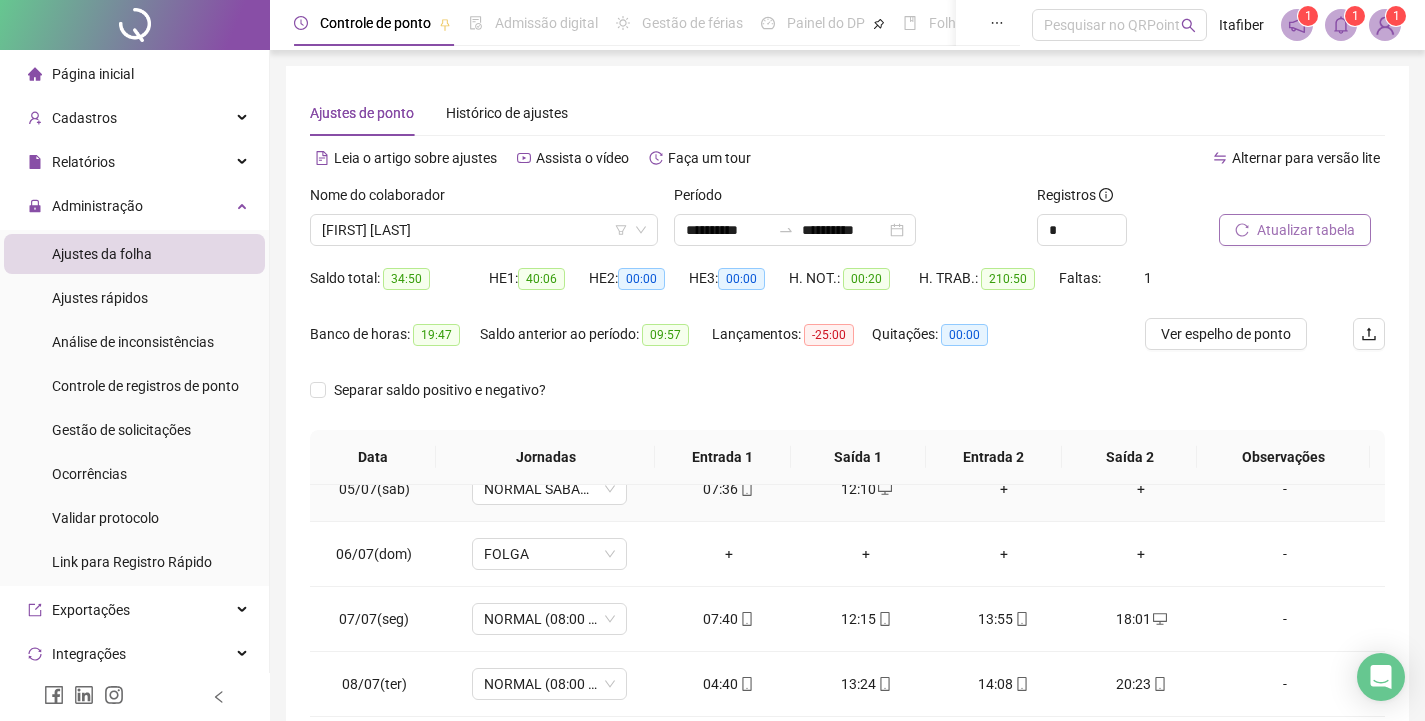 scroll, scrollTop: 388, scrollLeft: 0, axis: vertical 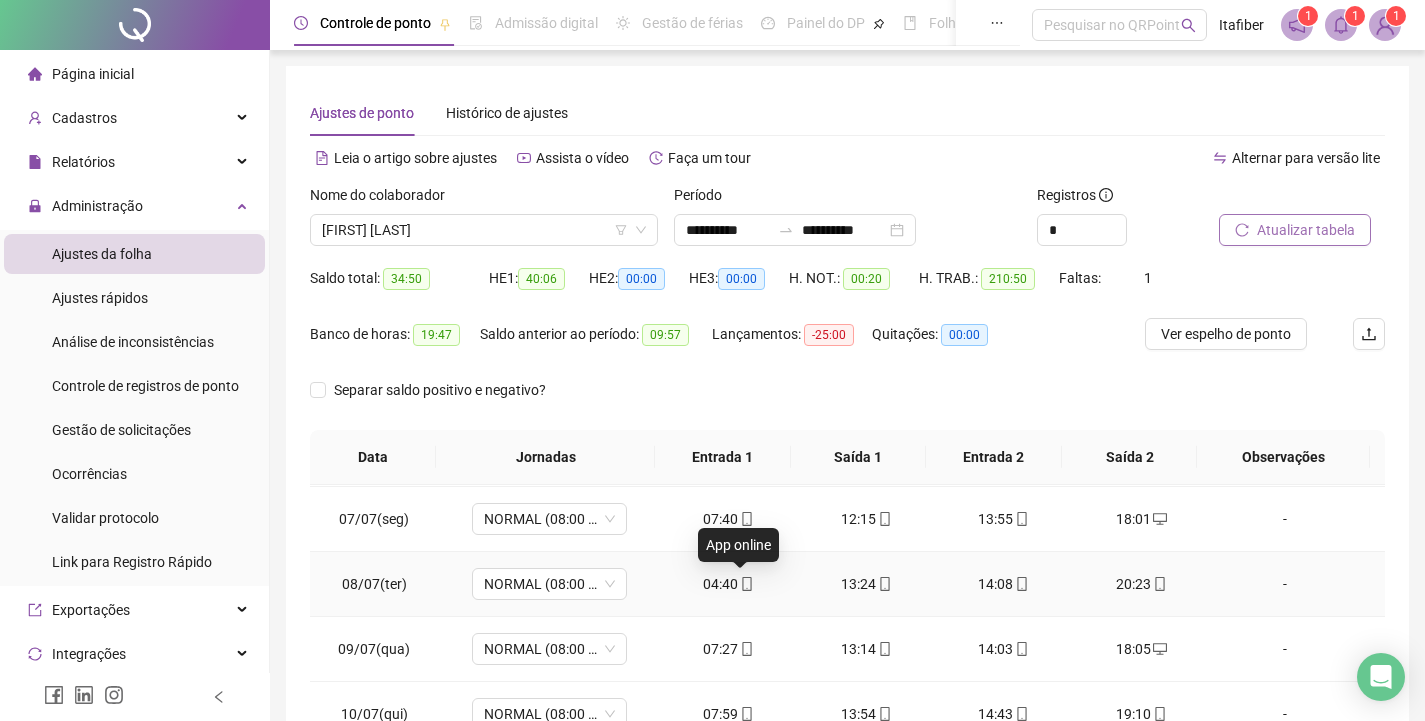 click 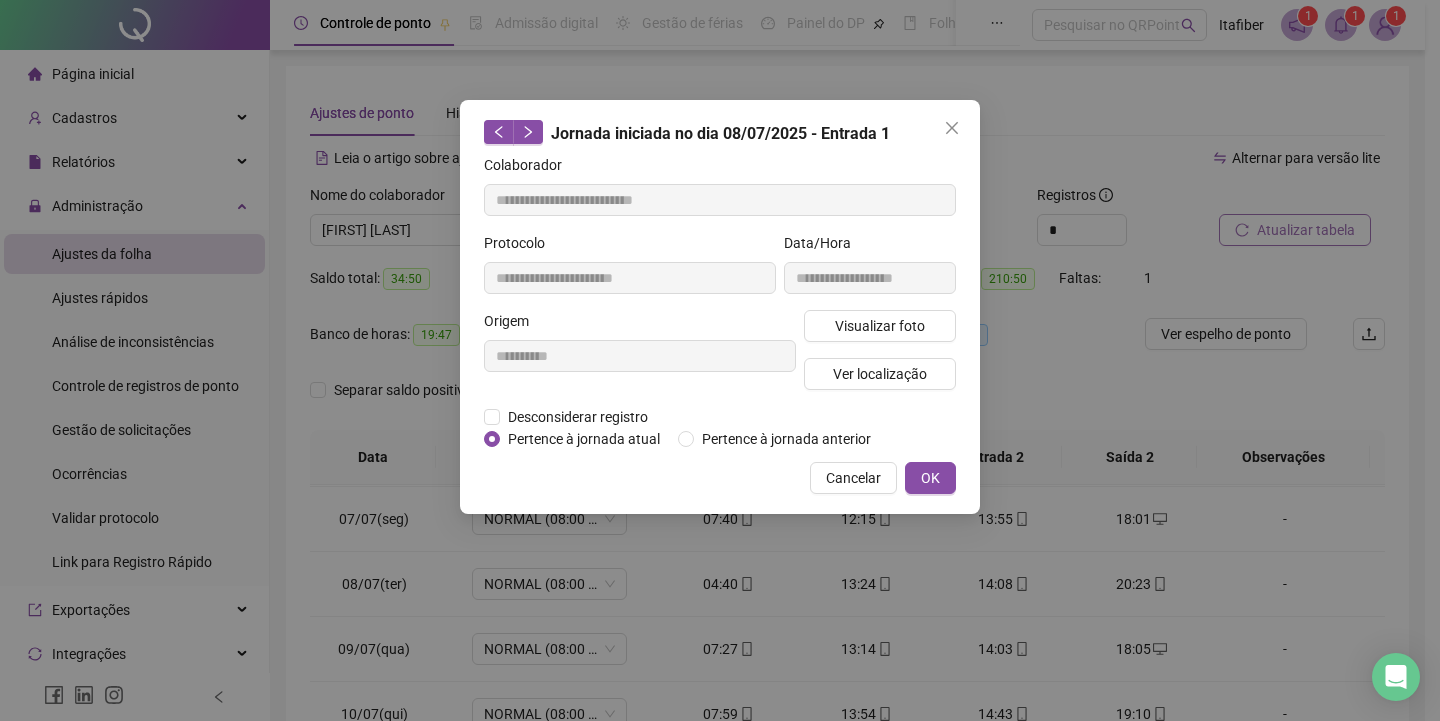 type on "**********" 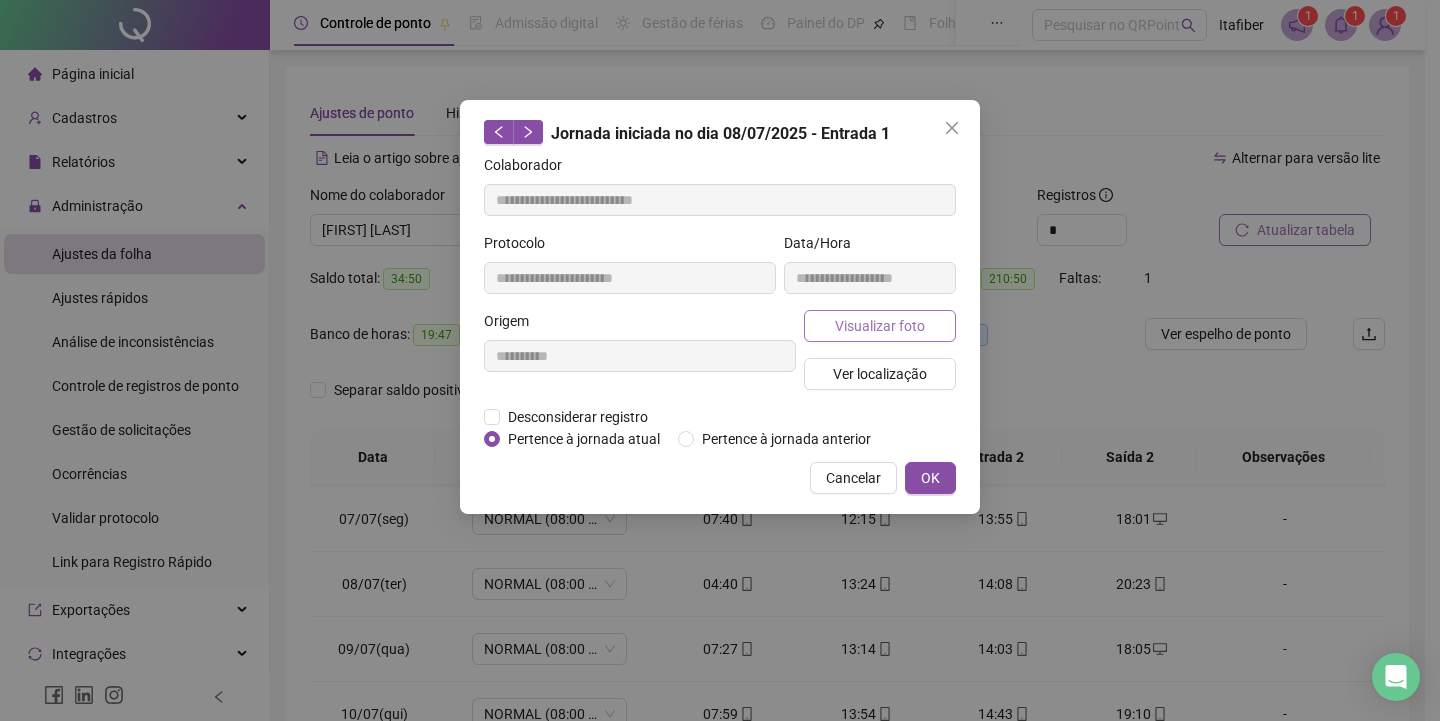 click on "Visualizar foto" at bounding box center (880, 326) 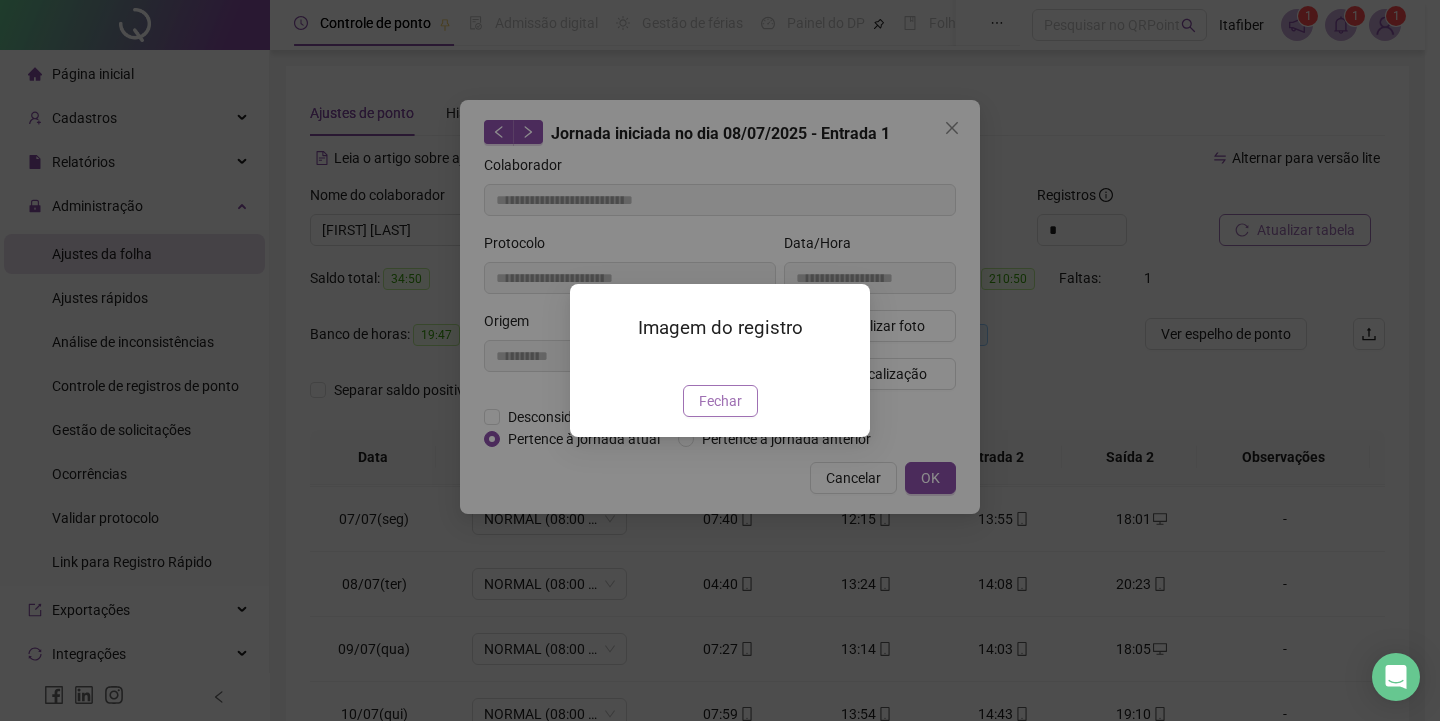 click on "Fechar" at bounding box center [720, 401] 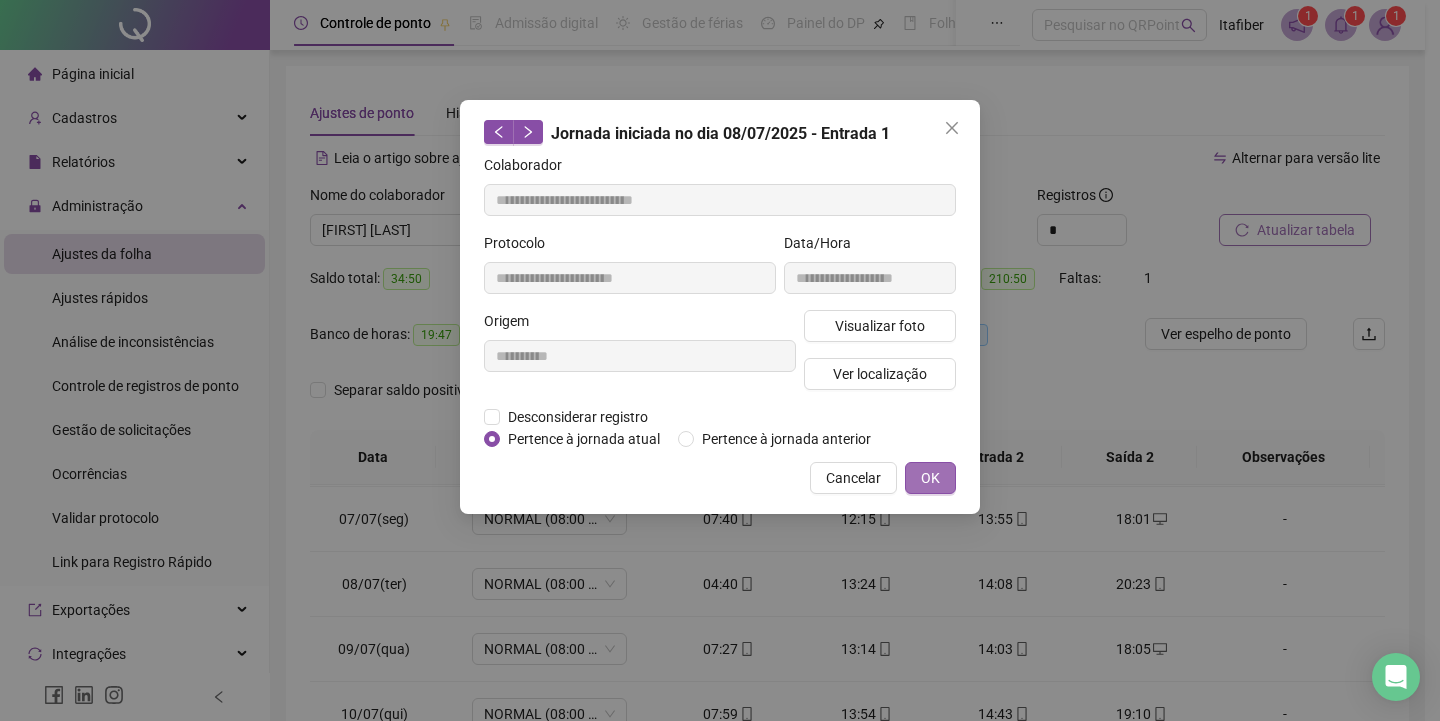 click on "OK" at bounding box center [930, 478] 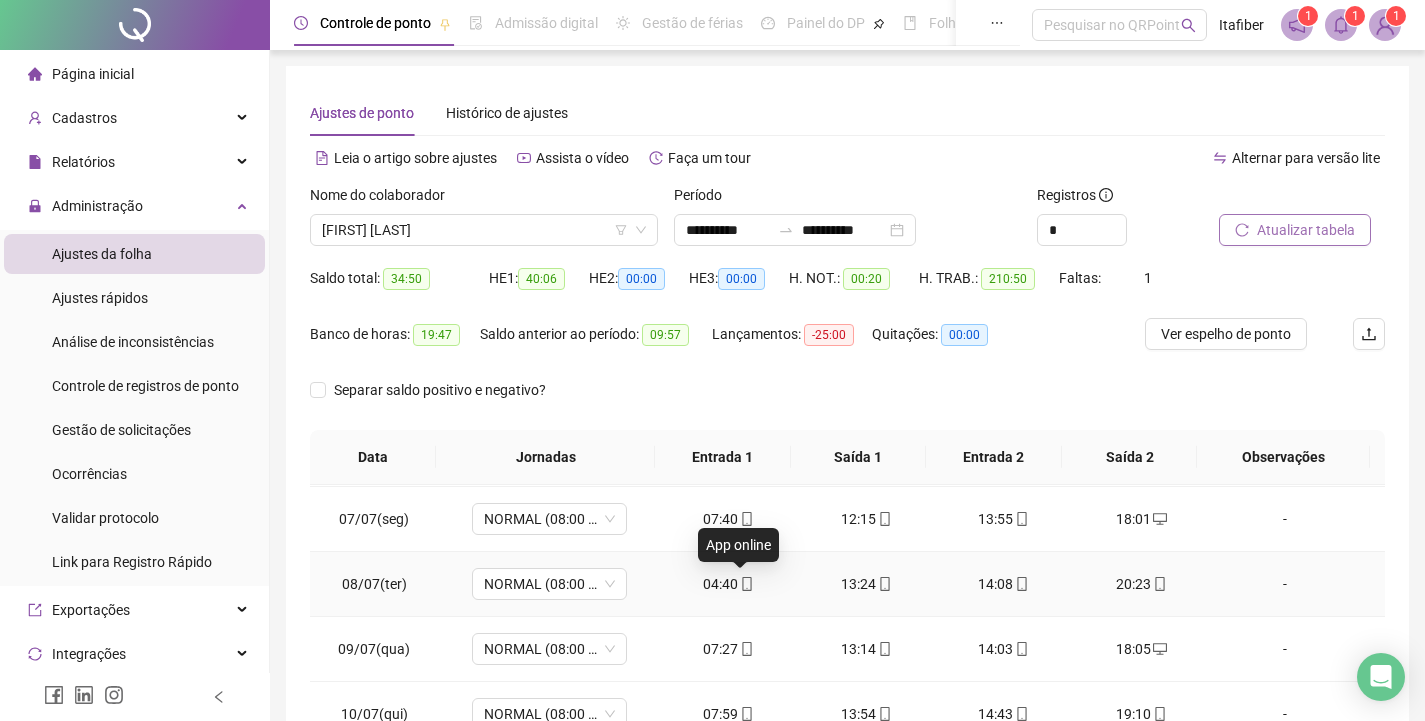 click 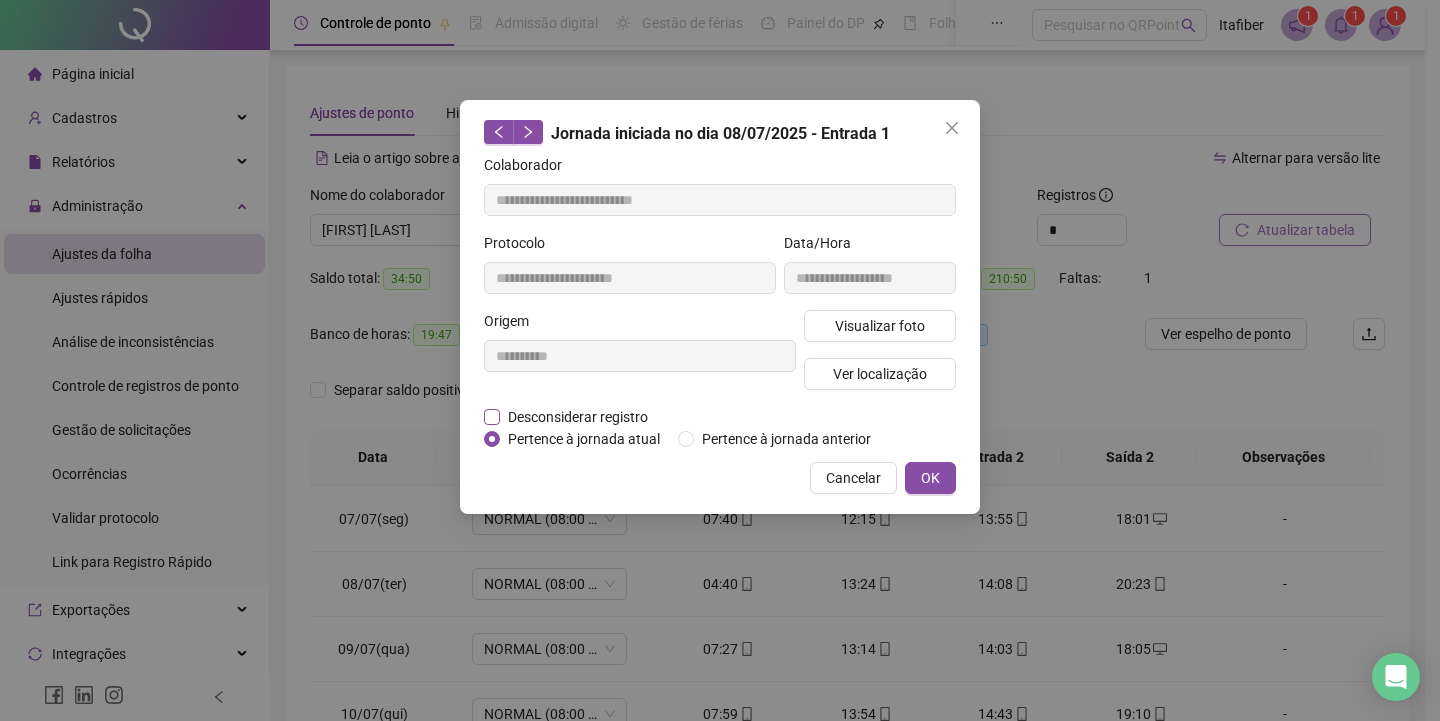 click on "Desconsiderar registro" at bounding box center [578, 417] 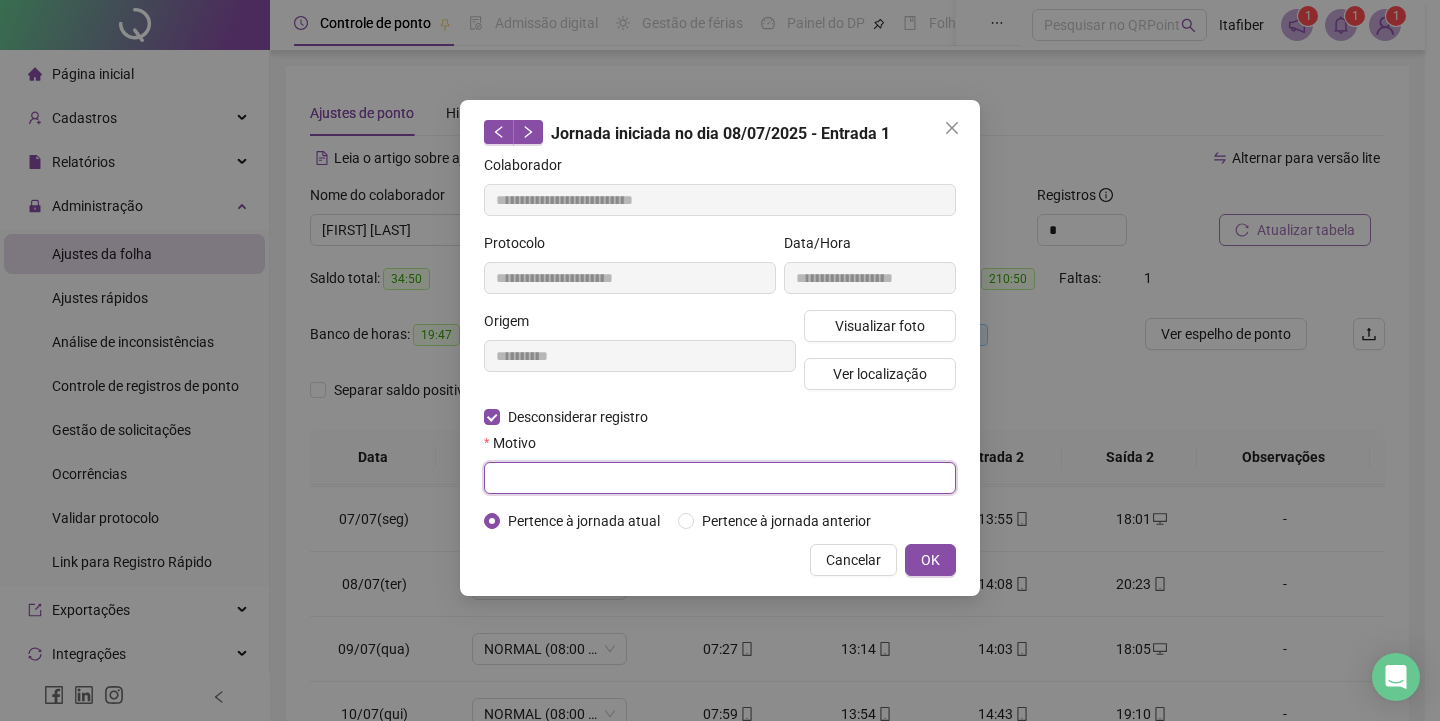 click at bounding box center [720, 478] 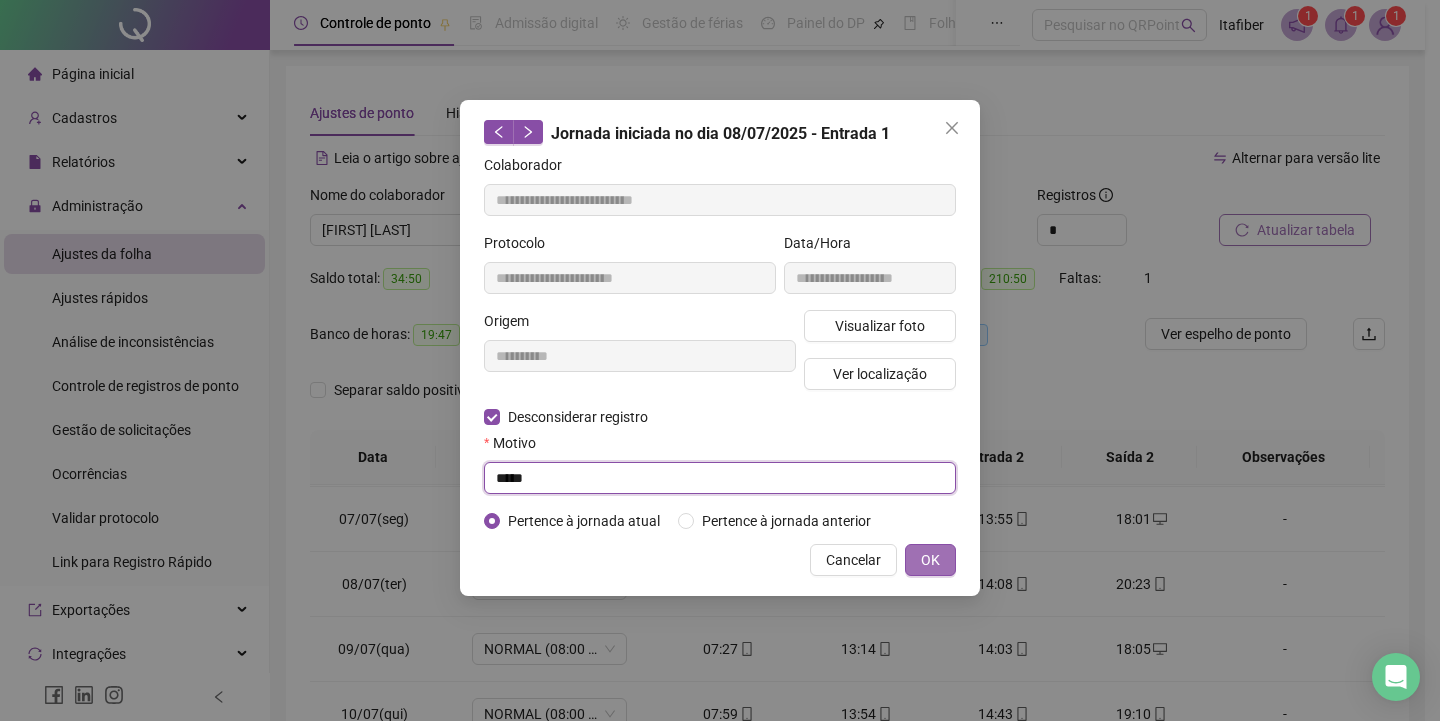 type on "*****" 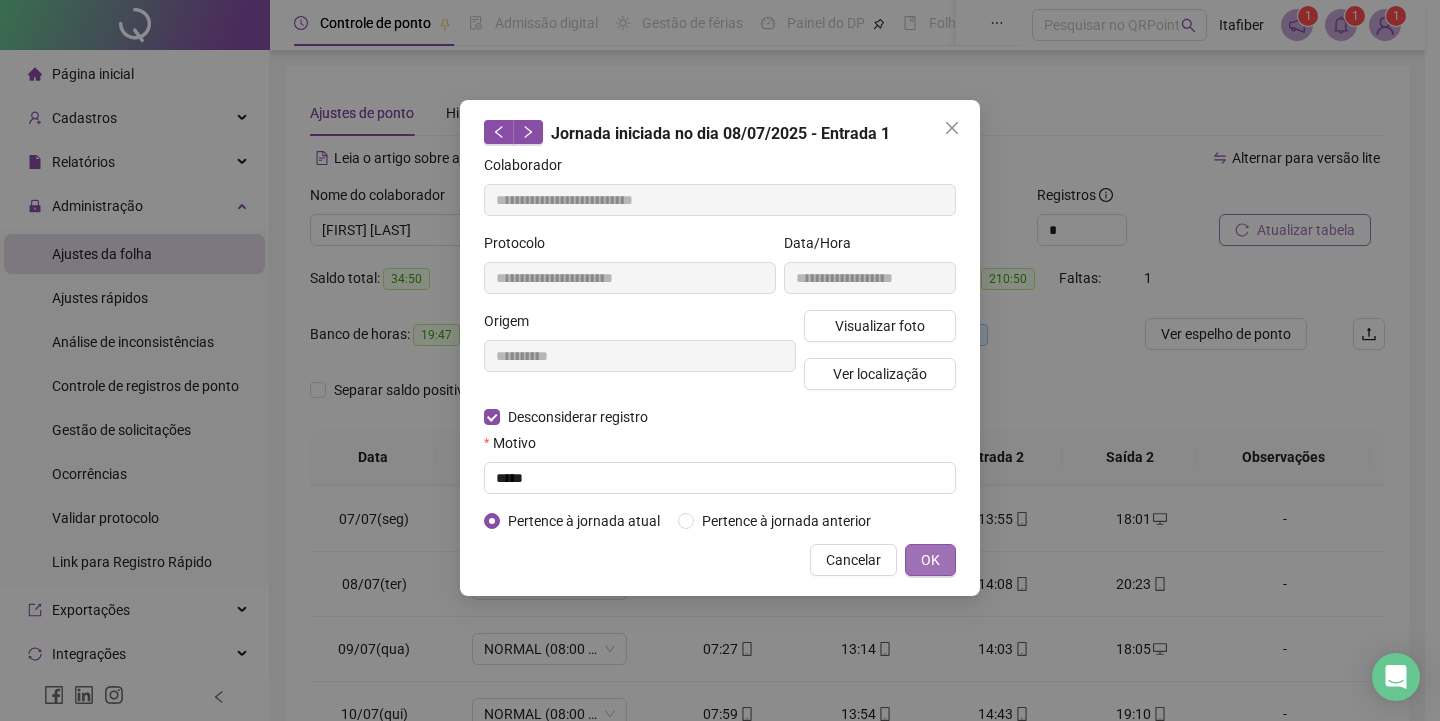 click on "OK" at bounding box center (930, 560) 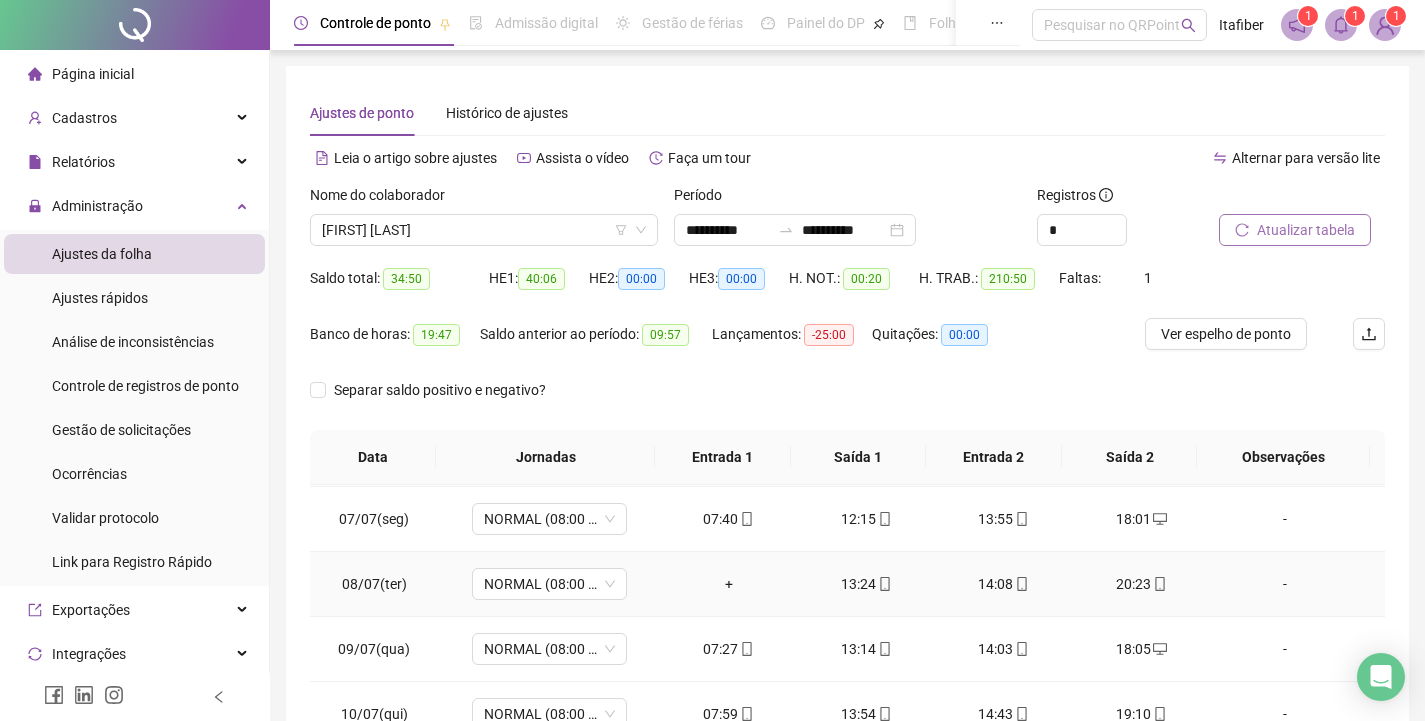 click on "+" at bounding box center (729, 584) 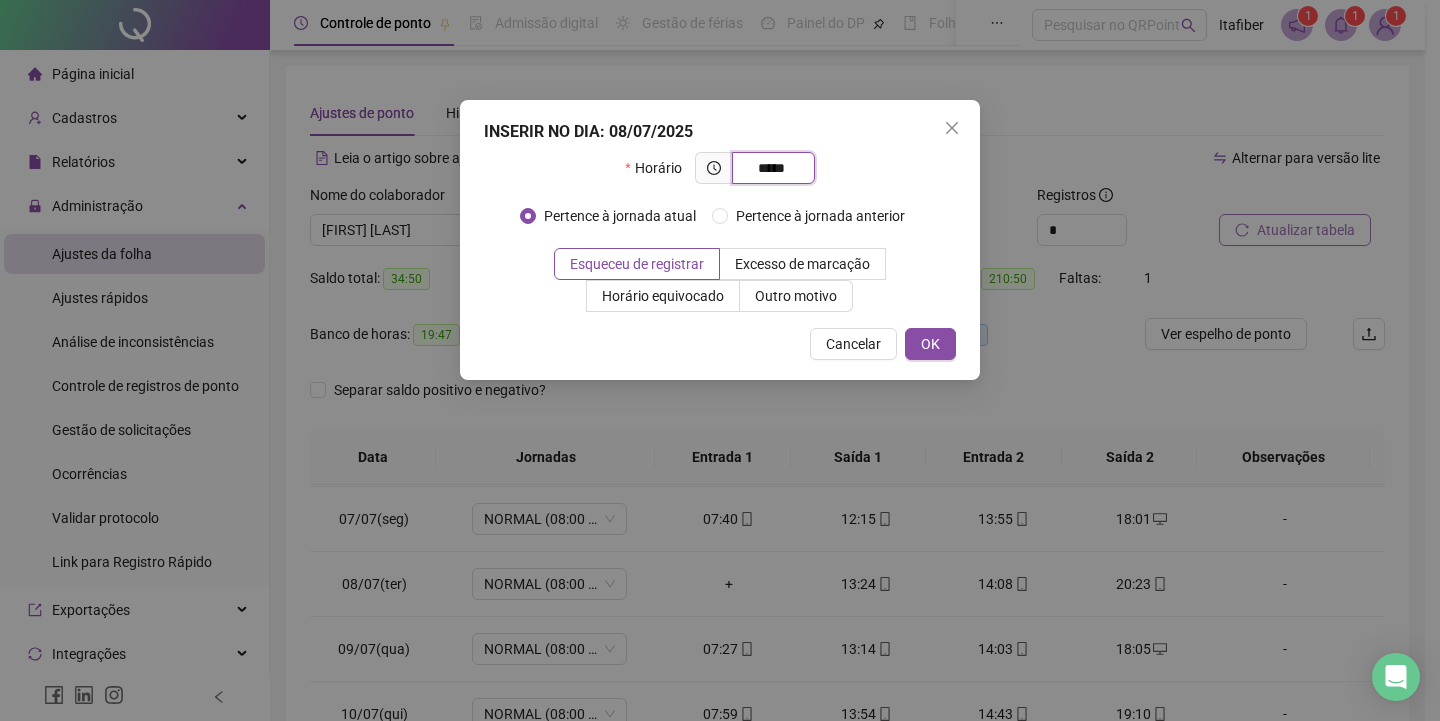 type on "*****" 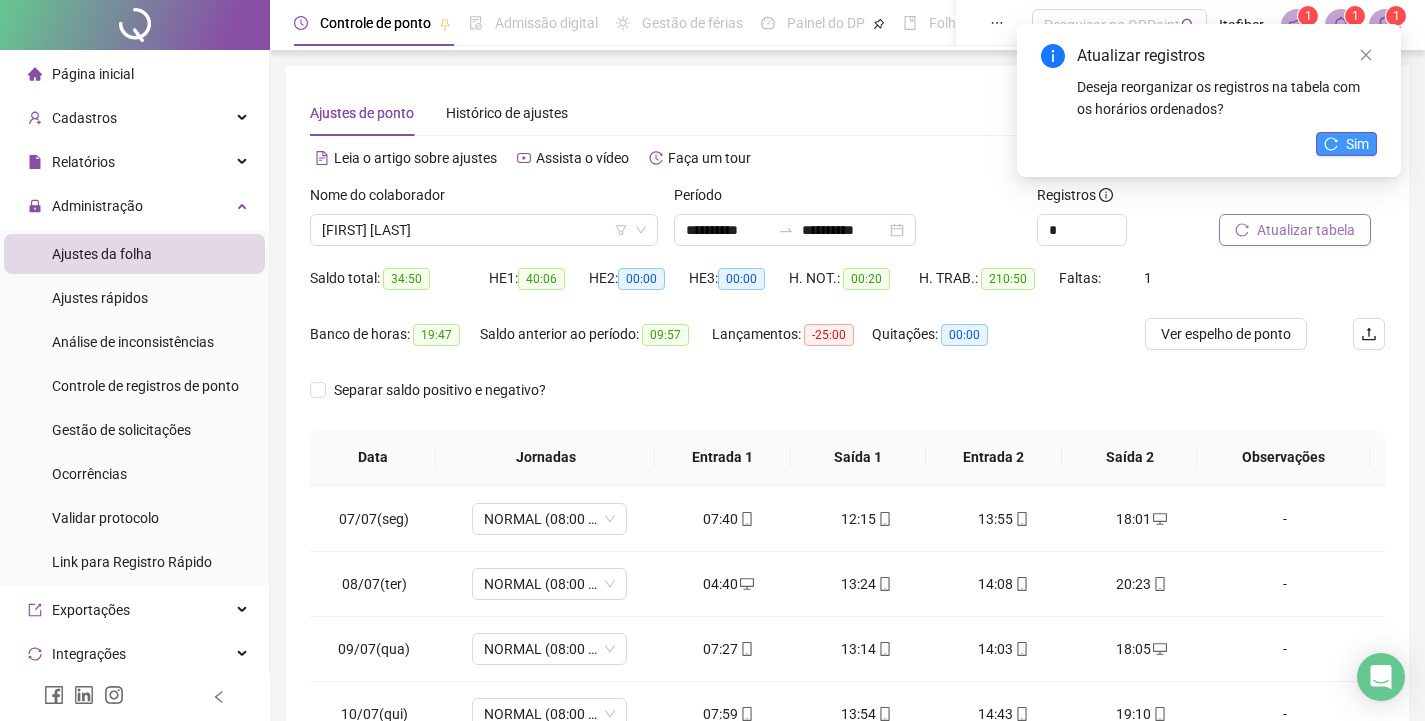 click on "Sim" at bounding box center [1346, 144] 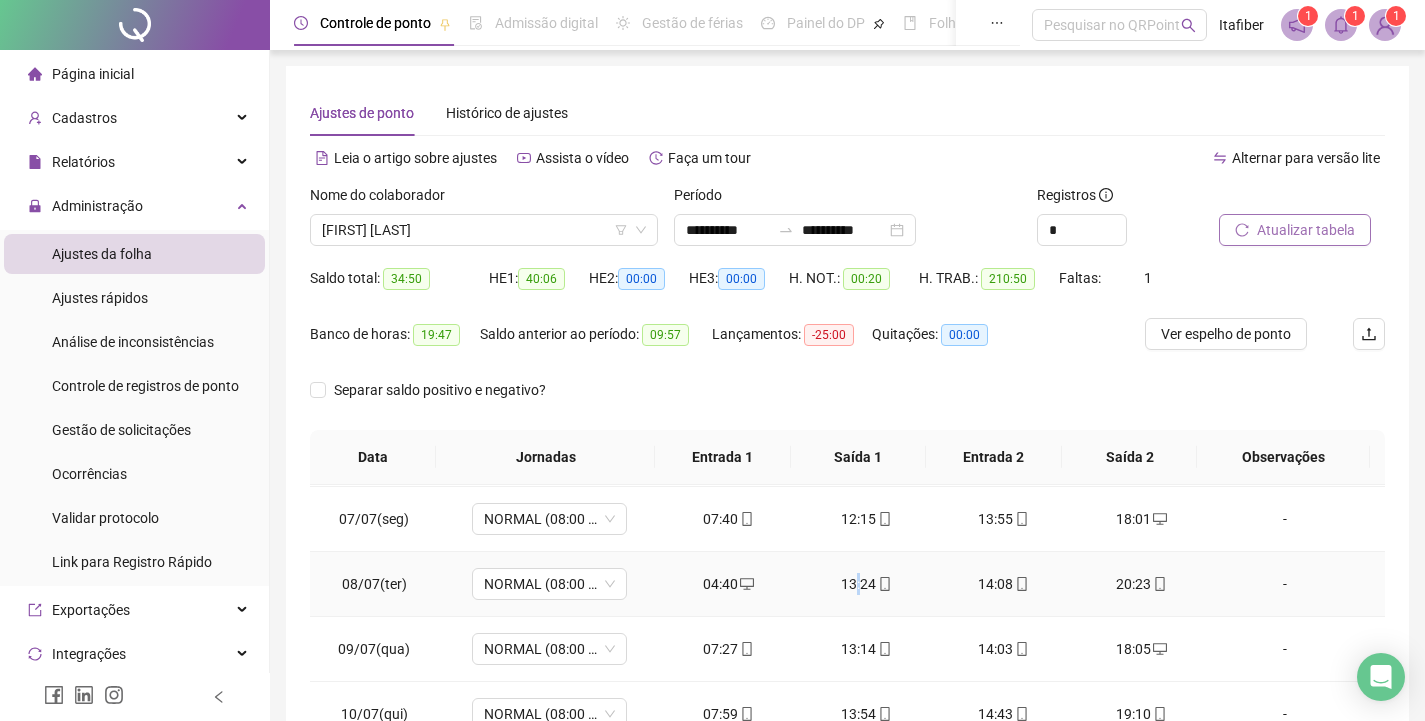 drag, startPoint x: 852, startPoint y: 579, endPoint x: 873, endPoint y: 568, distance: 23.70654 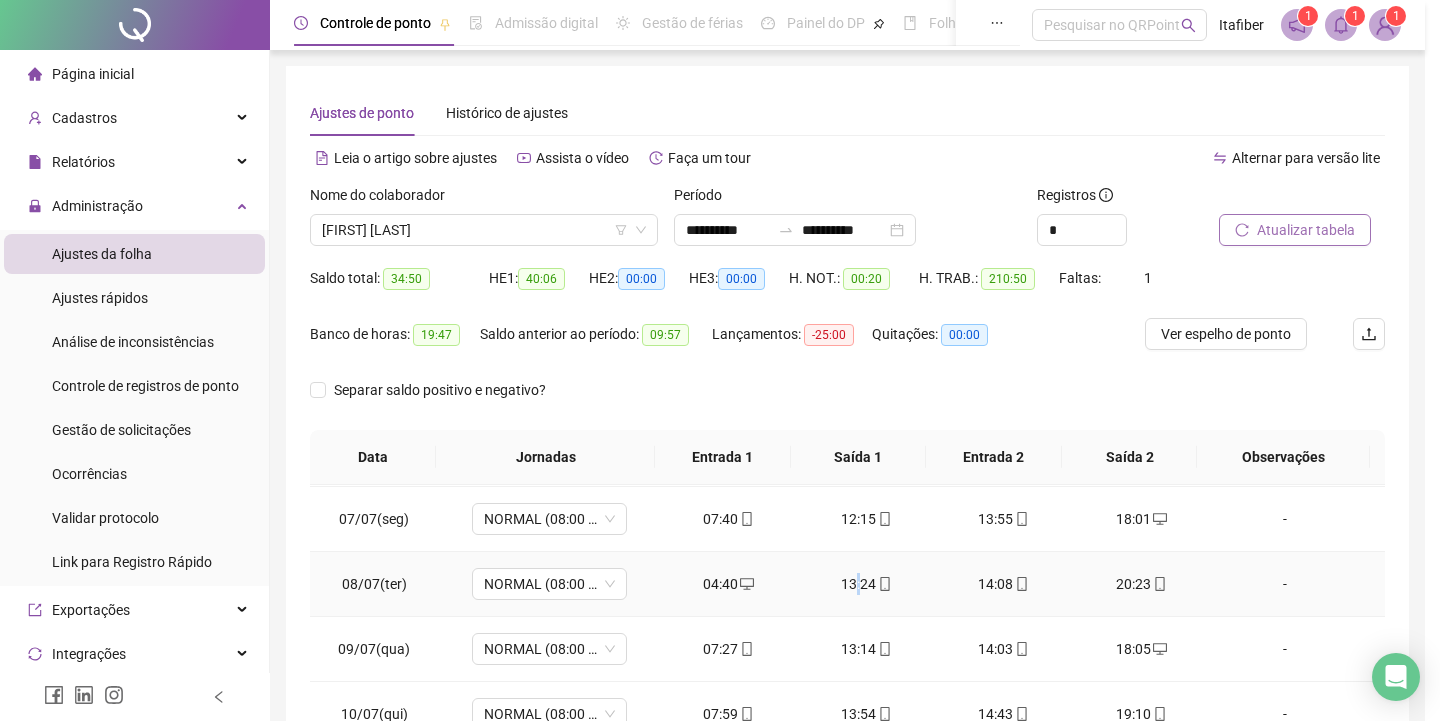 type on "**********" 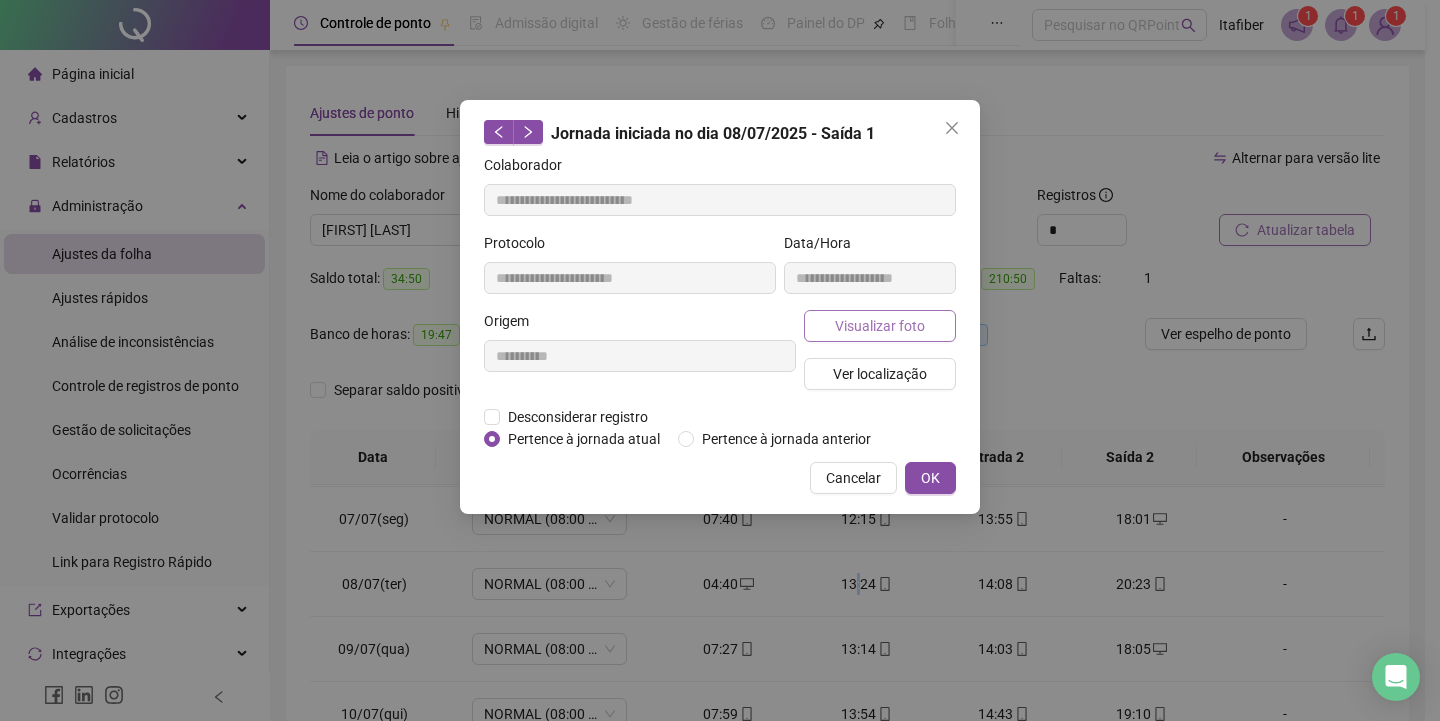 click on "Visualizar foto" at bounding box center [880, 326] 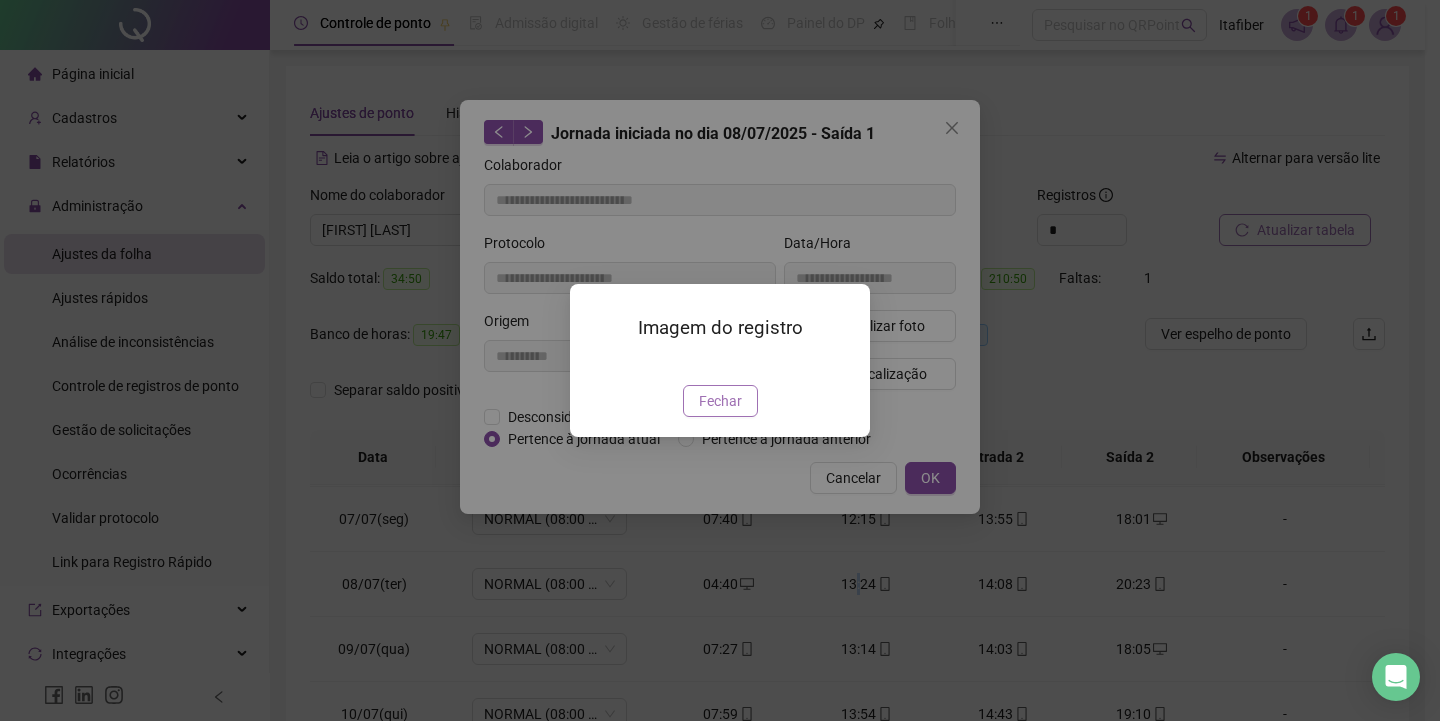 click on "Fechar" at bounding box center [720, 401] 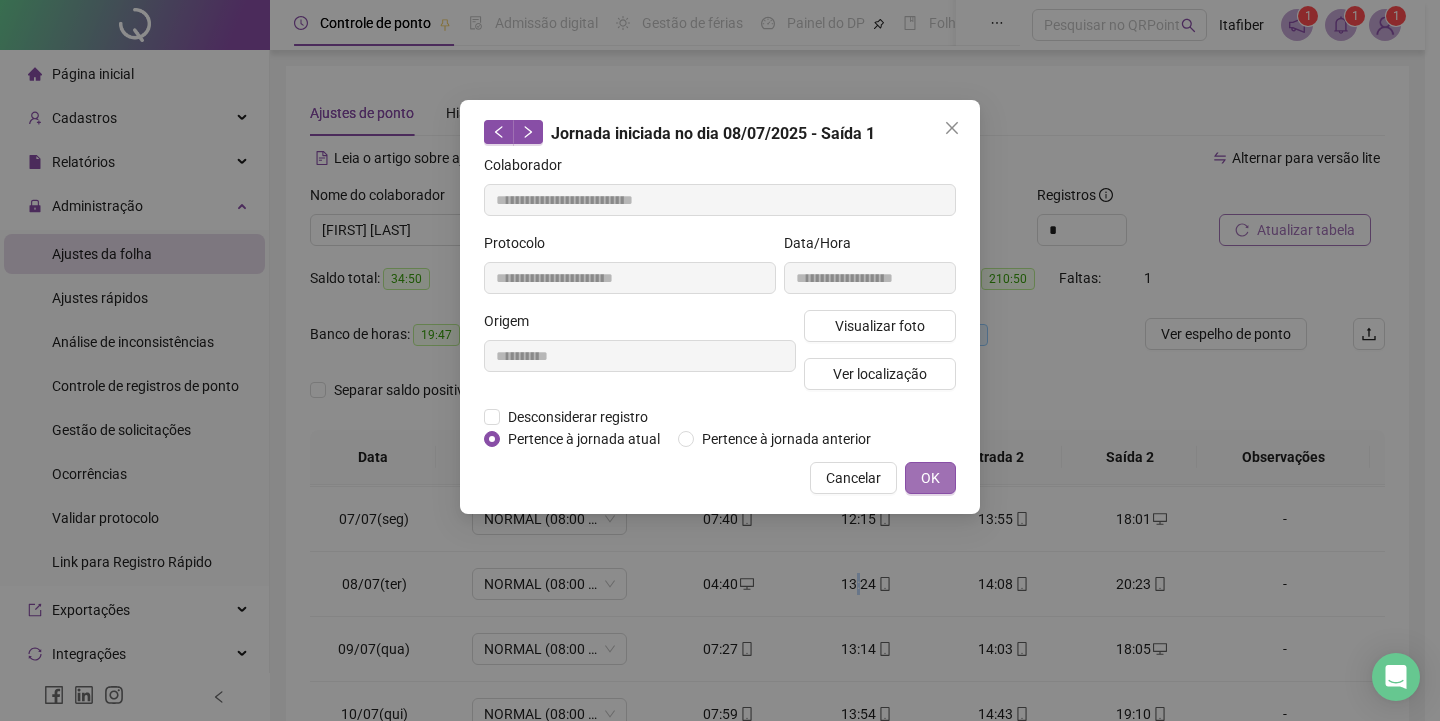 click on "OK" at bounding box center [930, 478] 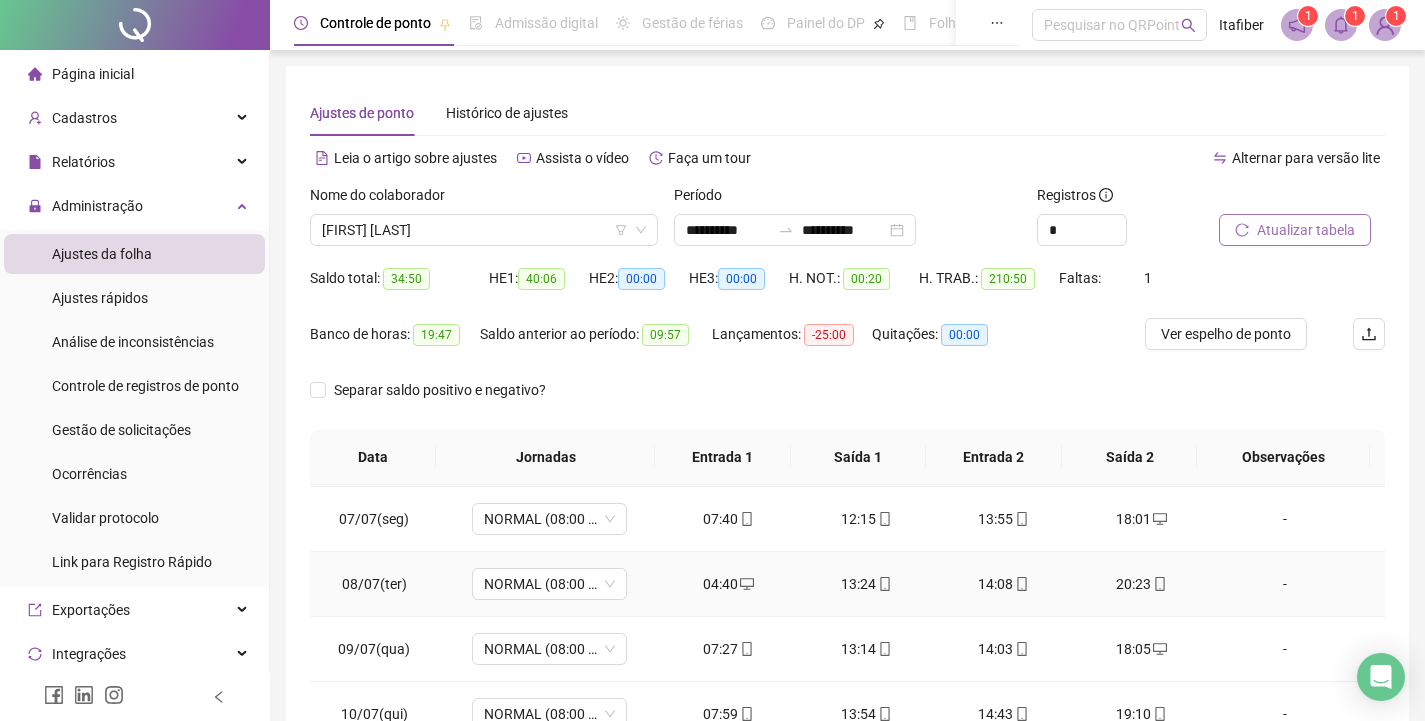 click on "14:08" at bounding box center [1004, 584] 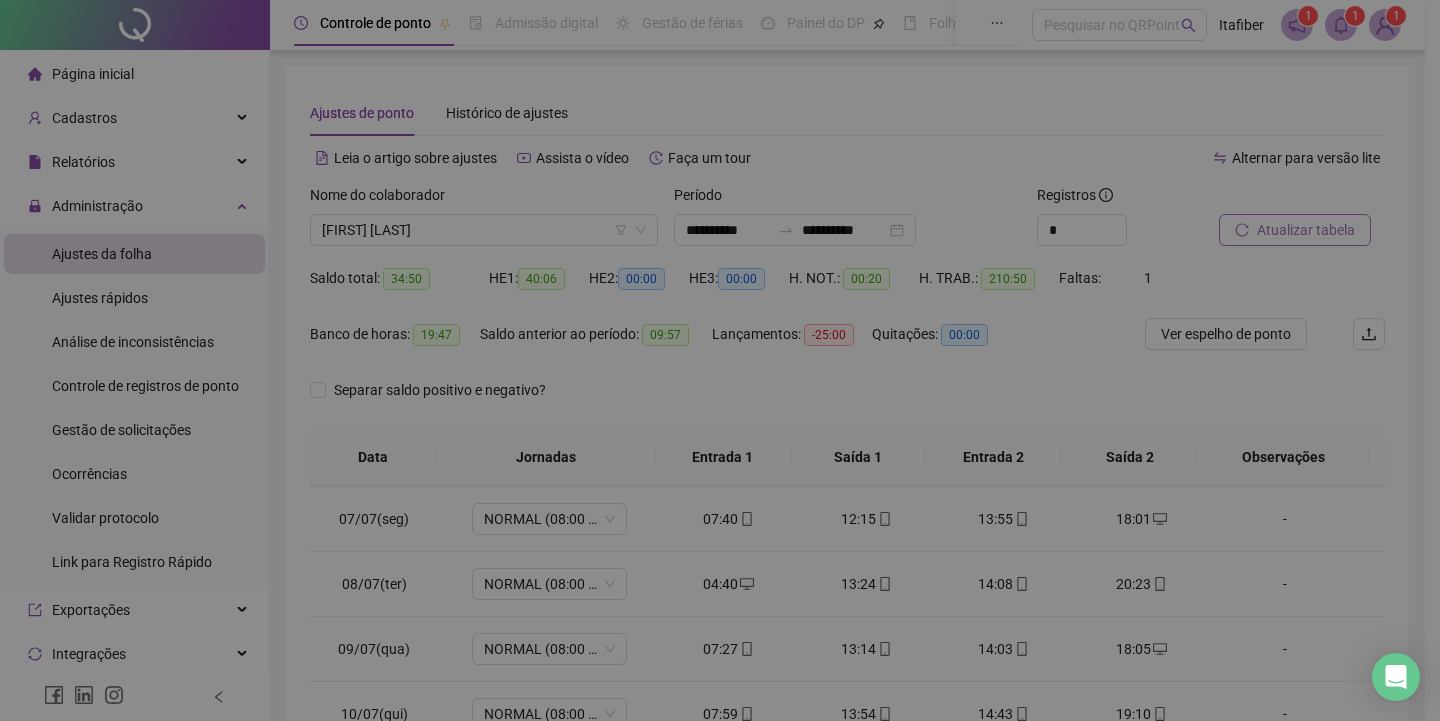 type on "**********" 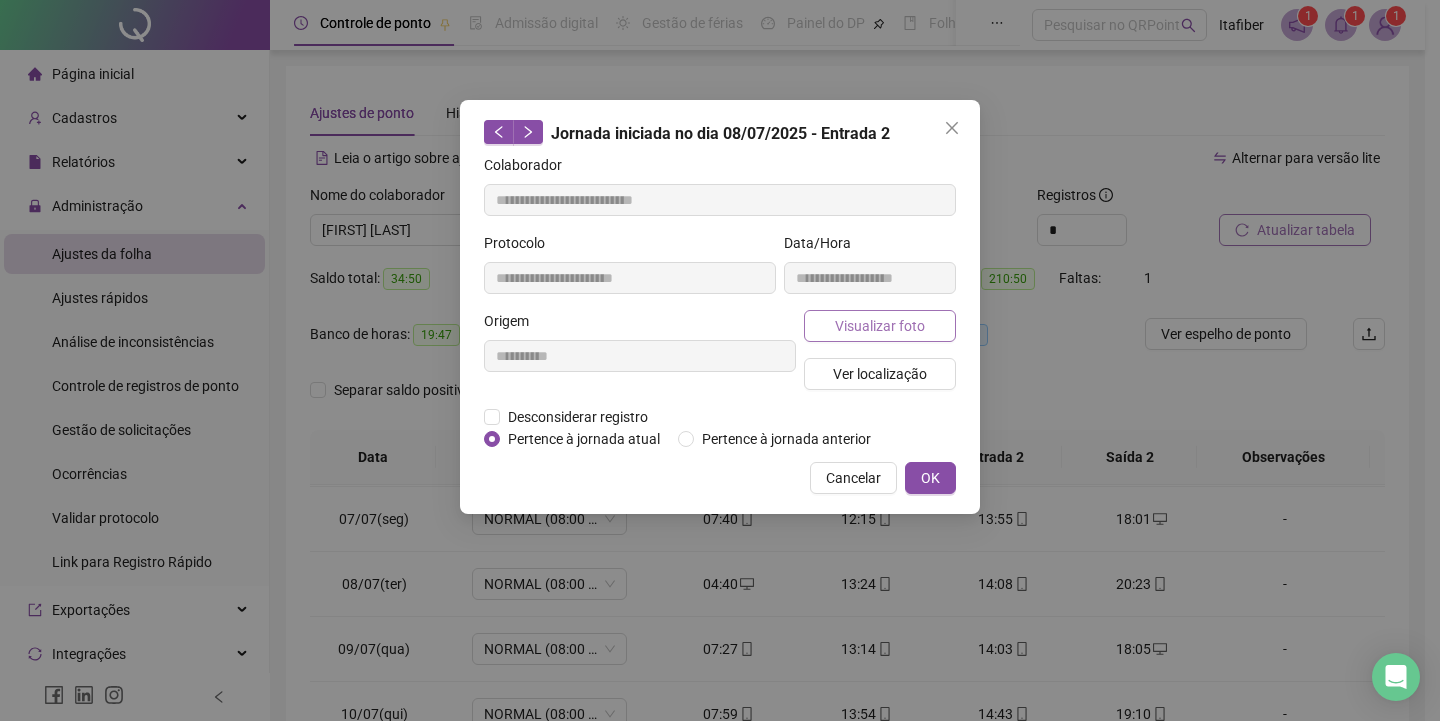click on "Visualizar foto" at bounding box center (880, 326) 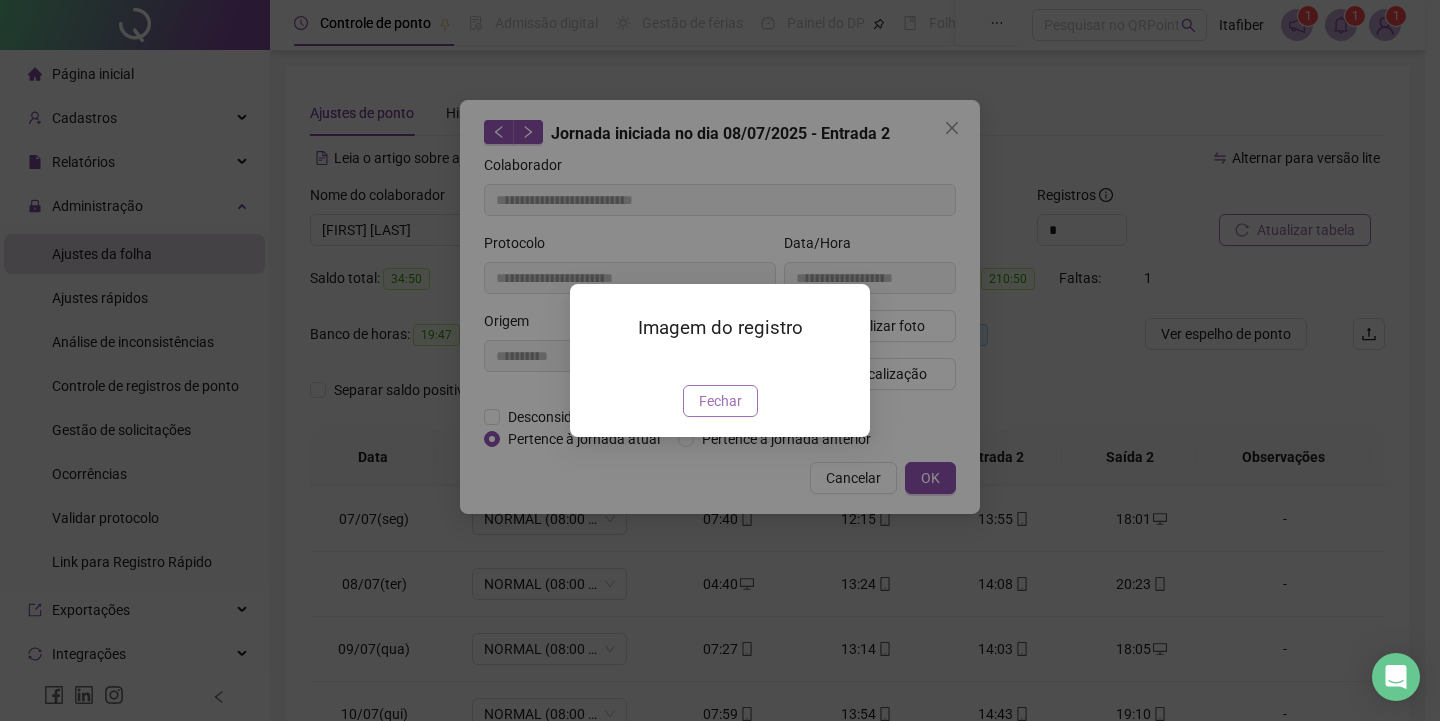 click on "Fechar" at bounding box center (720, 401) 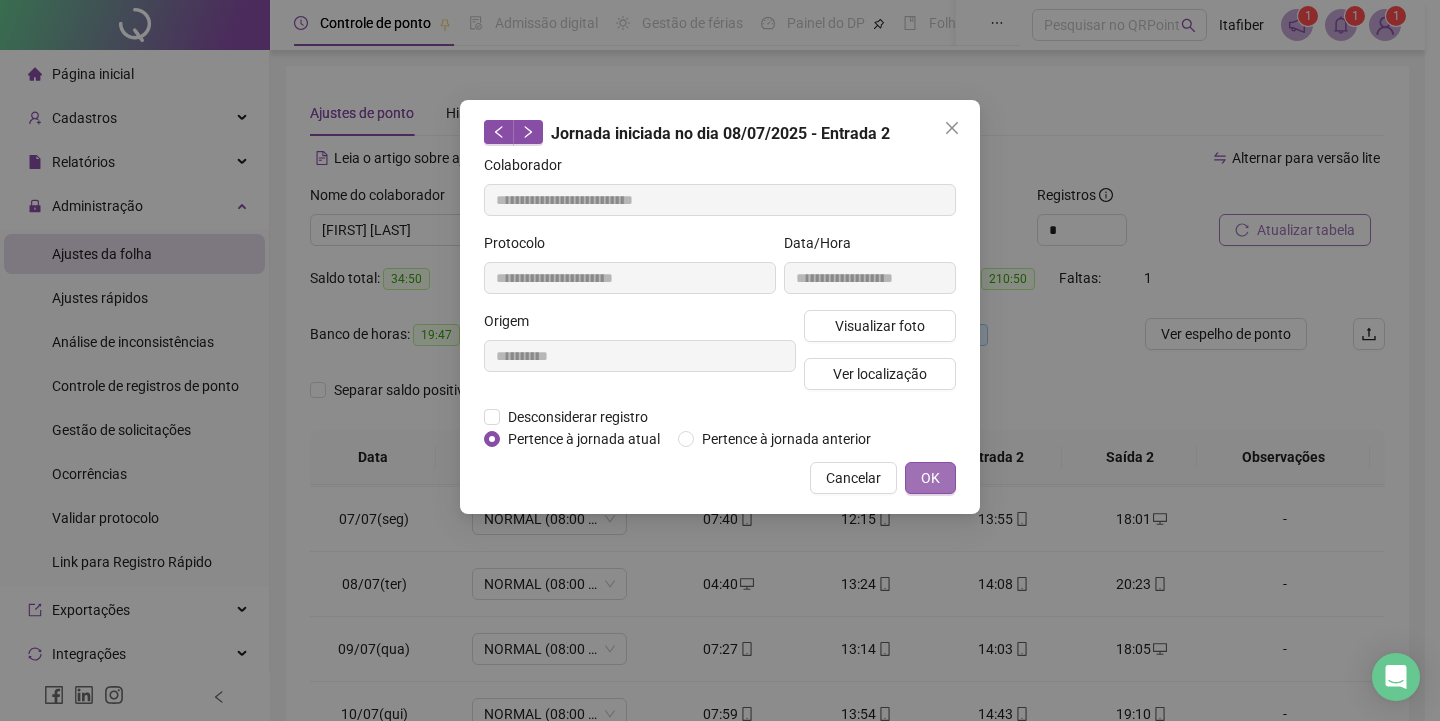 click on "OK" at bounding box center [930, 478] 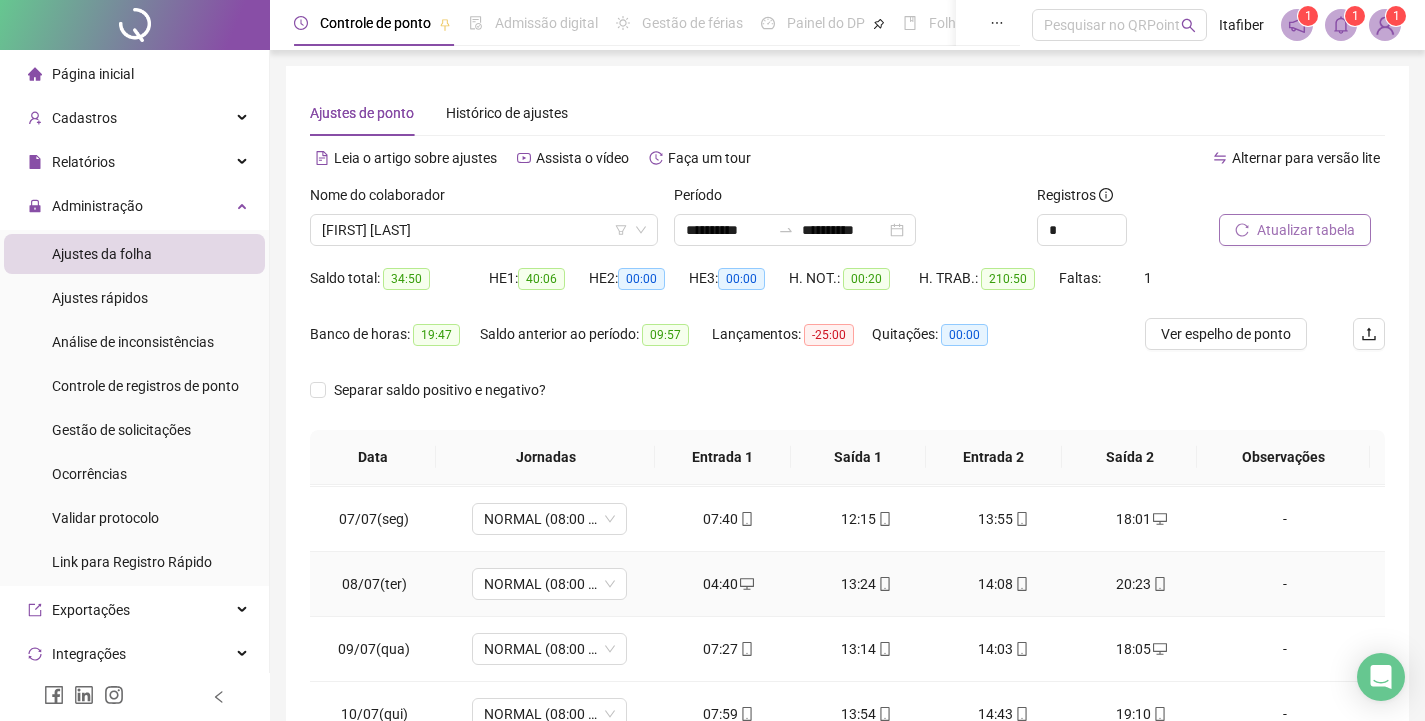 click on "20:23" at bounding box center (1142, 584) 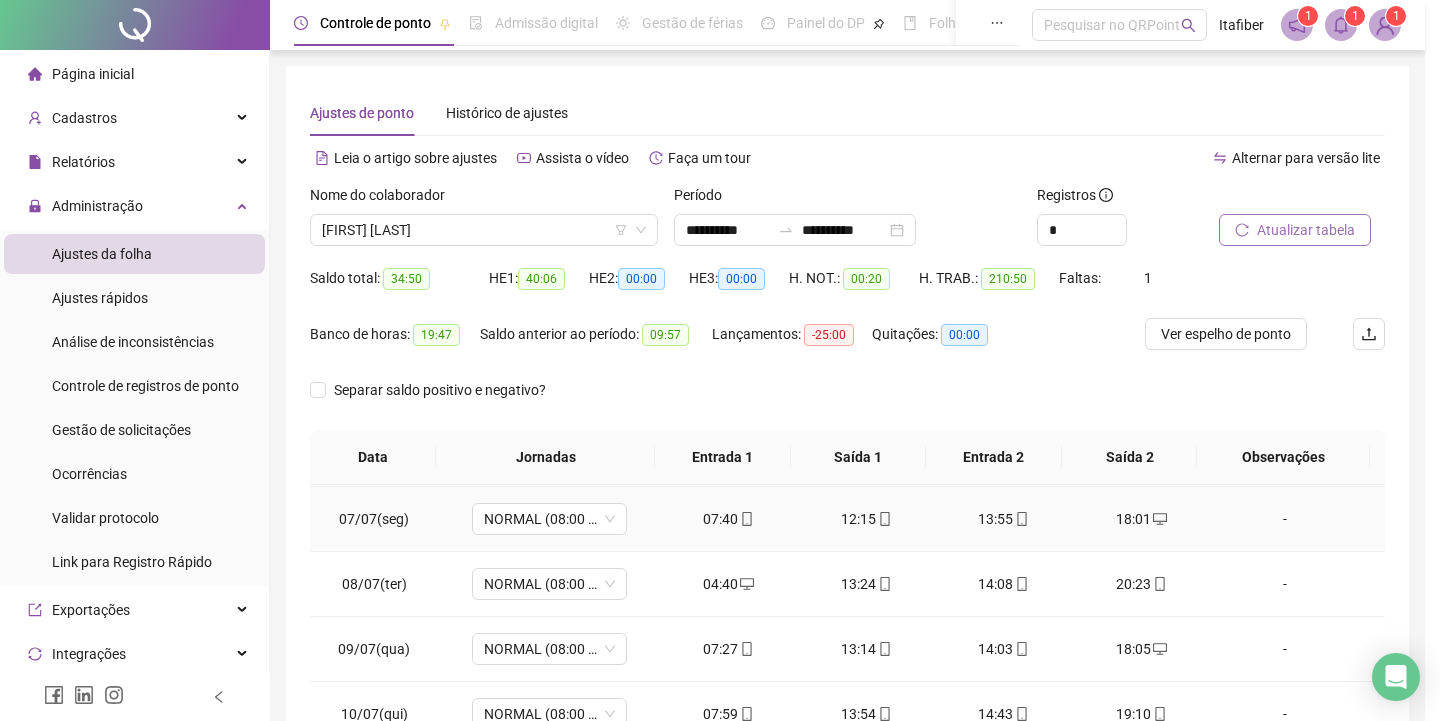 type on "**********" 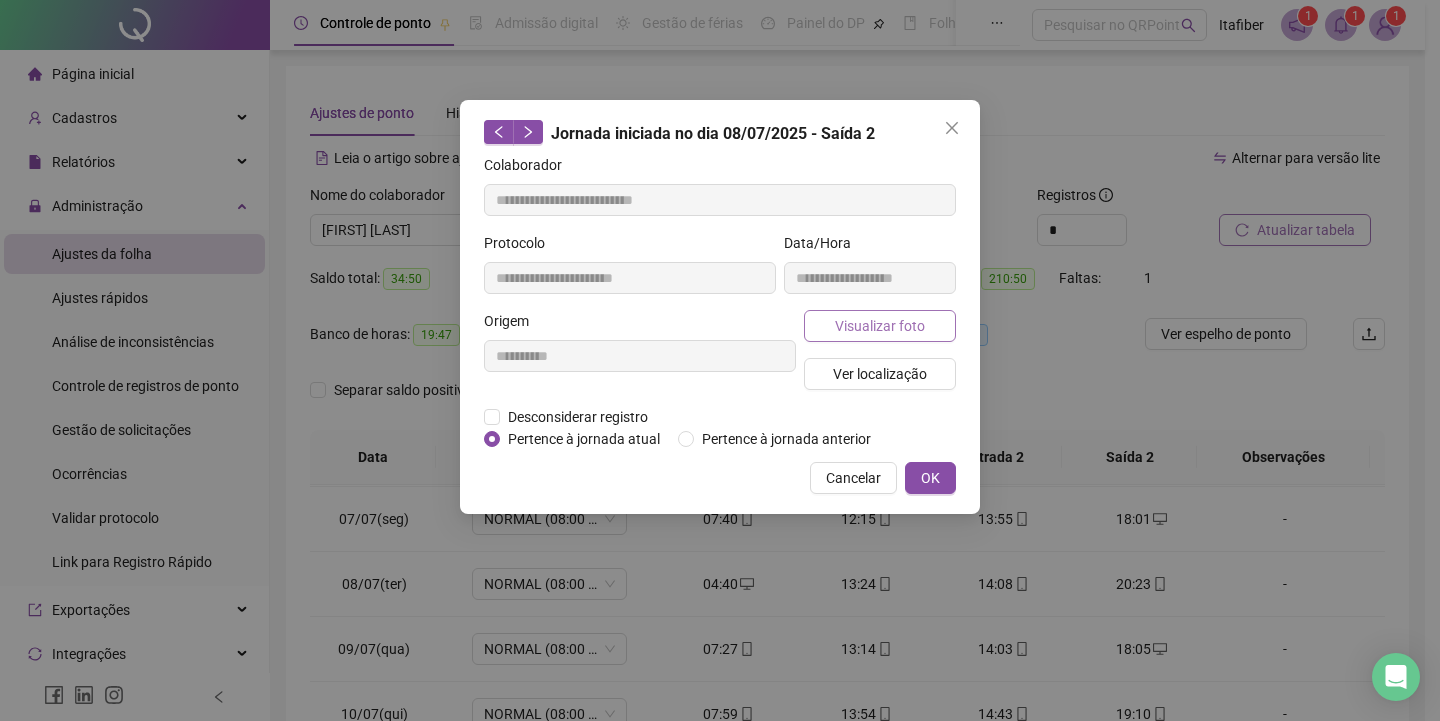 click on "Visualizar foto" at bounding box center [880, 326] 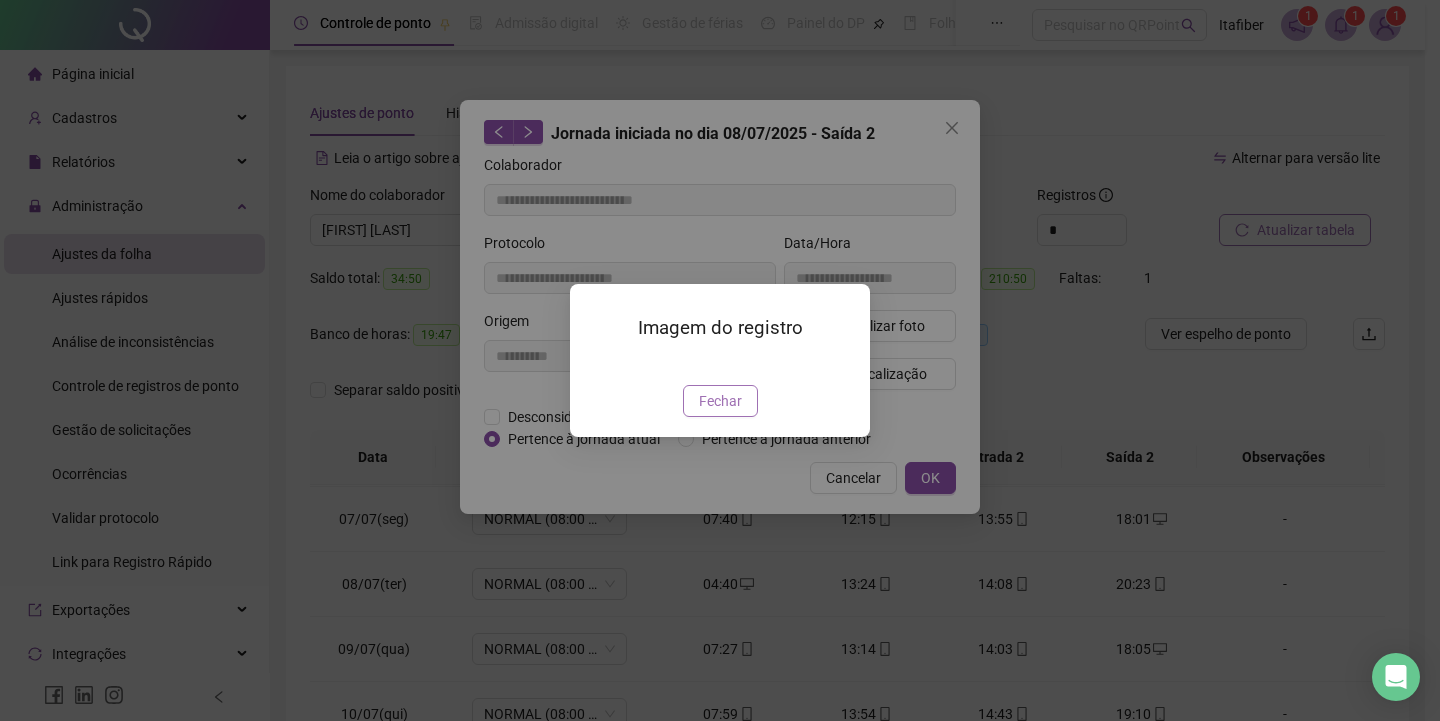 click on "Fechar" at bounding box center [720, 401] 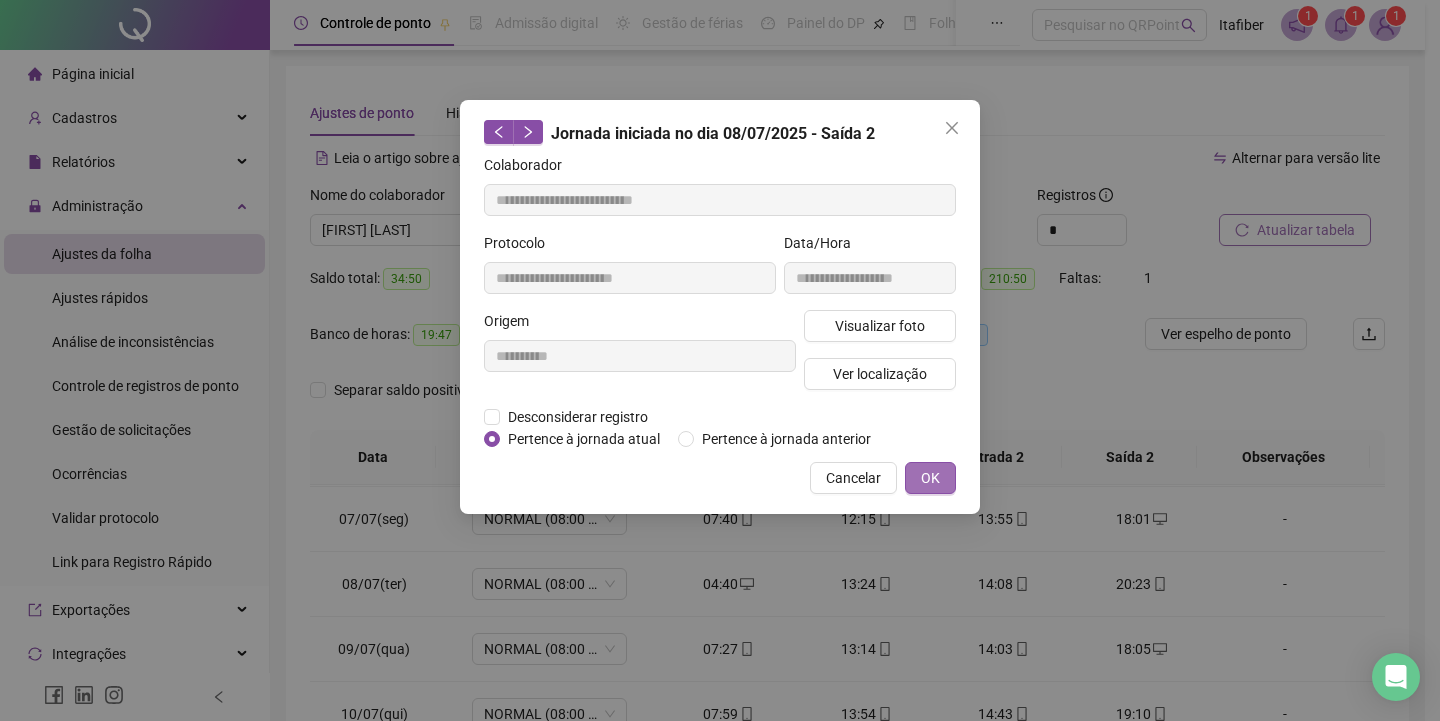 drag, startPoint x: 936, startPoint y: 477, endPoint x: 938, endPoint y: 492, distance: 15.132746 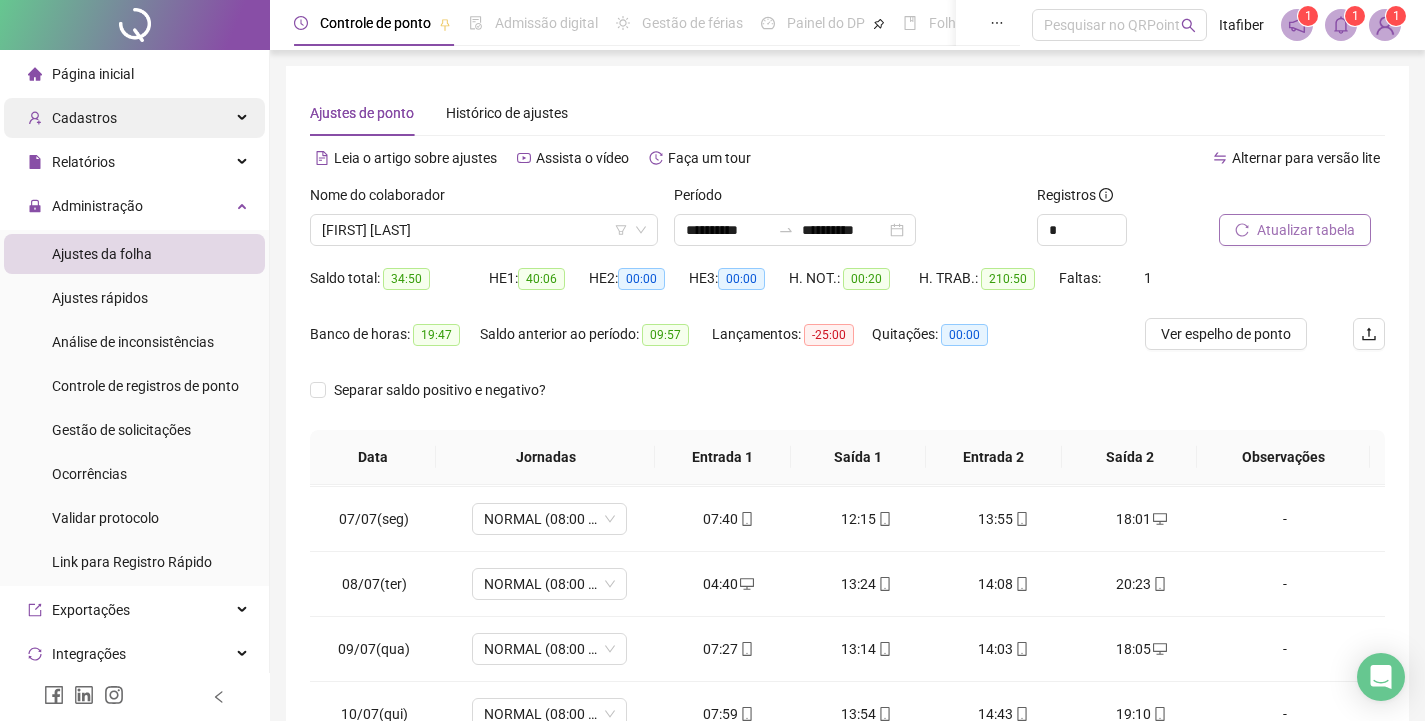 click on "Cadastros" at bounding box center (134, 118) 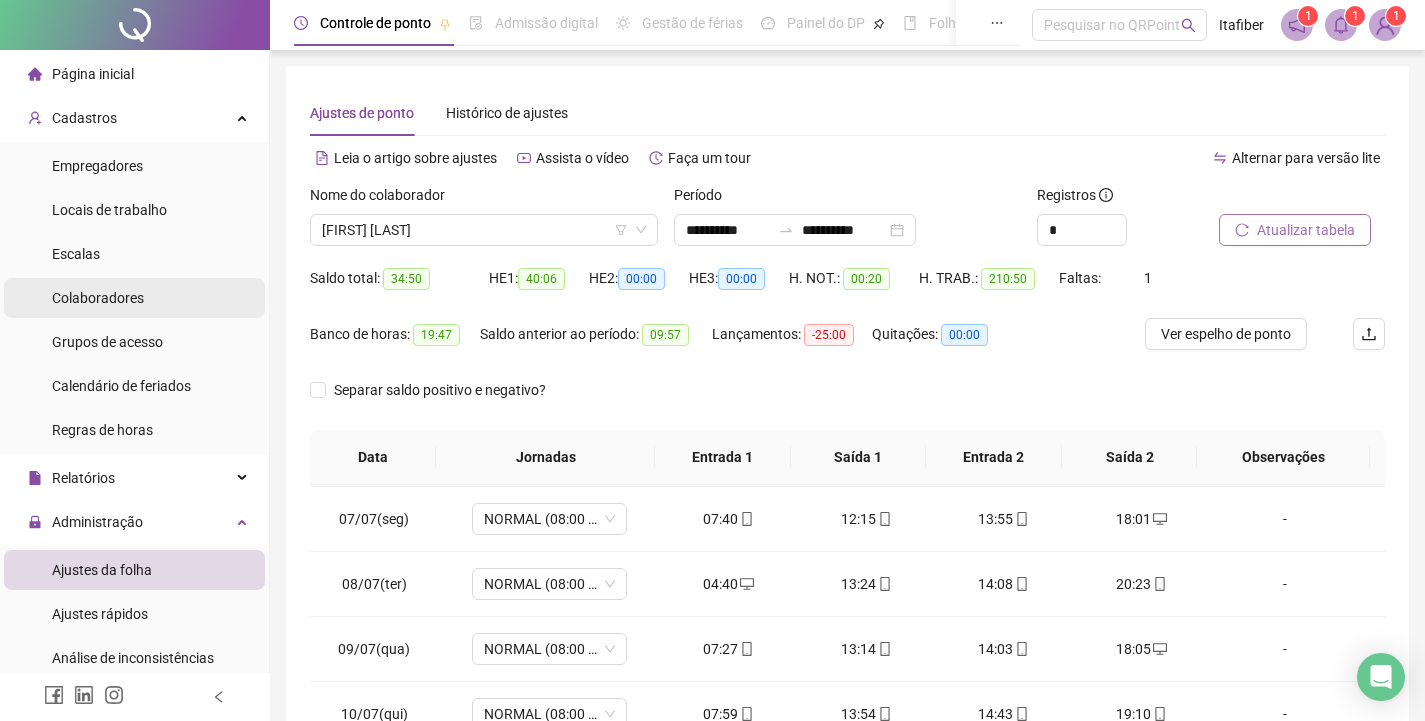 click on "Colaboradores" at bounding box center [98, 298] 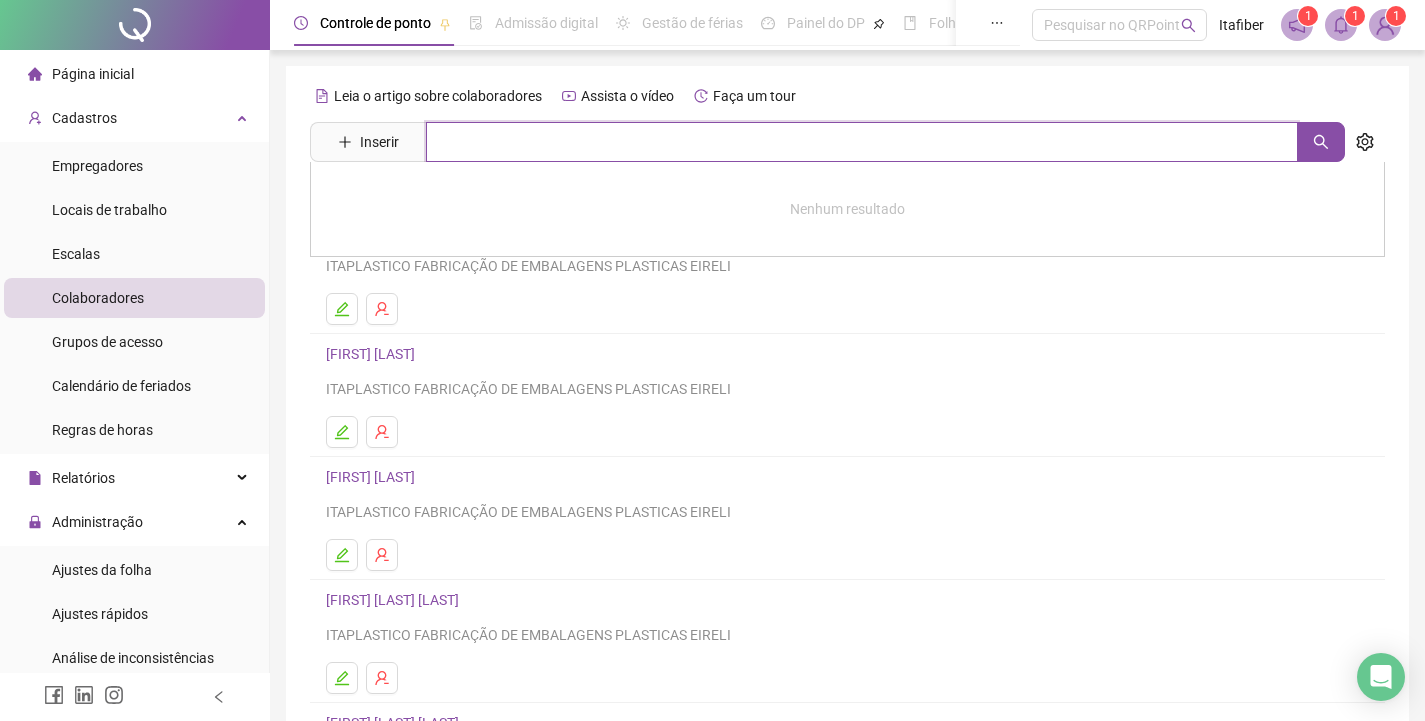 click at bounding box center [862, 142] 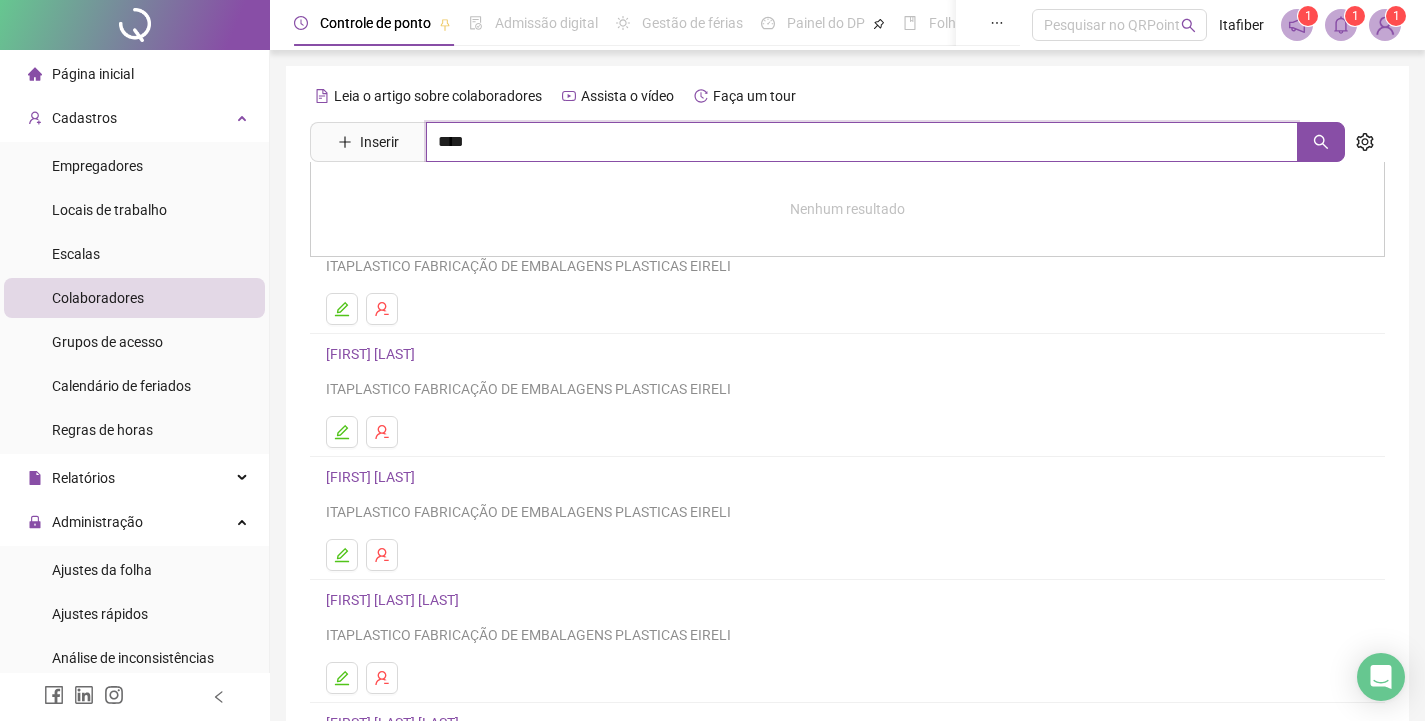 type on "****" 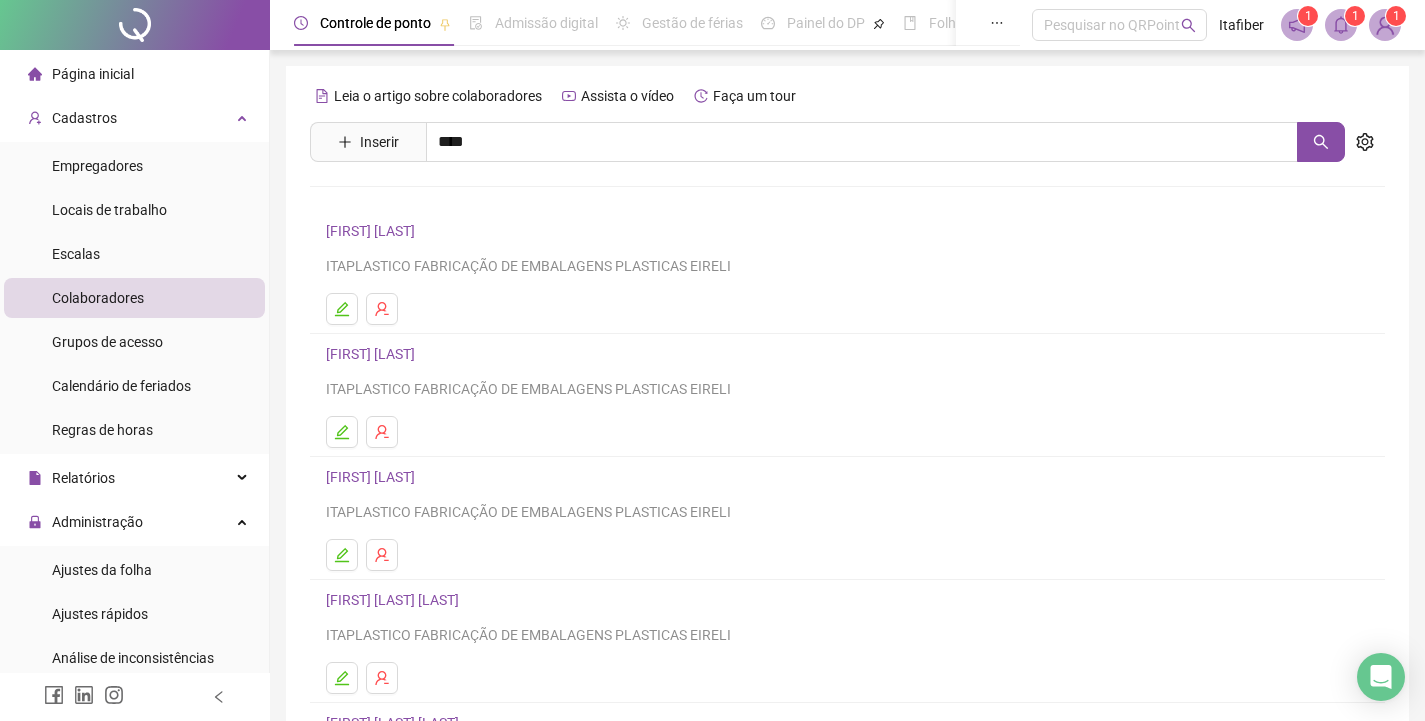 click on "[FIRST] [LAST] [LAST]" at bounding box center (413, 289) 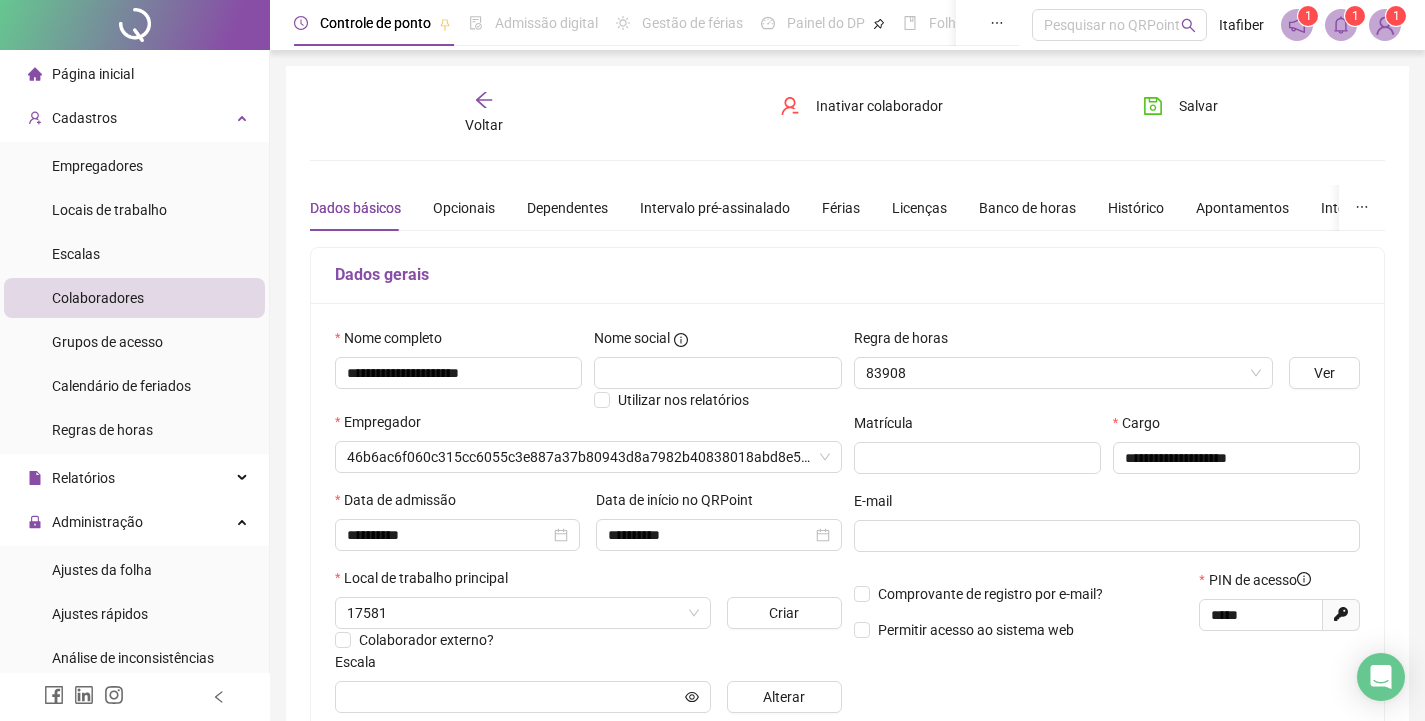 type on "**********" 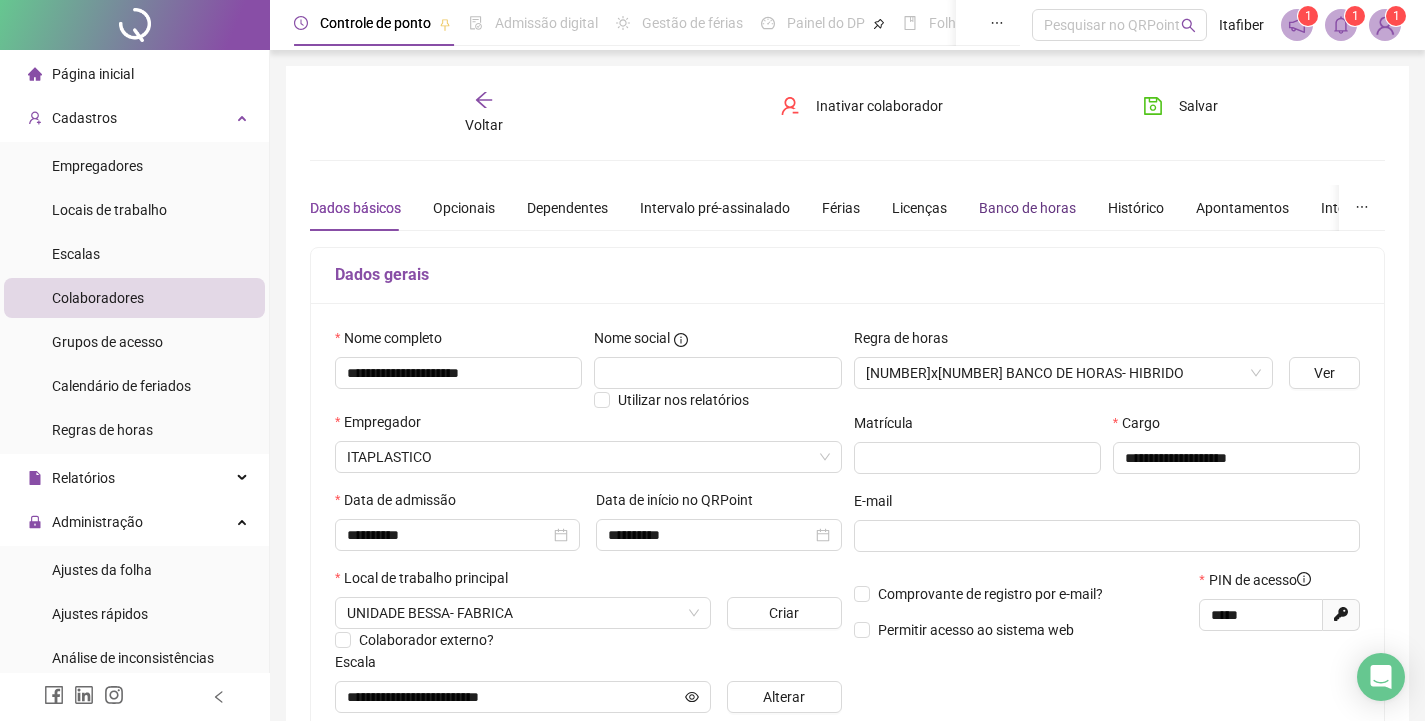 click on "Banco de horas" at bounding box center (1027, 208) 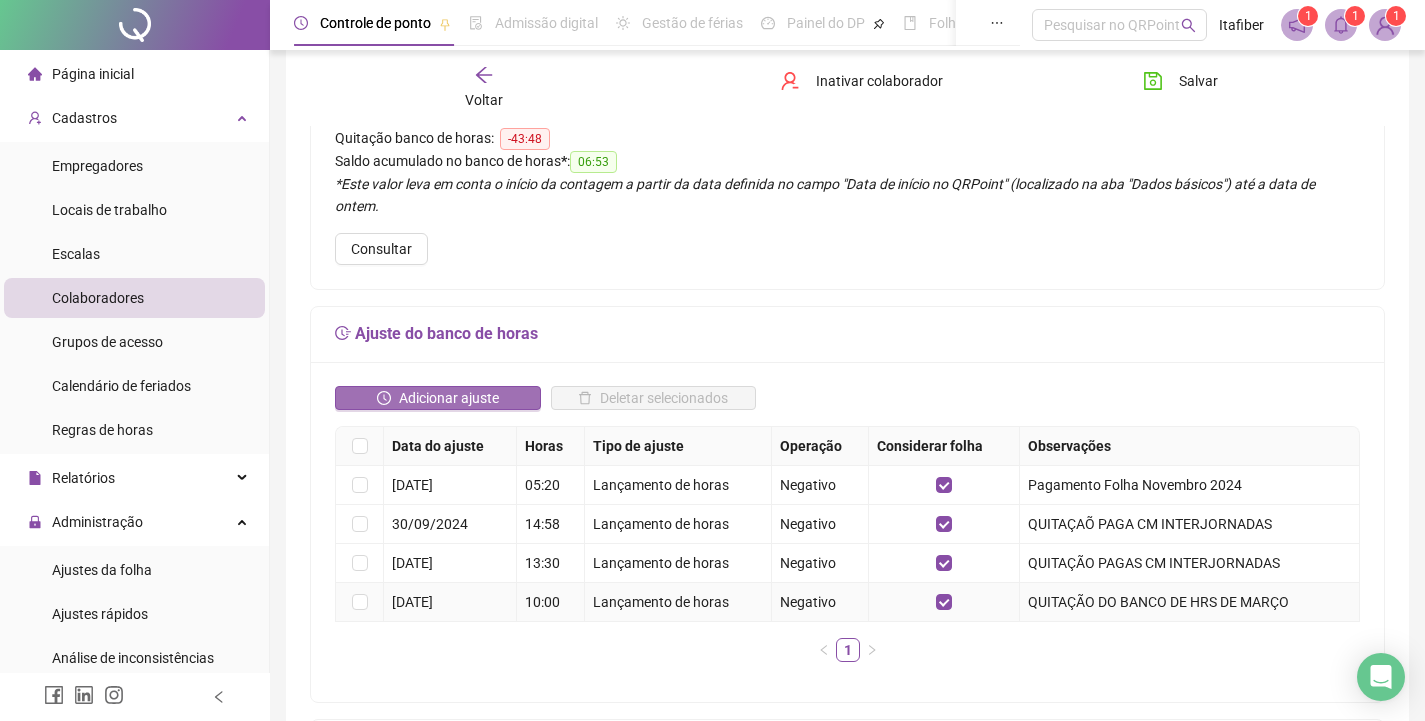 scroll, scrollTop: 0, scrollLeft: 0, axis: both 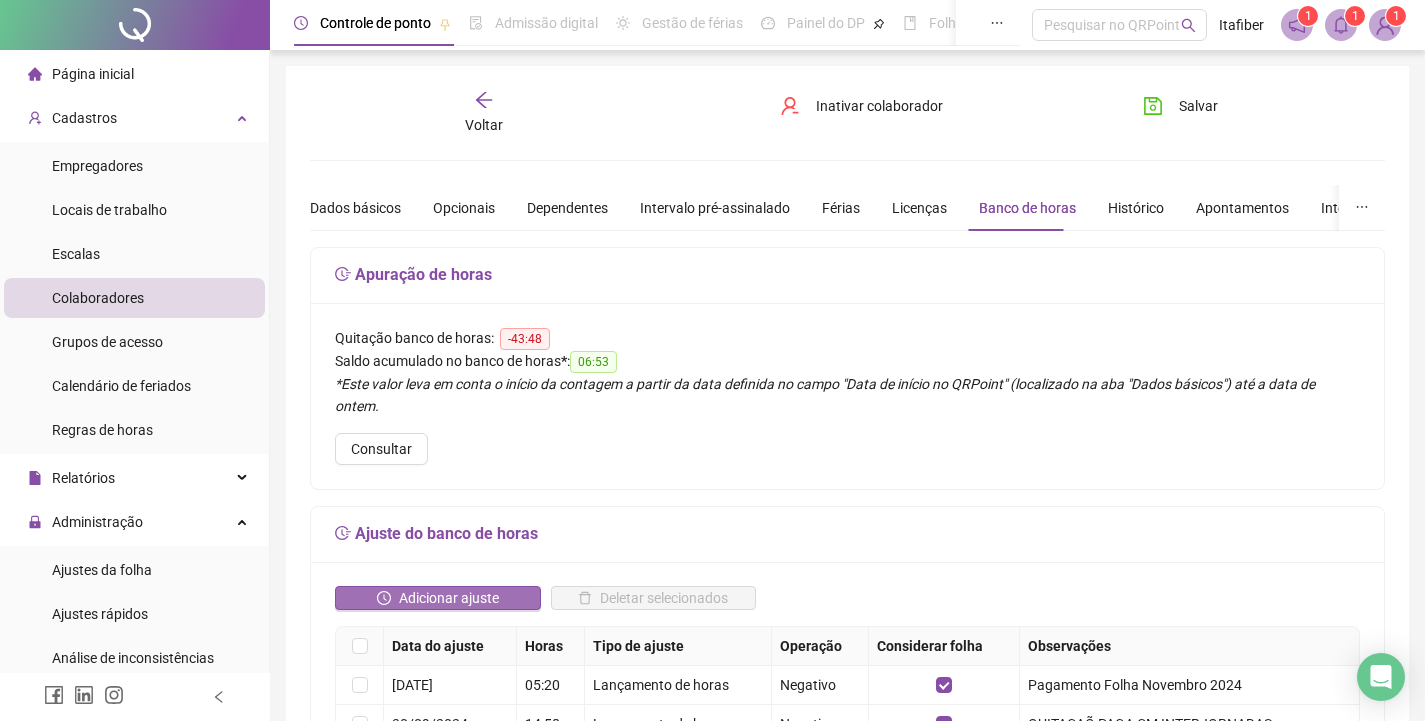 click on "Adicionar ajuste" at bounding box center [449, 598] 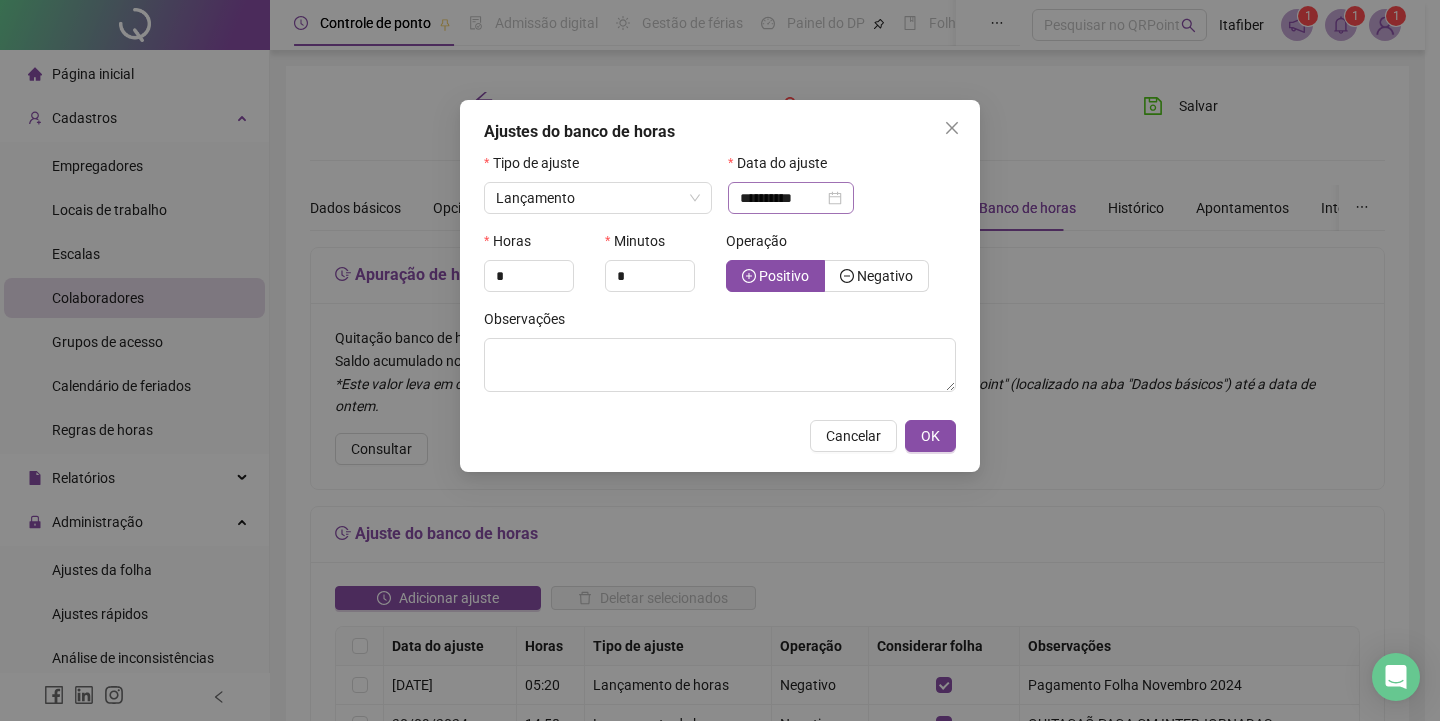 click on "**********" at bounding box center (791, 198) 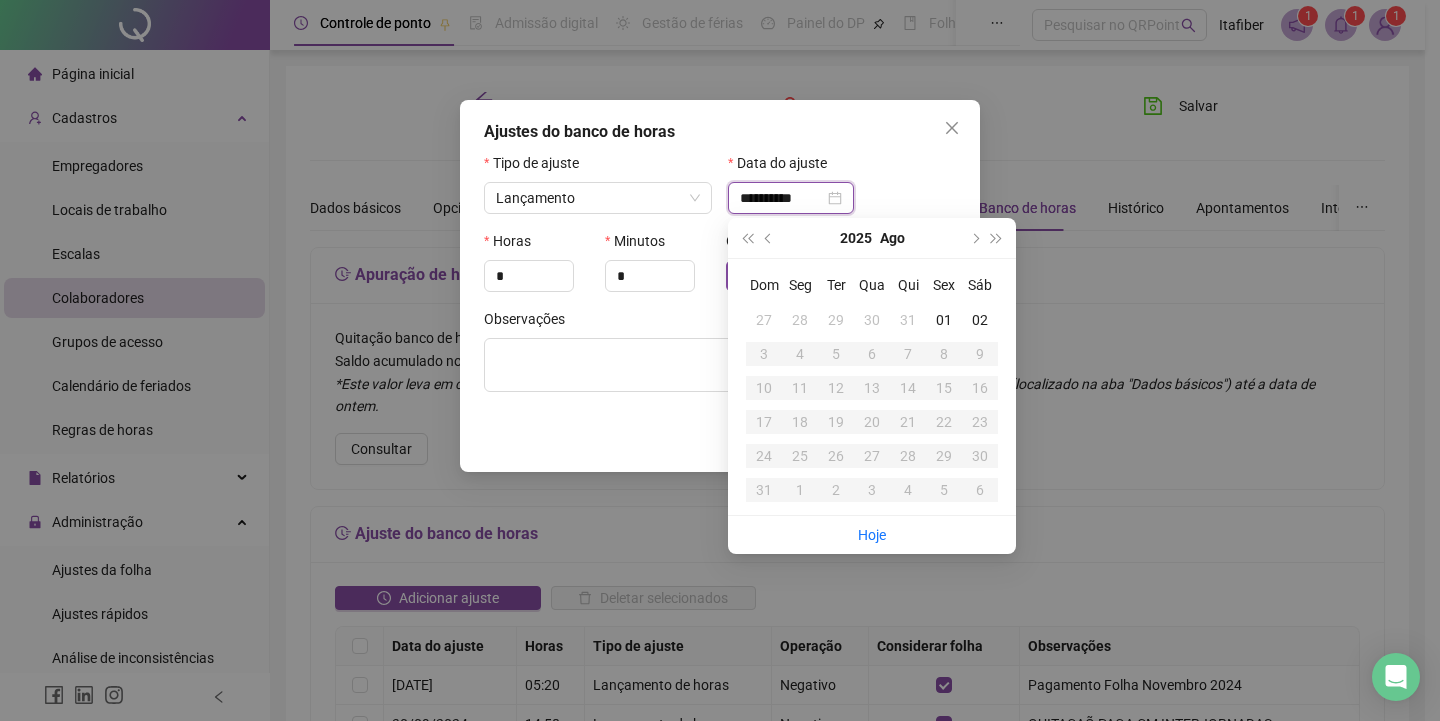 click on "**********" at bounding box center [782, 198] 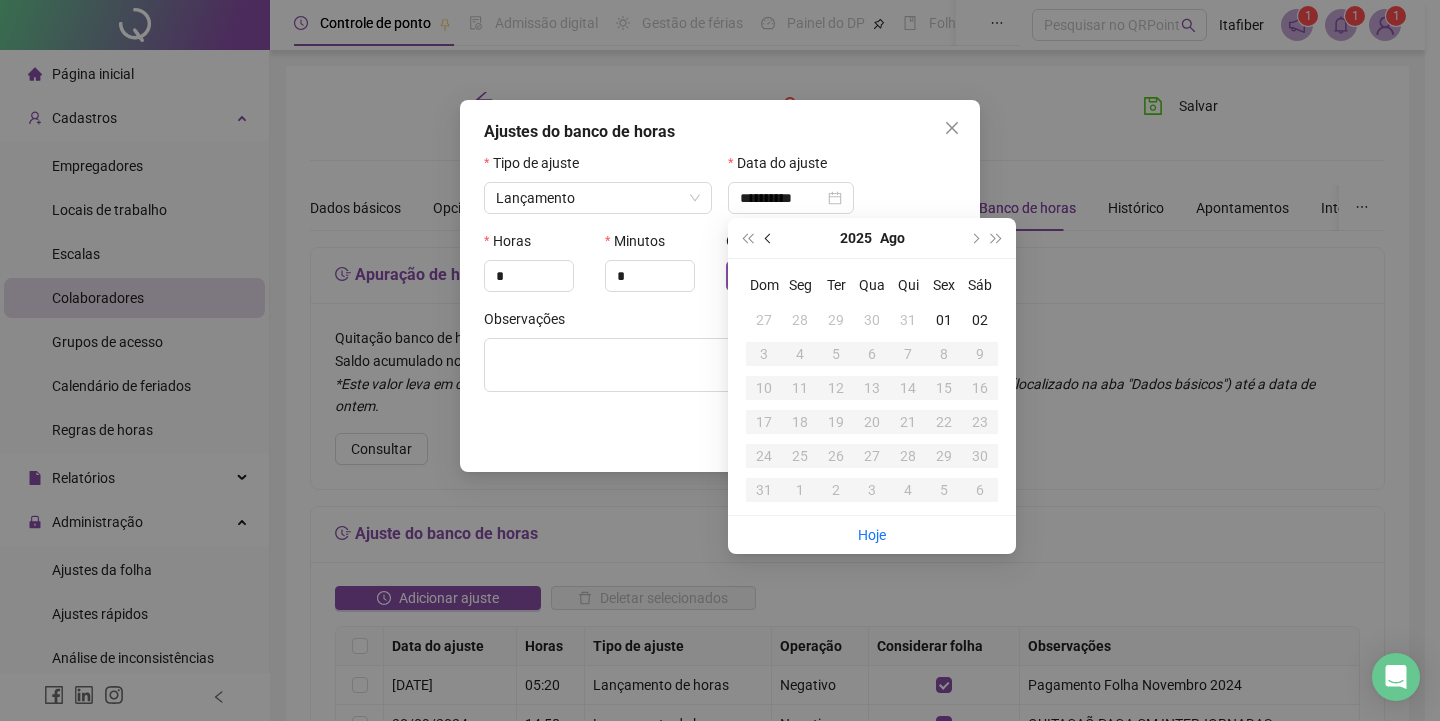 click at bounding box center (770, 238) 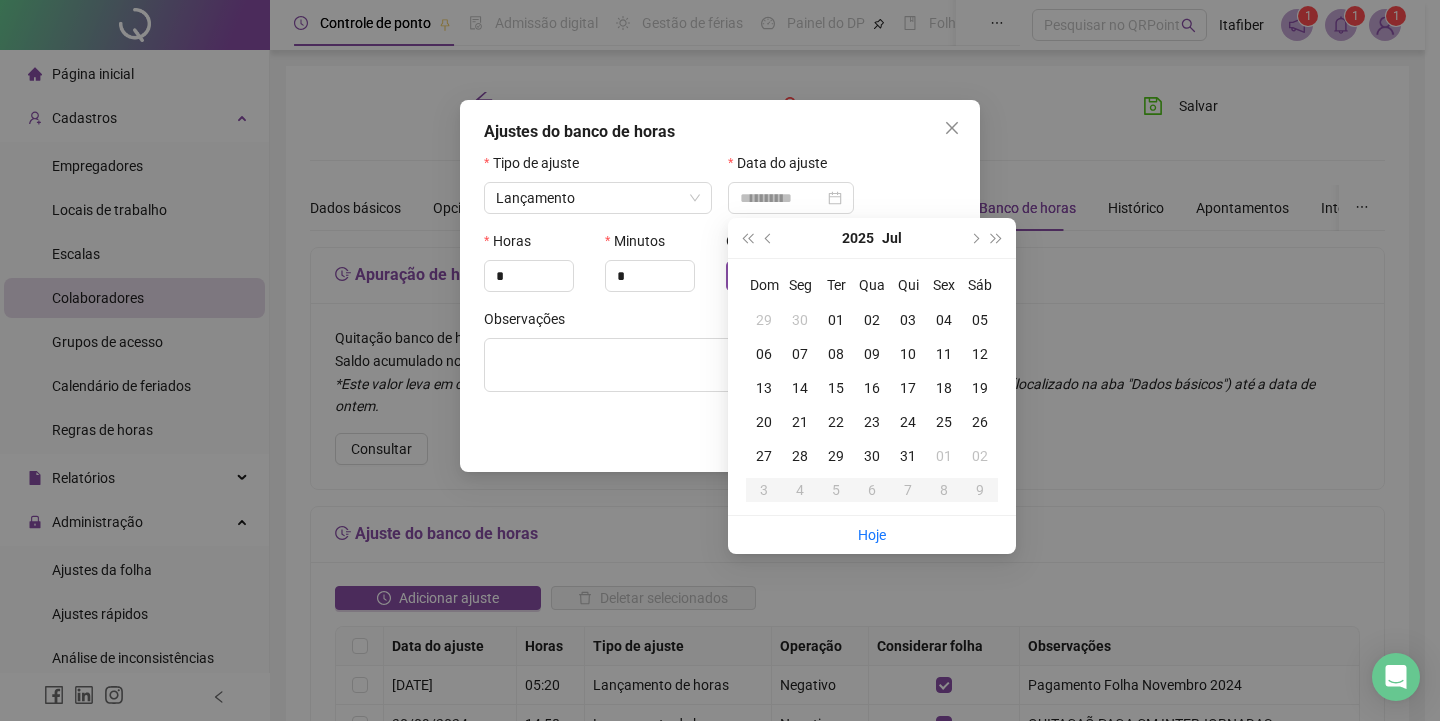 type on "**********" 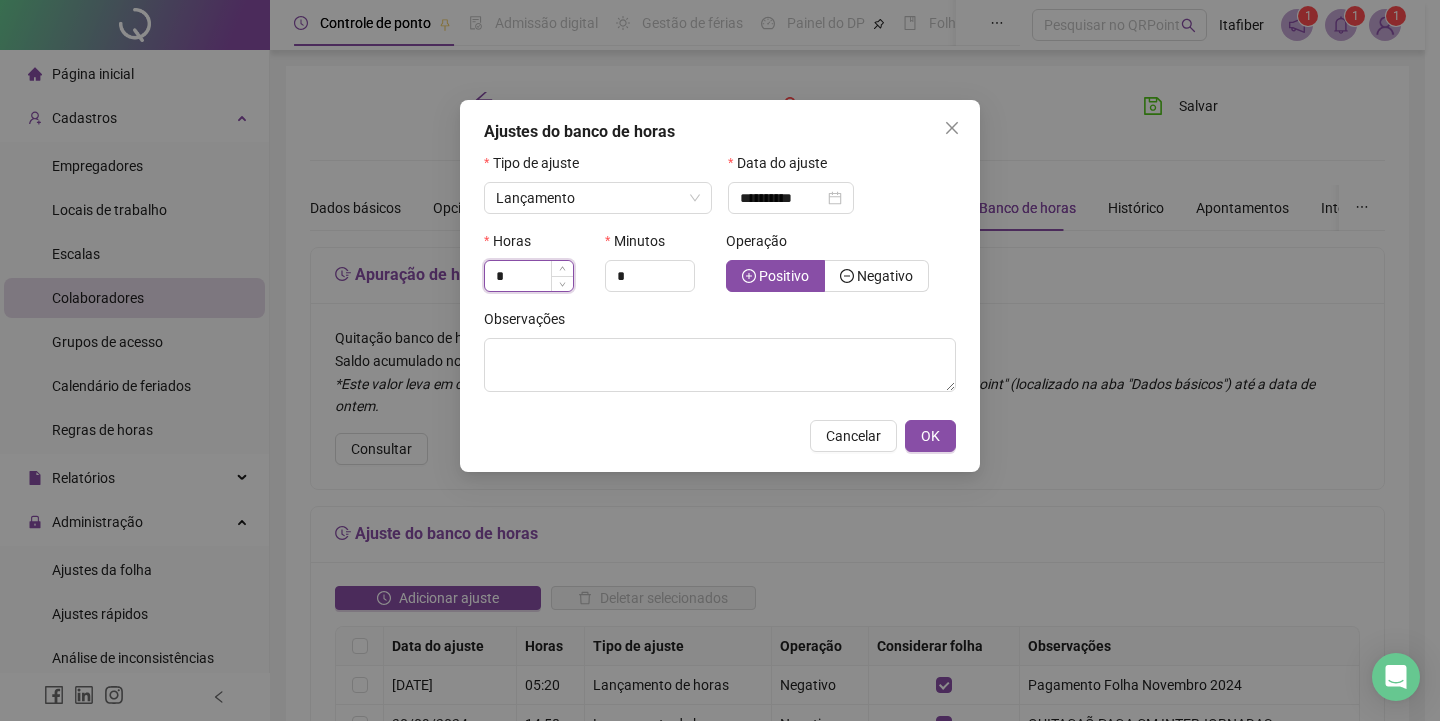 type on "*" 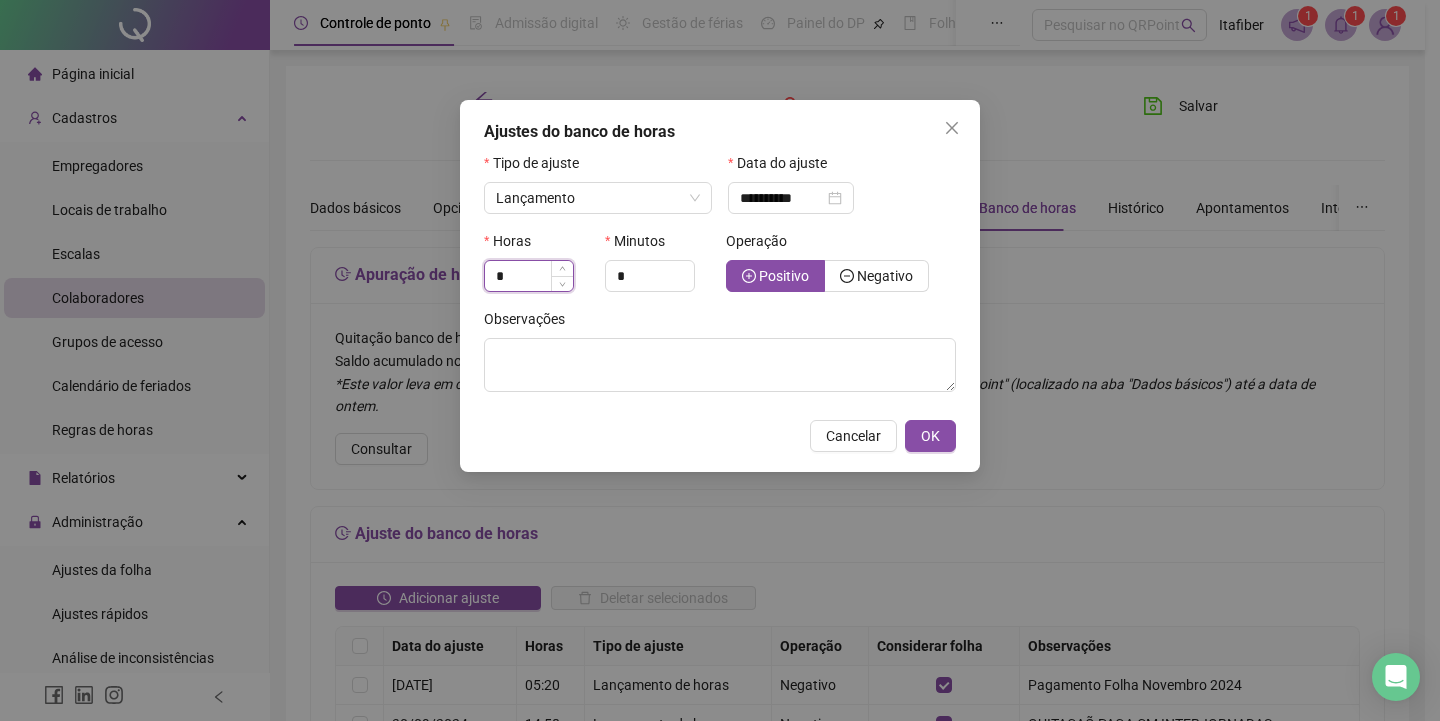 click 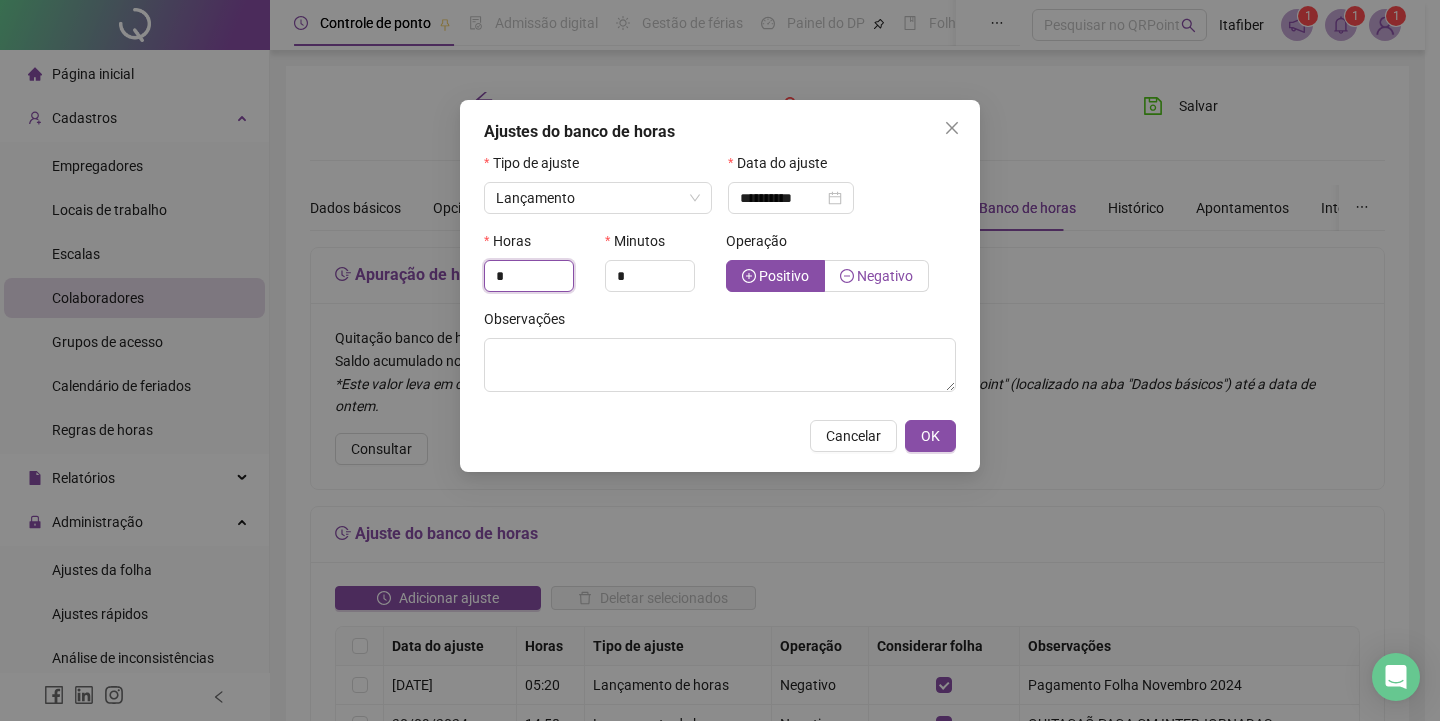 type on "*" 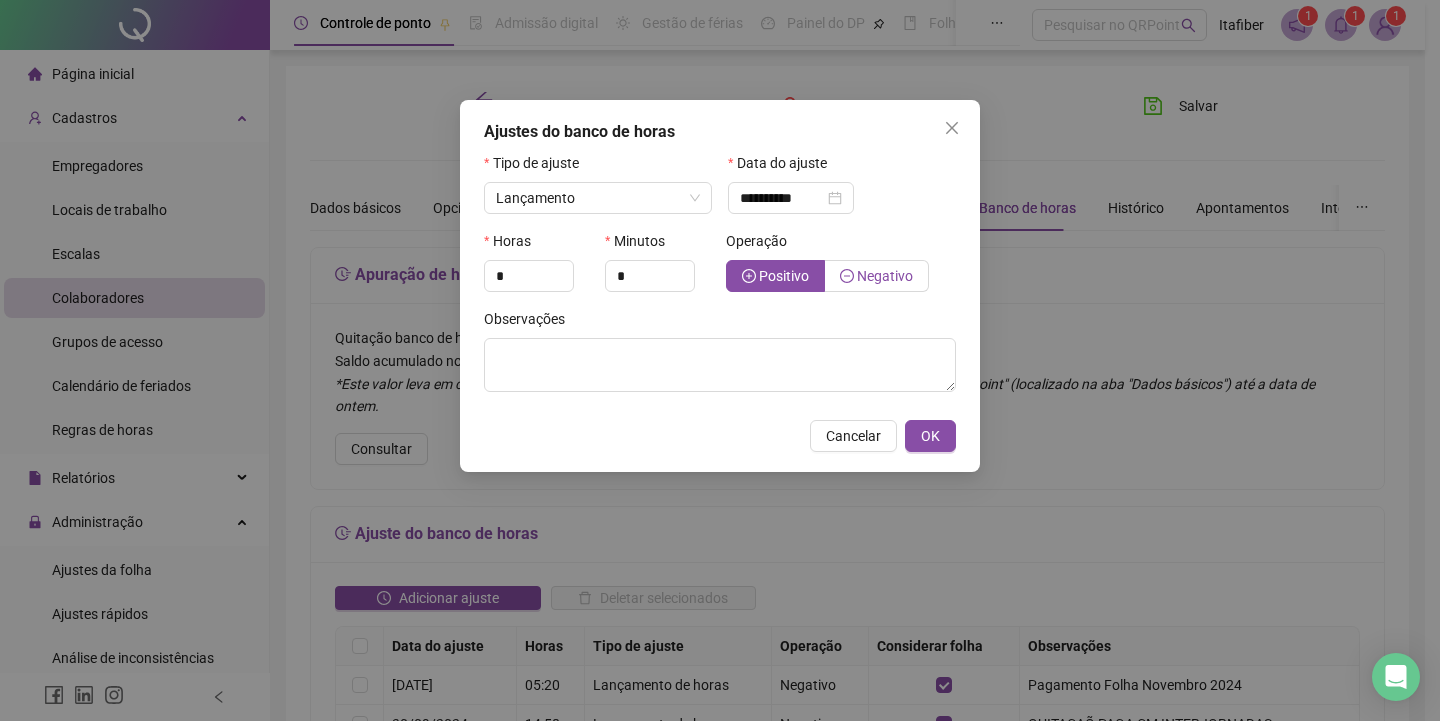 click on "Negativo" at bounding box center (885, 276) 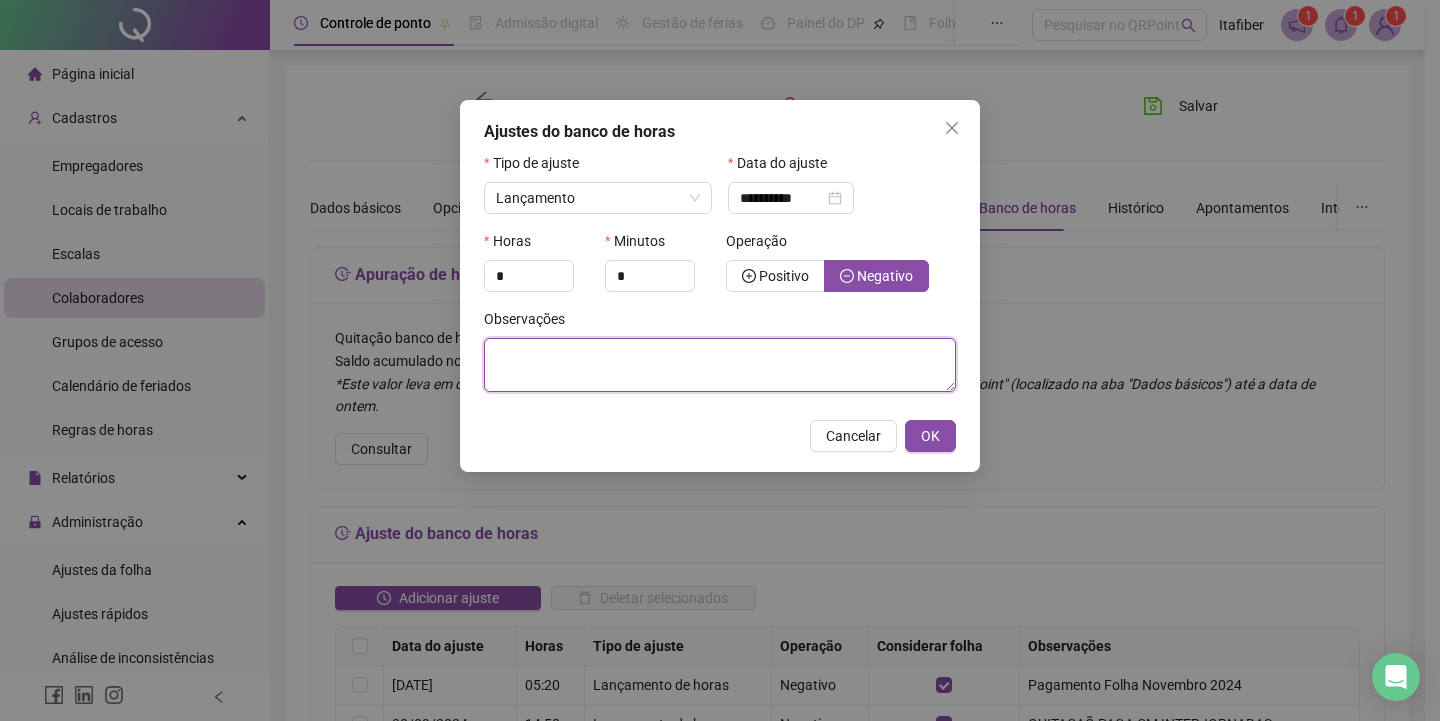 click at bounding box center [720, 365] 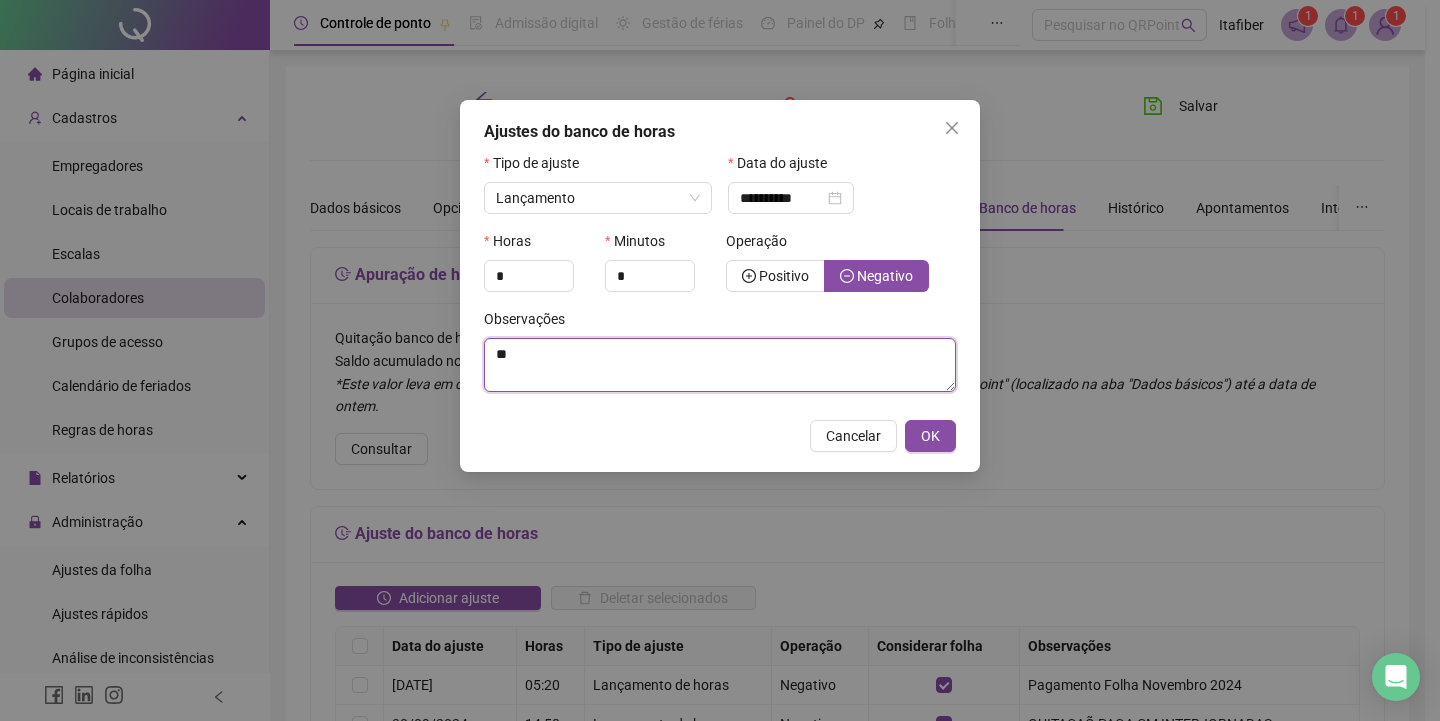 type on "*" 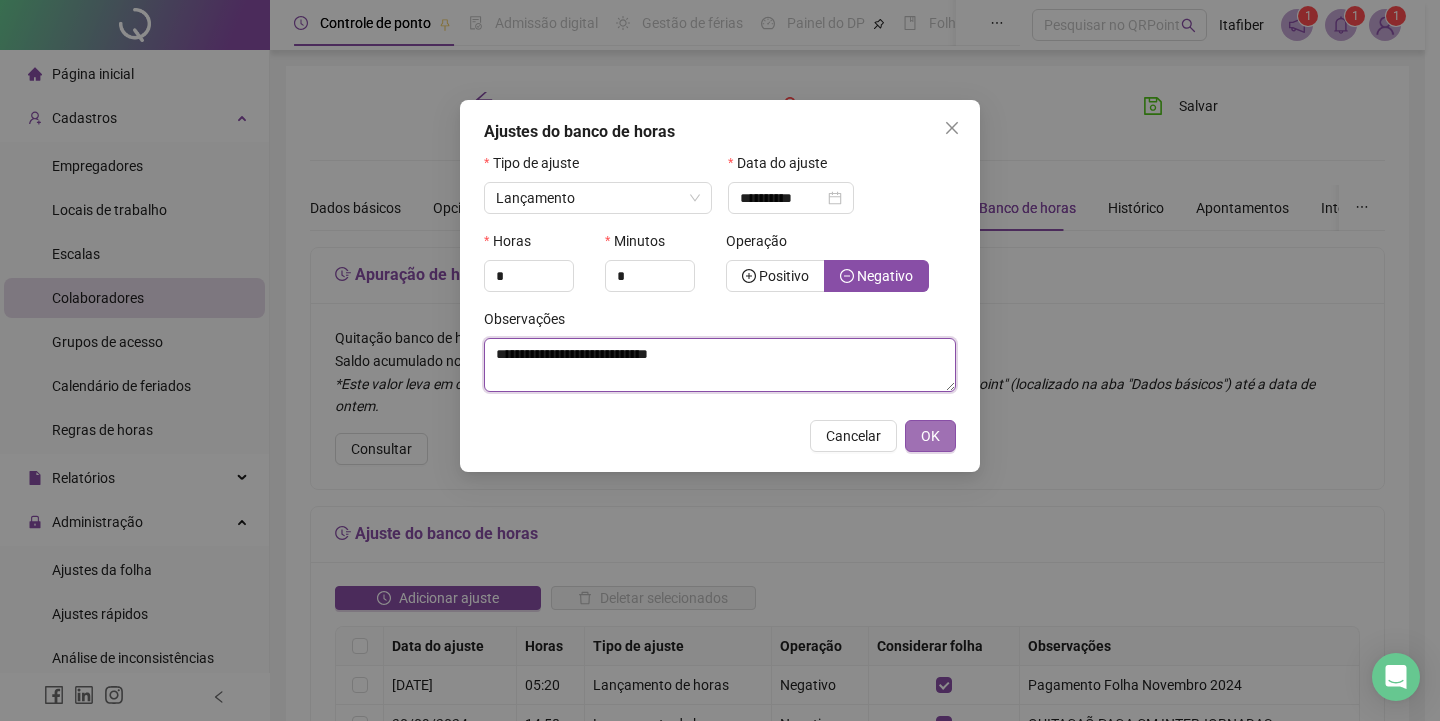 type on "**********" 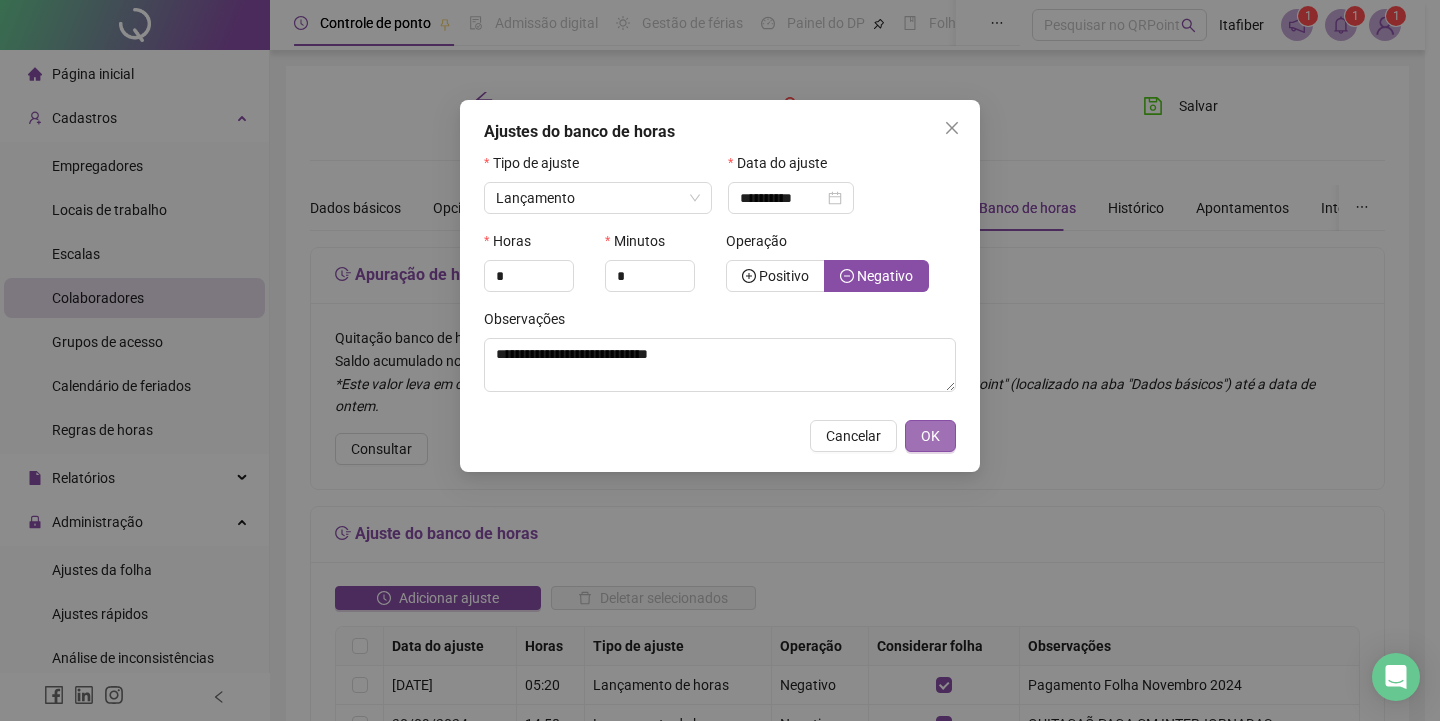 click on "OK" at bounding box center (930, 436) 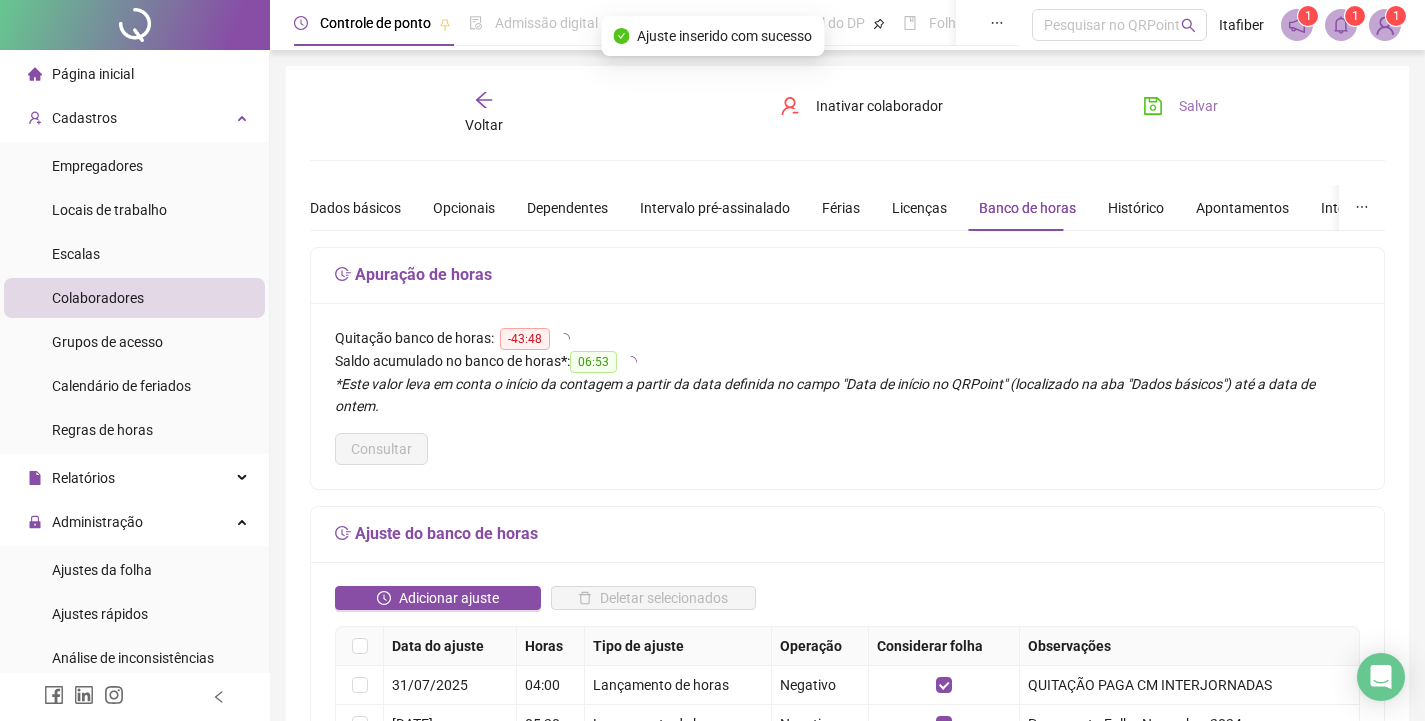 click on "Salvar" at bounding box center (1198, 106) 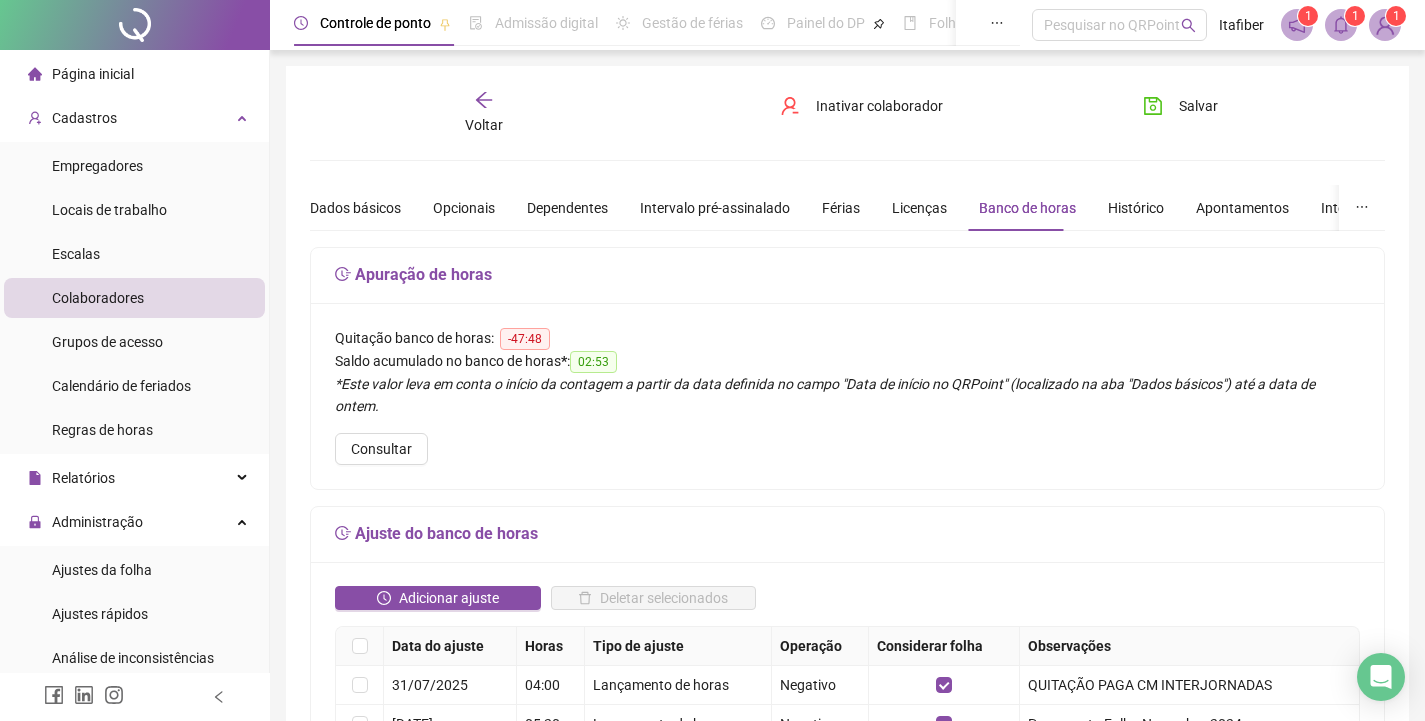 click on "Voltar" at bounding box center [484, 113] 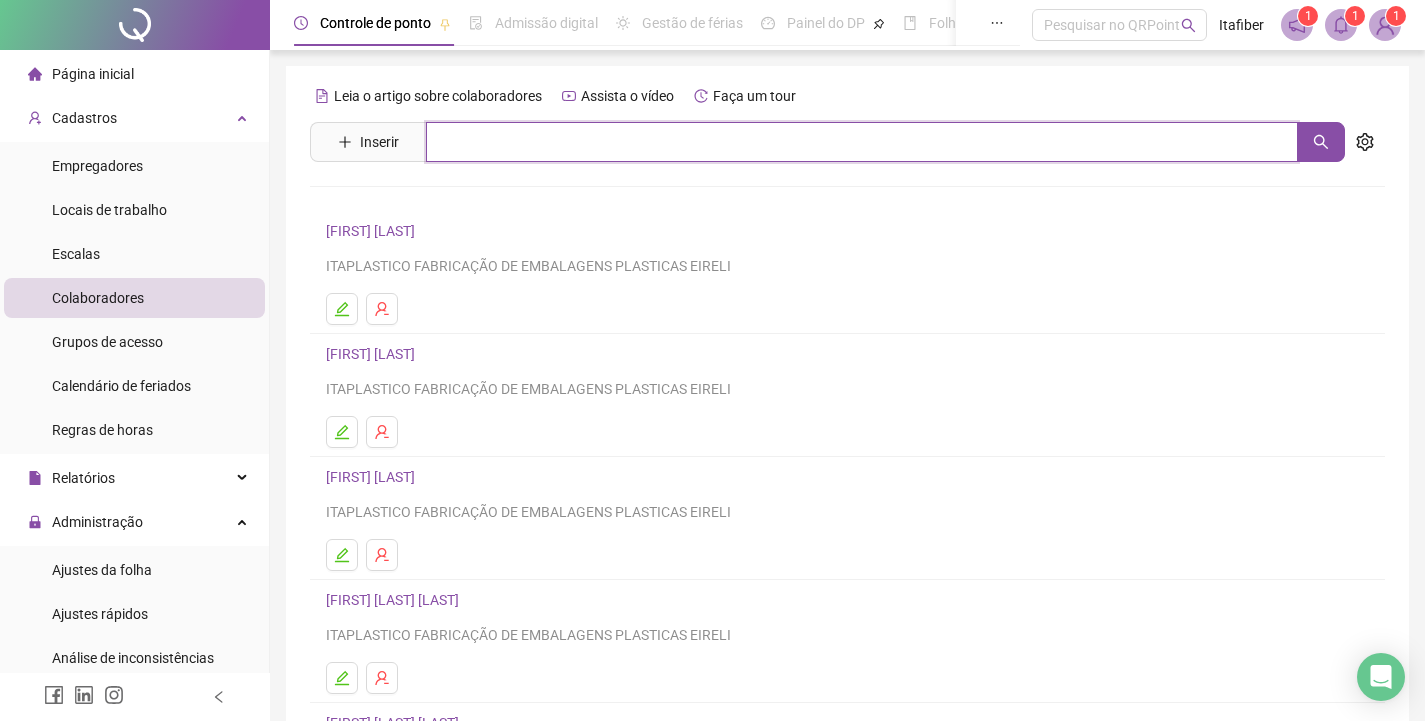 click at bounding box center (862, 142) 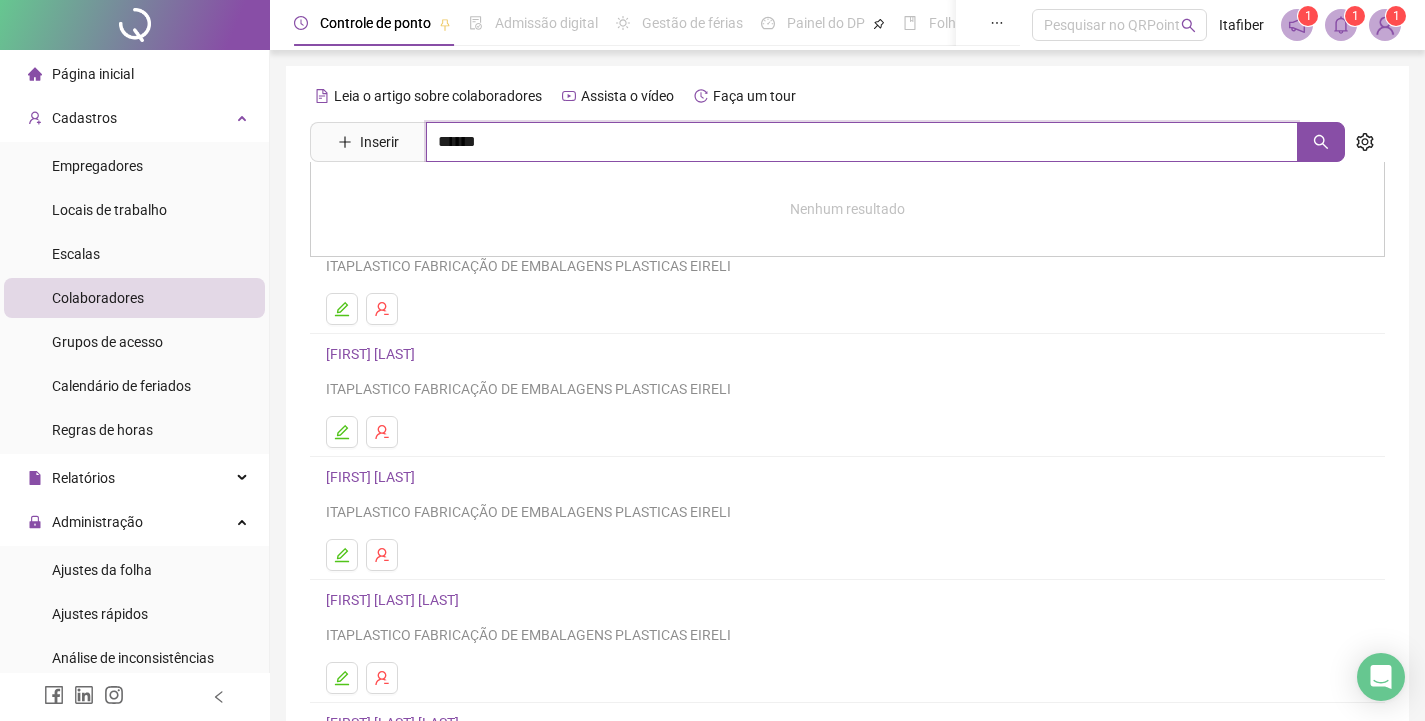 type on "******" 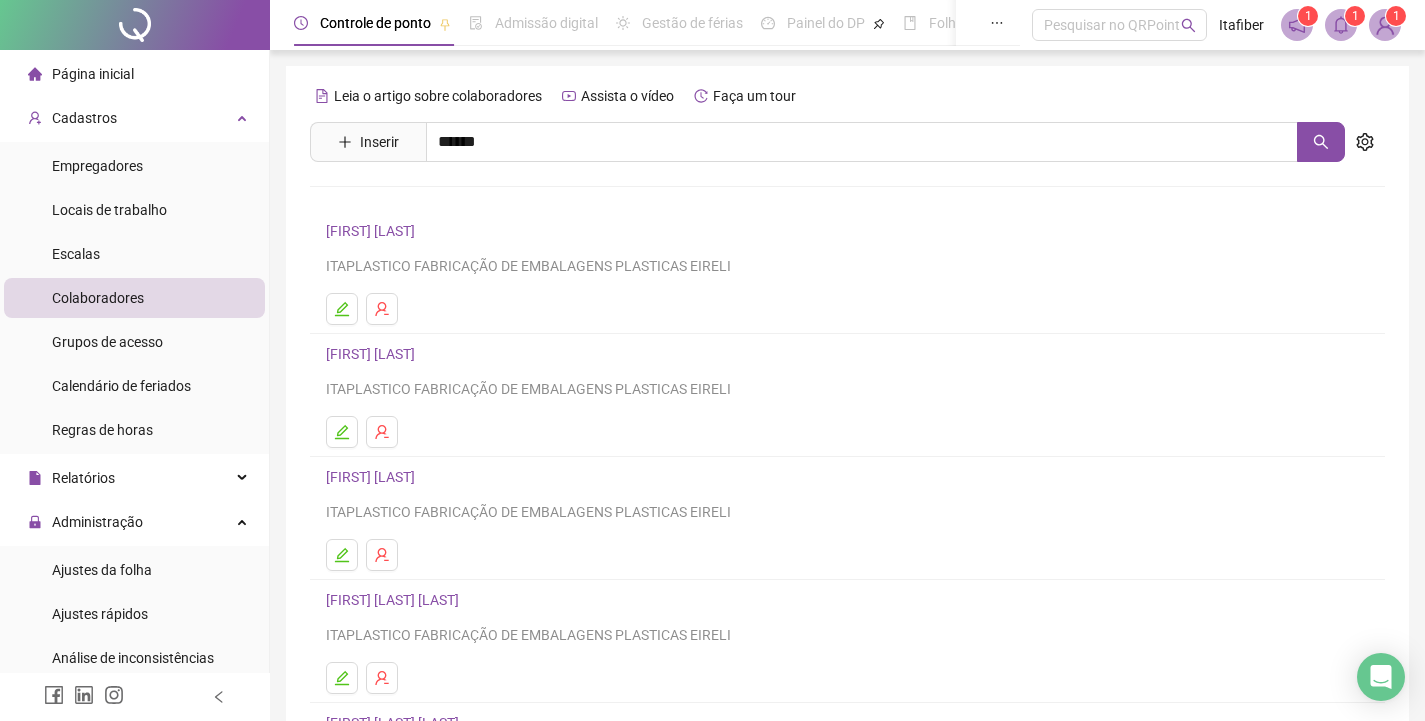 click on "[FIRST] [LAST] [SUFFIX]" at bounding box center [420, 245] 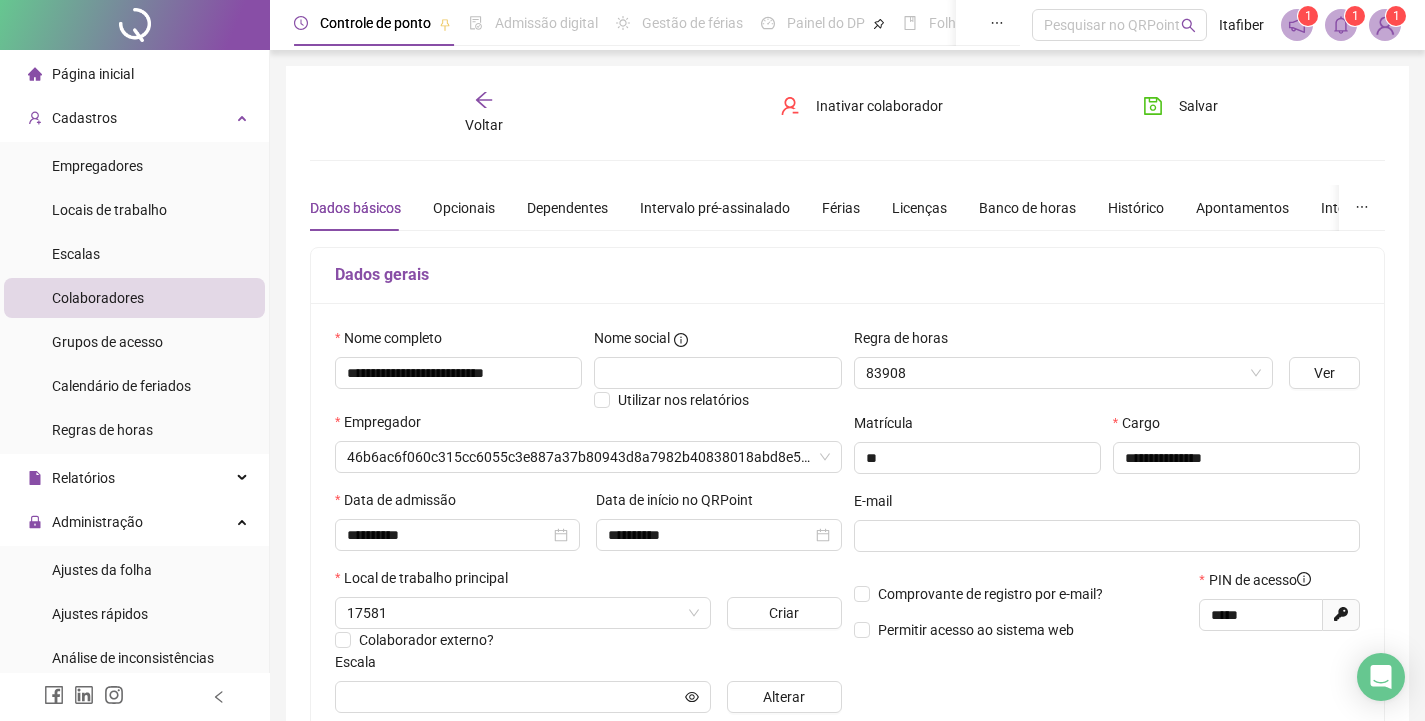 type on "**********" 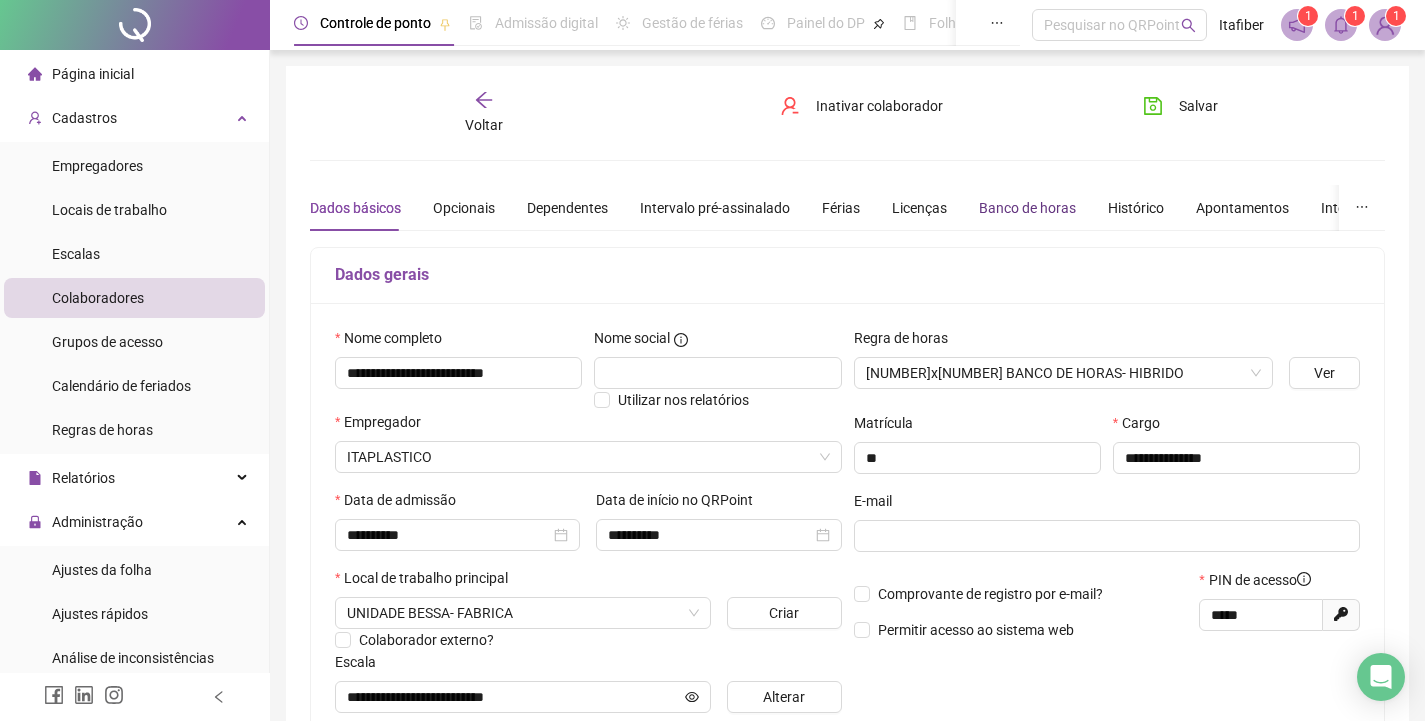 click on "Banco de horas" at bounding box center (1027, 208) 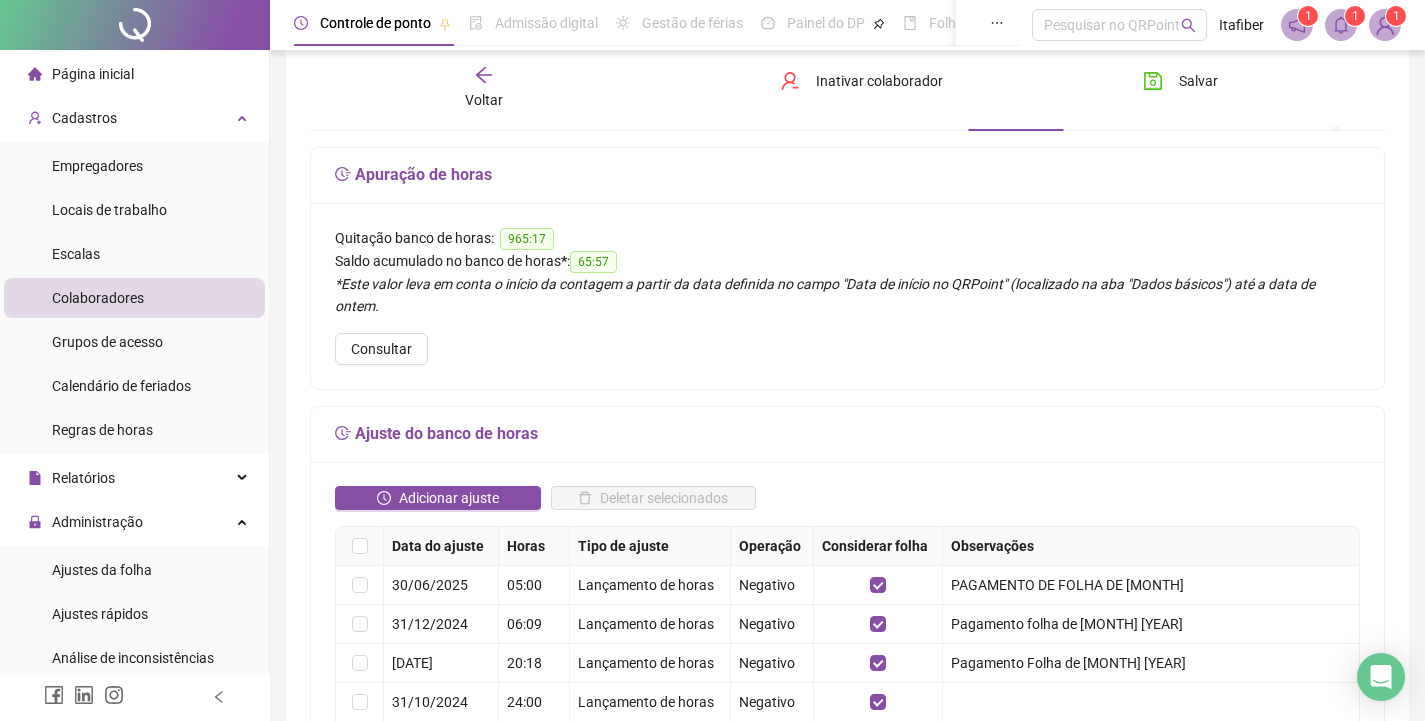 scroll, scrollTop: 200, scrollLeft: 0, axis: vertical 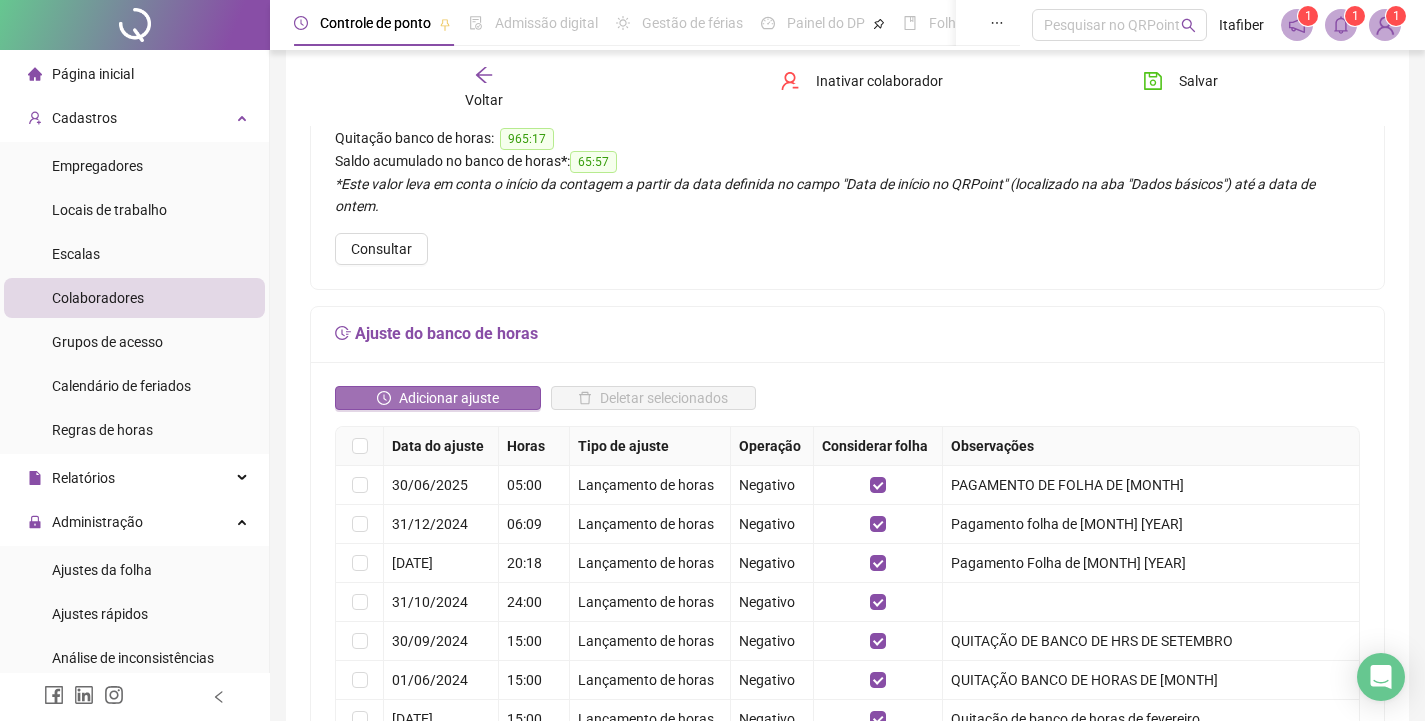 click on "Adicionar ajuste" at bounding box center (449, 398) 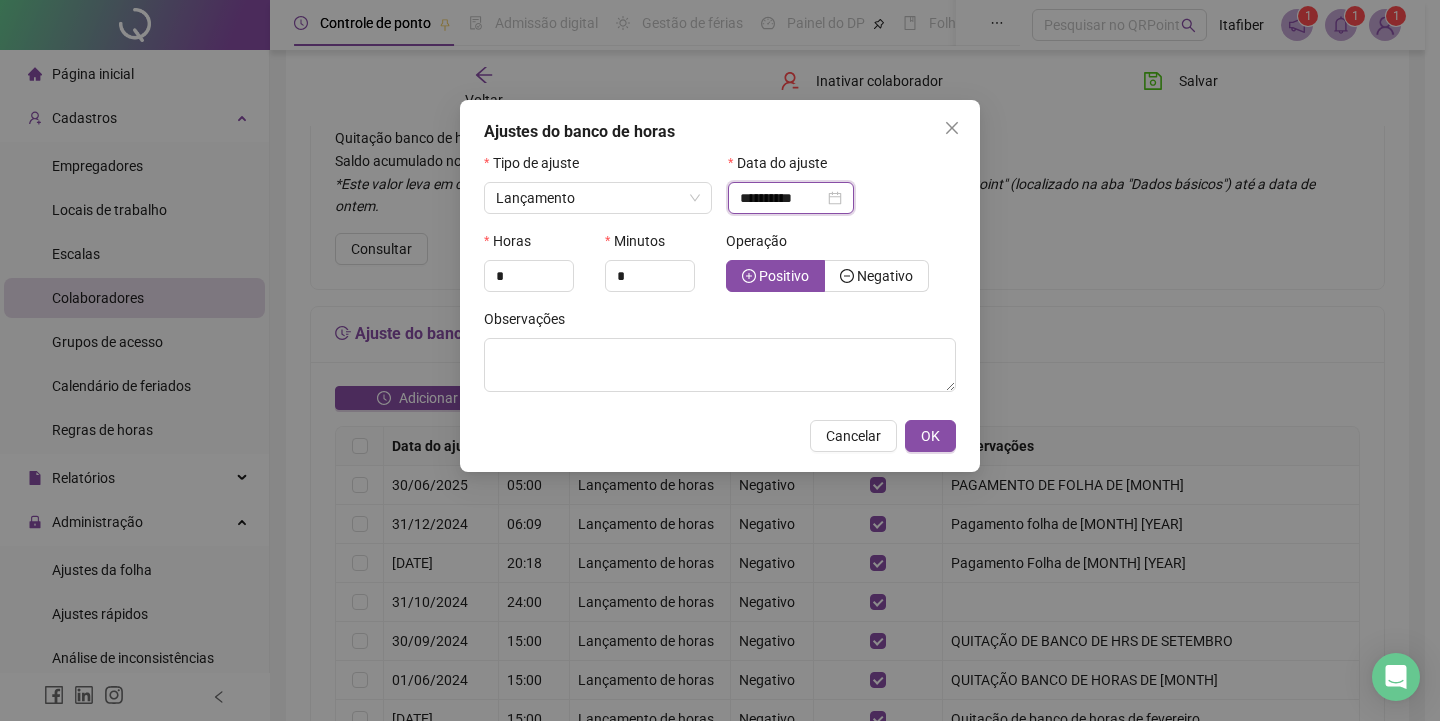 click on "**********" at bounding box center [782, 198] 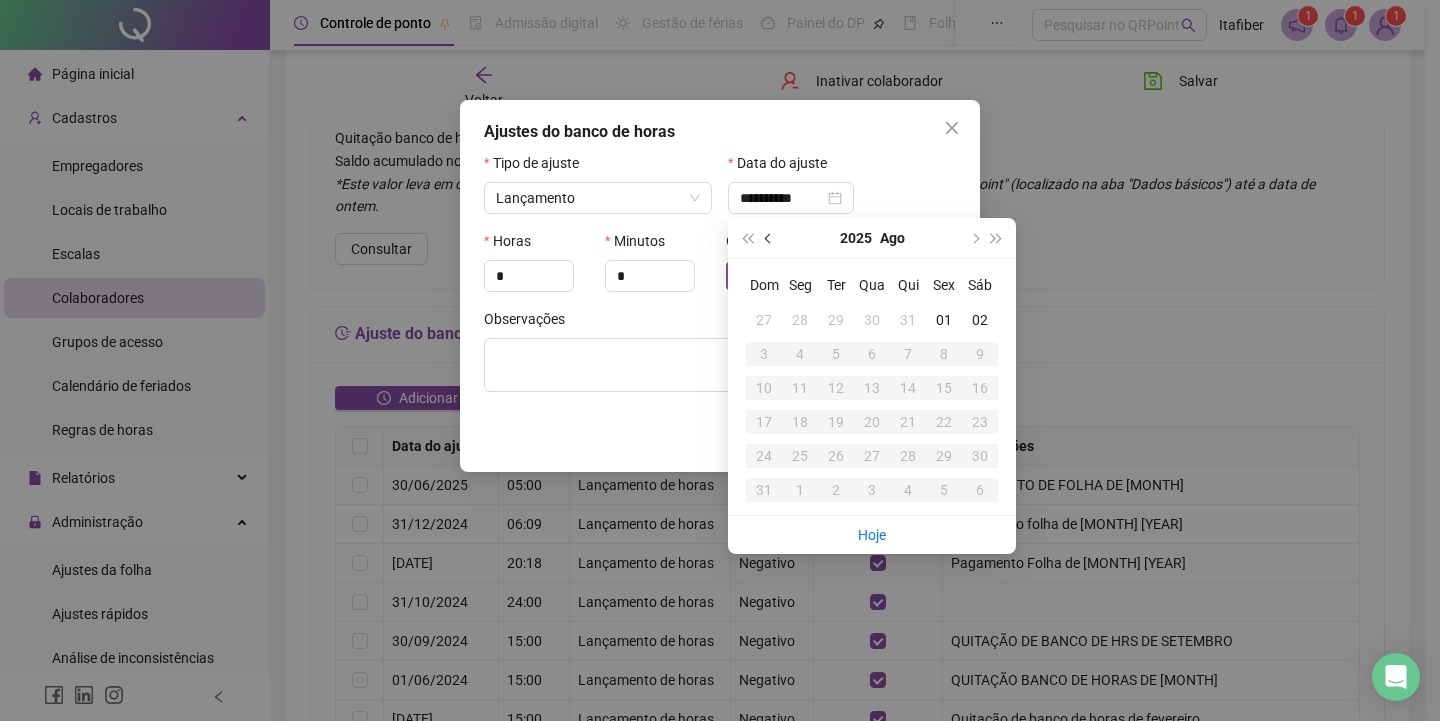 click at bounding box center [769, 238] 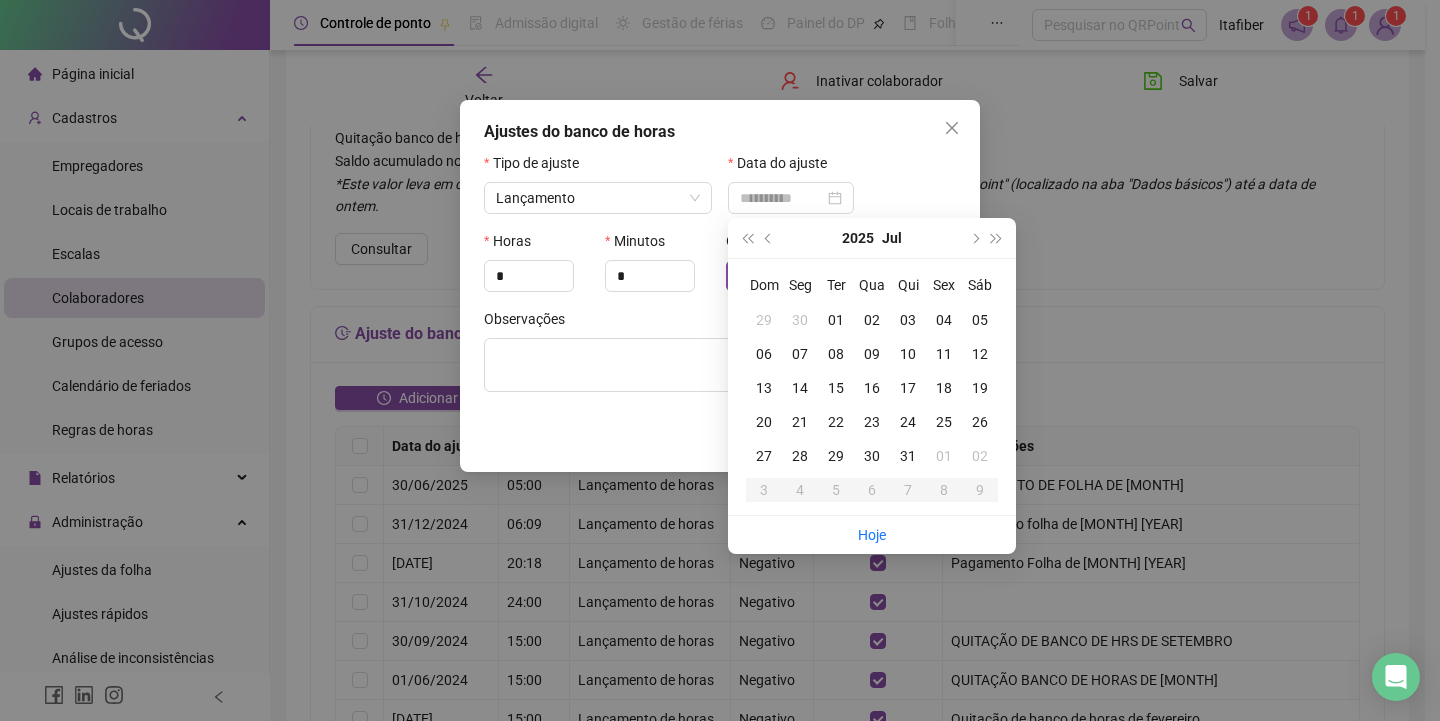 click on "01" at bounding box center (836, 320) 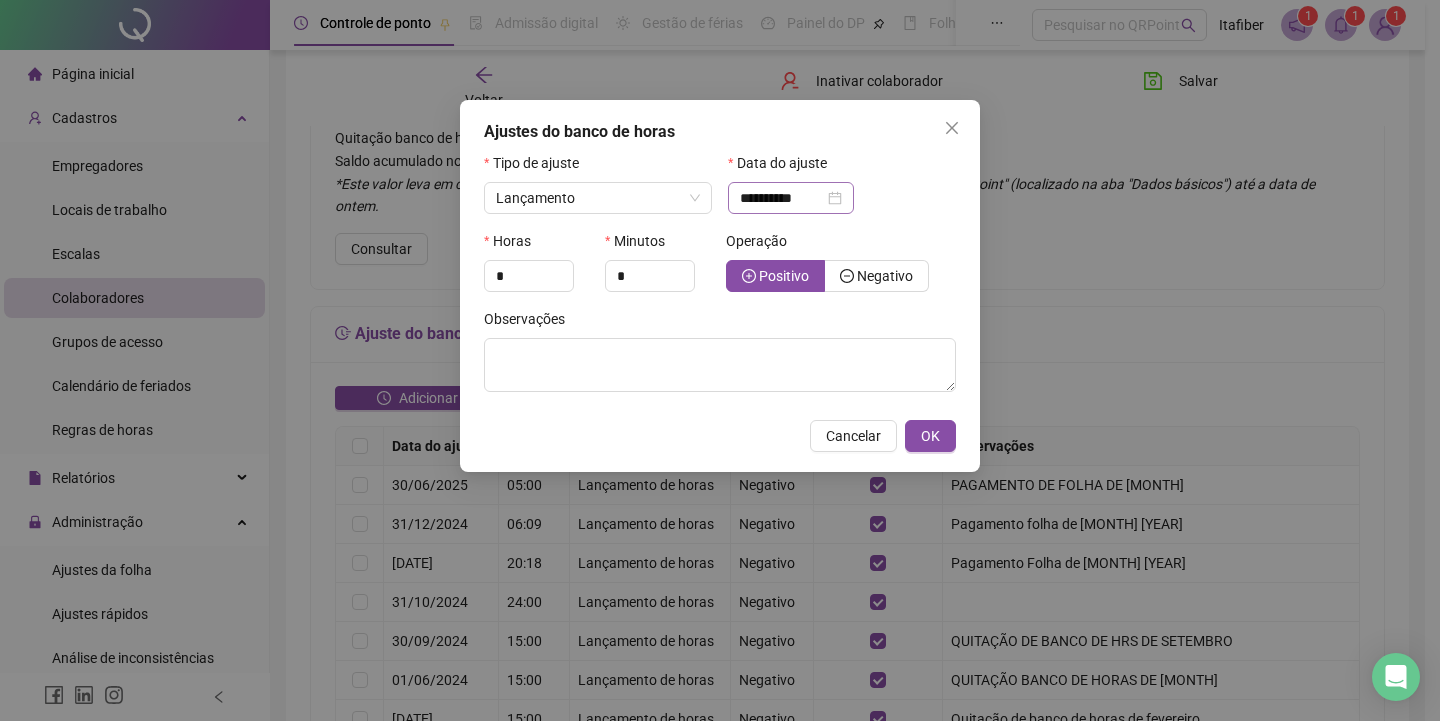 drag, startPoint x: 762, startPoint y: 173, endPoint x: 761, endPoint y: 194, distance: 21.023796 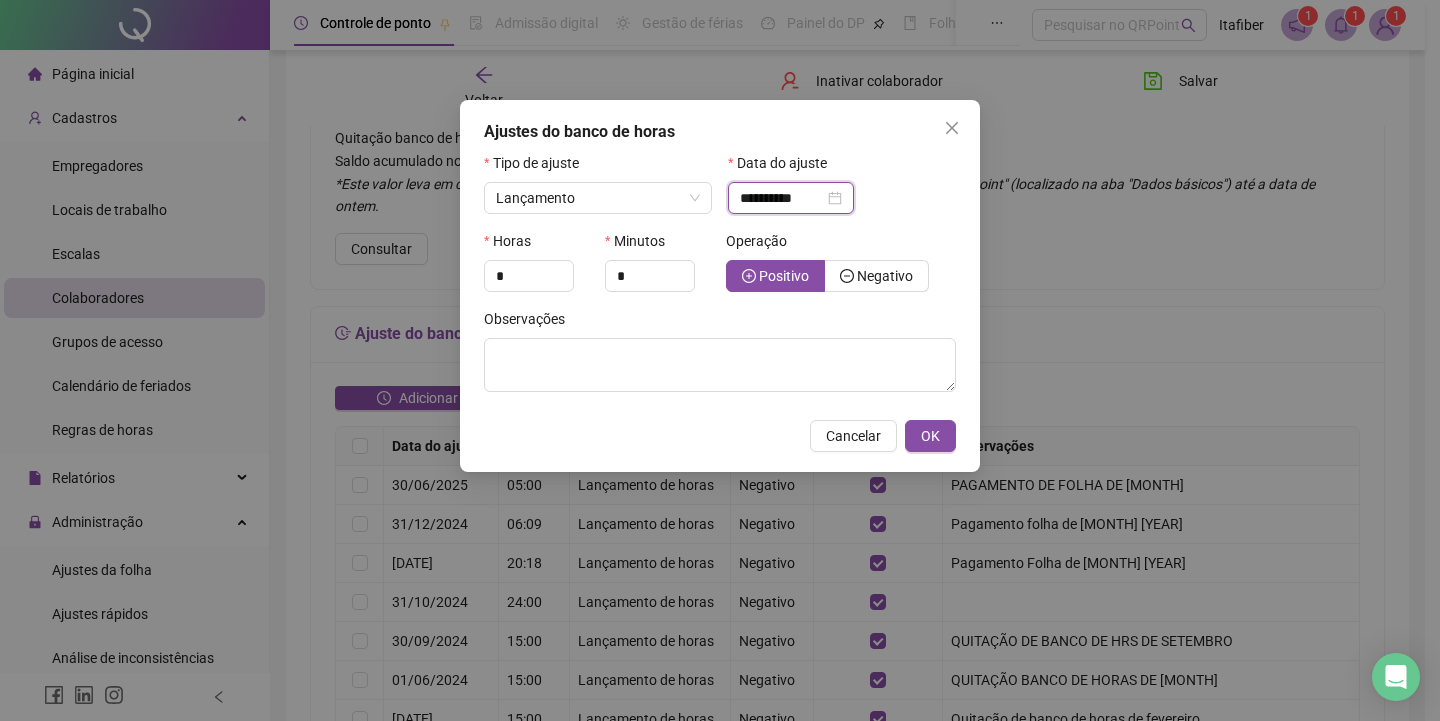 click on "**********" at bounding box center (782, 198) 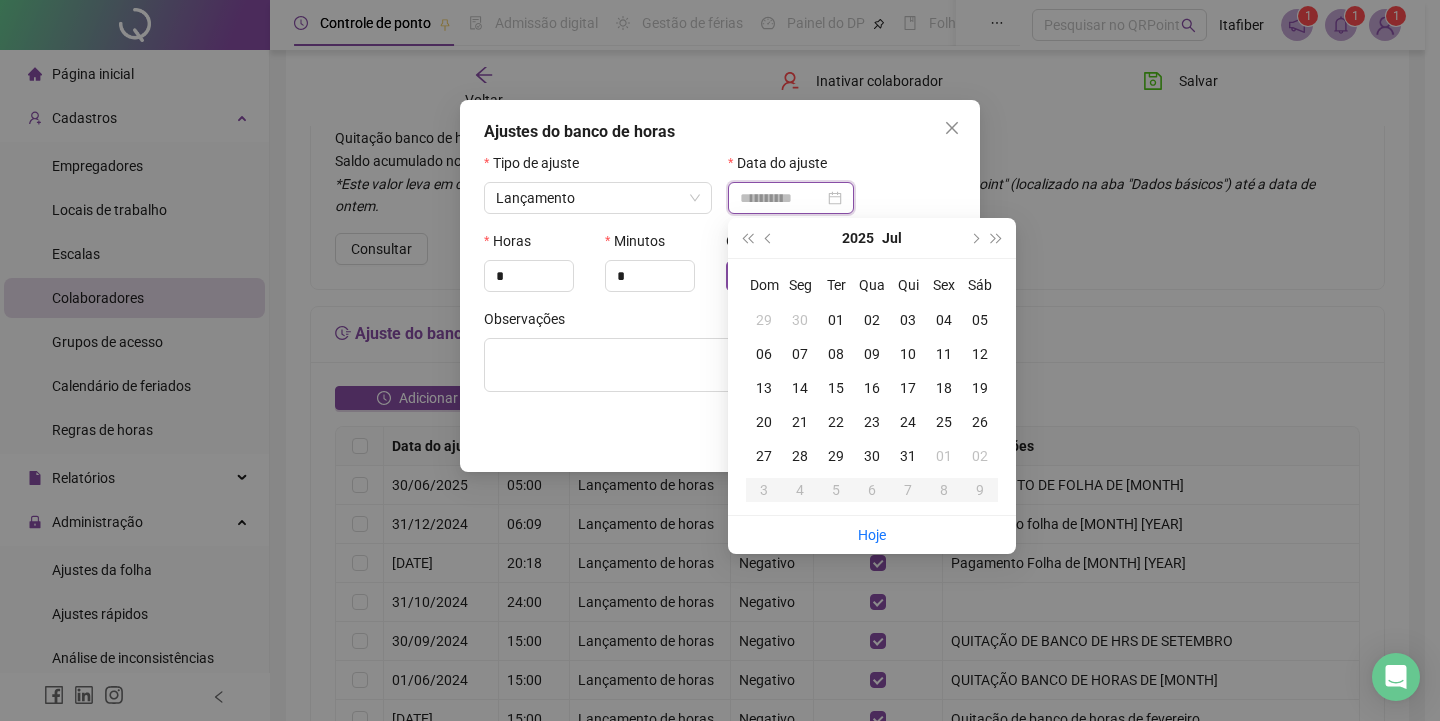 type on "**********" 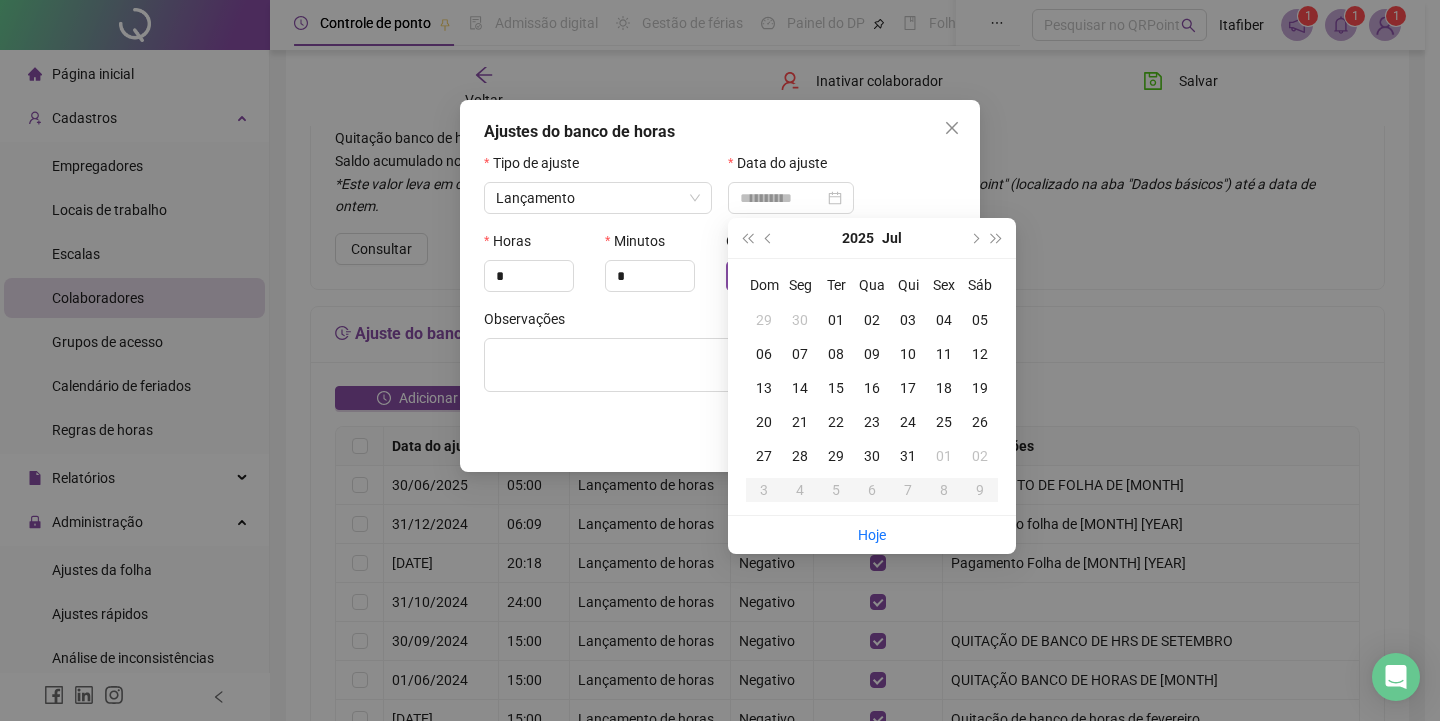 click on "31" at bounding box center [908, 456] 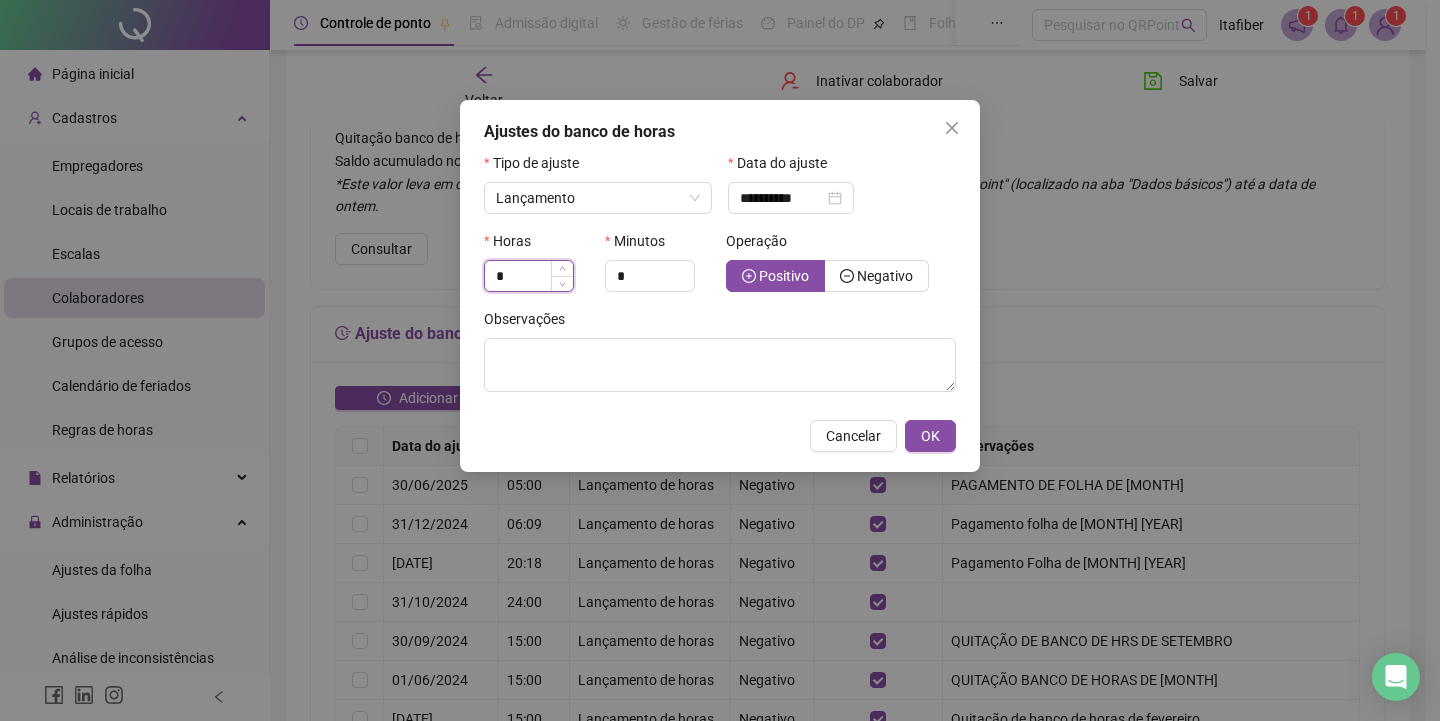 click on "*" at bounding box center (529, 276) 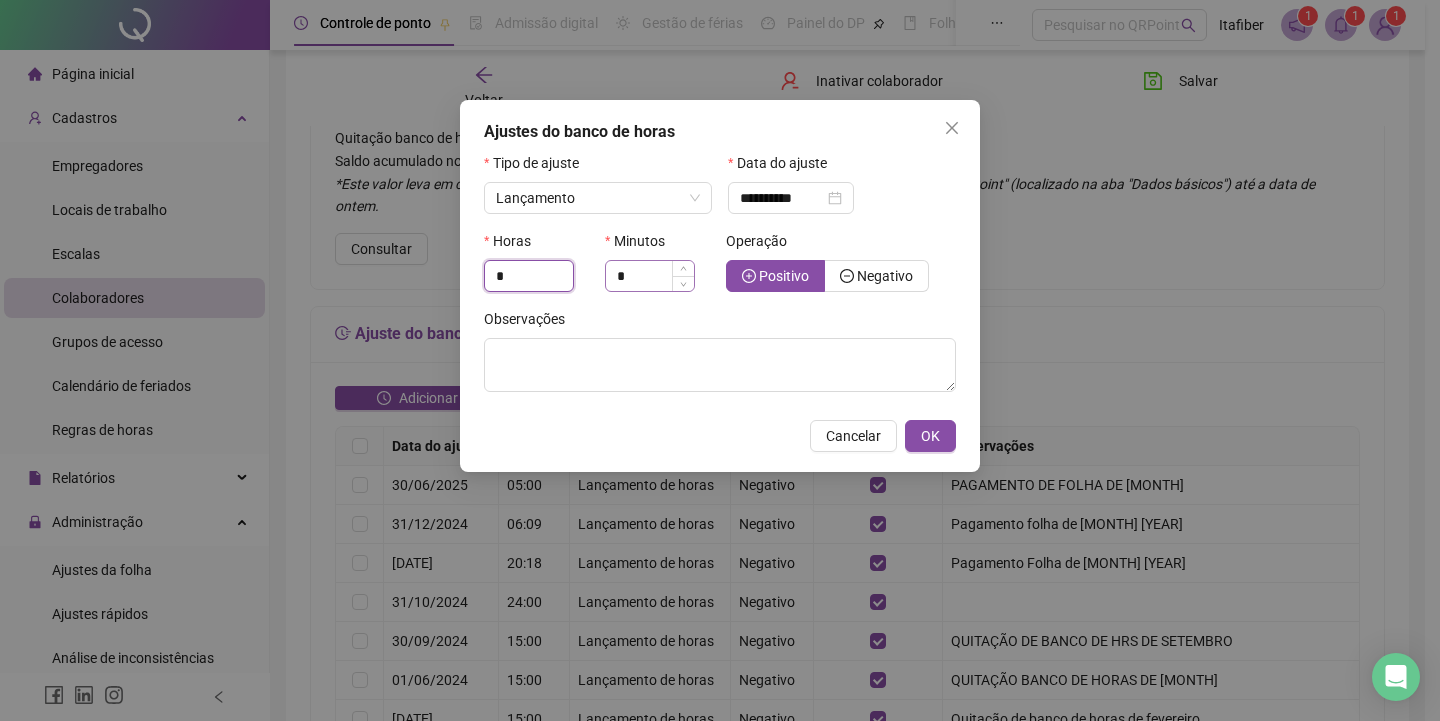 type on "*" 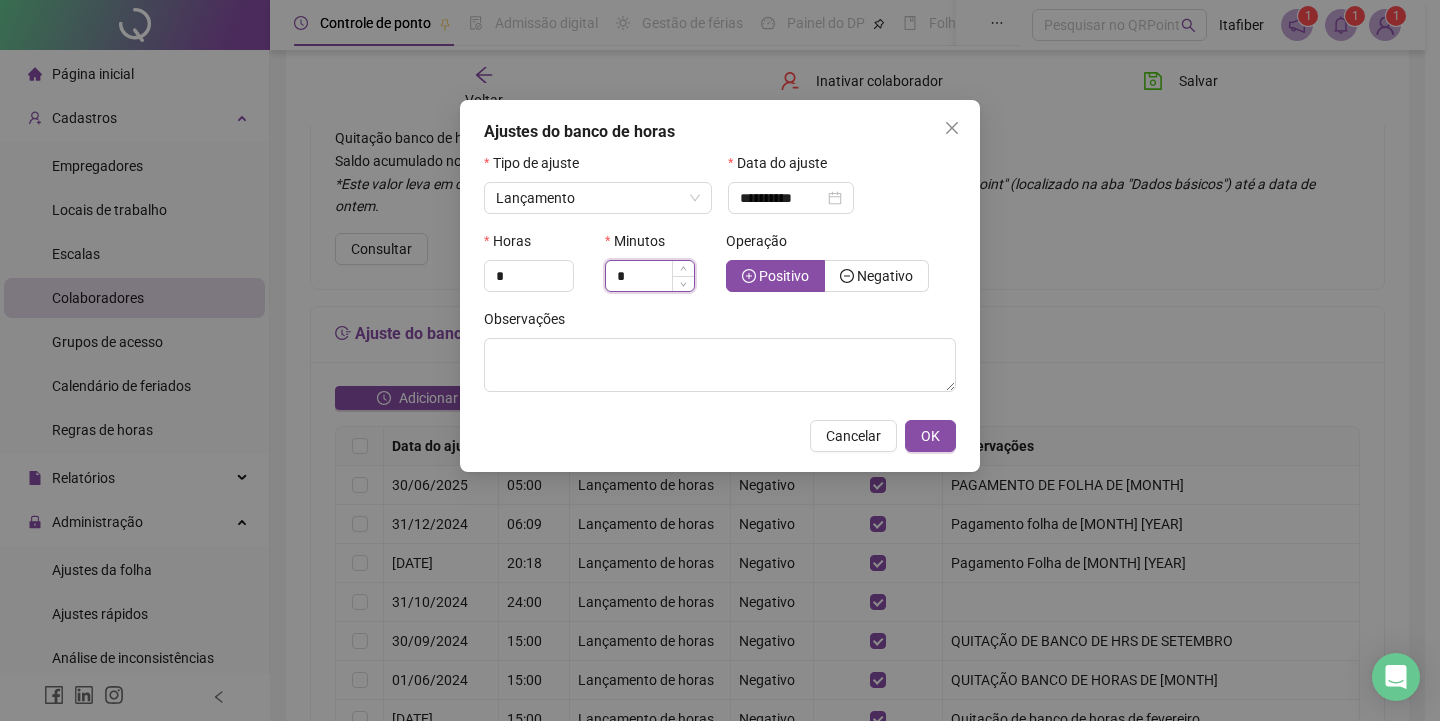 click on "*" at bounding box center [650, 276] 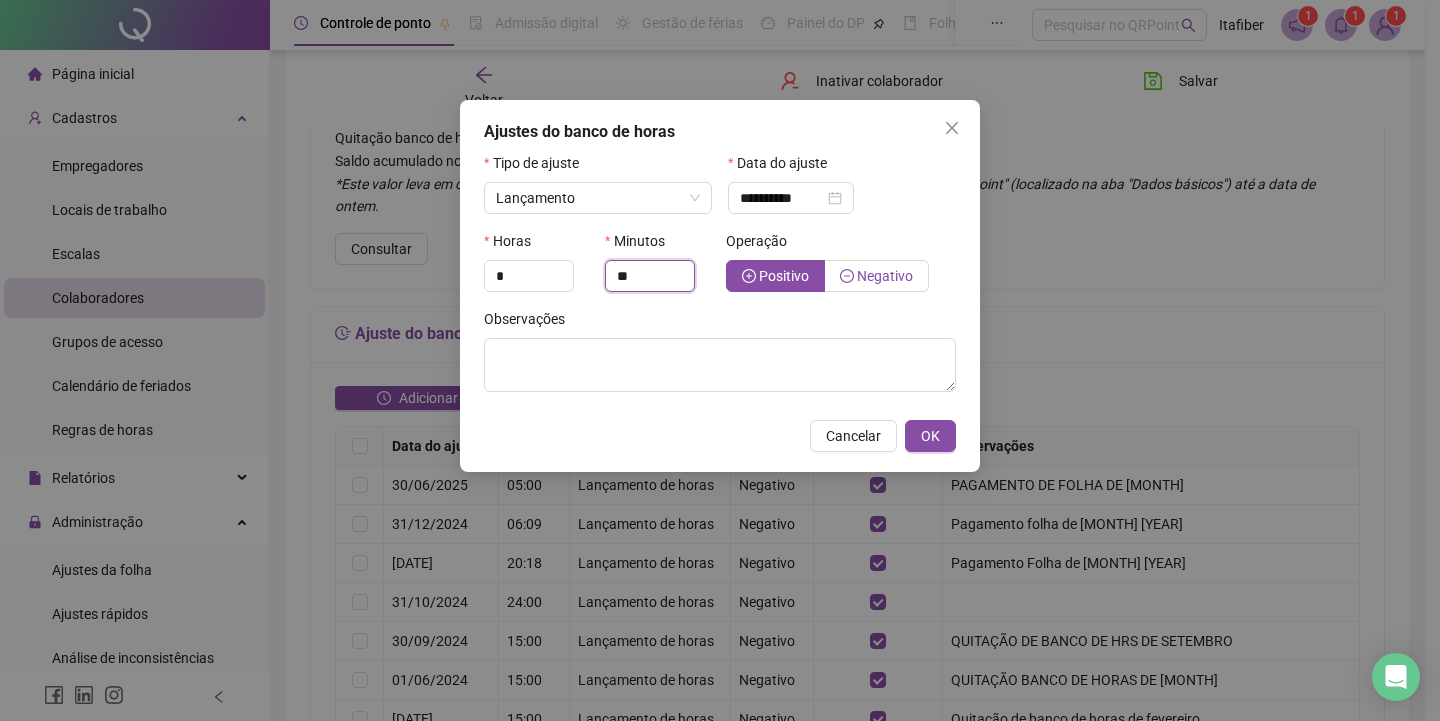 type on "**" 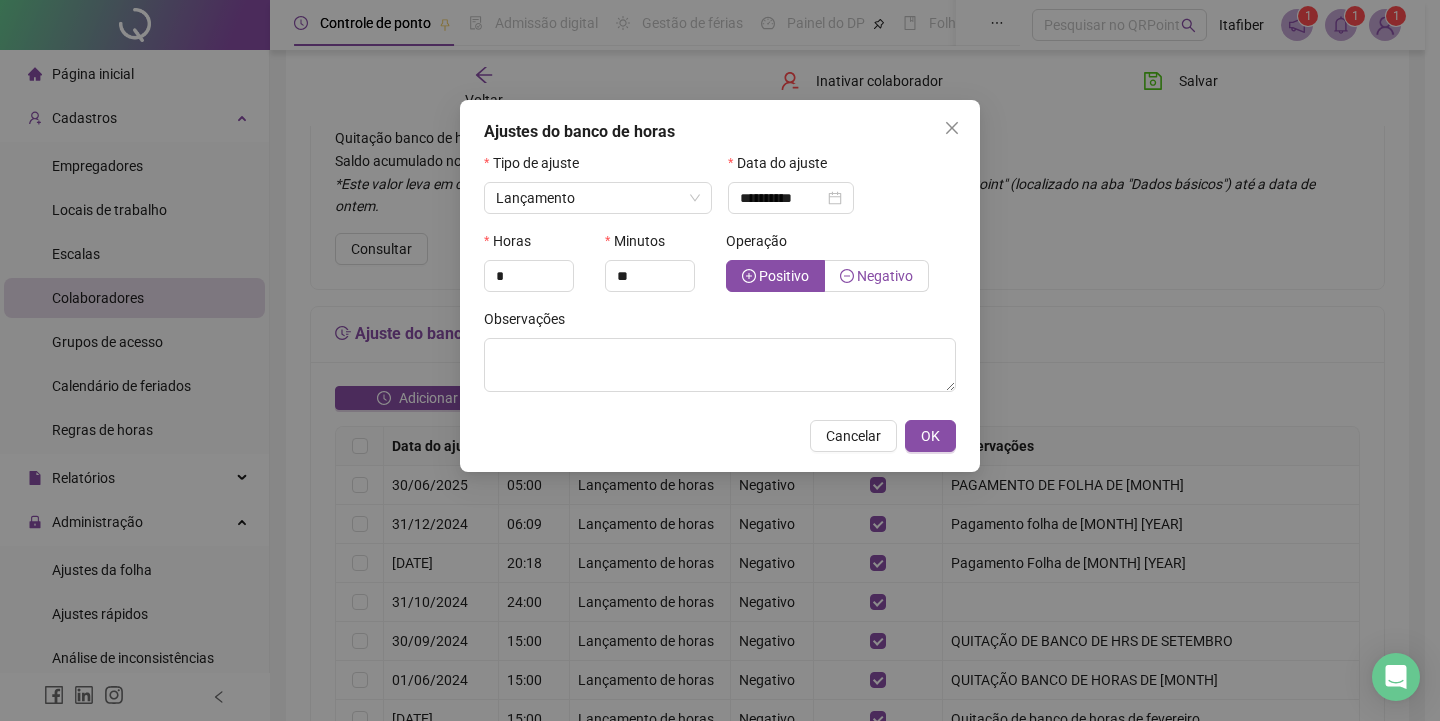 click on "Negativo" at bounding box center (885, 276) 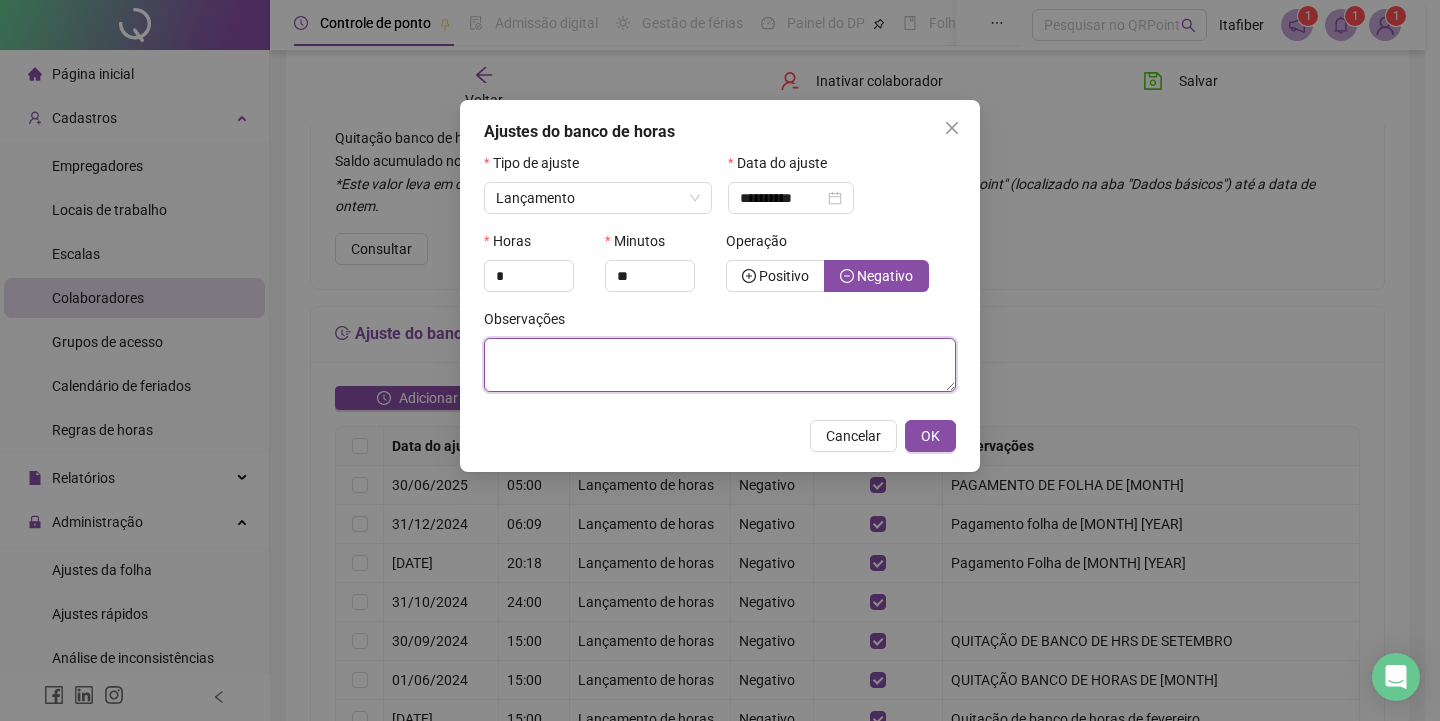 click at bounding box center [720, 365] 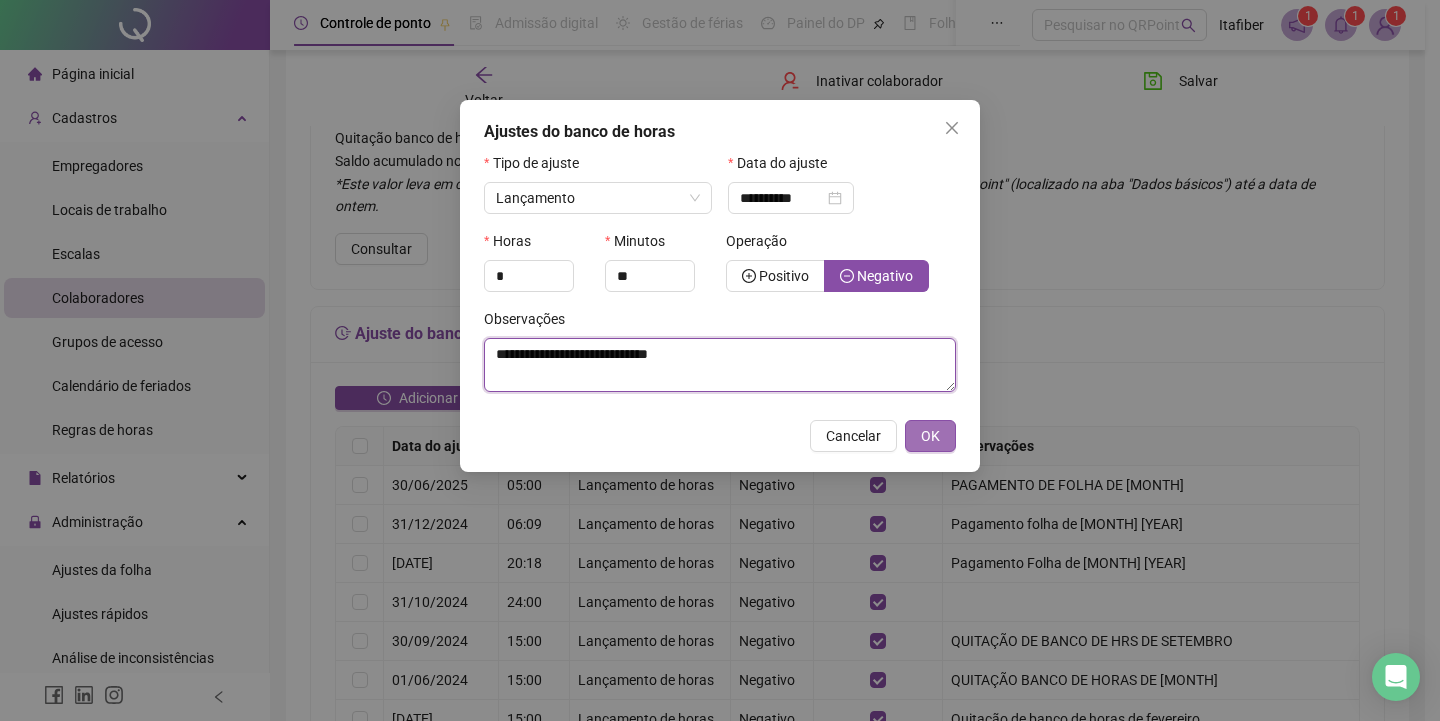 type on "**********" 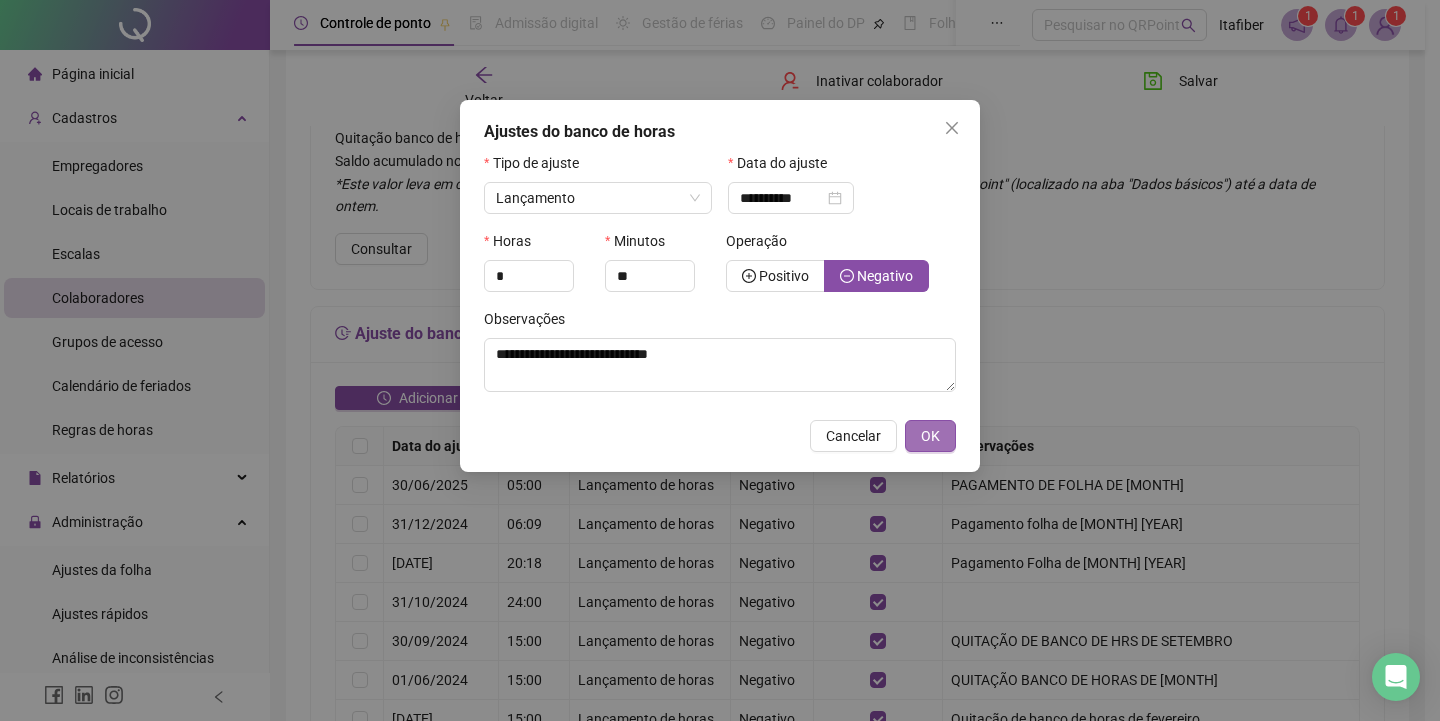 drag, startPoint x: 938, startPoint y: 444, endPoint x: 927, endPoint y: 426, distance: 21.095022 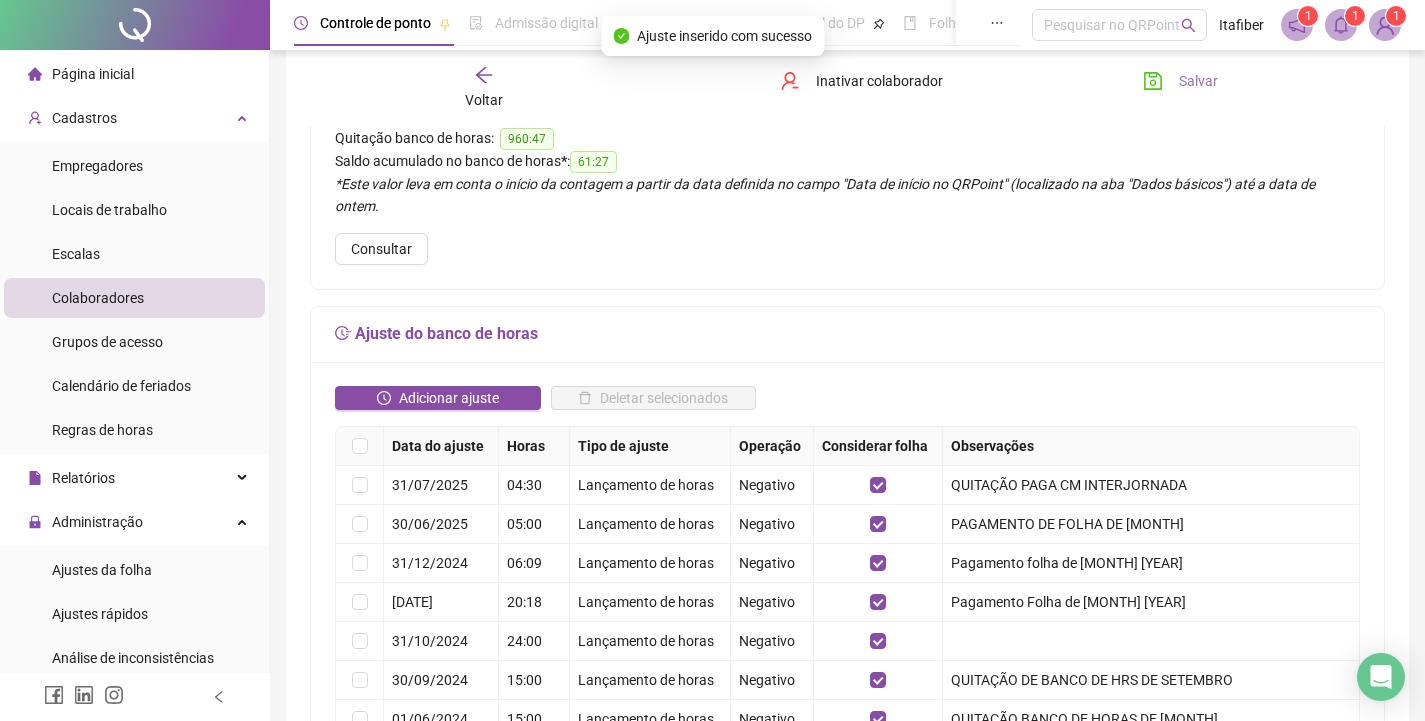 click on "Salvar" at bounding box center [1180, 81] 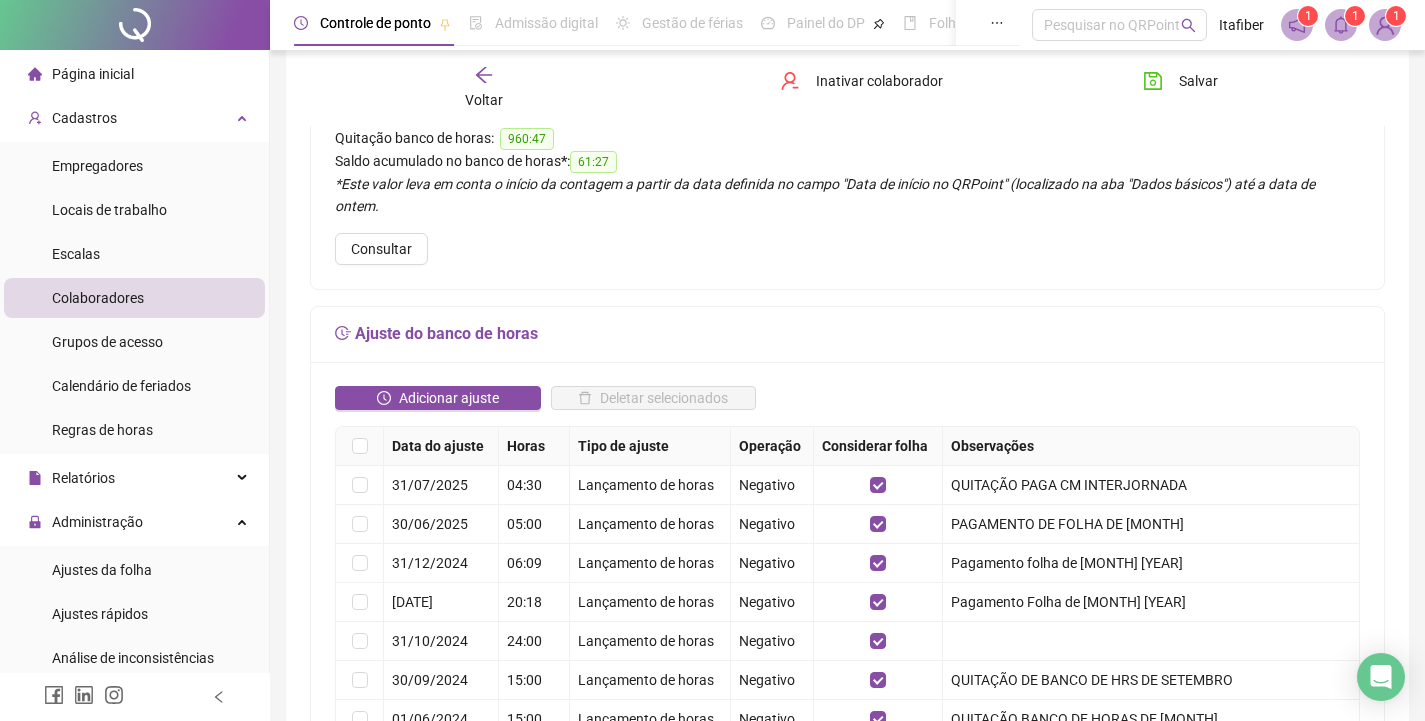 click on "Página inicial" at bounding box center [134, 74] 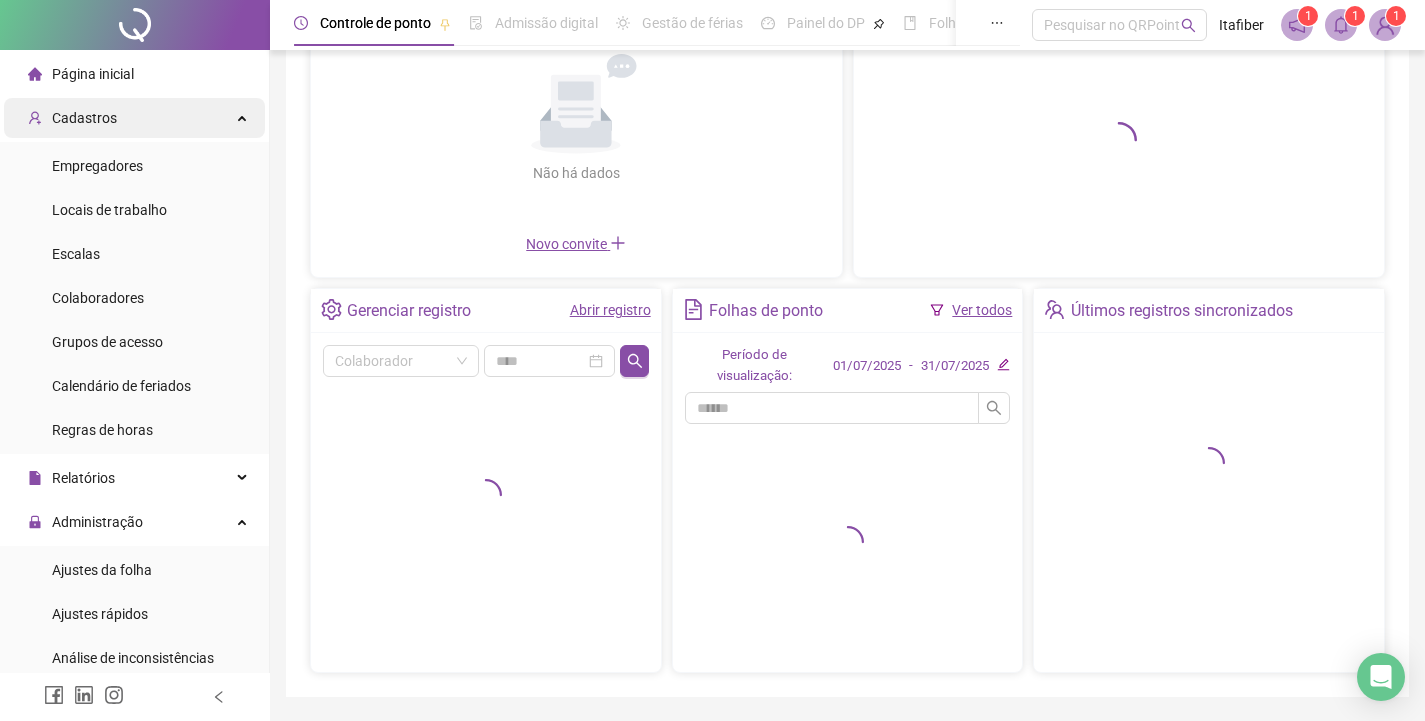 click on "Cadastros" at bounding box center [134, 118] 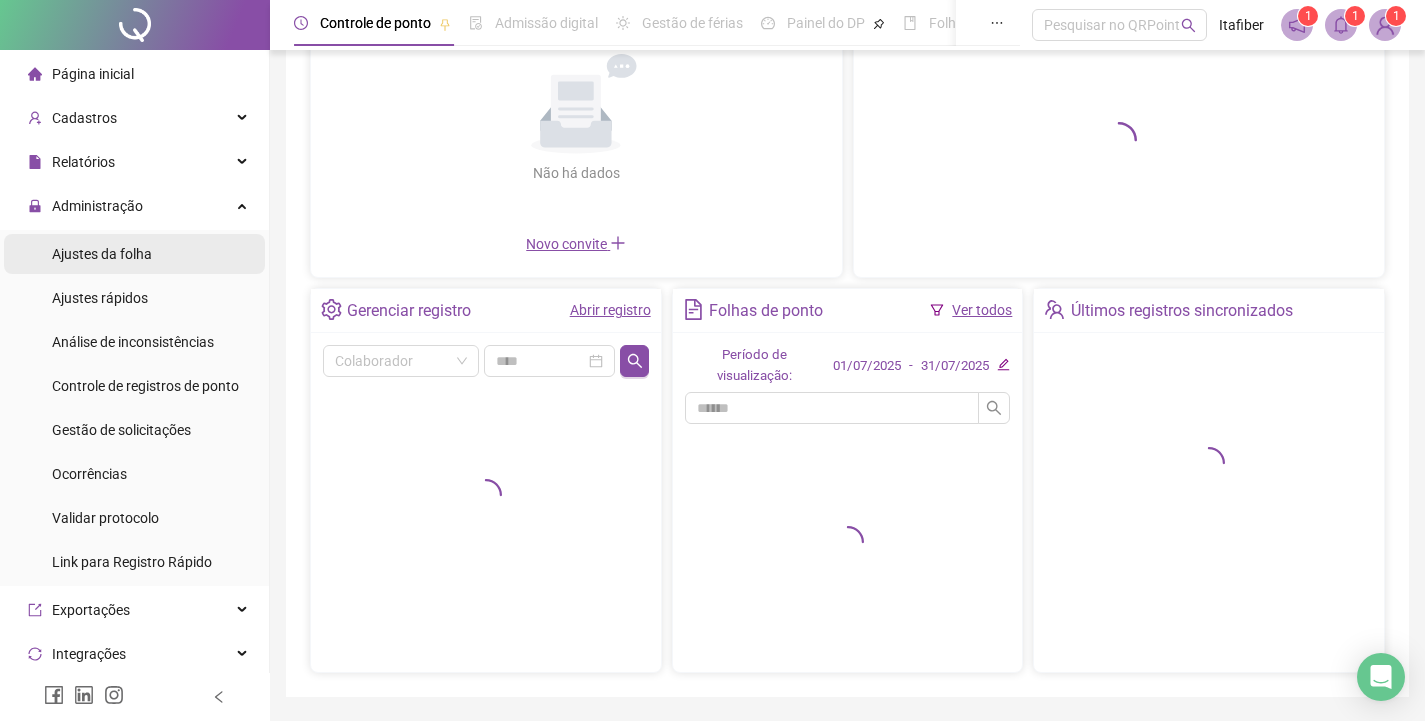 click on "Ajustes da folha" at bounding box center [134, 254] 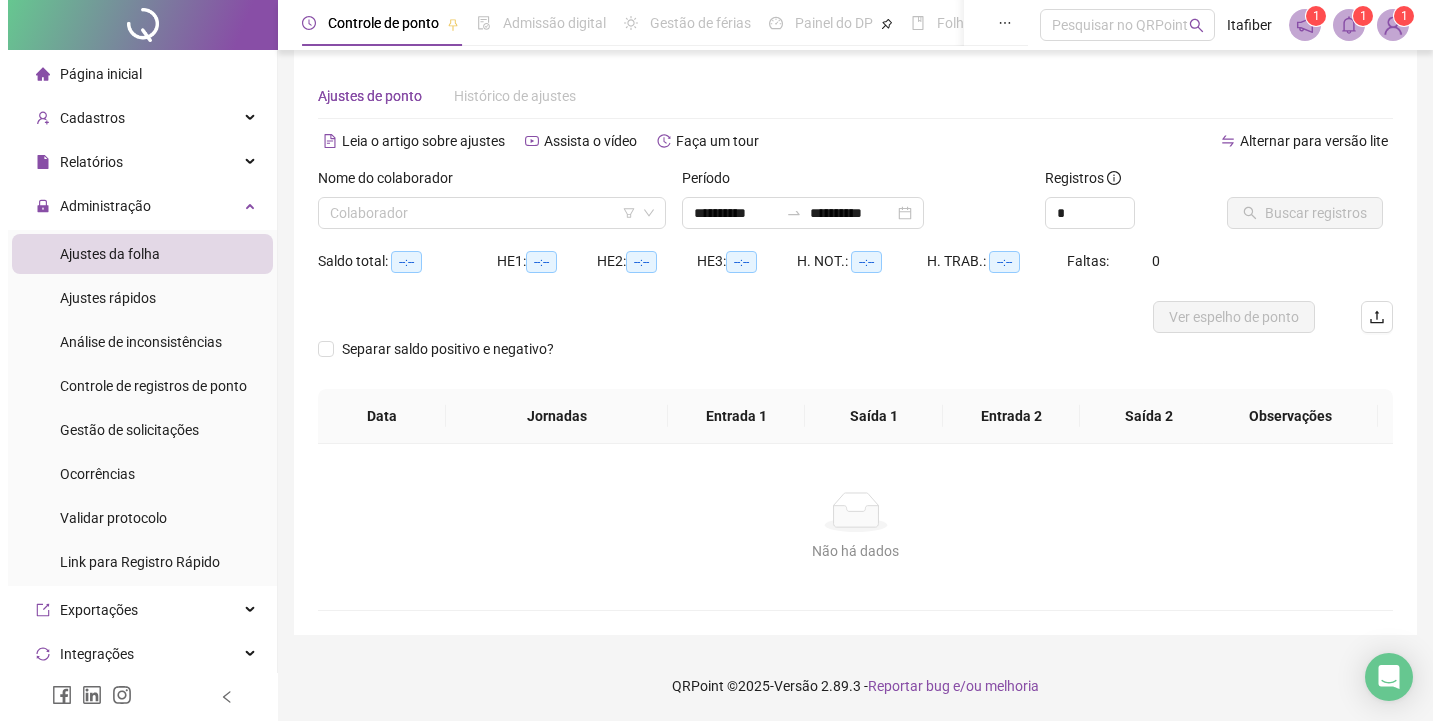scroll, scrollTop: 17, scrollLeft: 0, axis: vertical 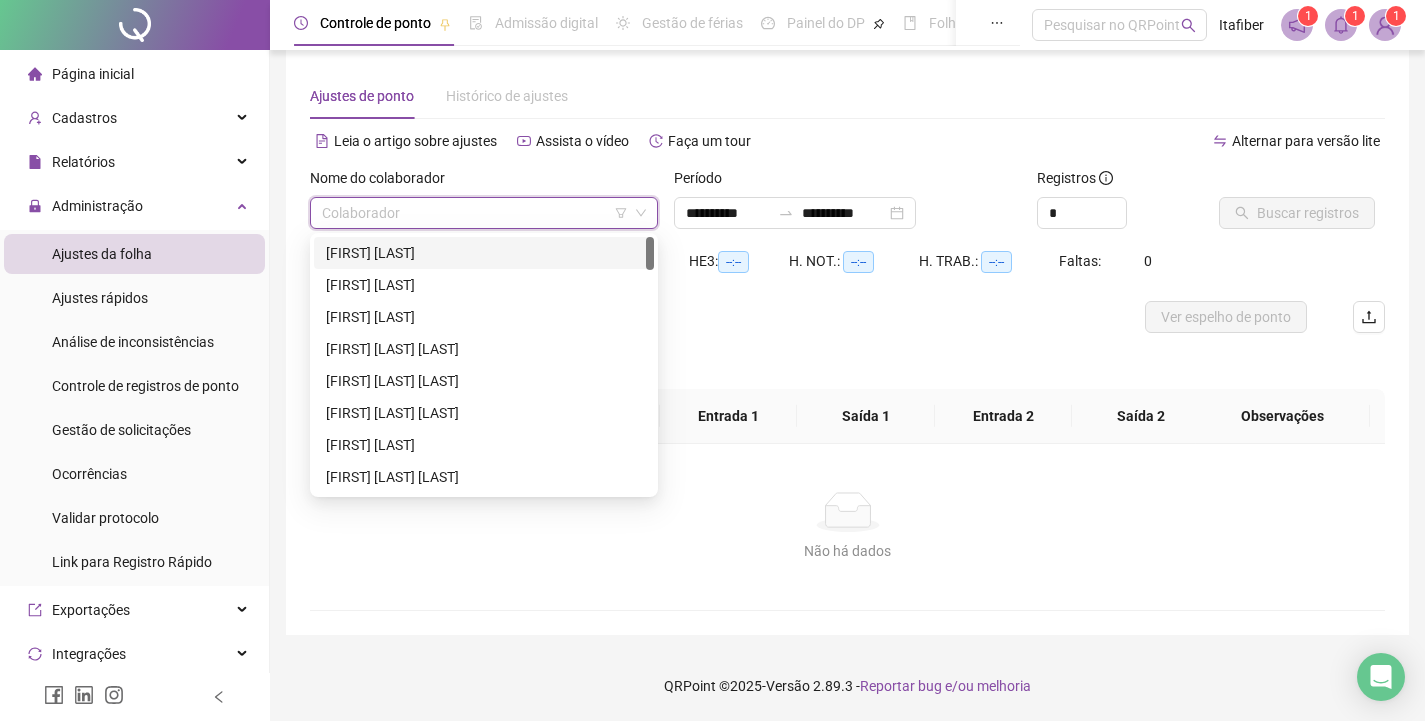 click at bounding box center (475, 213) 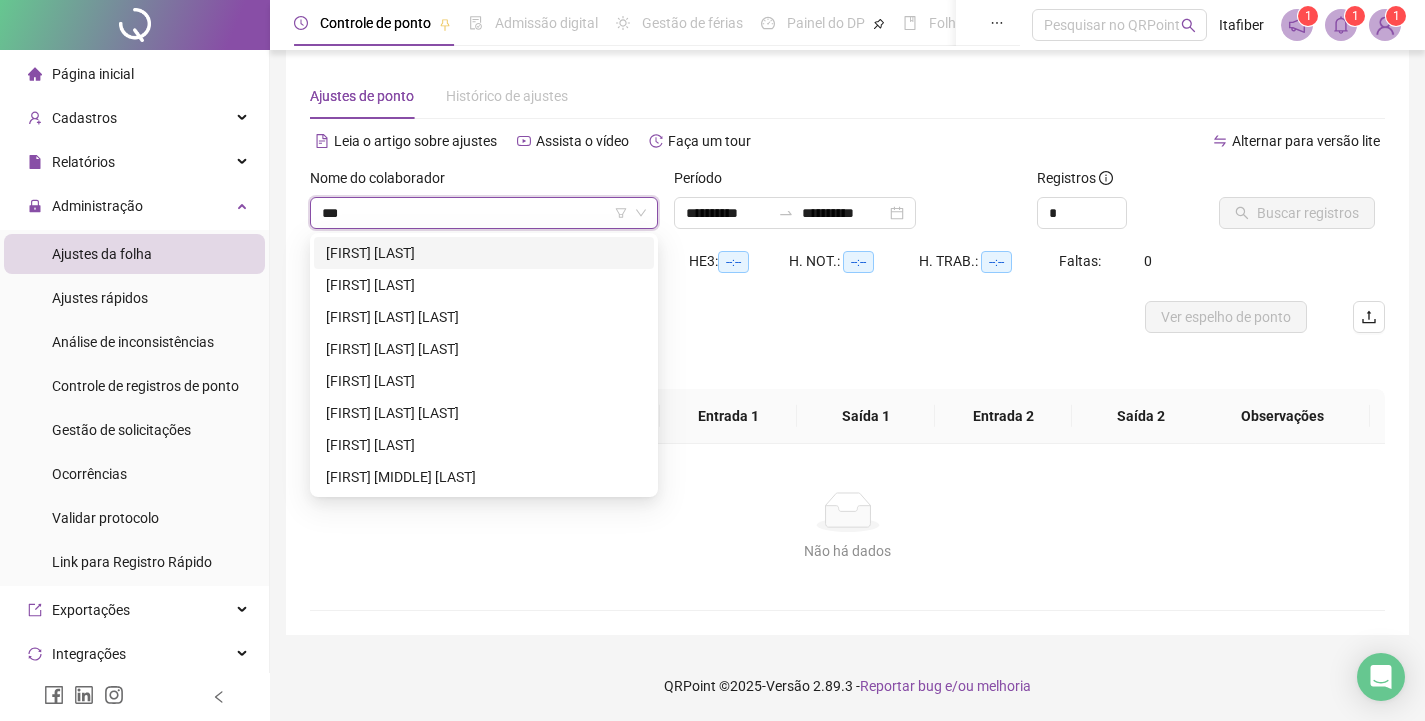 type on "****" 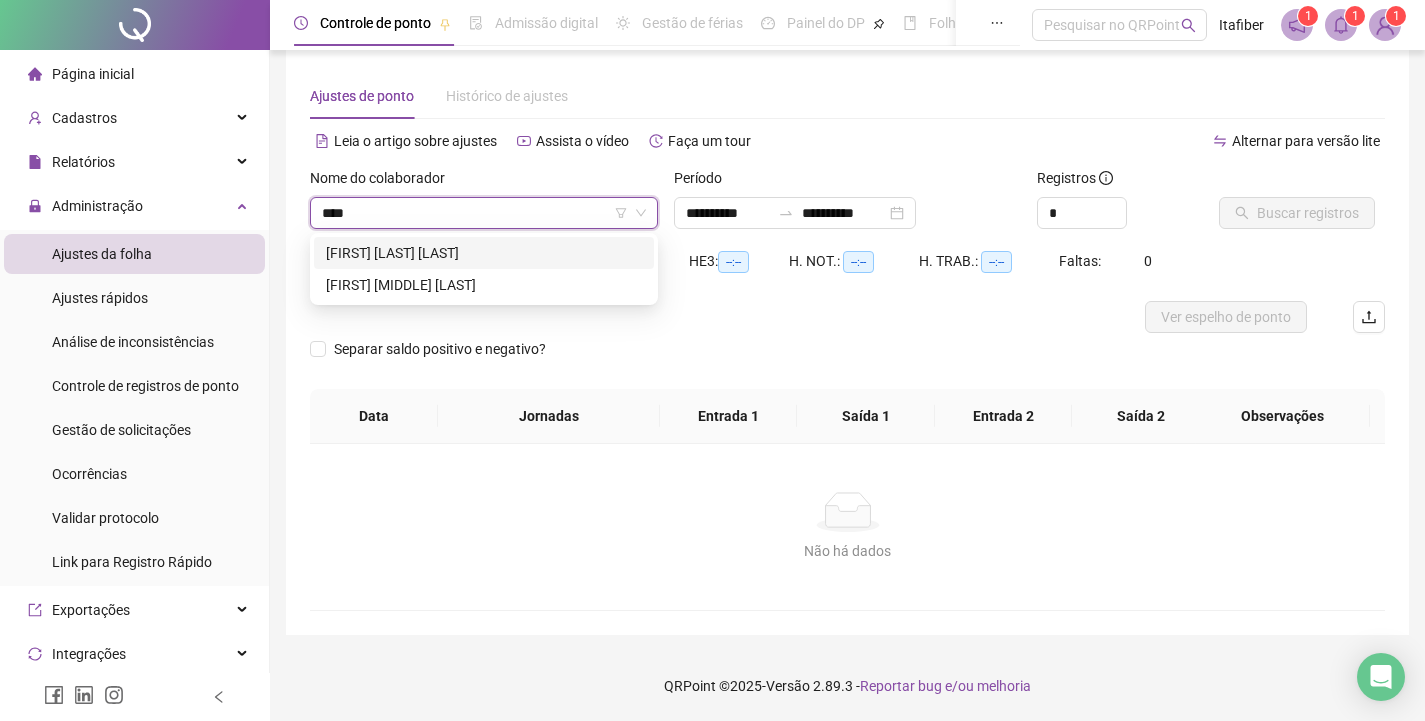 click on "[FIRST] [LAST] [LAST]" at bounding box center (484, 253) 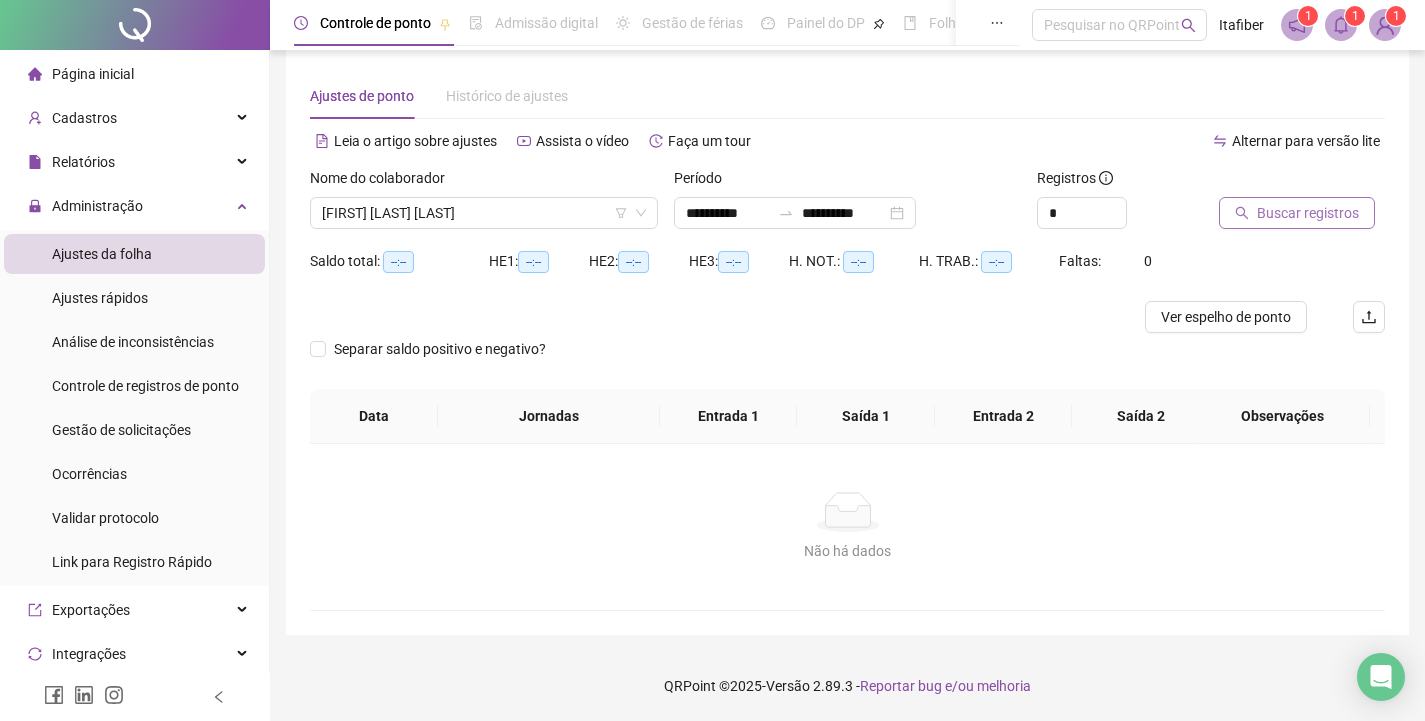click on "Buscar registros" at bounding box center (1297, 213) 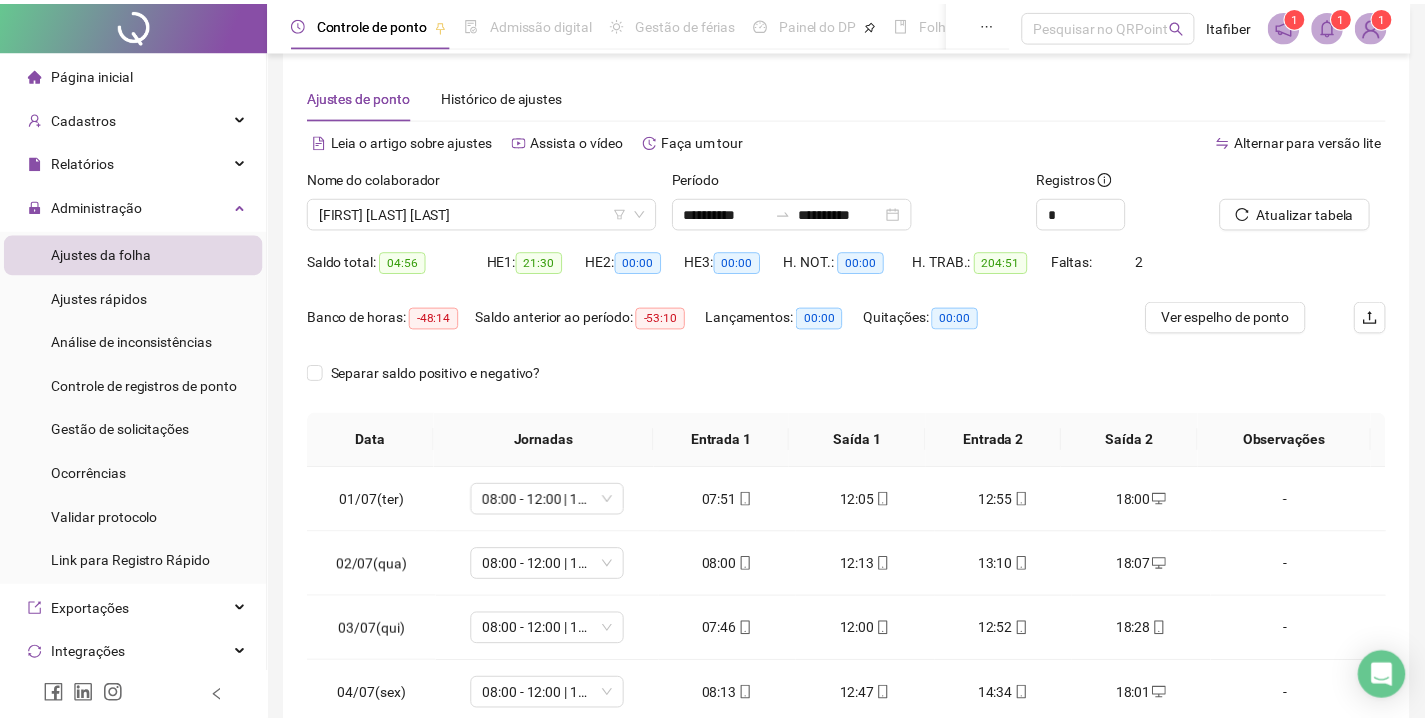 scroll, scrollTop: 117, scrollLeft: 0, axis: vertical 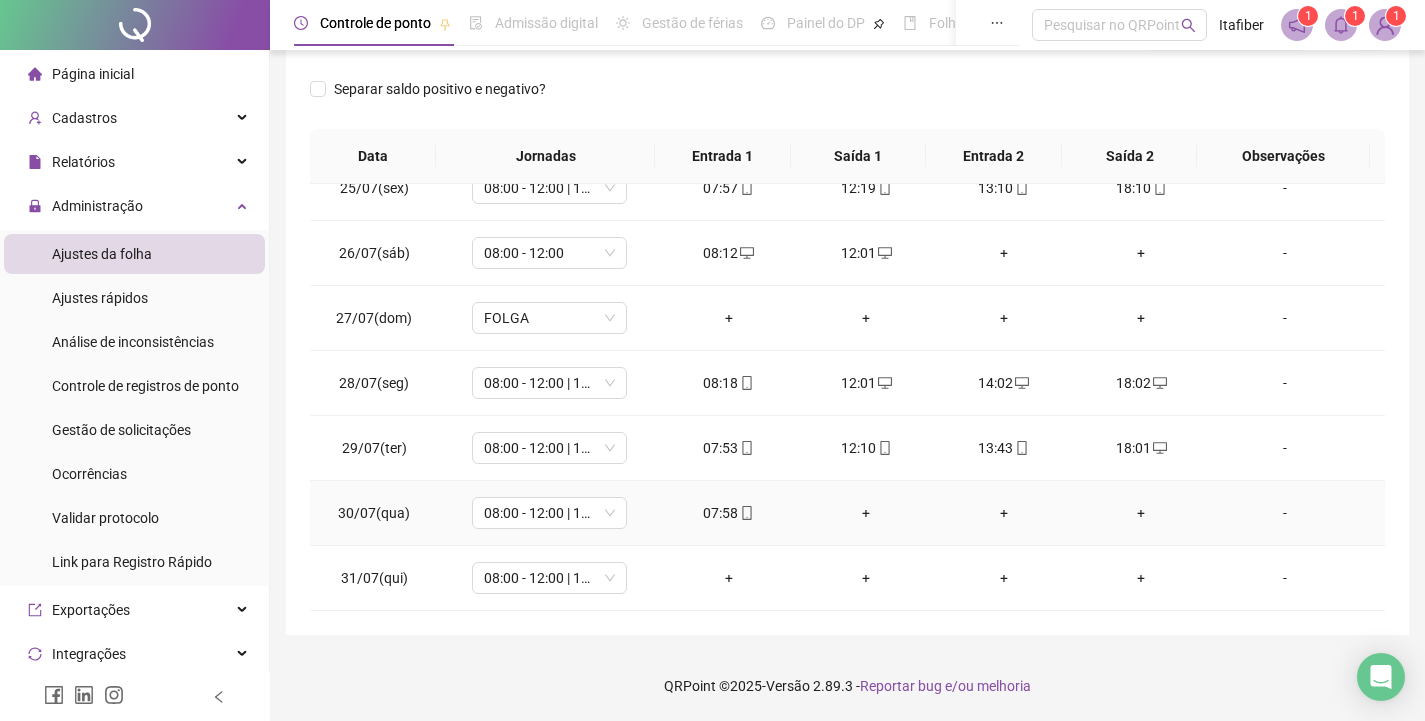 click on "+" at bounding box center [866, 513] 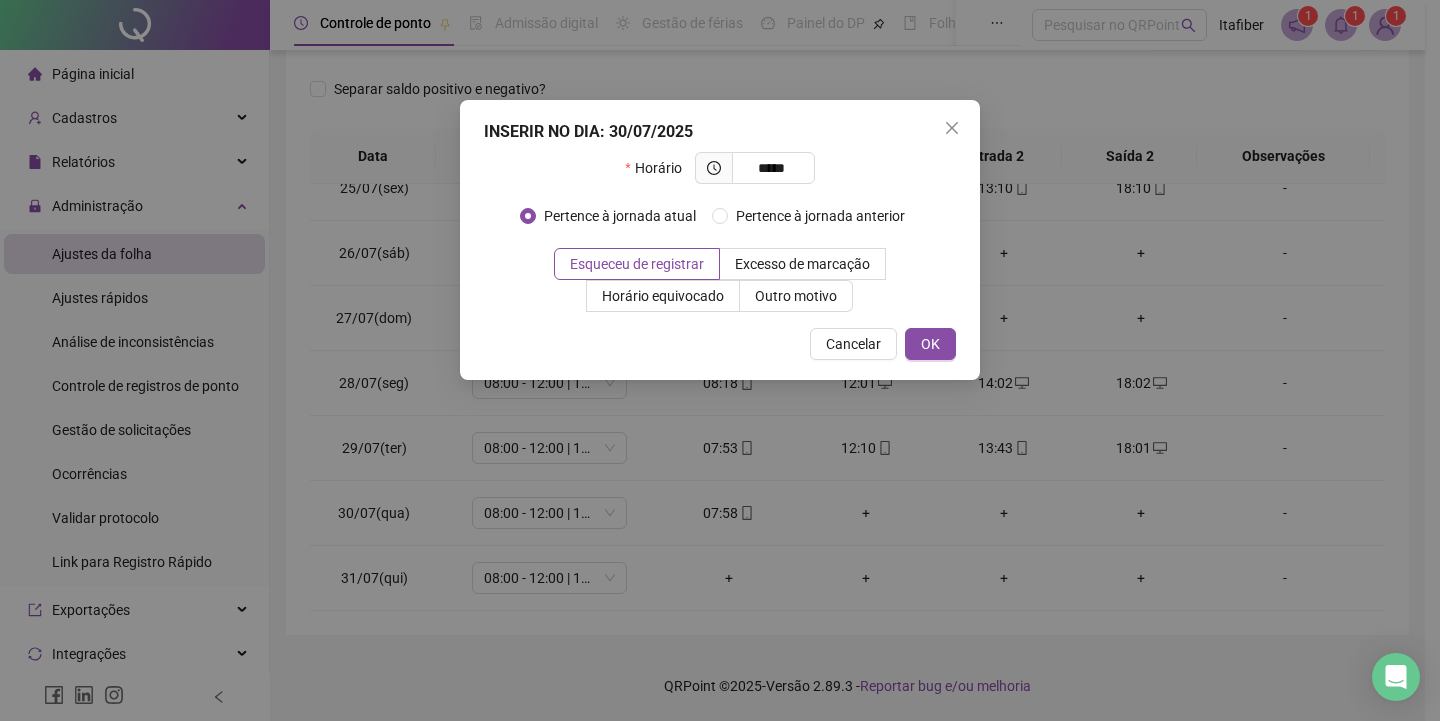 type on "*****" 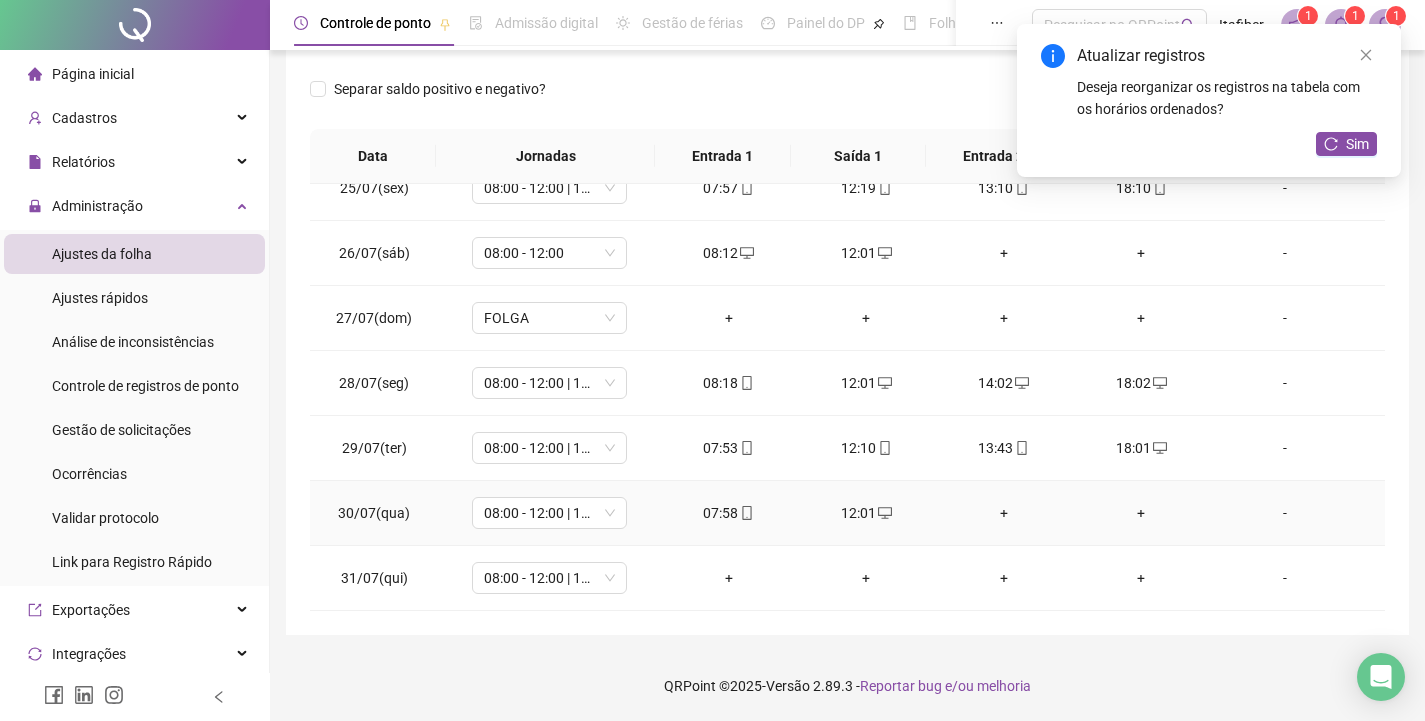 click on "+" at bounding box center [1004, 513] 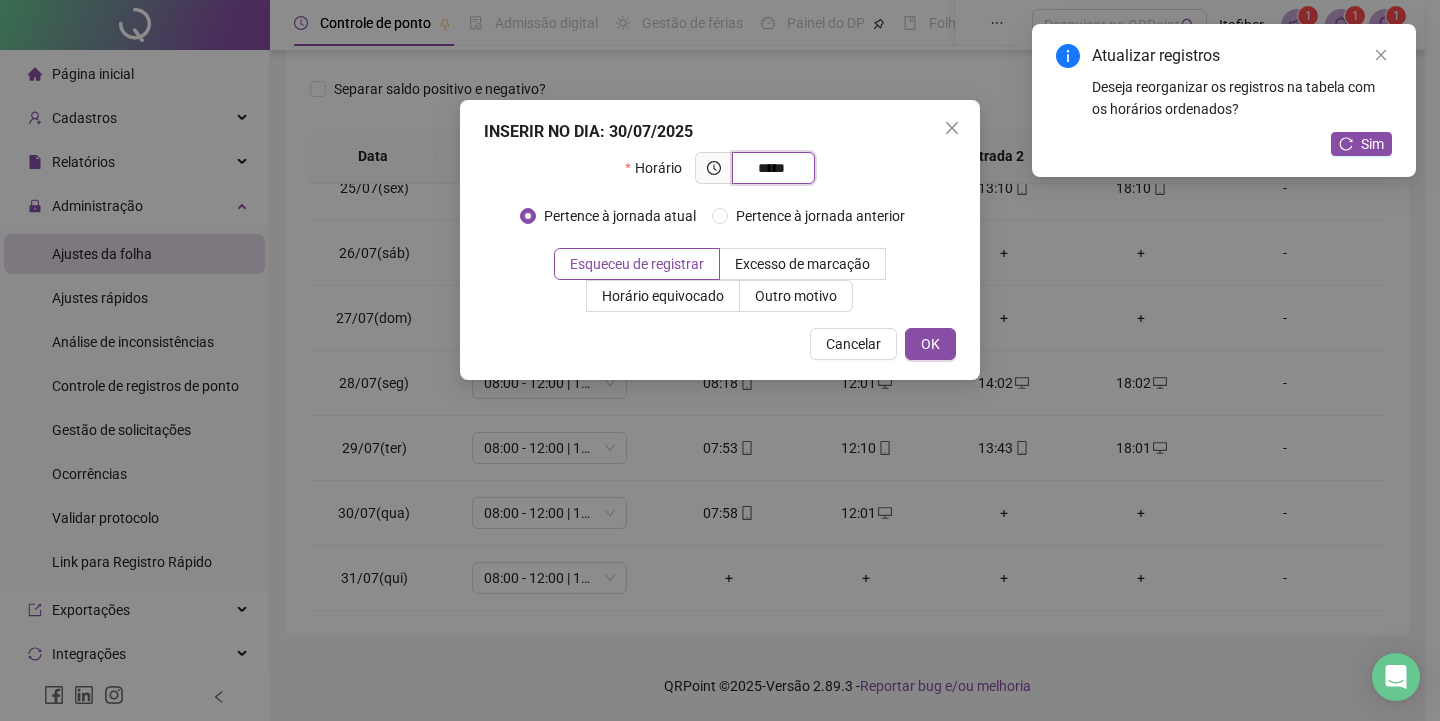 type on "*****" 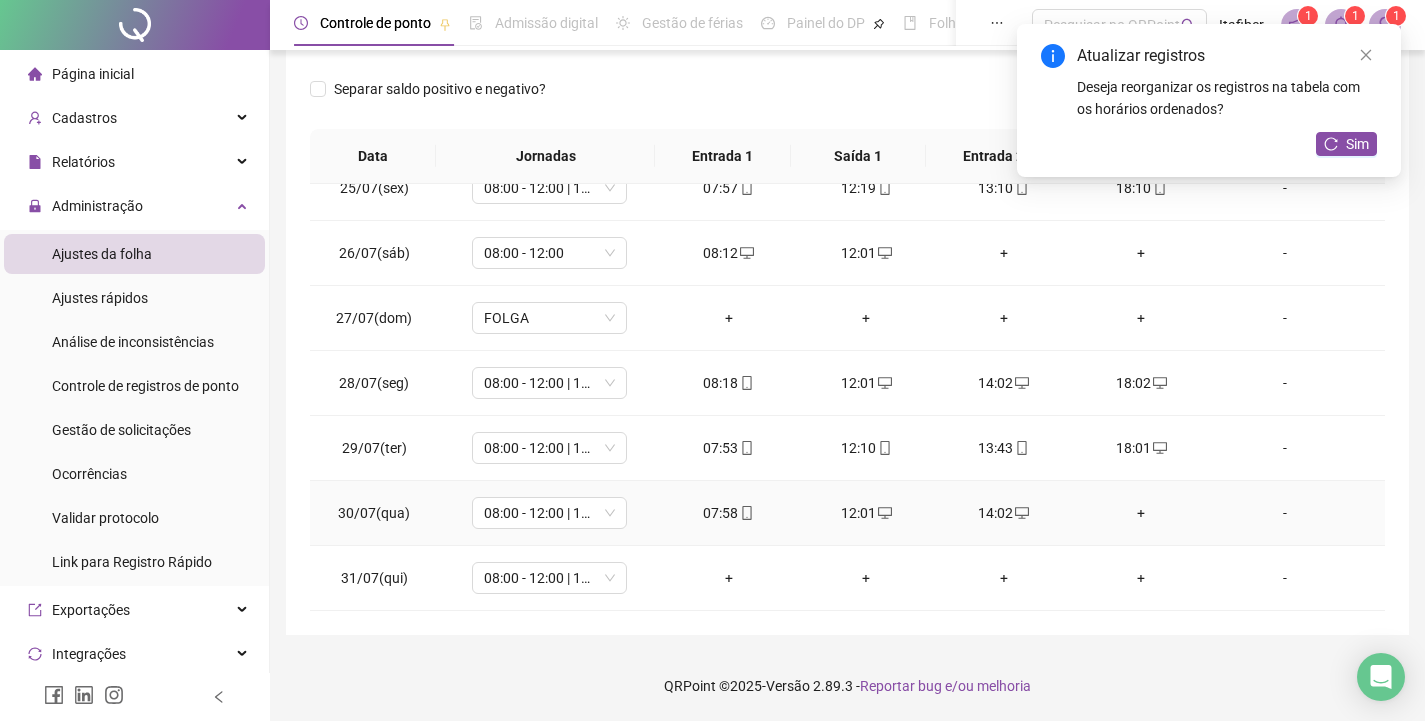 click on "+" at bounding box center [1142, 513] 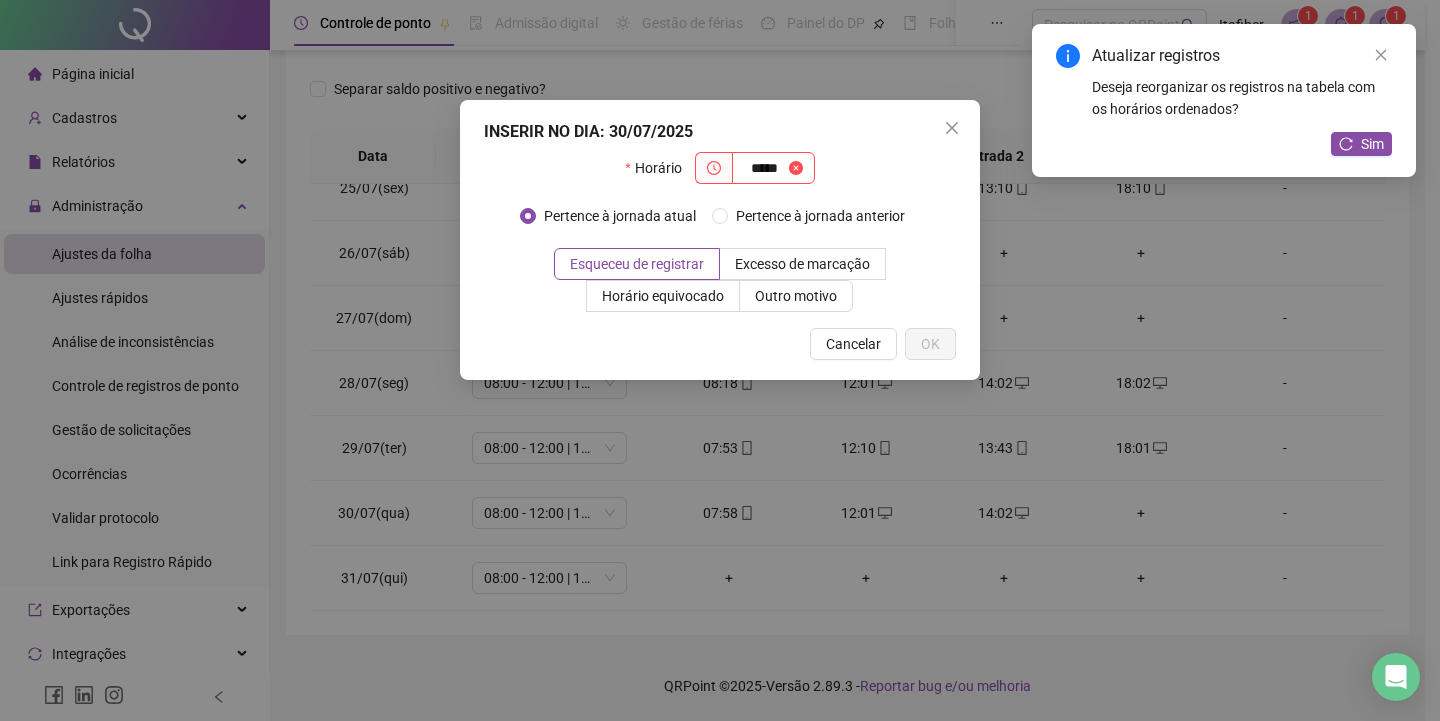 type on "*****" 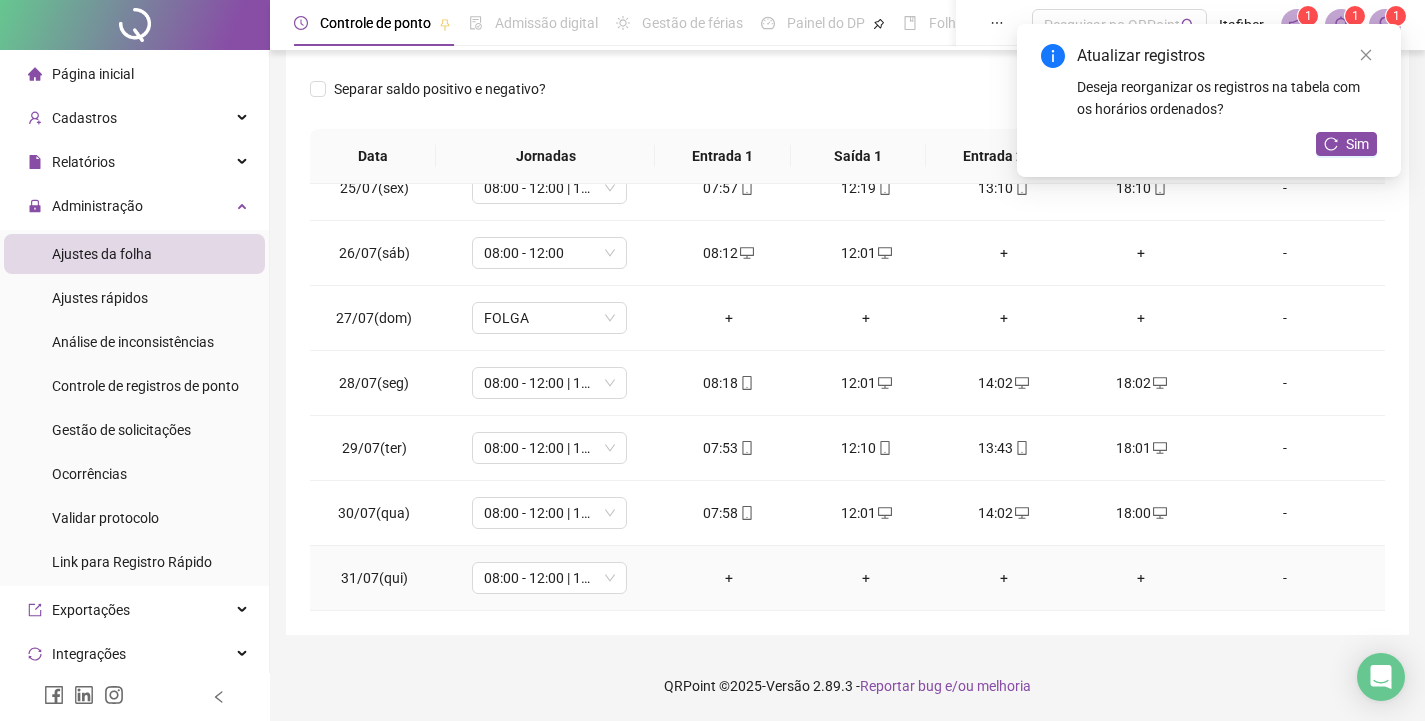 click on "+" at bounding box center [729, 578] 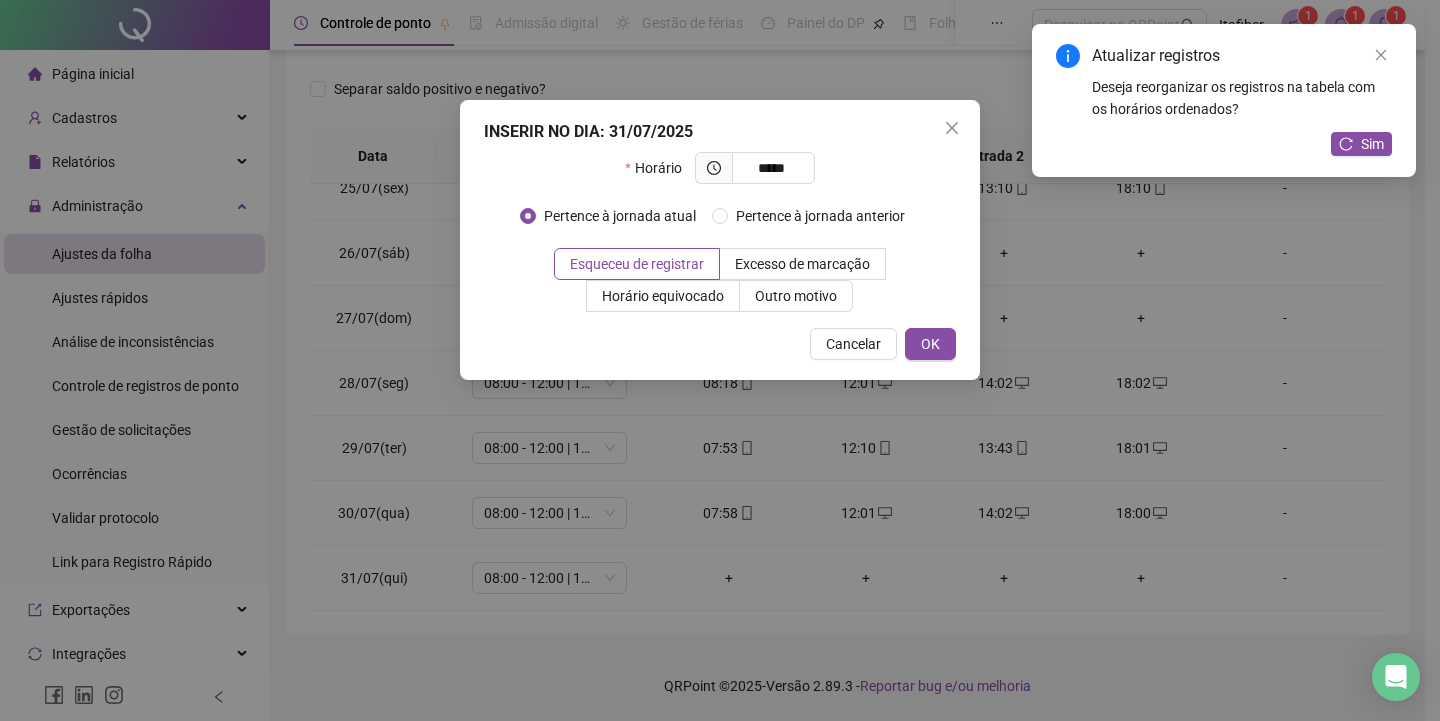 type on "*****" 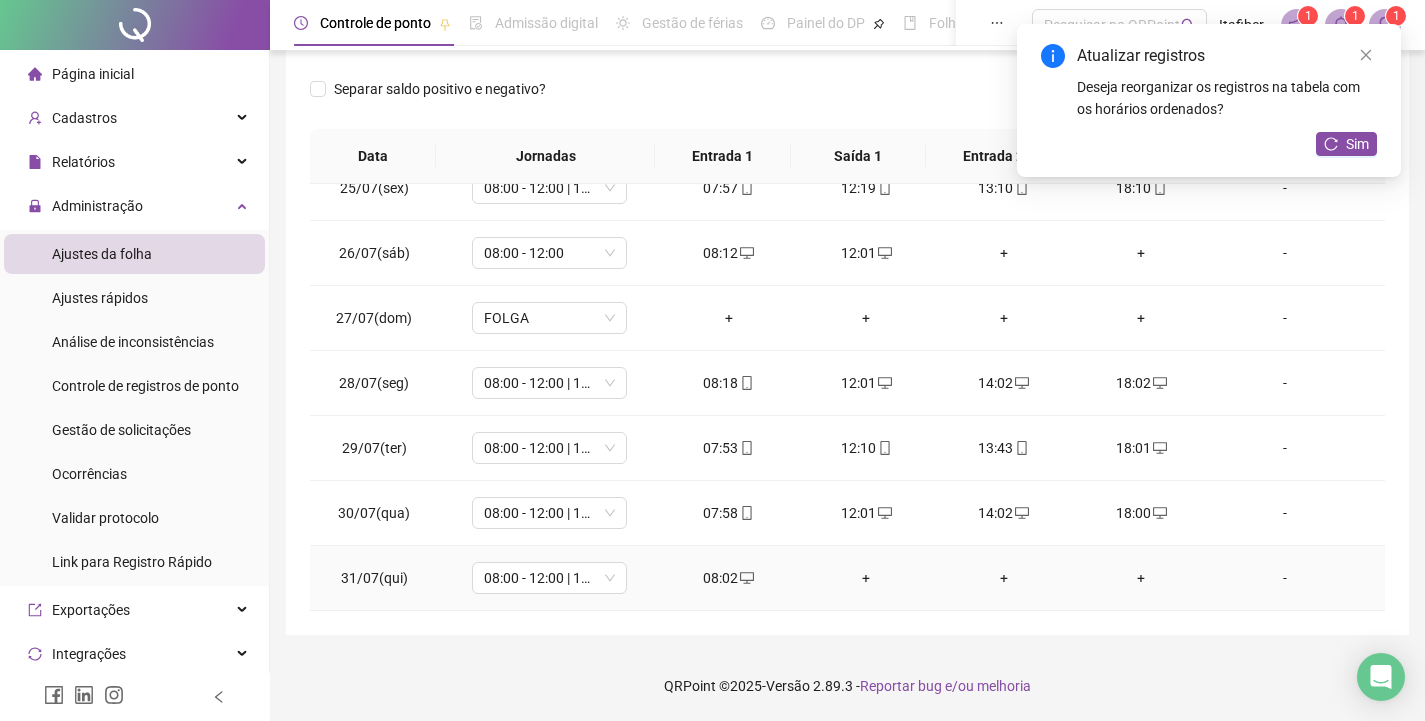 click on "+" at bounding box center (866, 578) 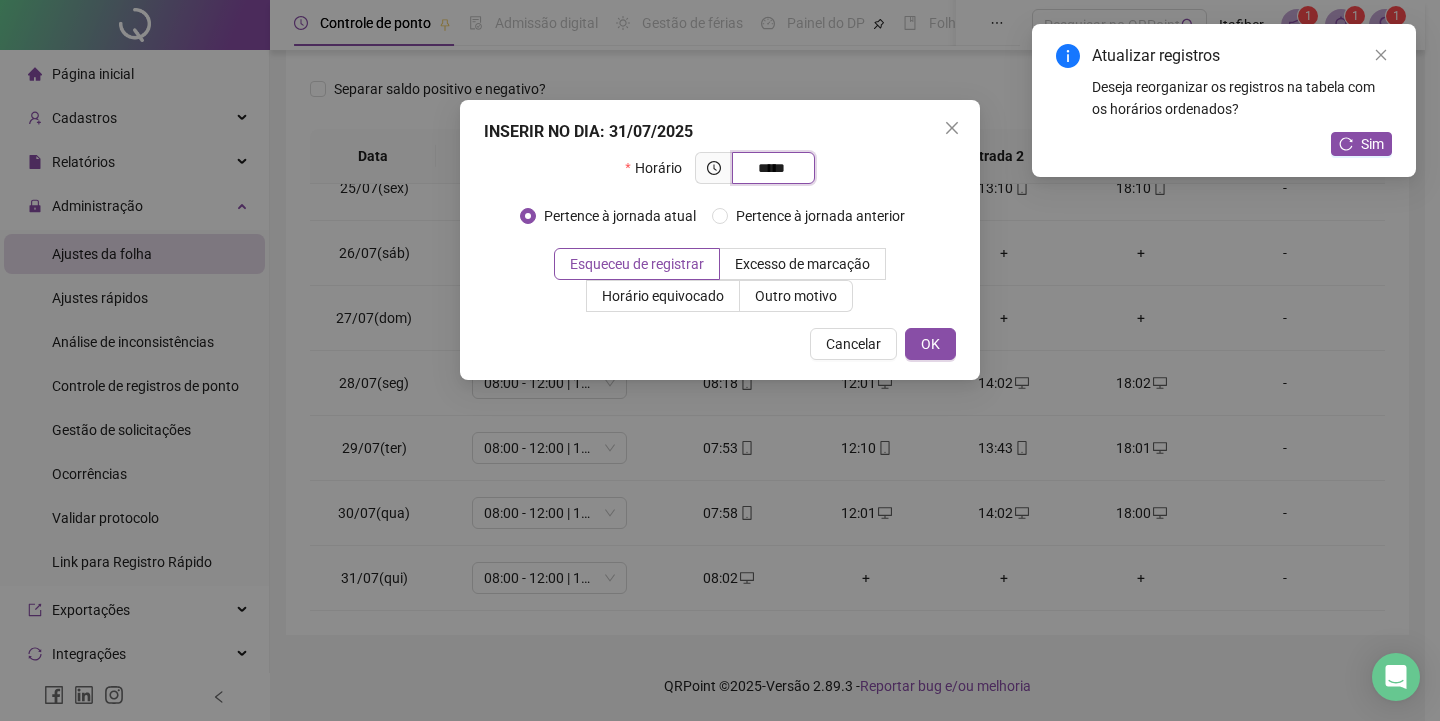 type on "*****" 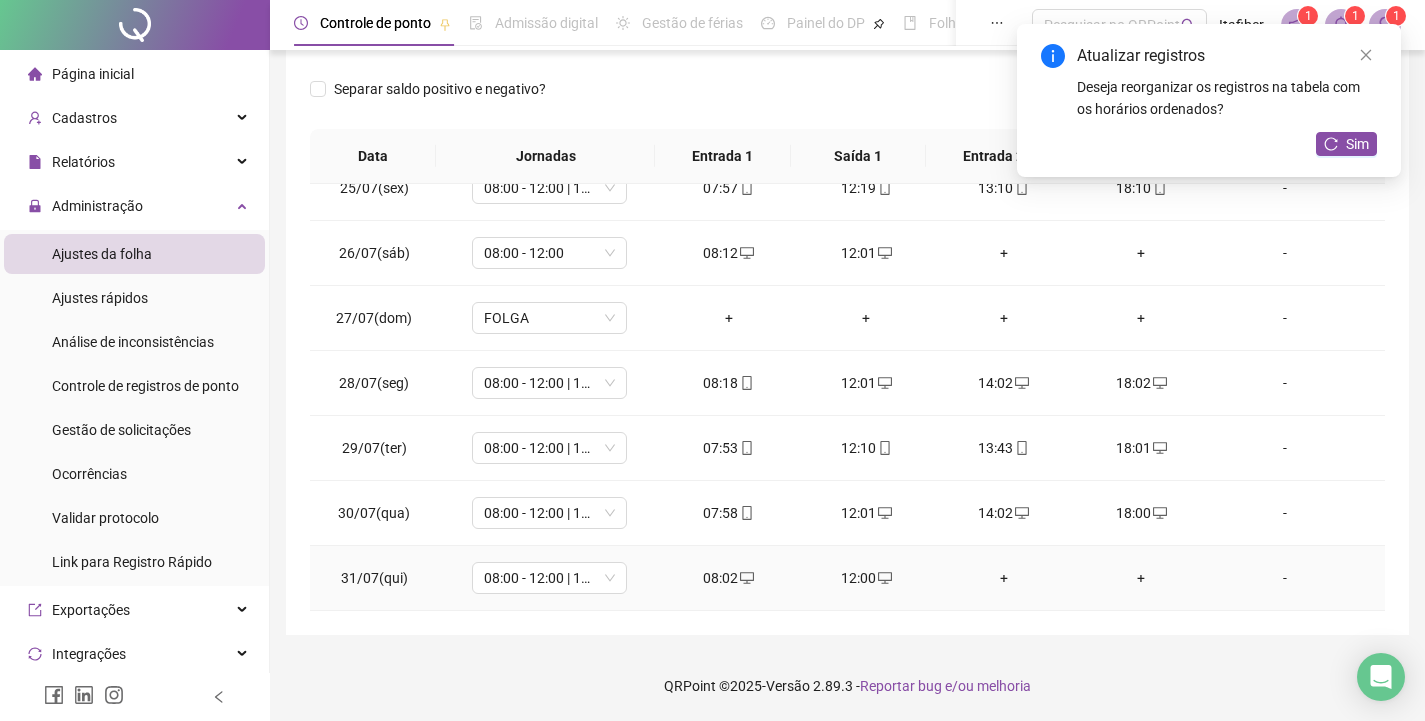 click on "+" at bounding box center (1004, 578) 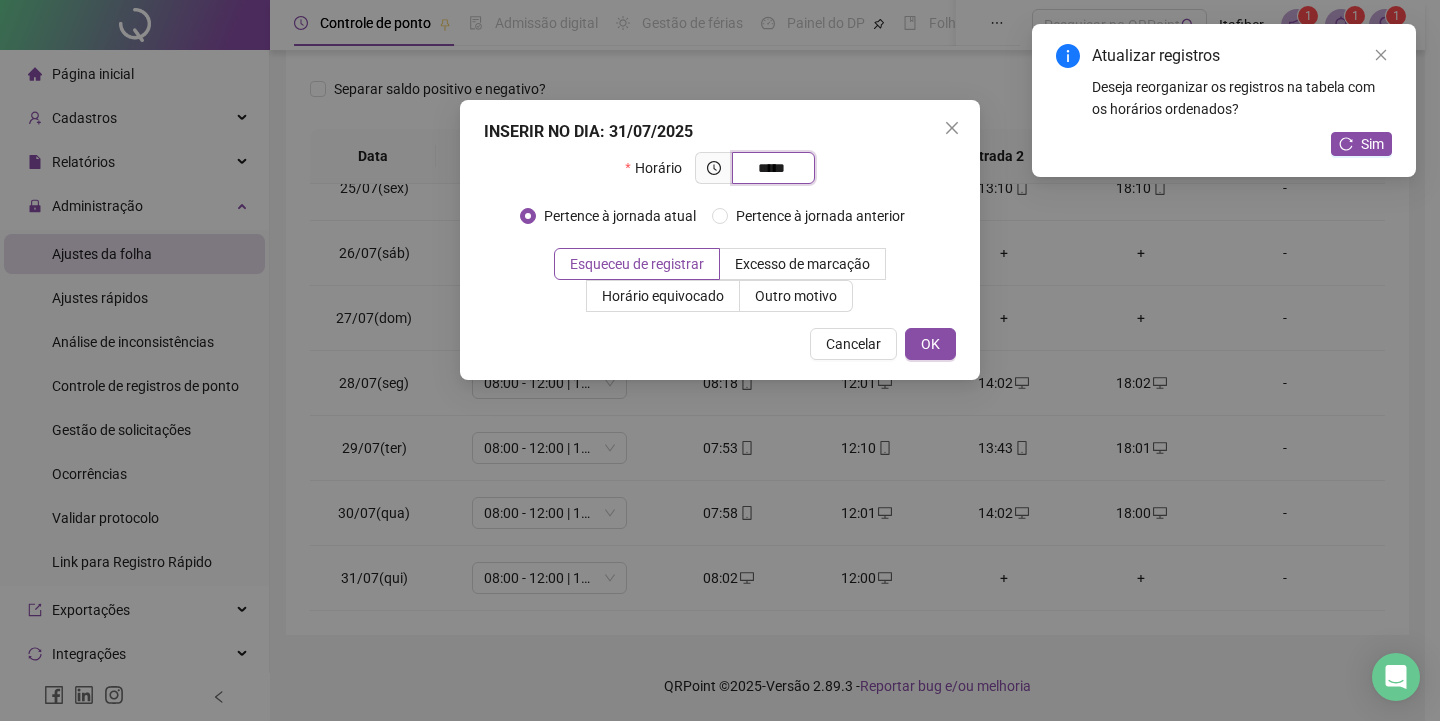 type on "*****" 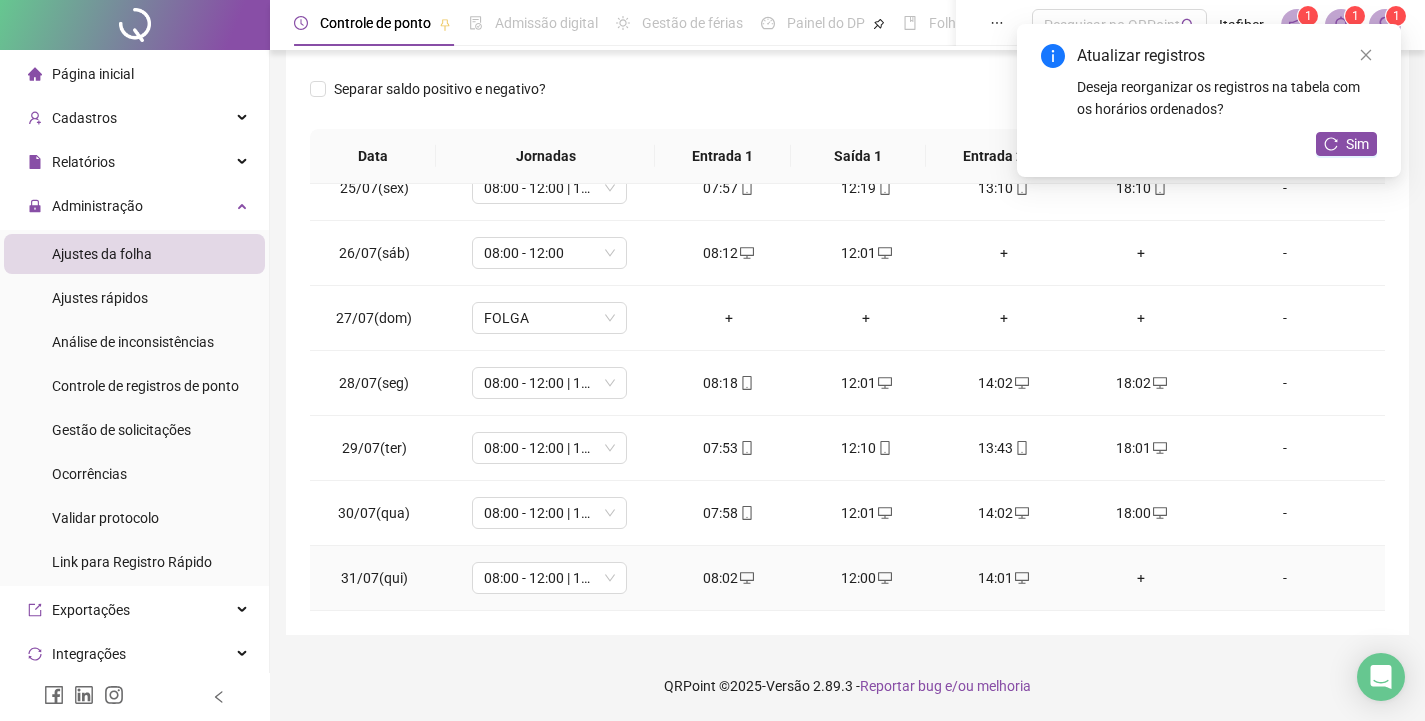 click on "+" at bounding box center (1142, 578) 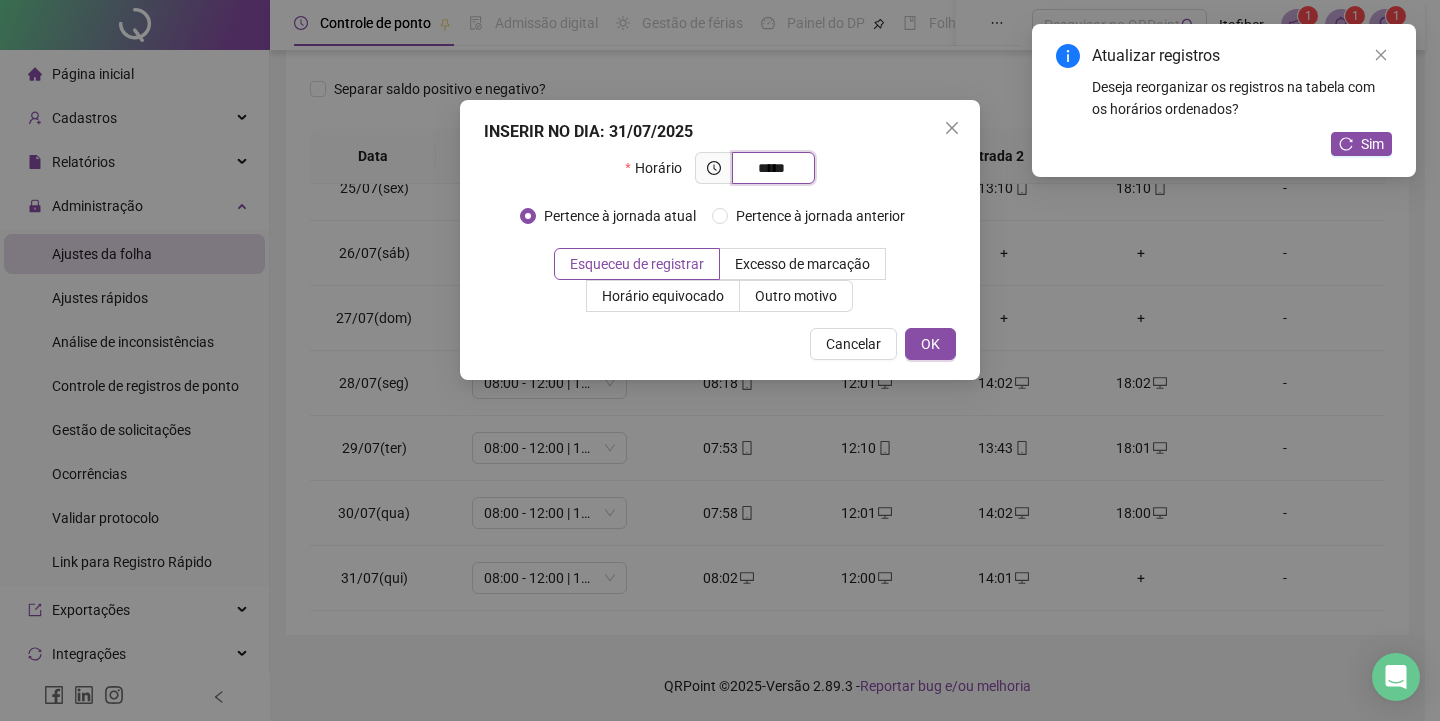 type on "*****" 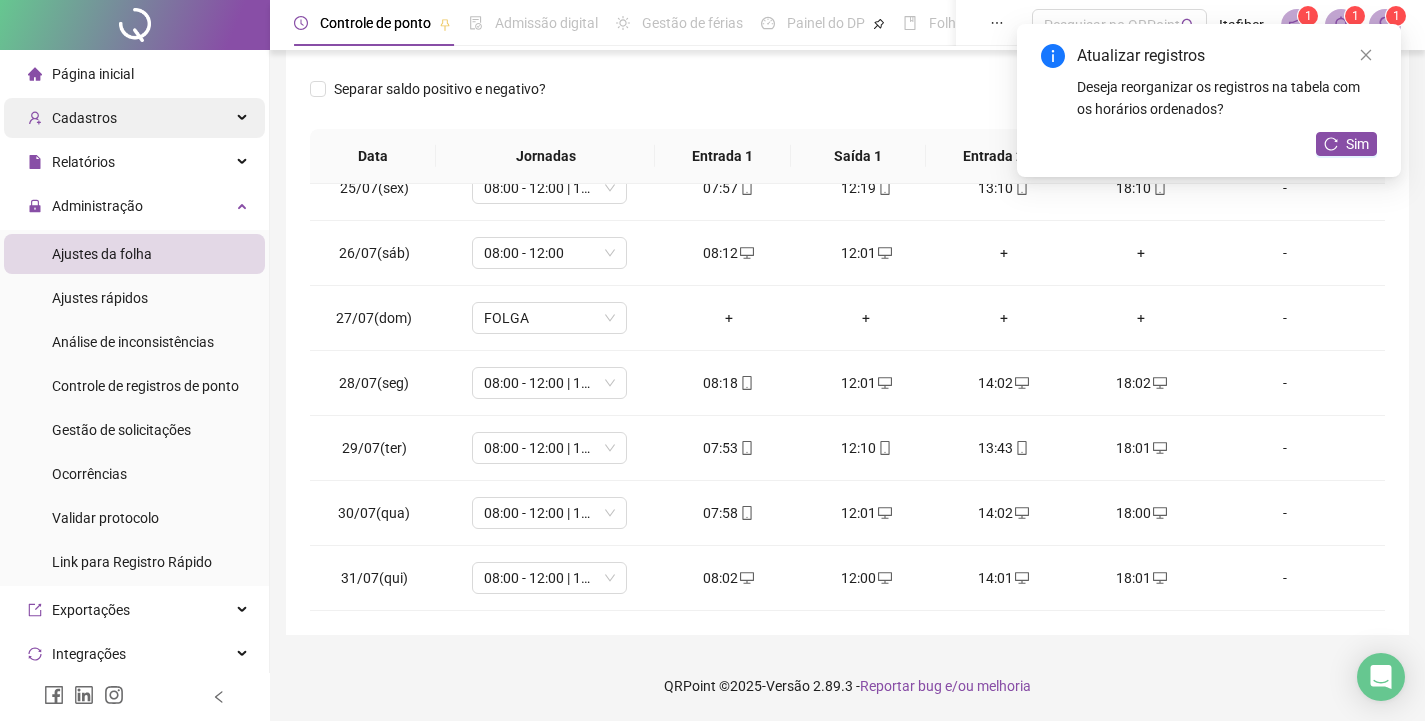 click on "Cadastros" at bounding box center (72, 118) 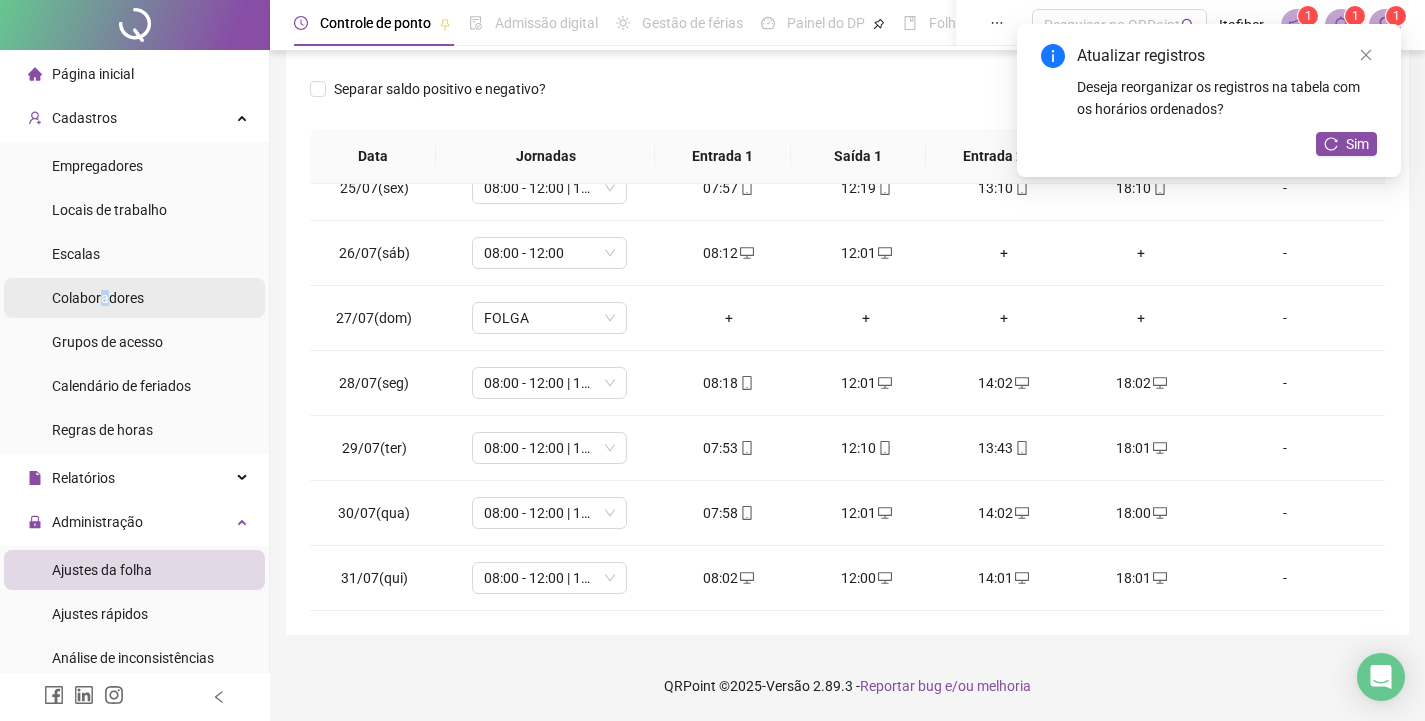 click on "Colaboradores" at bounding box center [98, 298] 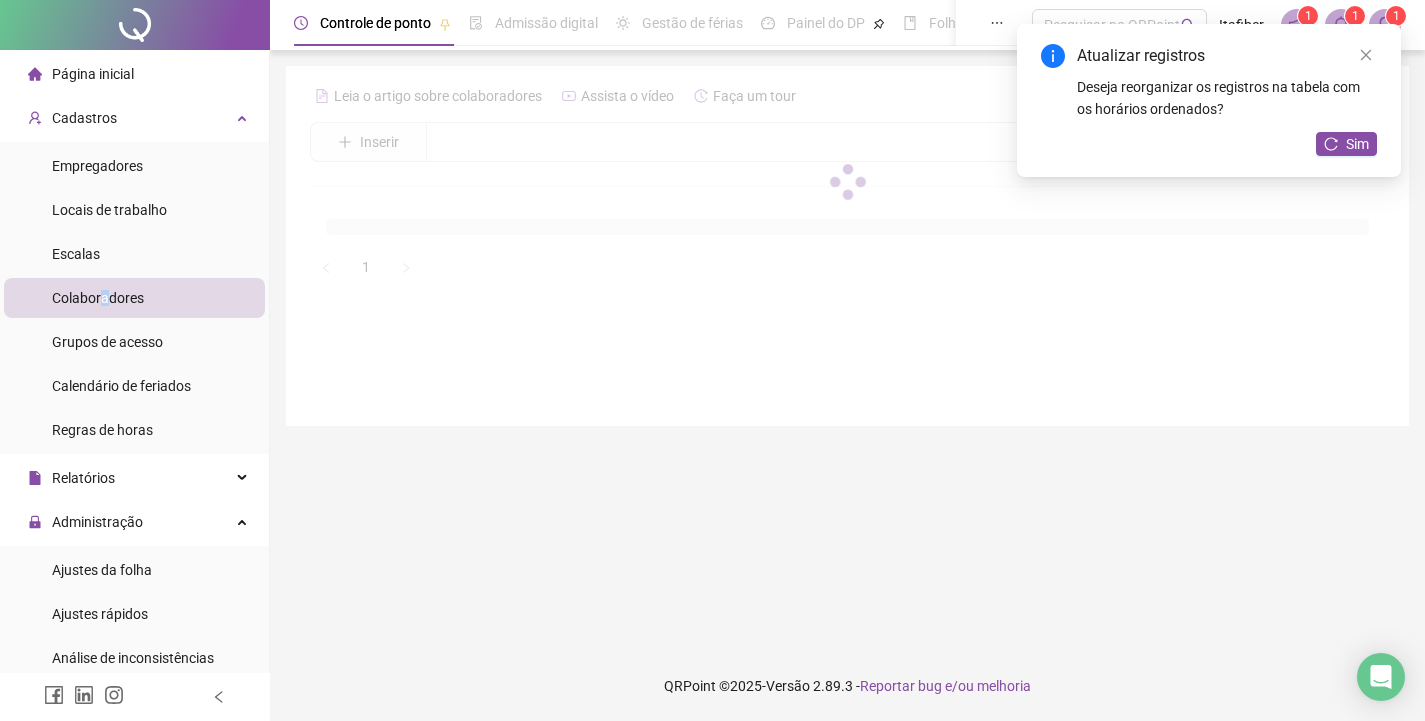 scroll, scrollTop: 0, scrollLeft: 0, axis: both 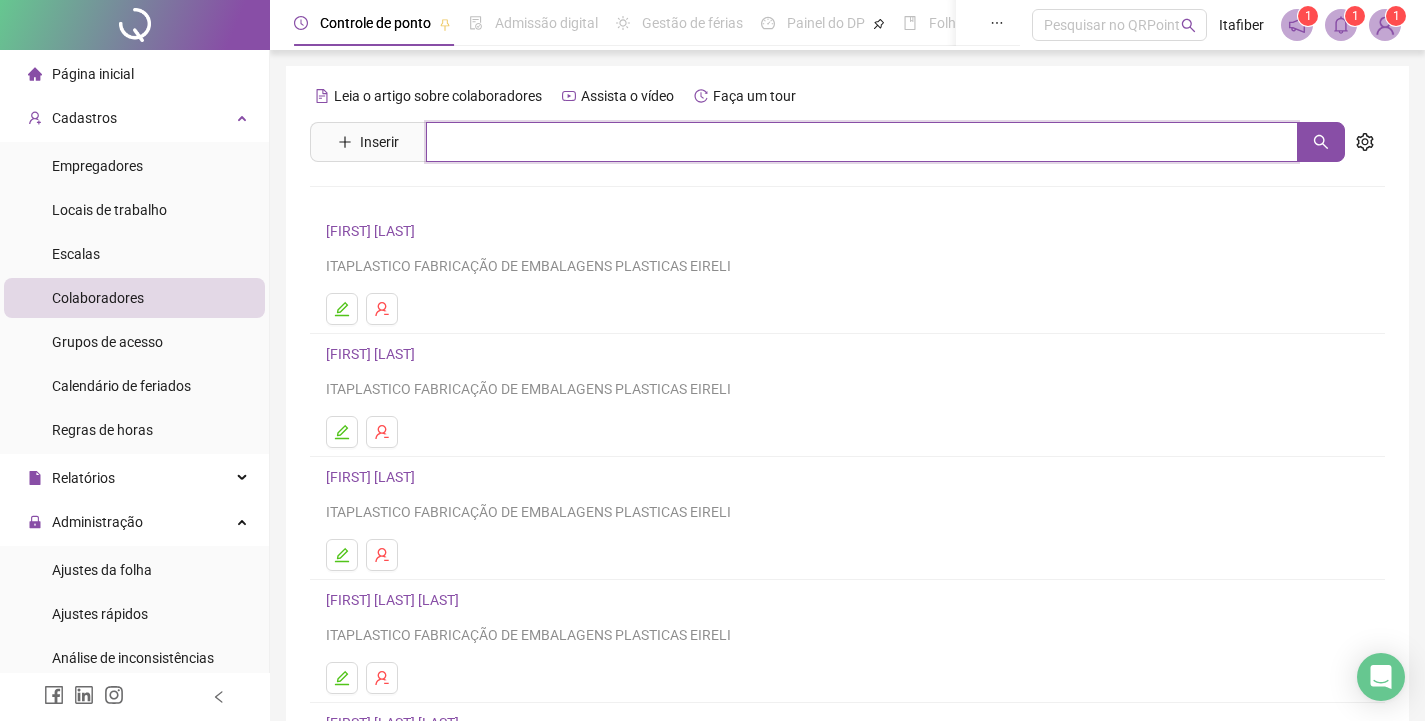 click at bounding box center [862, 142] 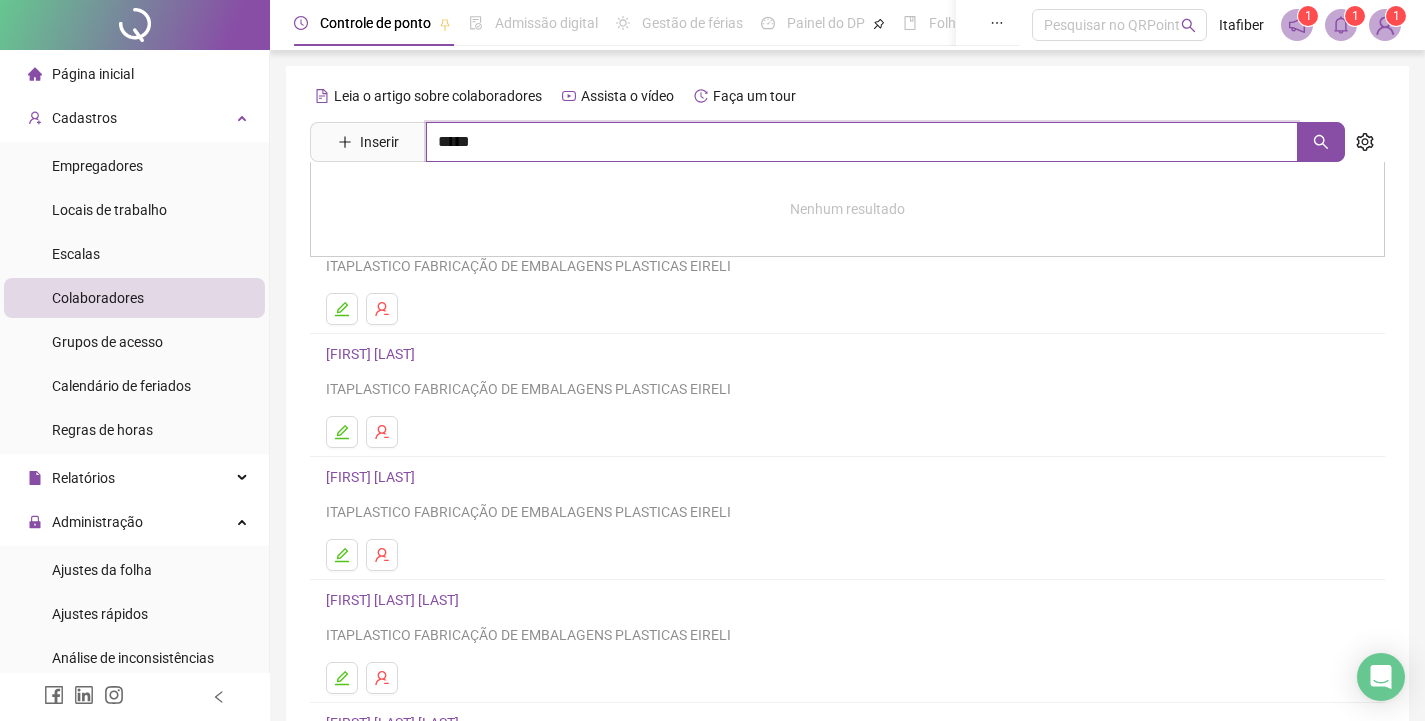 type on "*****" 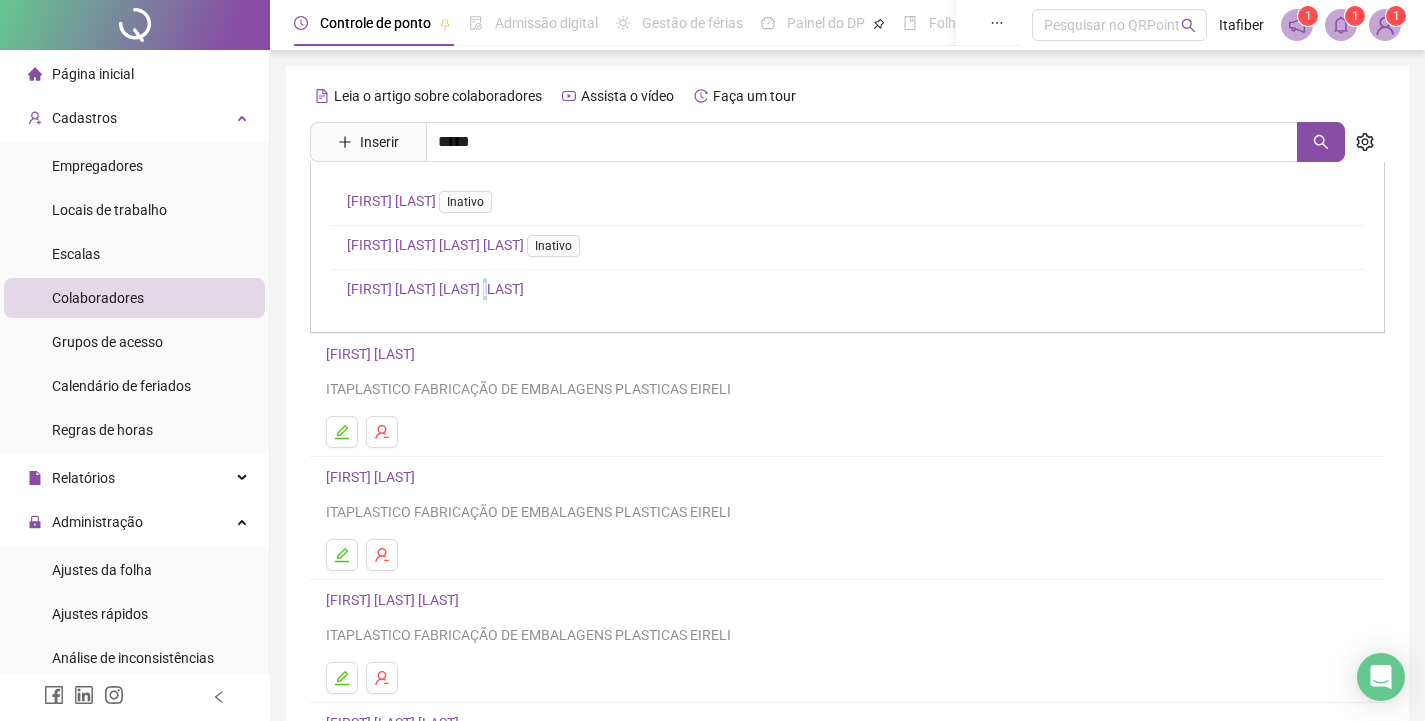click on "[FIRST] [LAST] [LAST] [LAST]" at bounding box center (435, 289) 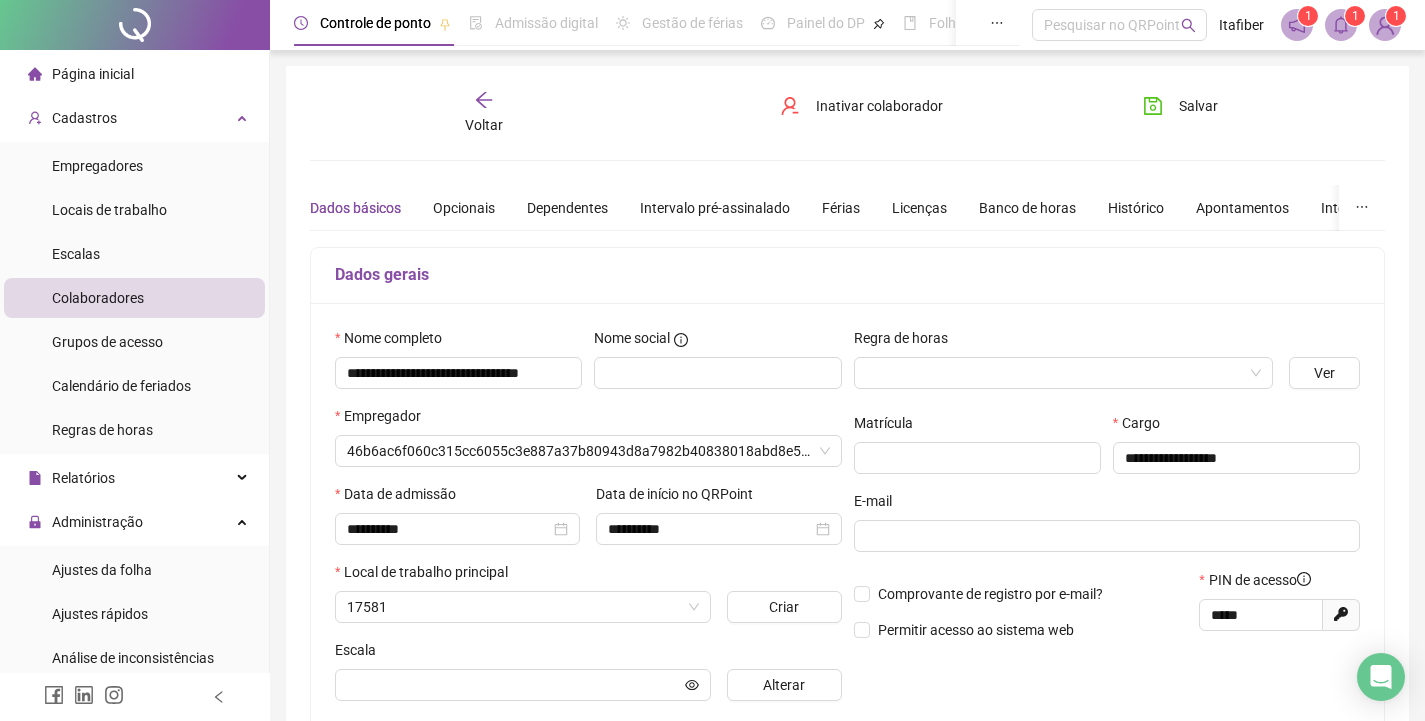type on "**********" 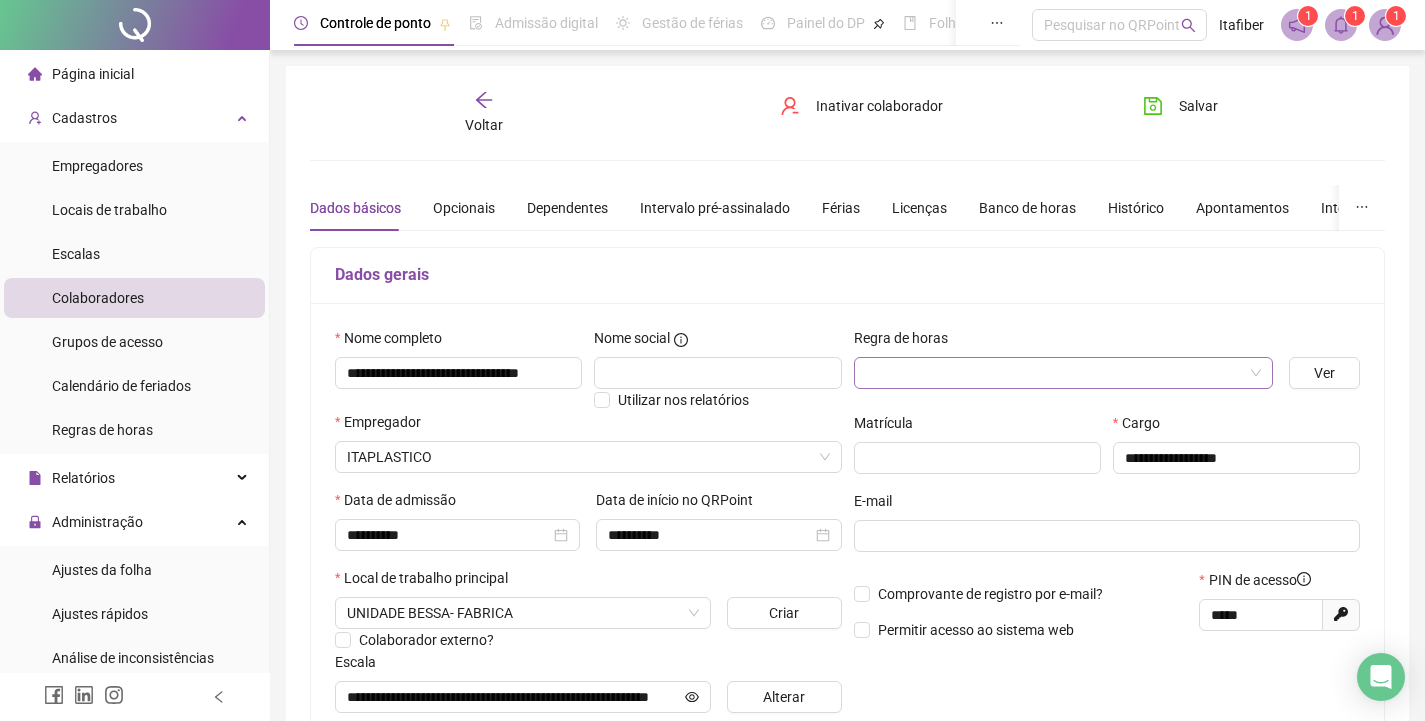 click at bounding box center (1054, 373) 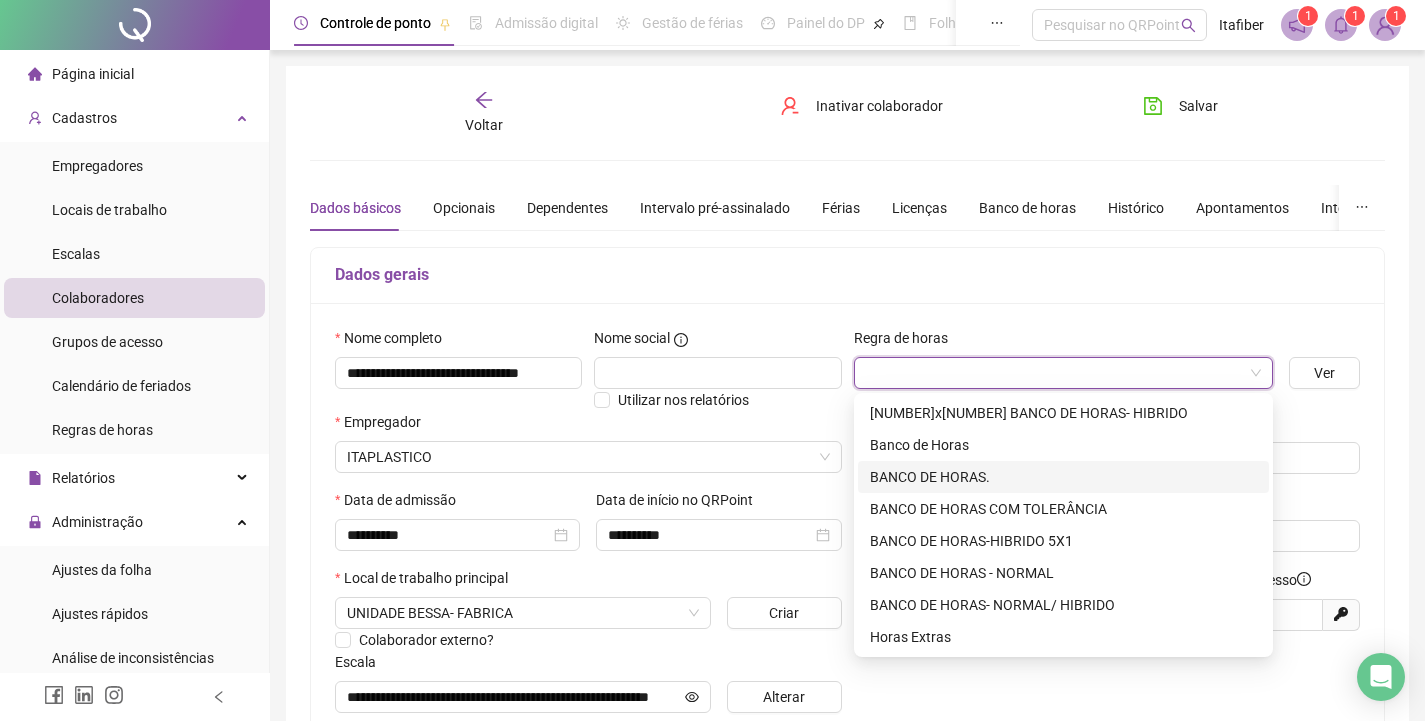 click on "BANCO DE HORAS." at bounding box center (1063, 477) 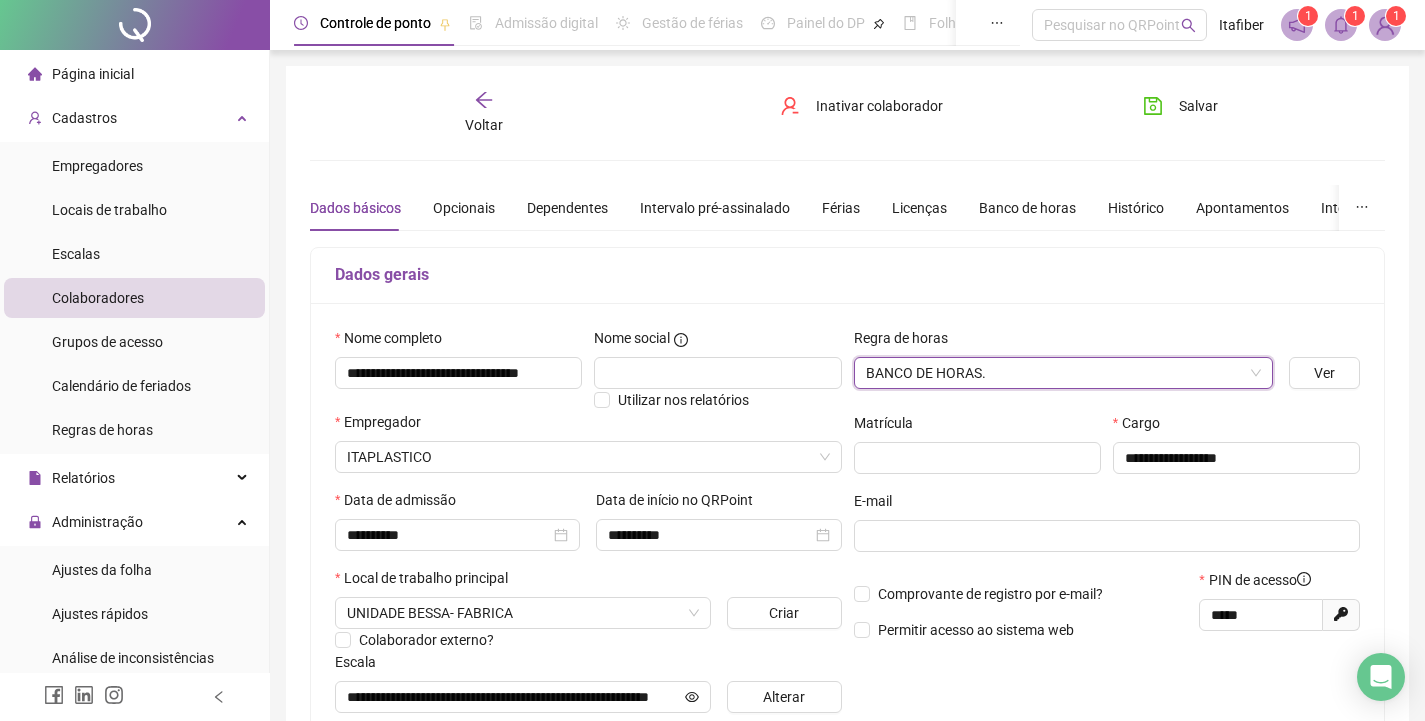 click on "**********" at bounding box center [847, 560] 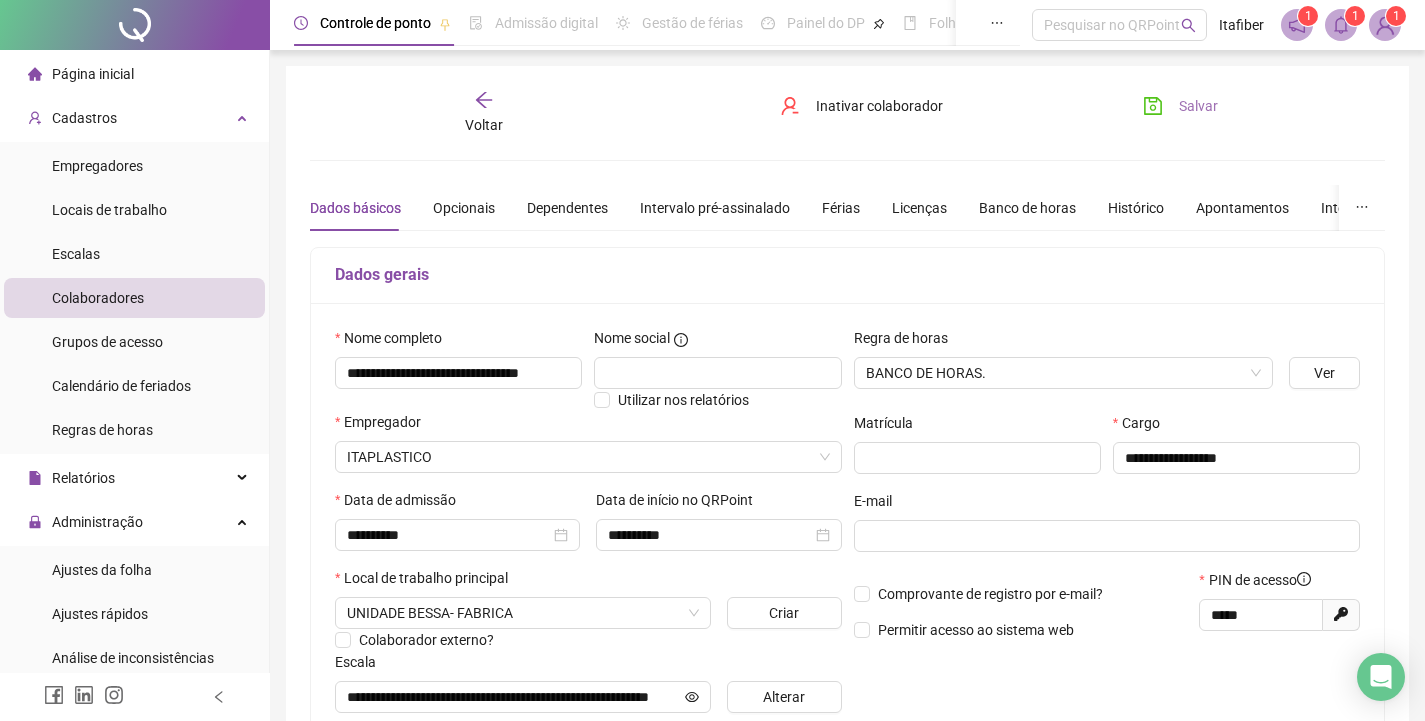 click on "Salvar" at bounding box center [1198, 106] 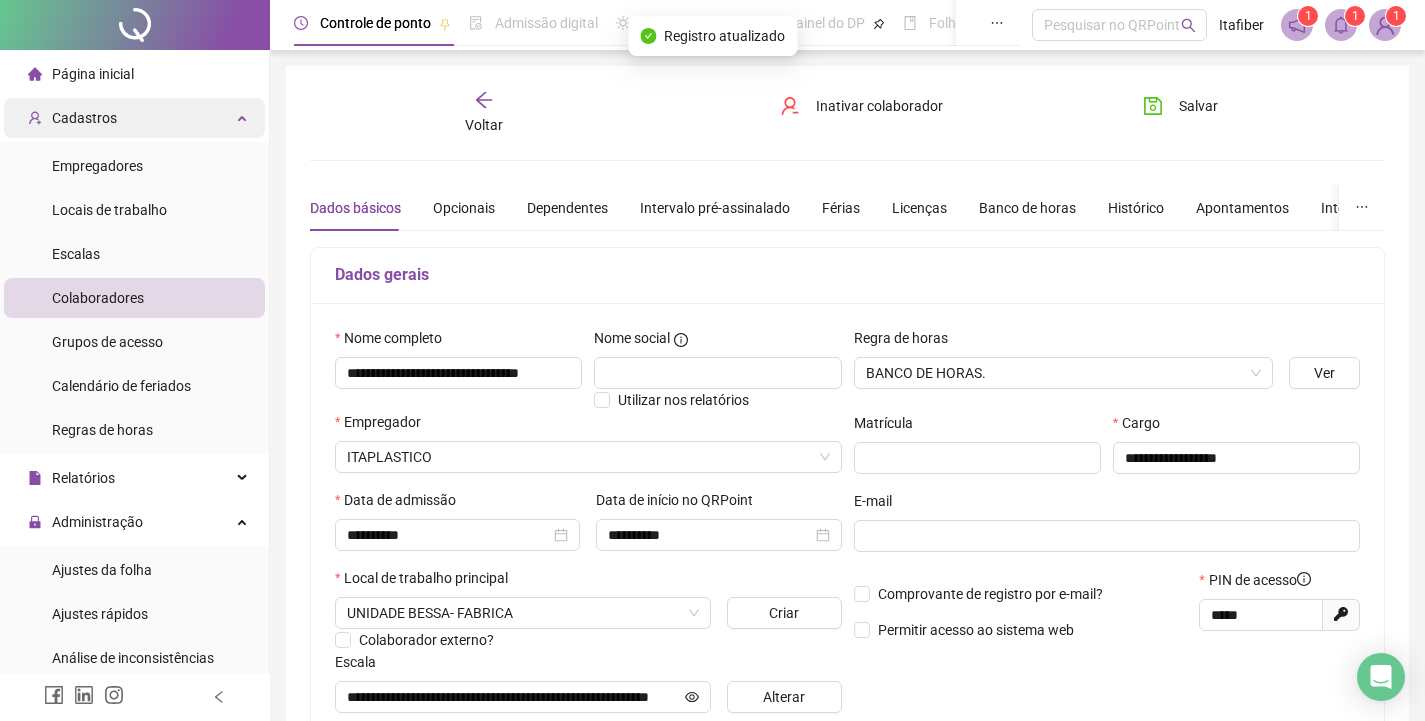 click on "Cadastros" at bounding box center [134, 118] 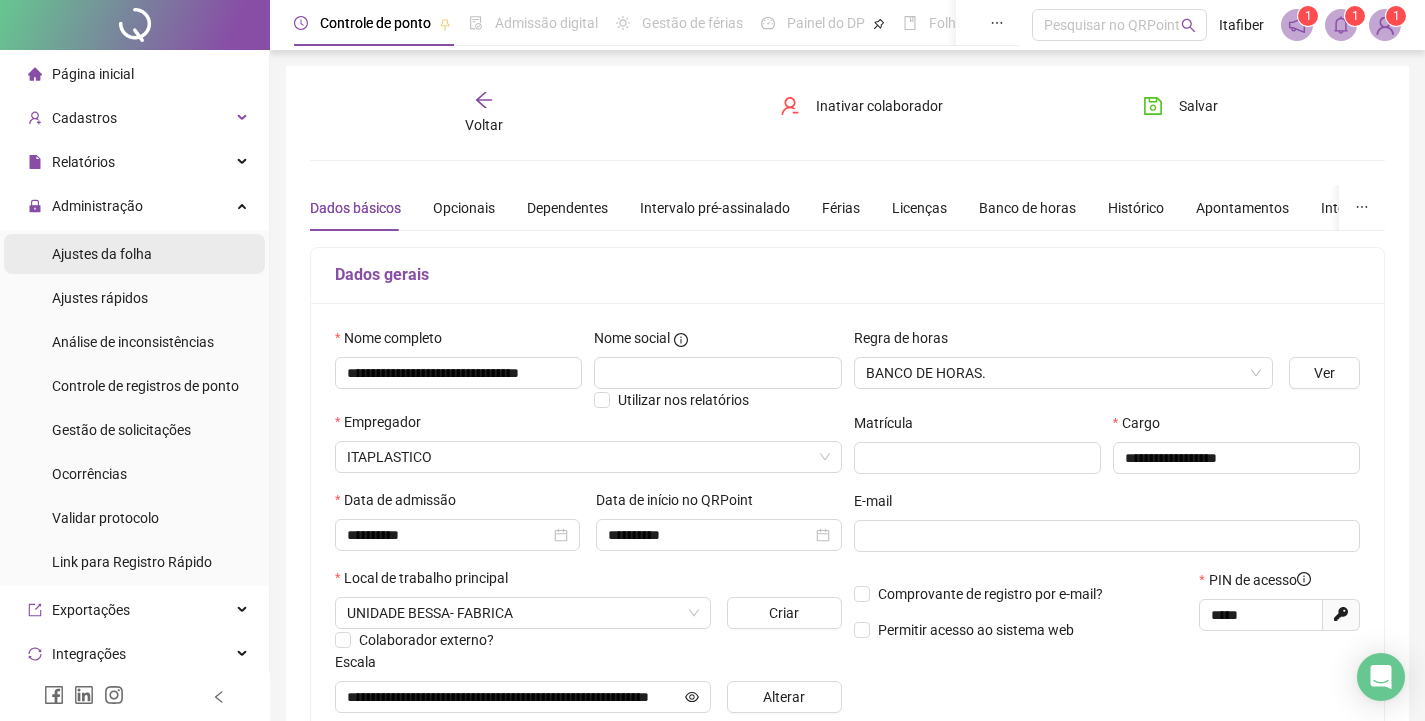 click on "Ajustes da folha" at bounding box center (134, 254) 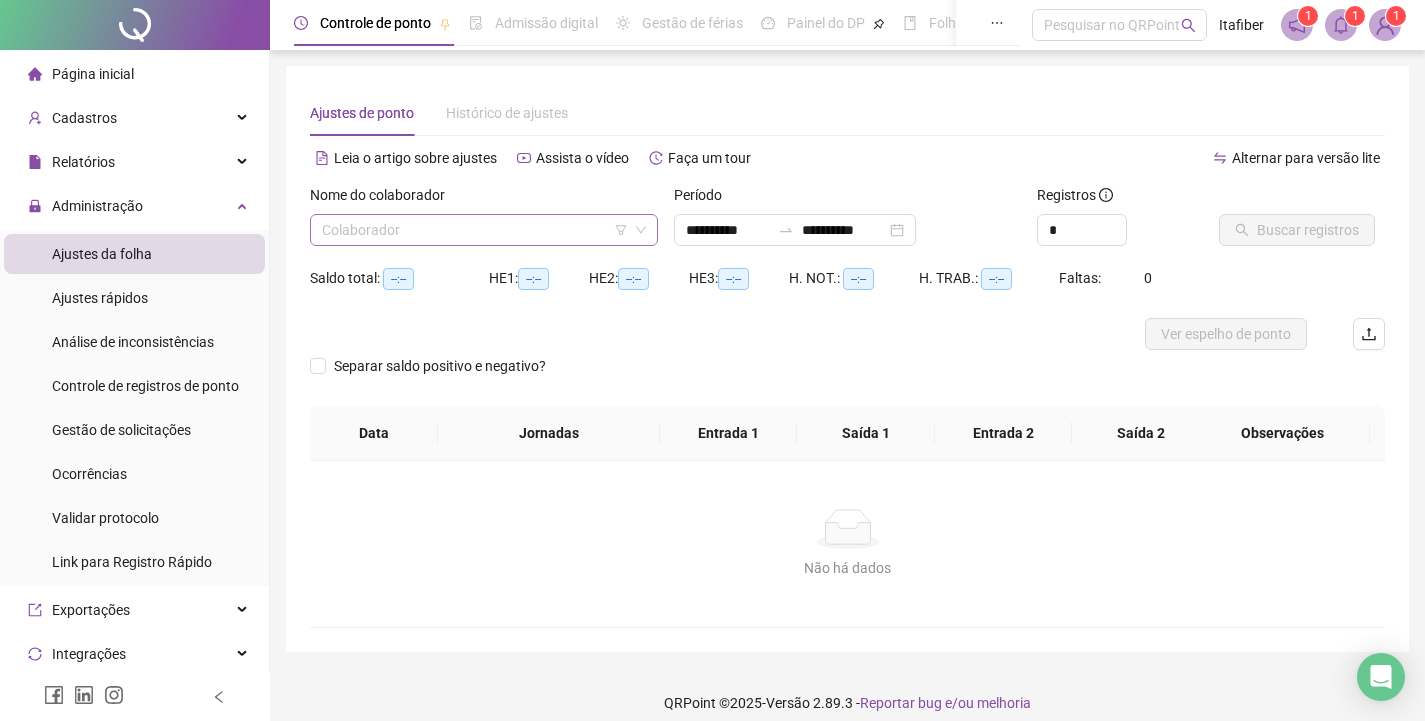 click at bounding box center [475, 230] 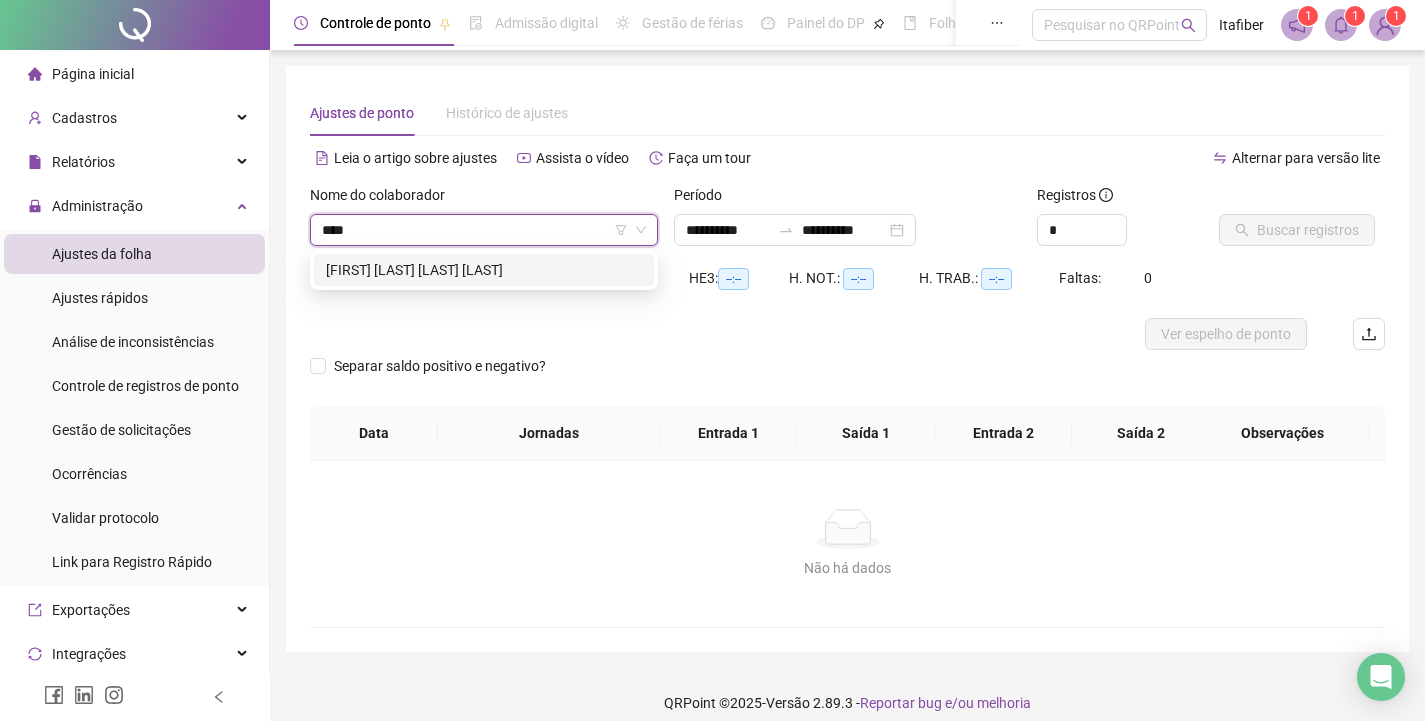 type on "*****" 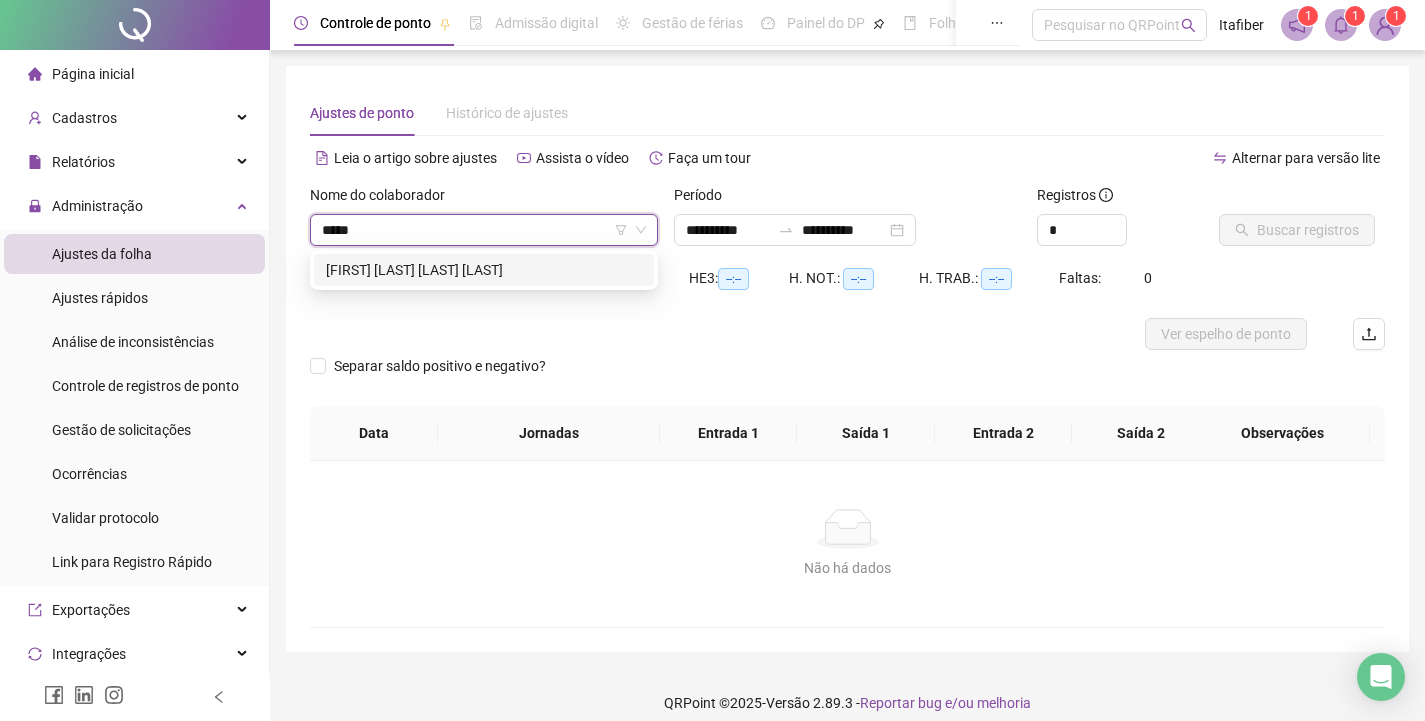 click on "[FIRST] [LAST] [LAST] [LAST]" at bounding box center (484, 270) 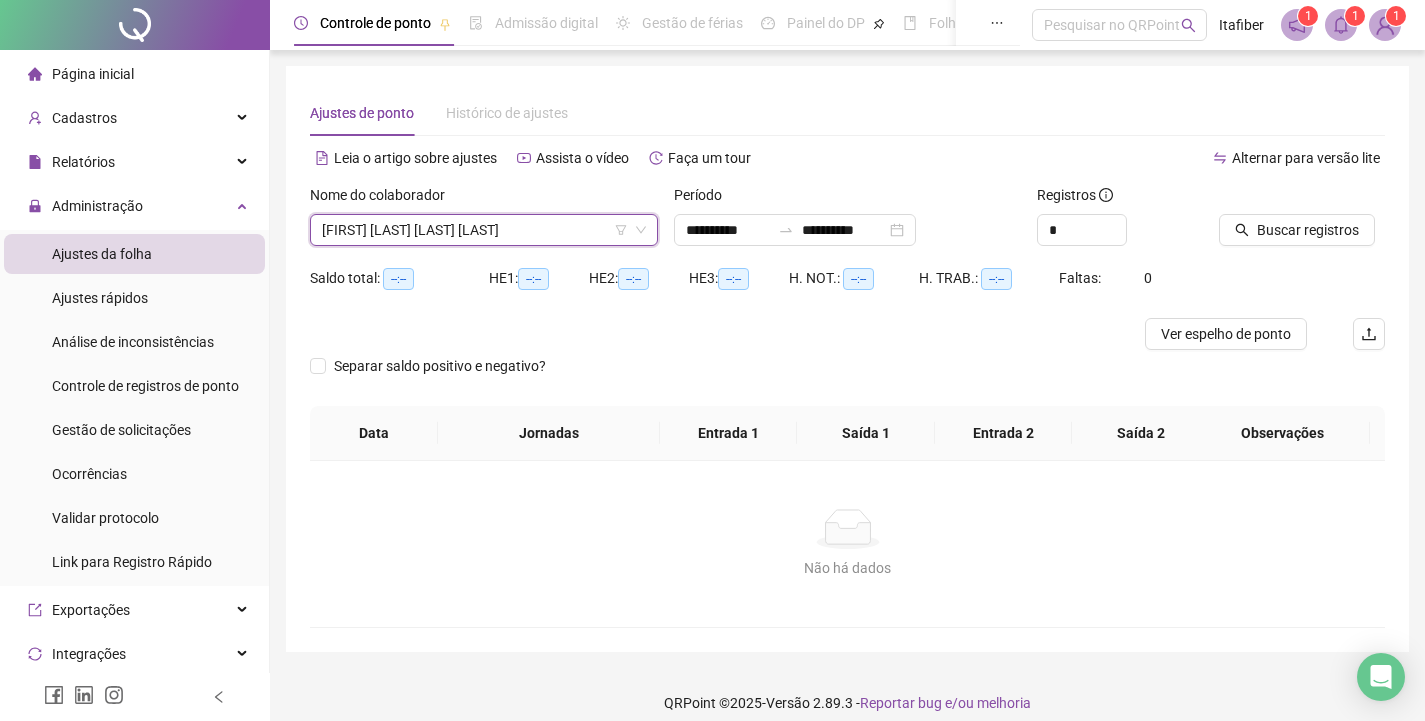 click at bounding box center (1277, 199) 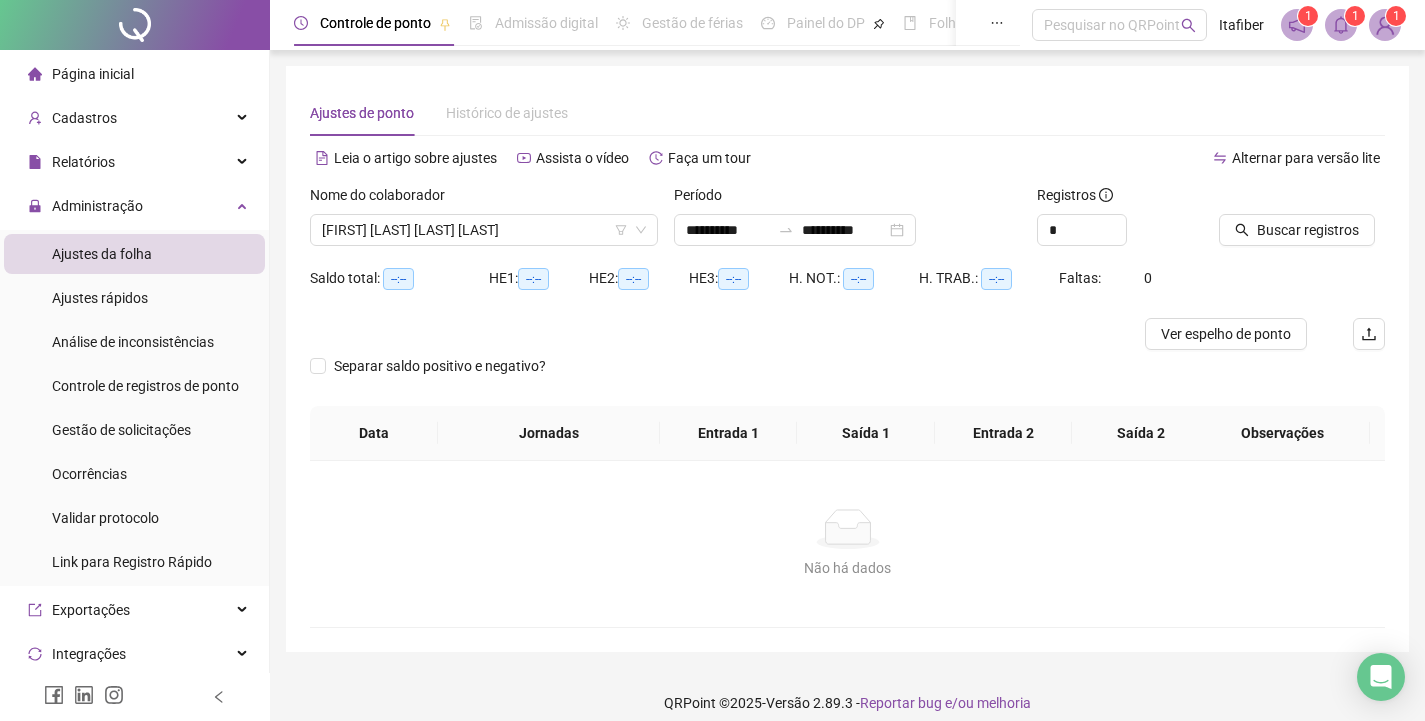 click at bounding box center (1277, 199) 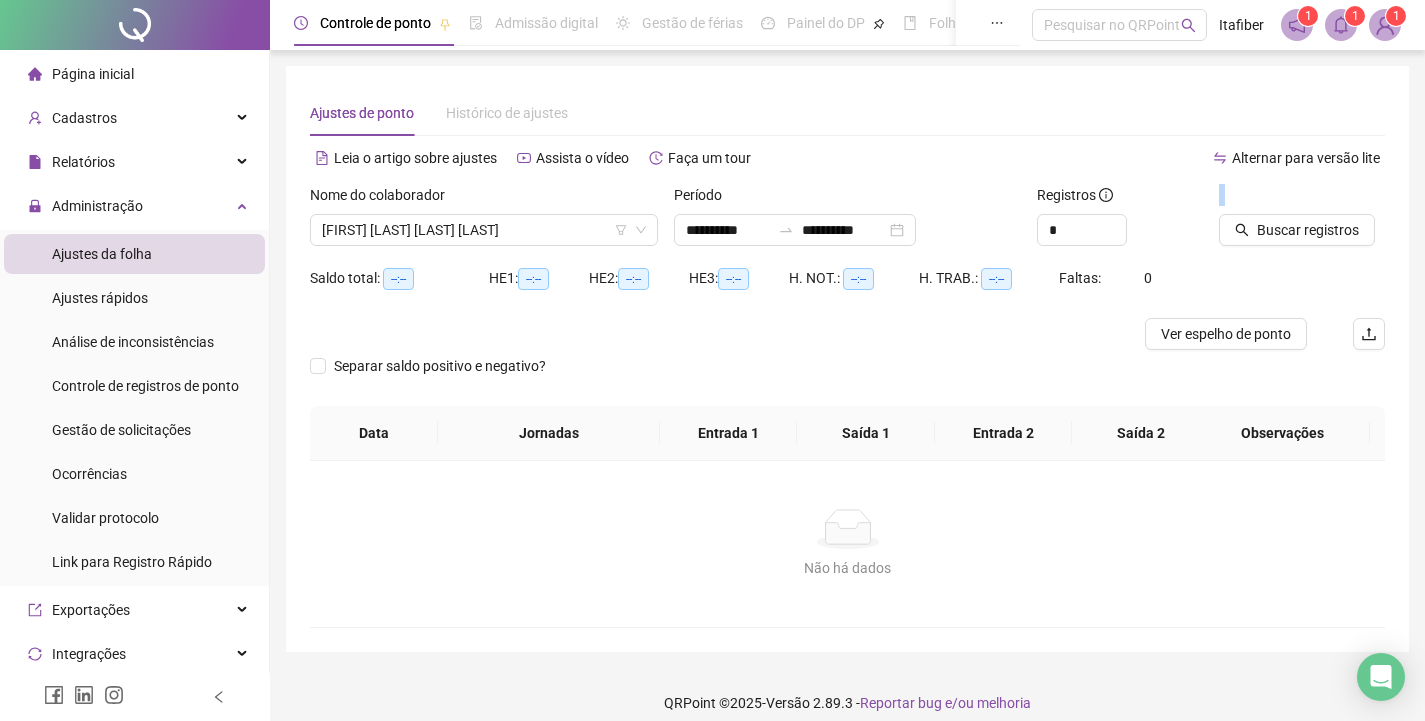 click at bounding box center [1277, 199] 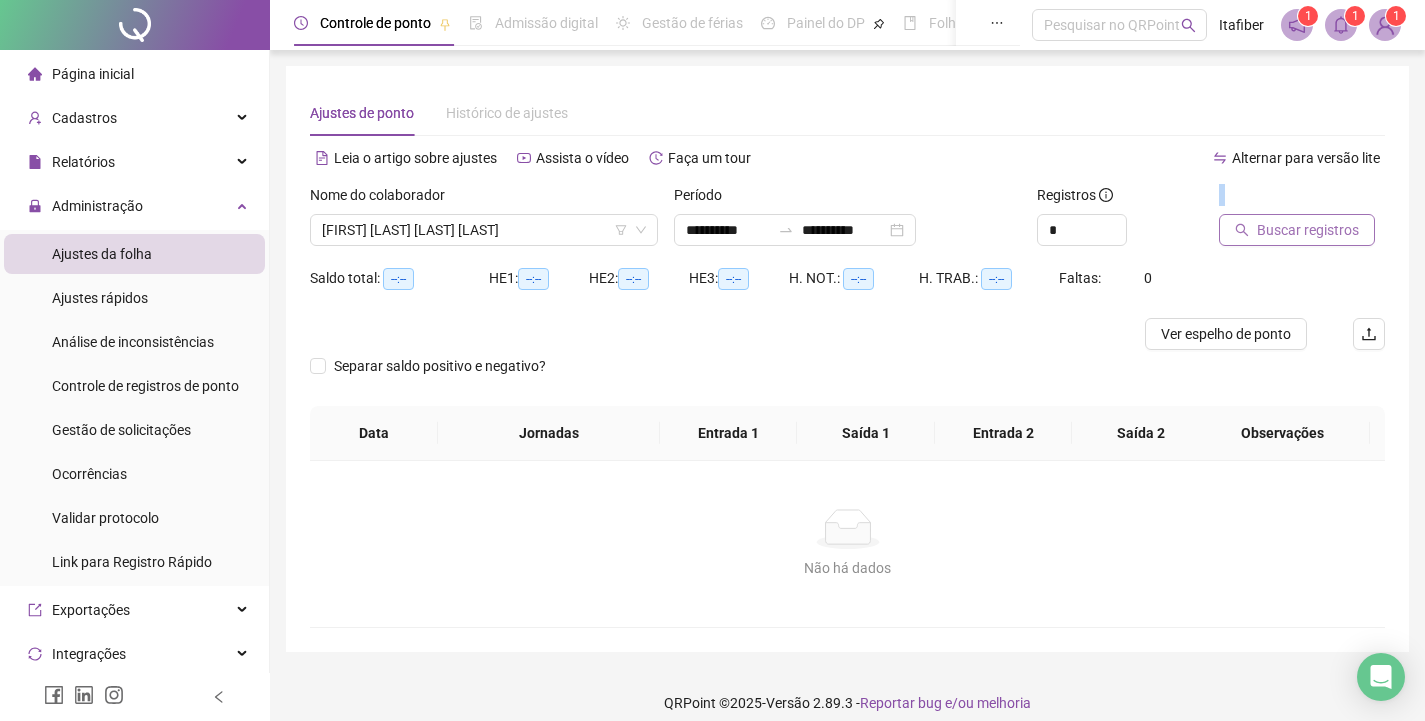 click on "Buscar registros" at bounding box center (1308, 230) 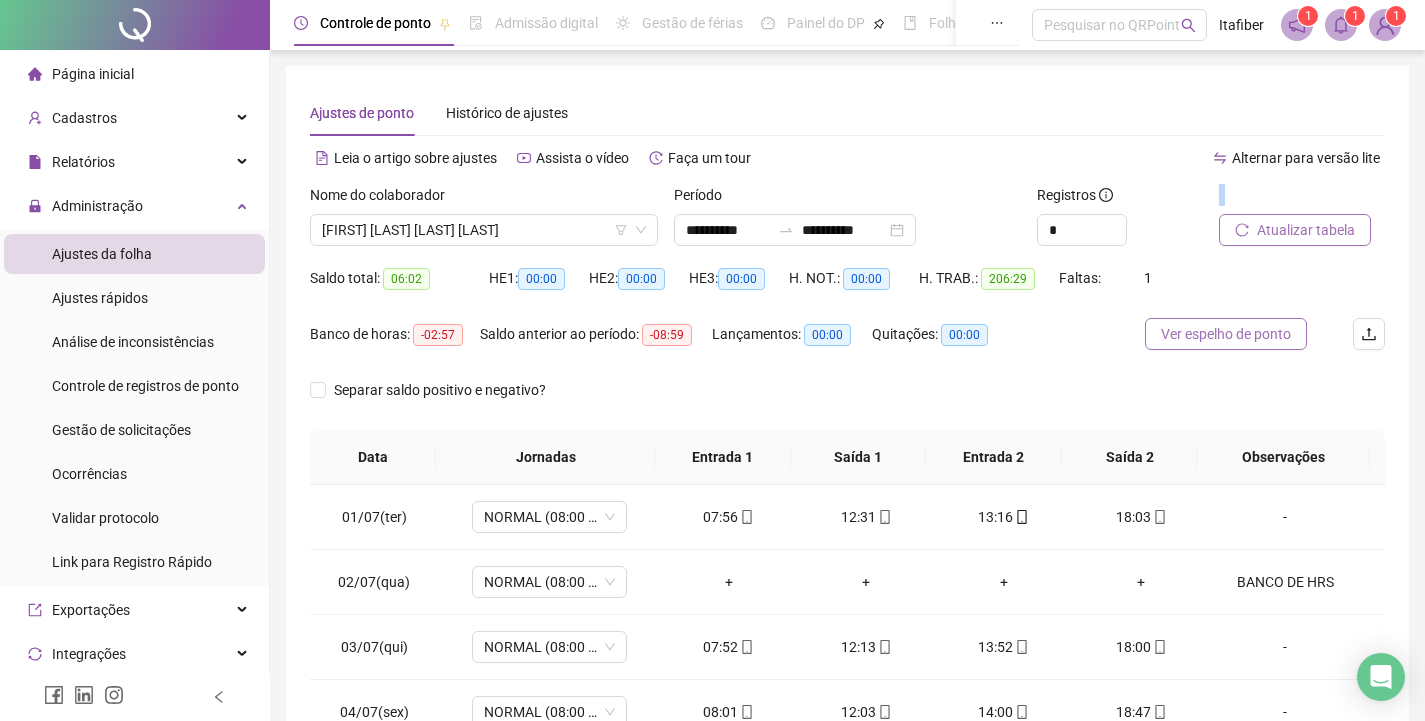 click on "Ver espelho de ponto" at bounding box center (1226, 334) 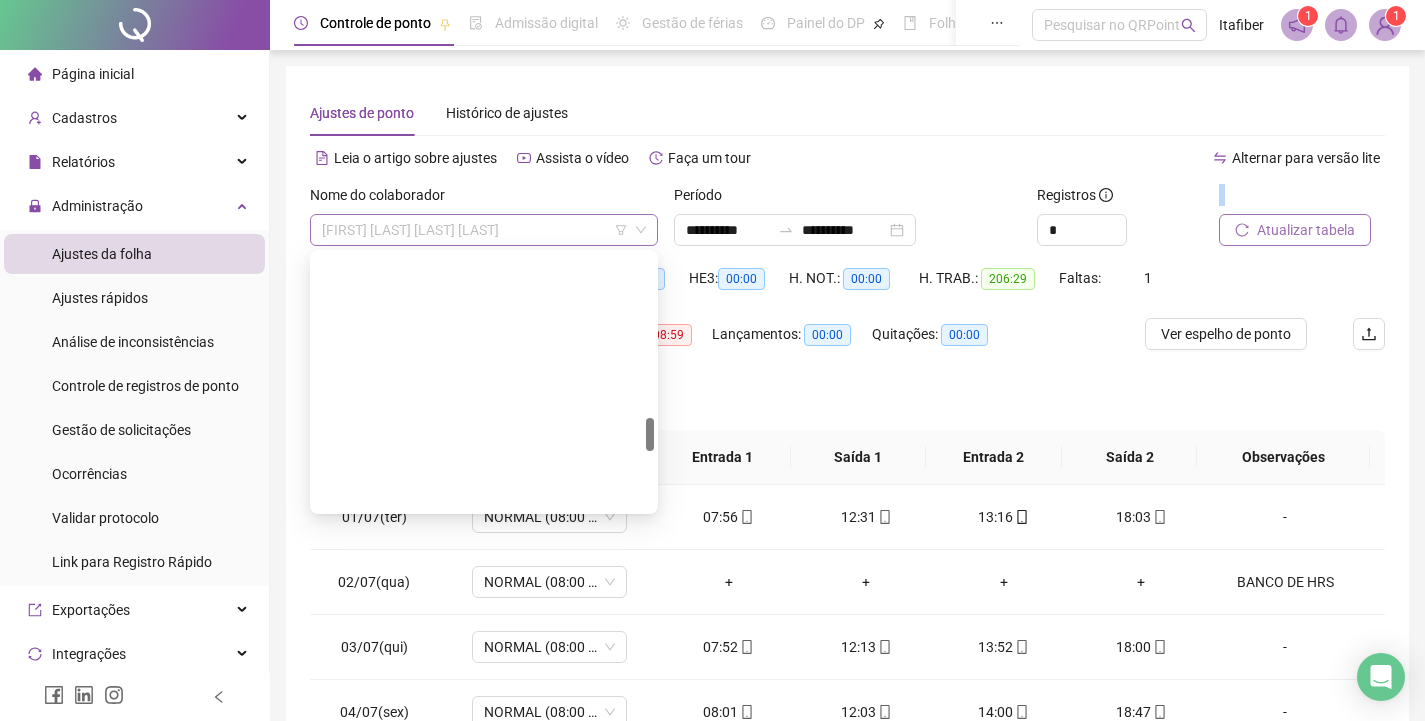 scroll, scrollTop: 1248, scrollLeft: 0, axis: vertical 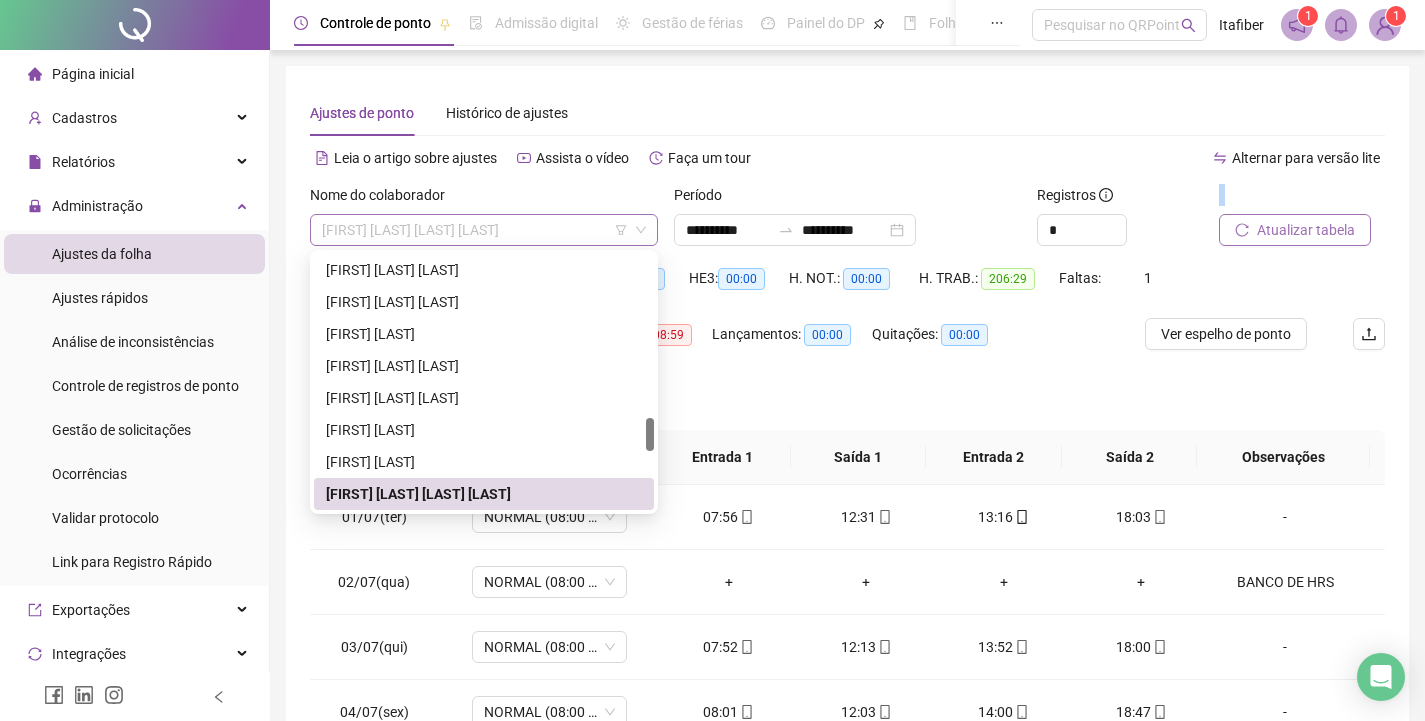 click on "[FIRST] [LAST] [LAST] [LAST]" at bounding box center (484, 230) 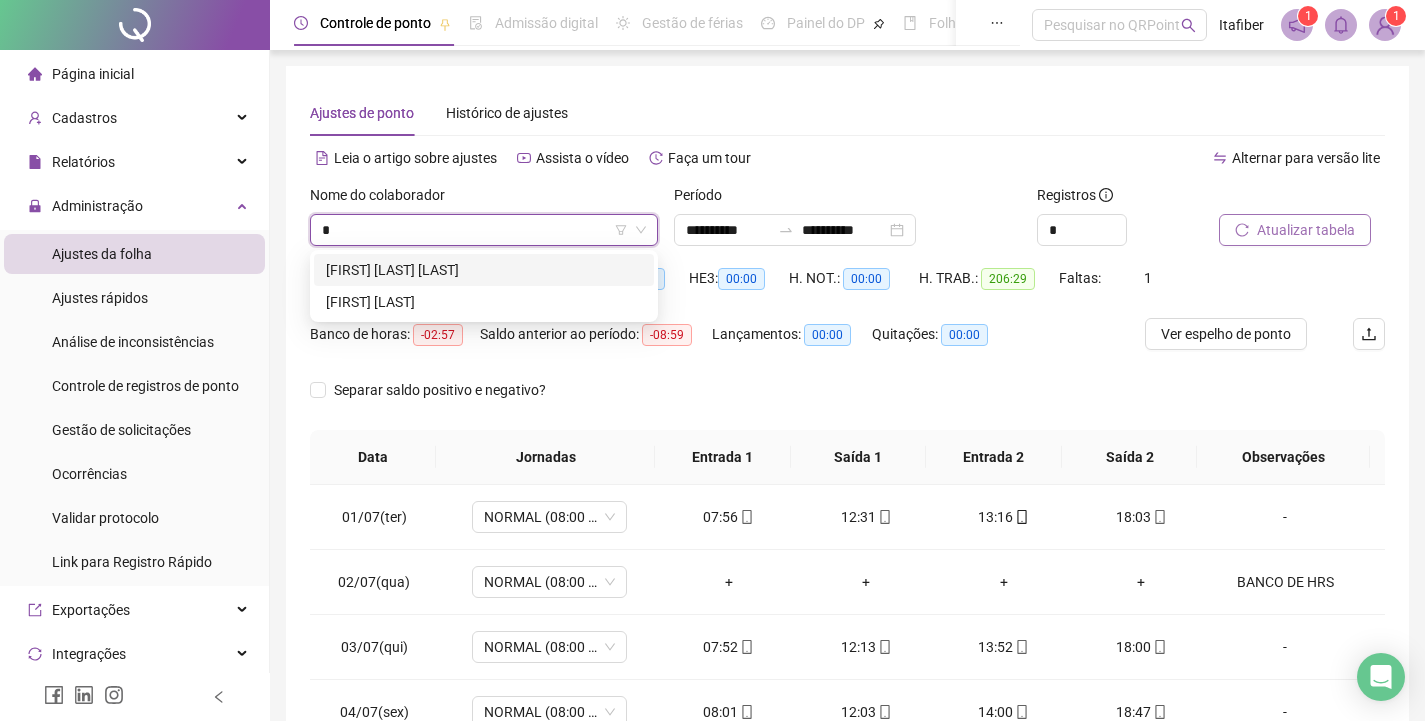 scroll, scrollTop: 0, scrollLeft: 0, axis: both 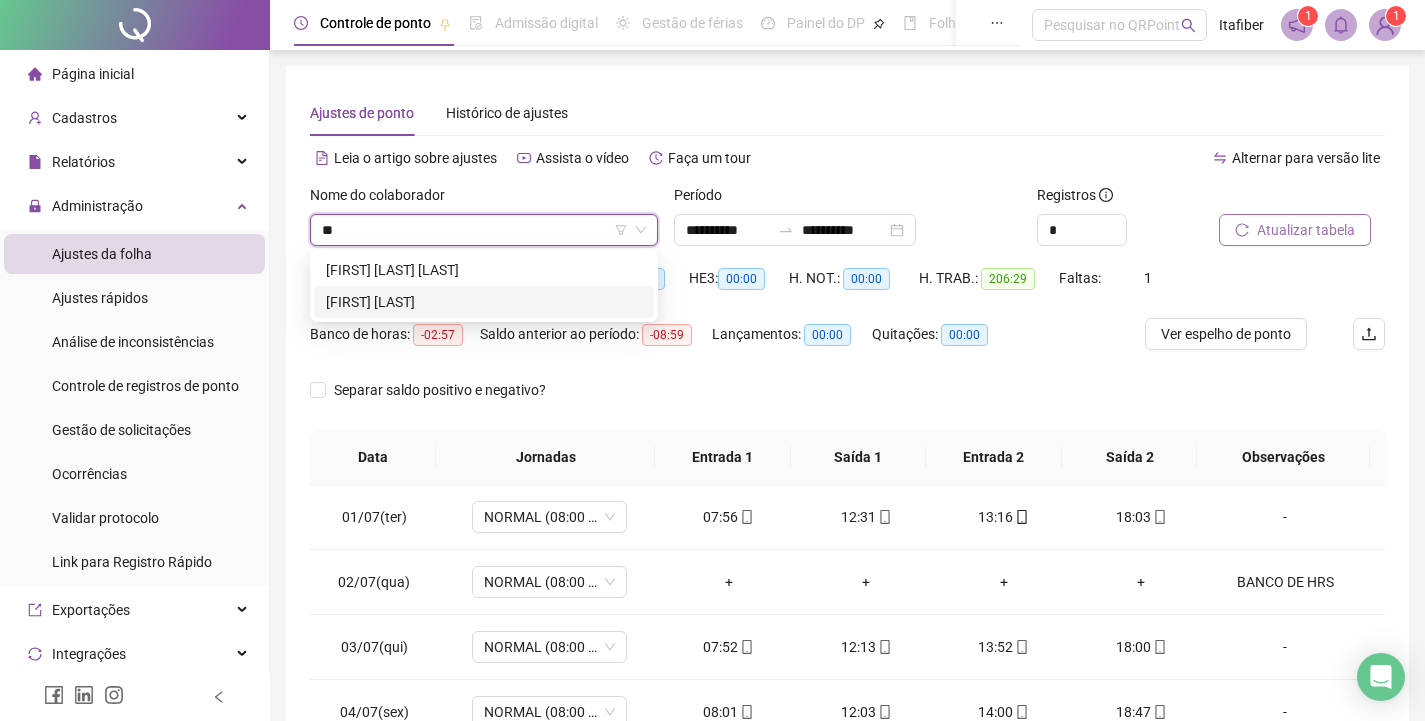 type on "**" 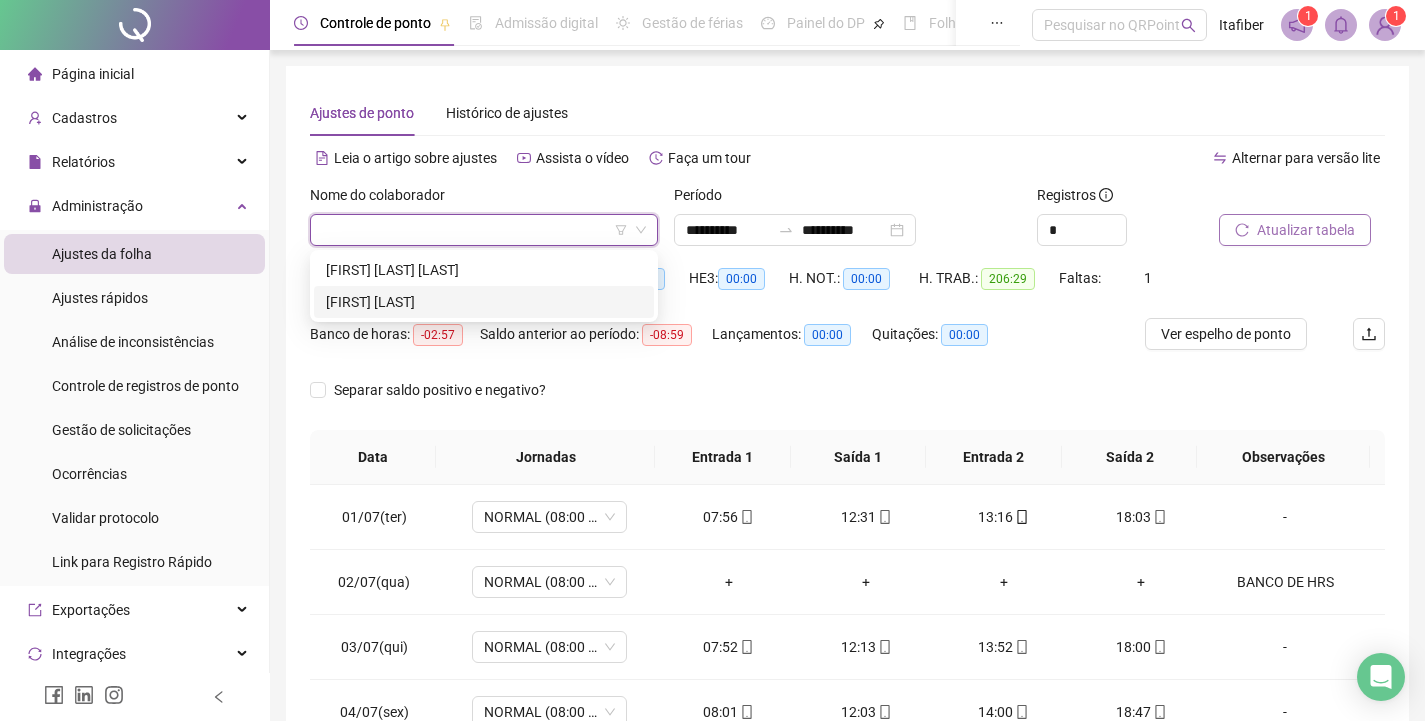 click on "Saldo anterior ao período:   [TIME]" at bounding box center (596, 334) 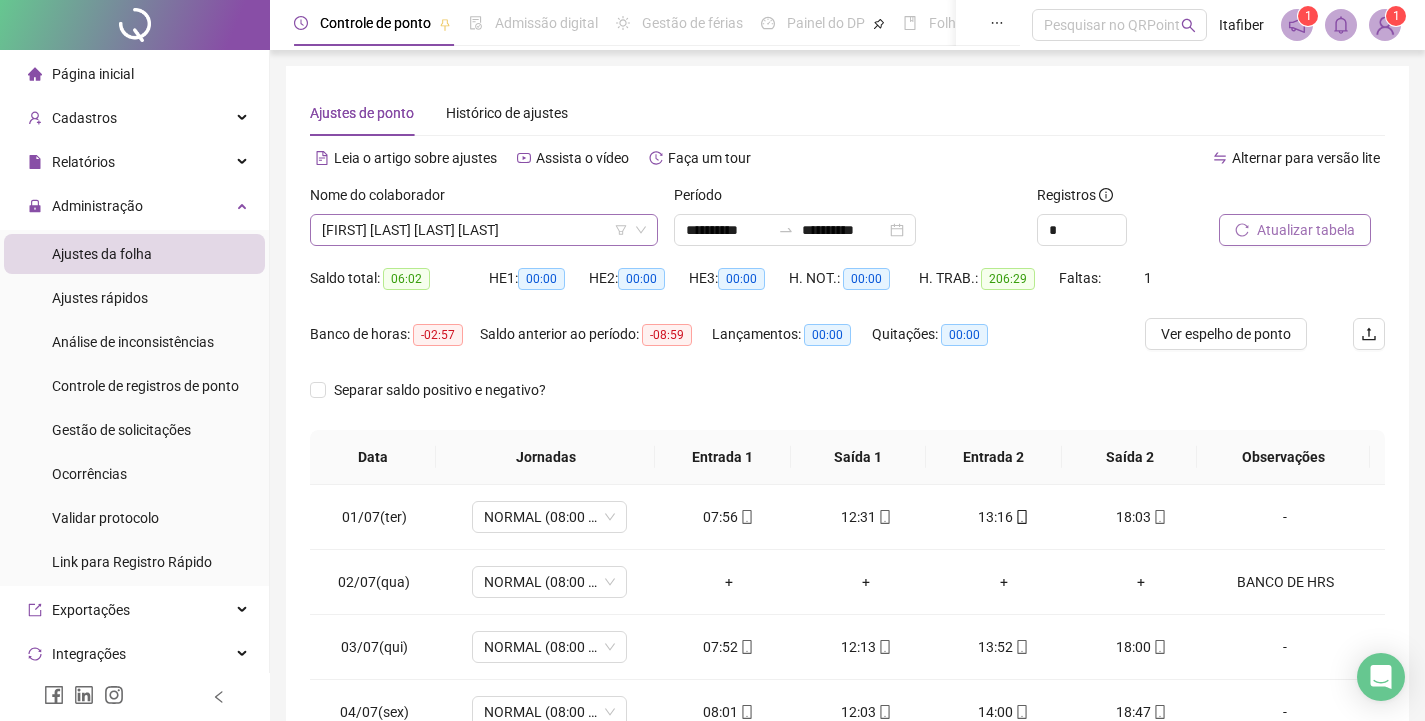 click on "[FIRST] [LAST] [LAST] [LAST]" at bounding box center [484, 230] 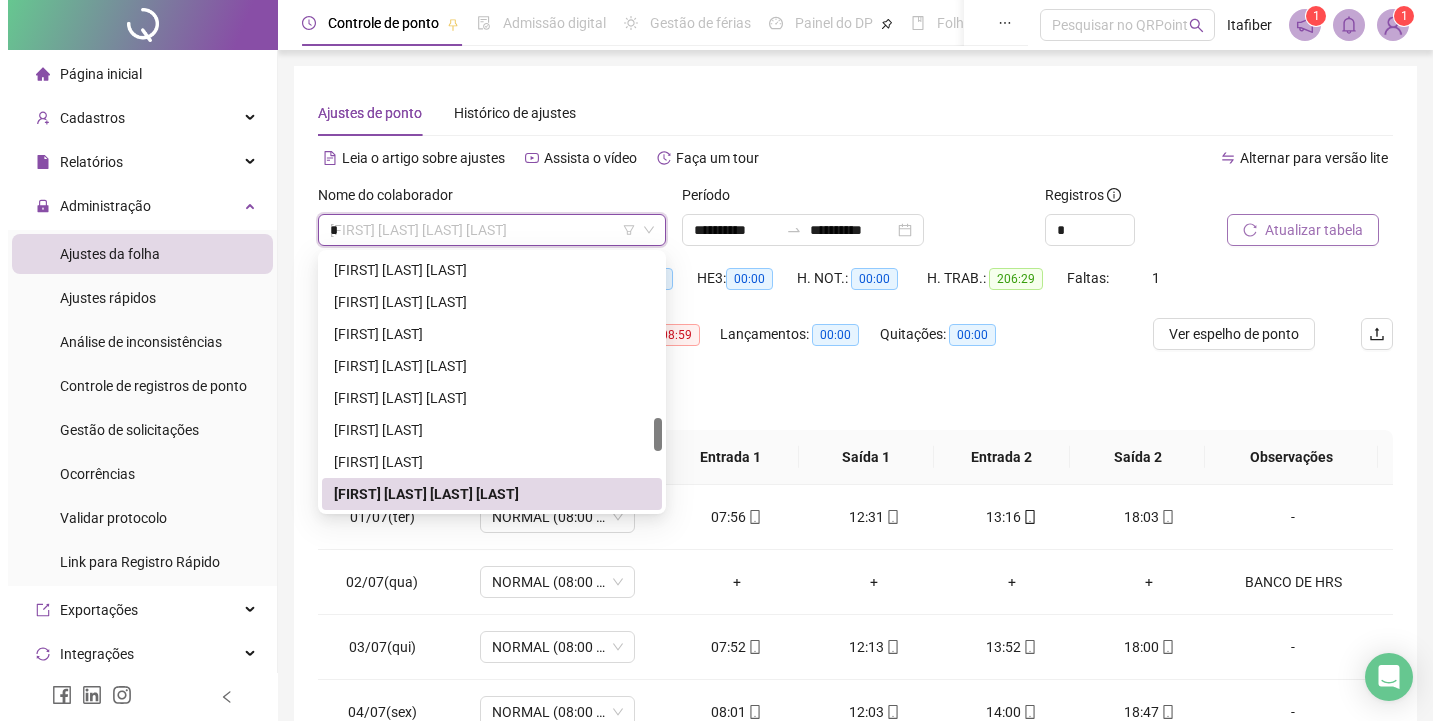 scroll, scrollTop: 0, scrollLeft: 0, axis: both 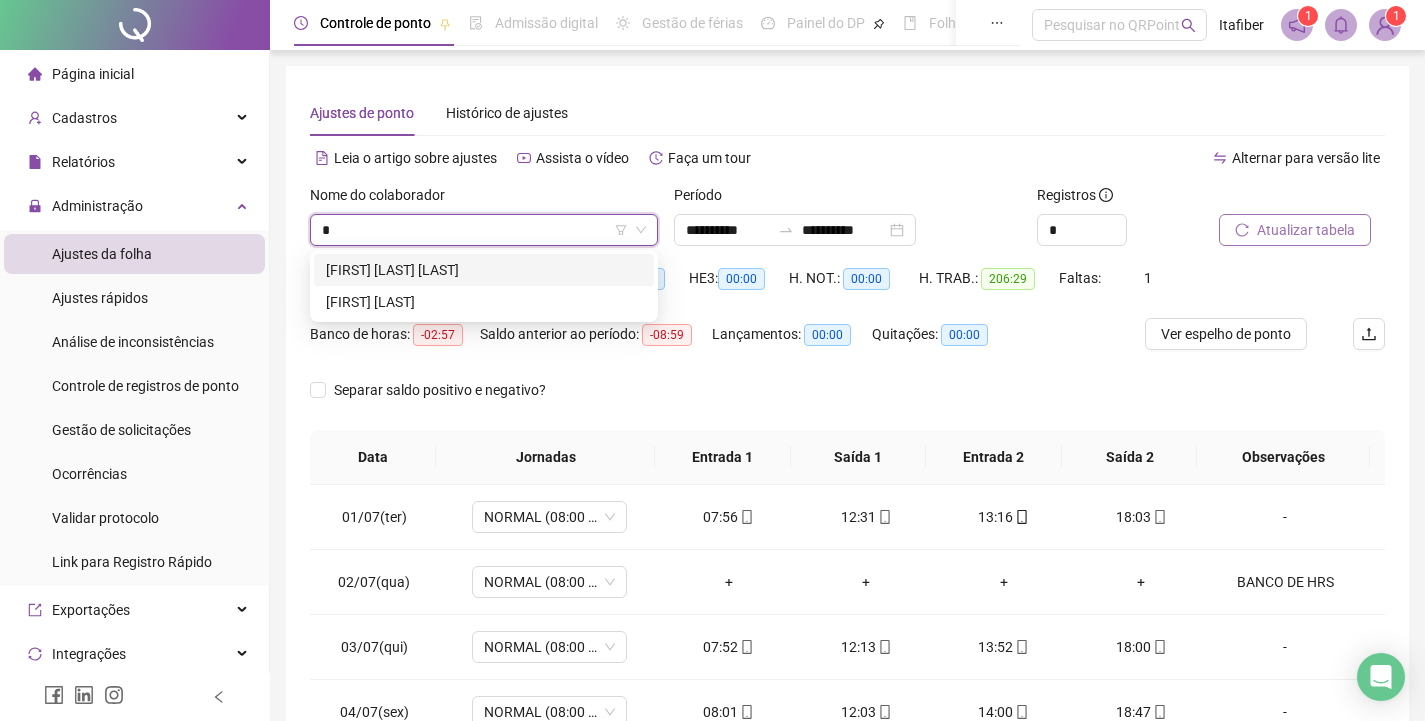 type on "**" 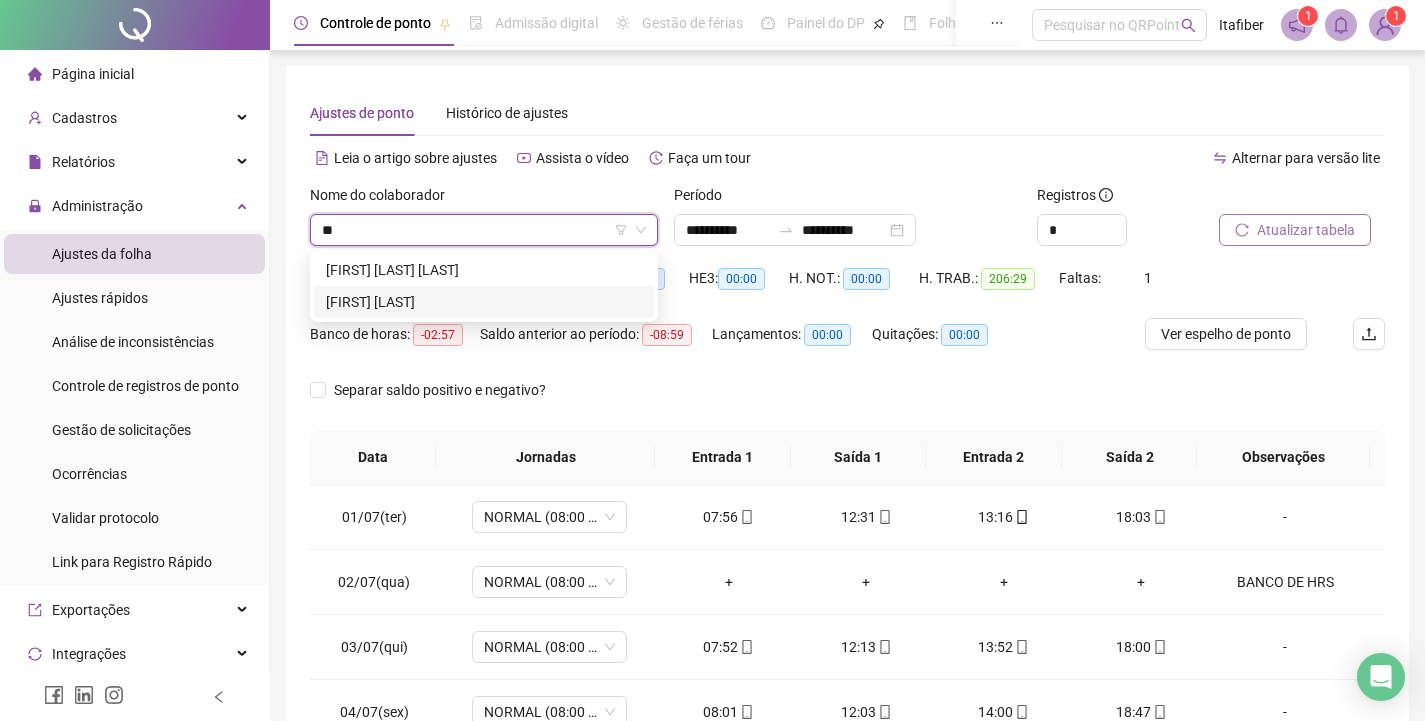 click on "[FIRST] [LAST]" at bounding box center [484, 302] 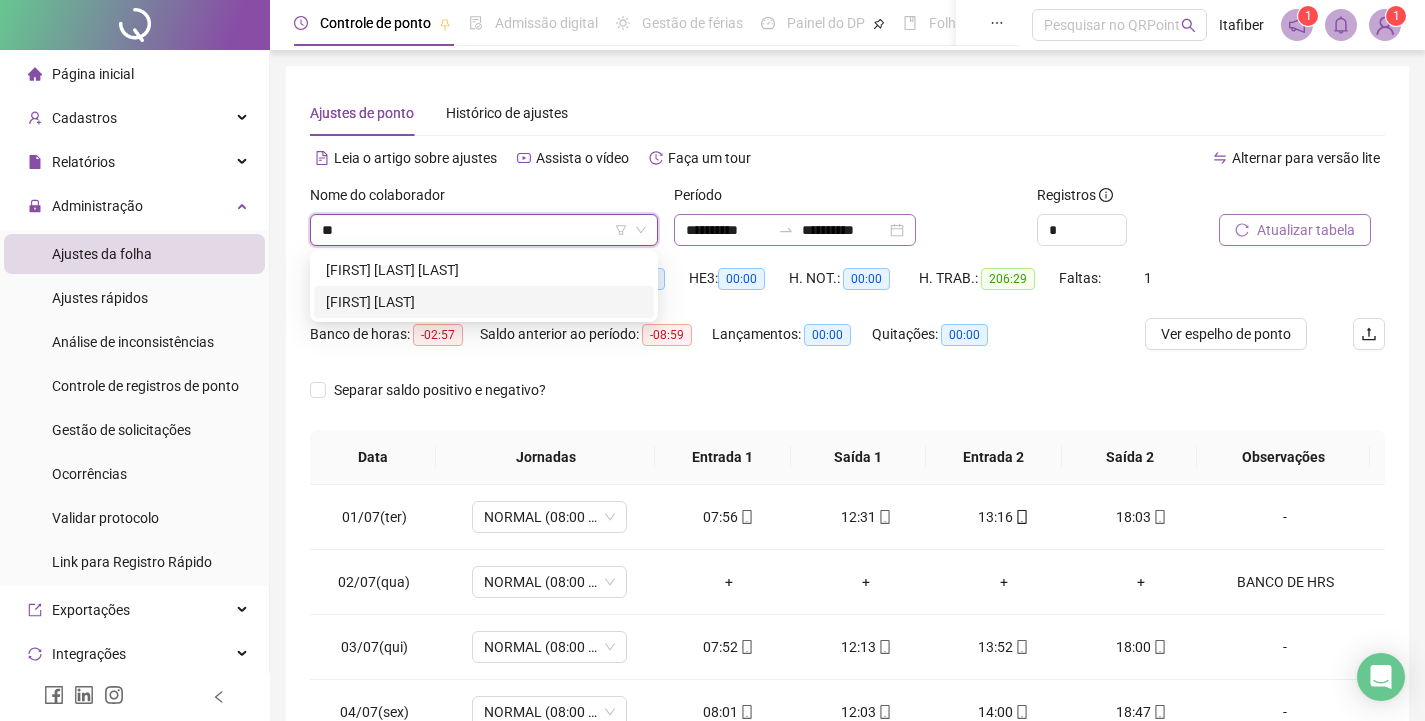 type 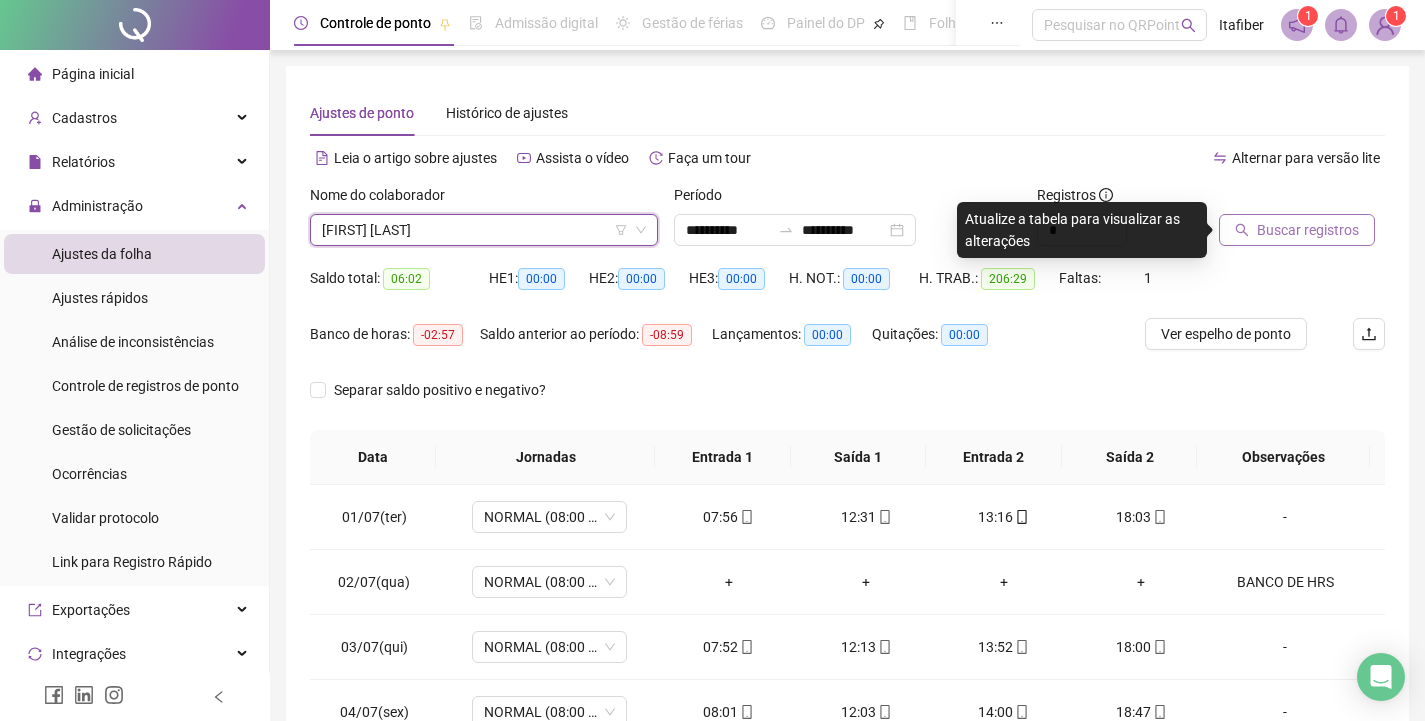 click on "Buscar registros" at bounding box center [1308, 230] 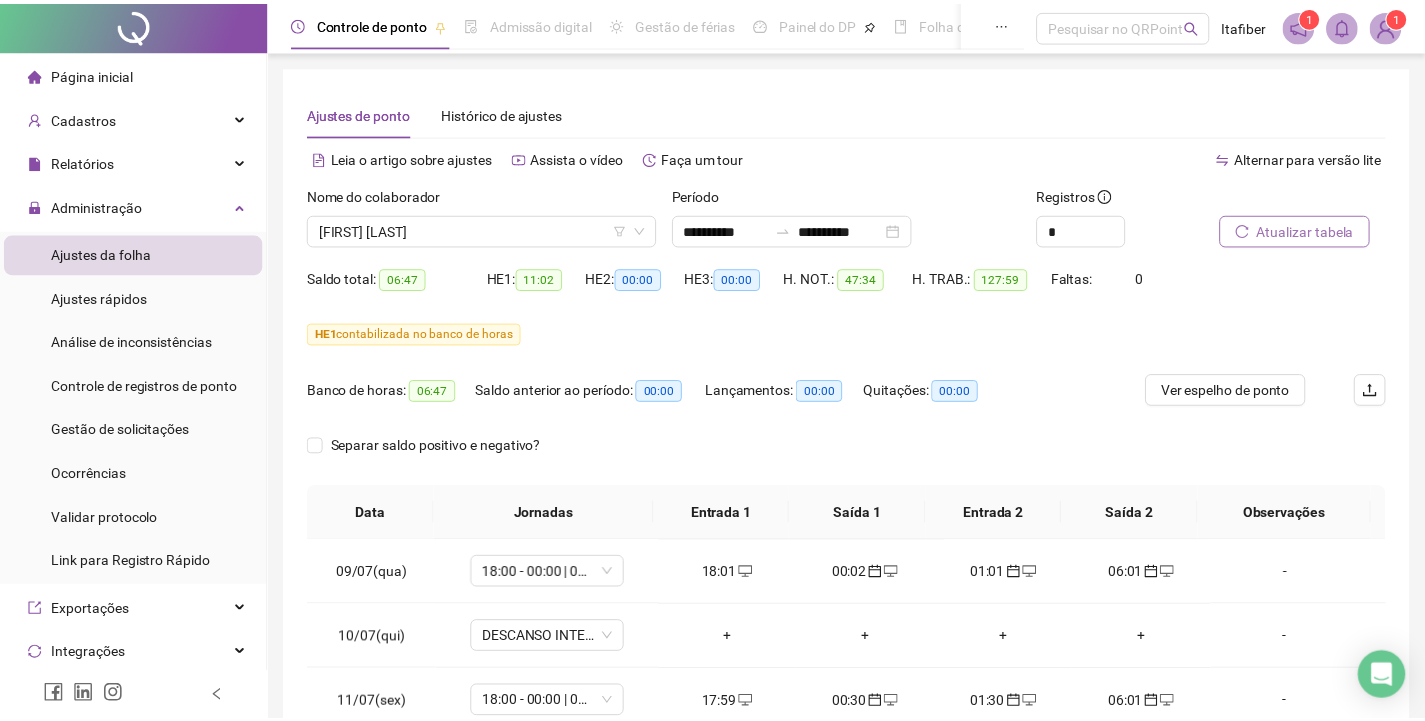 scroll, scrollTop: 357, scrollLeft: 0, axis: vertical 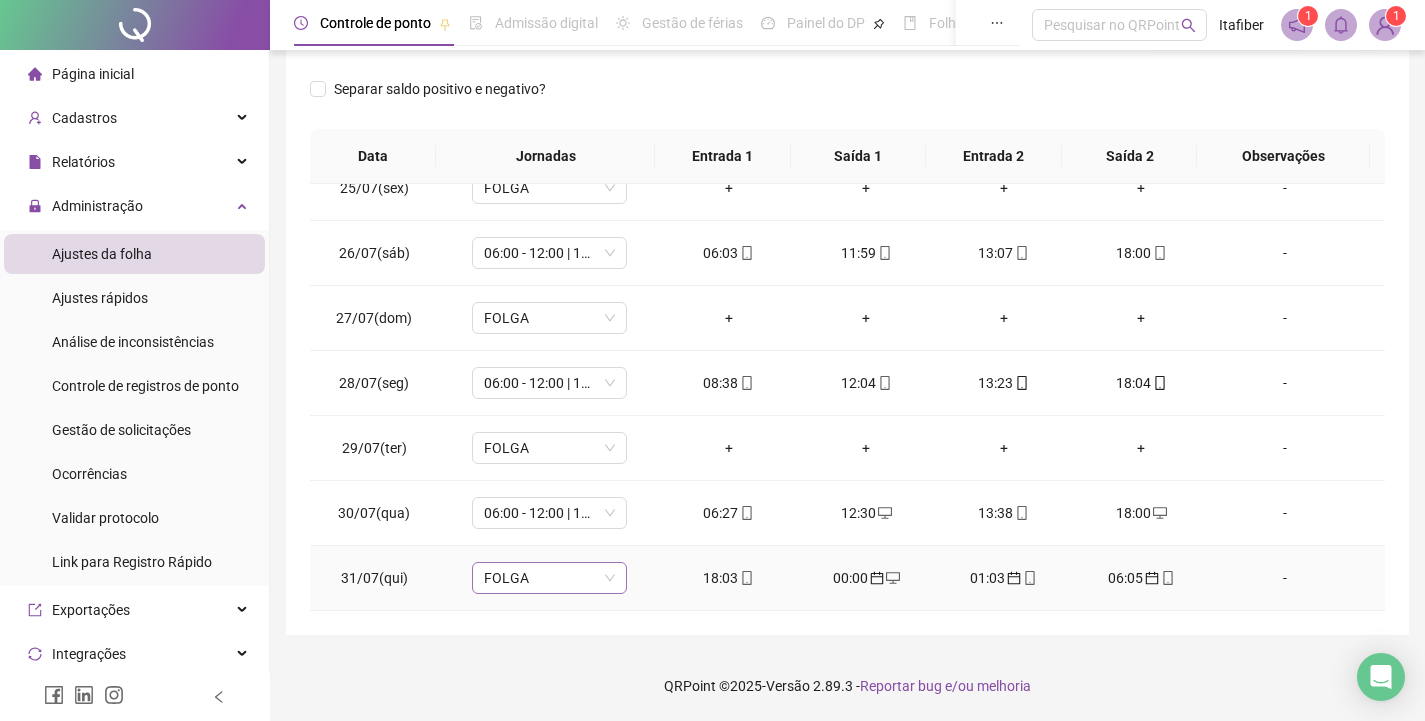 click on "FOLGA" at bounding box center (549, 578) 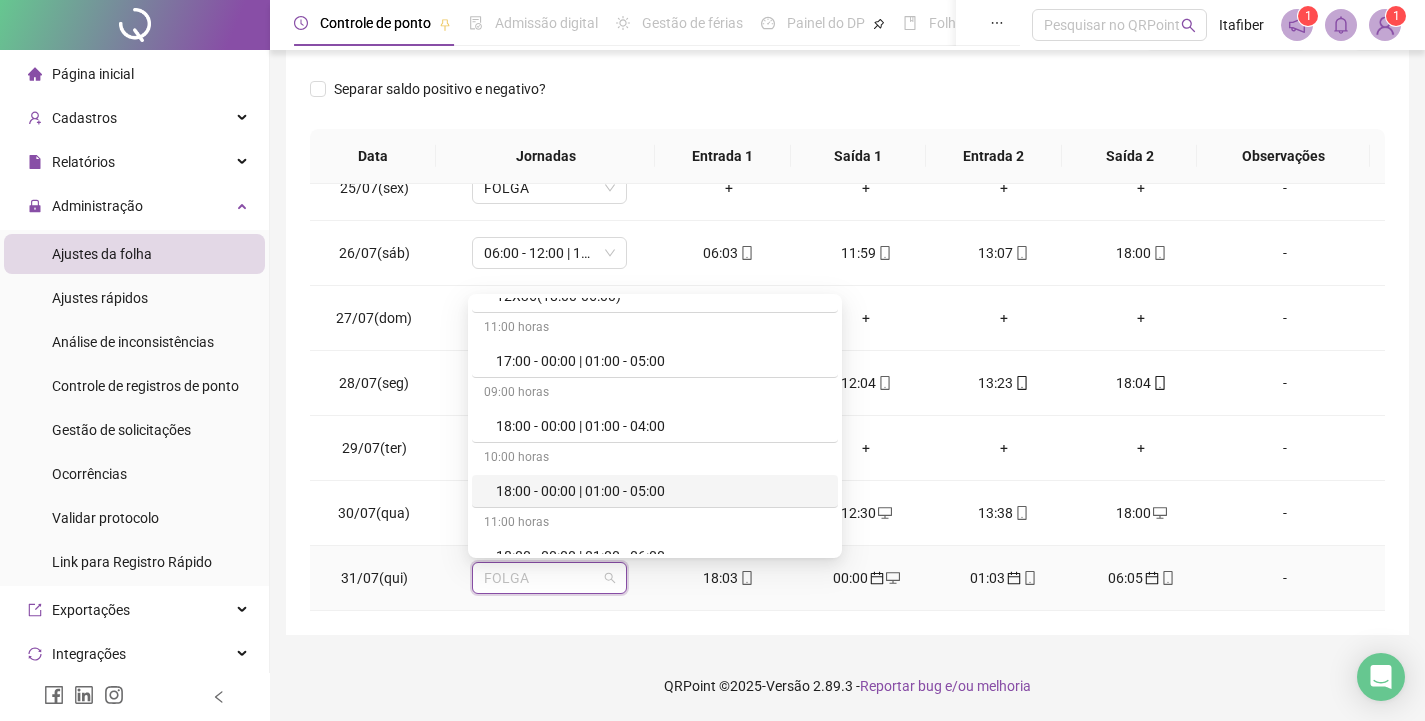 scroll, scrollTop: 800, scrollLeft: 0, axis: vertical 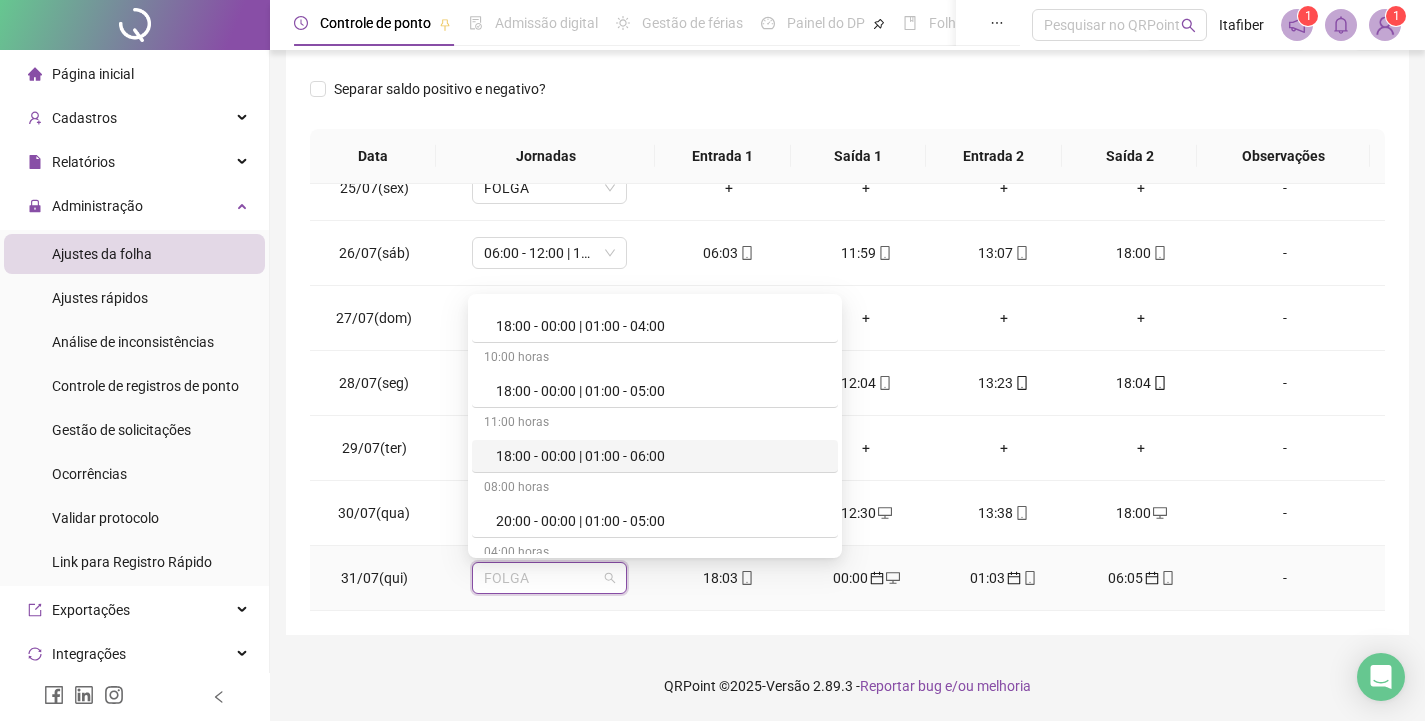 click on "18:00 - 00:00 | 01:00 - 06:00" at bounding box center (661, 456) 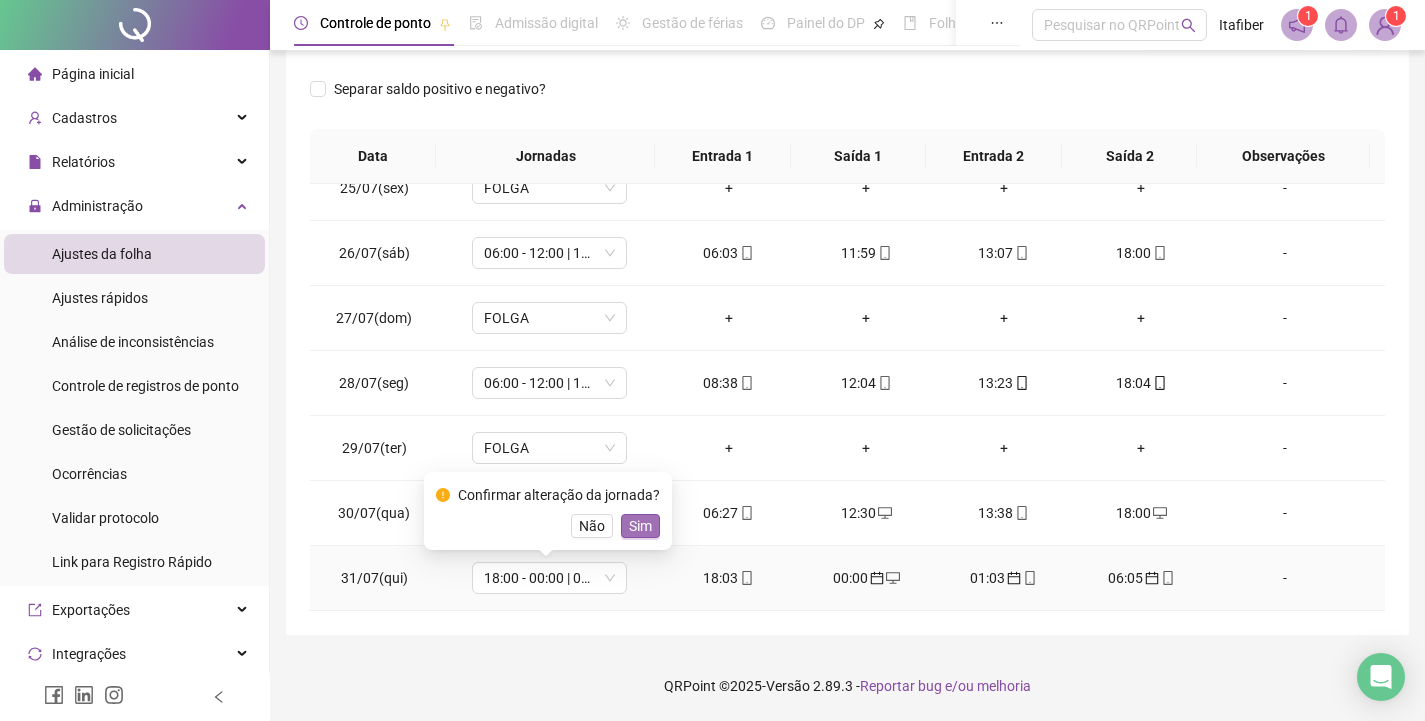 click on "Sim" at bounding box center [640, 526] 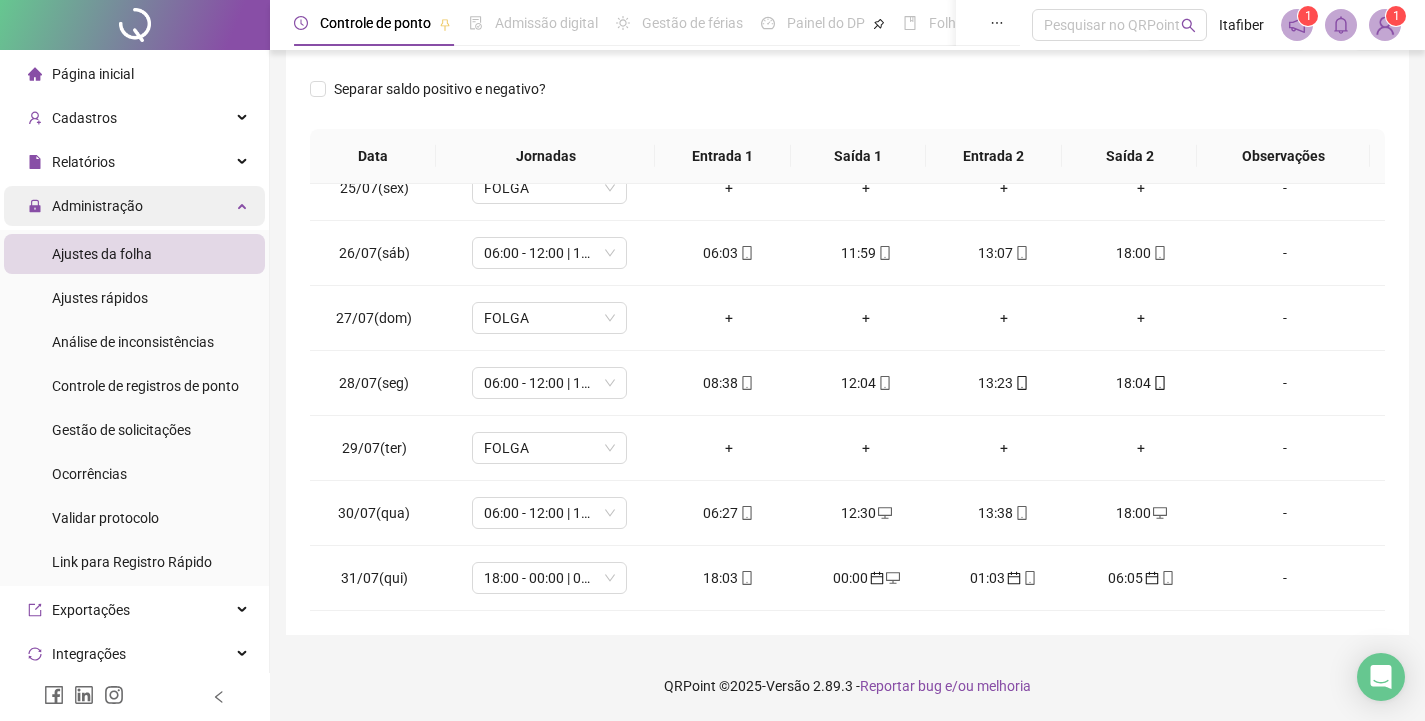 drag, startPoint x: 207, startPoint y: 223, endPoint x: 211, endPoint y: 199, distance: 24.33105 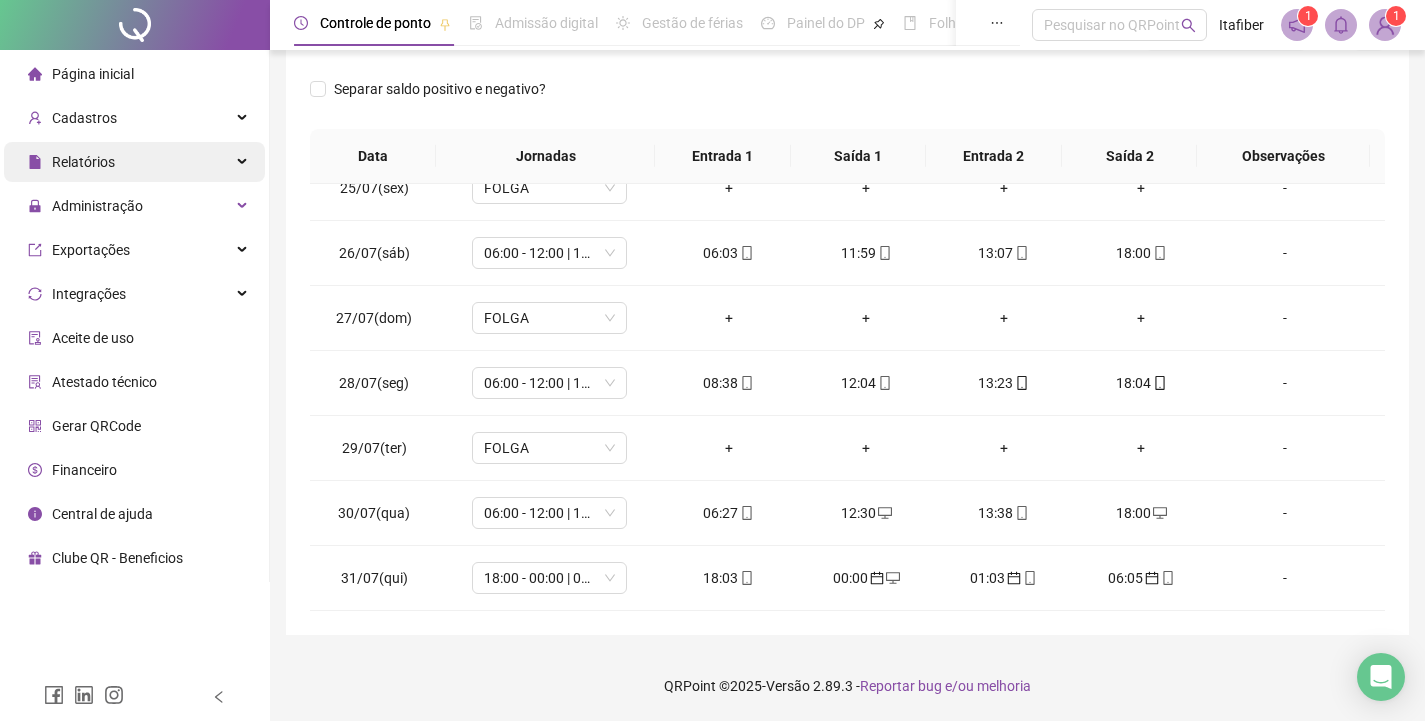 click on "Relatórios" at bounding box center (134, 162) 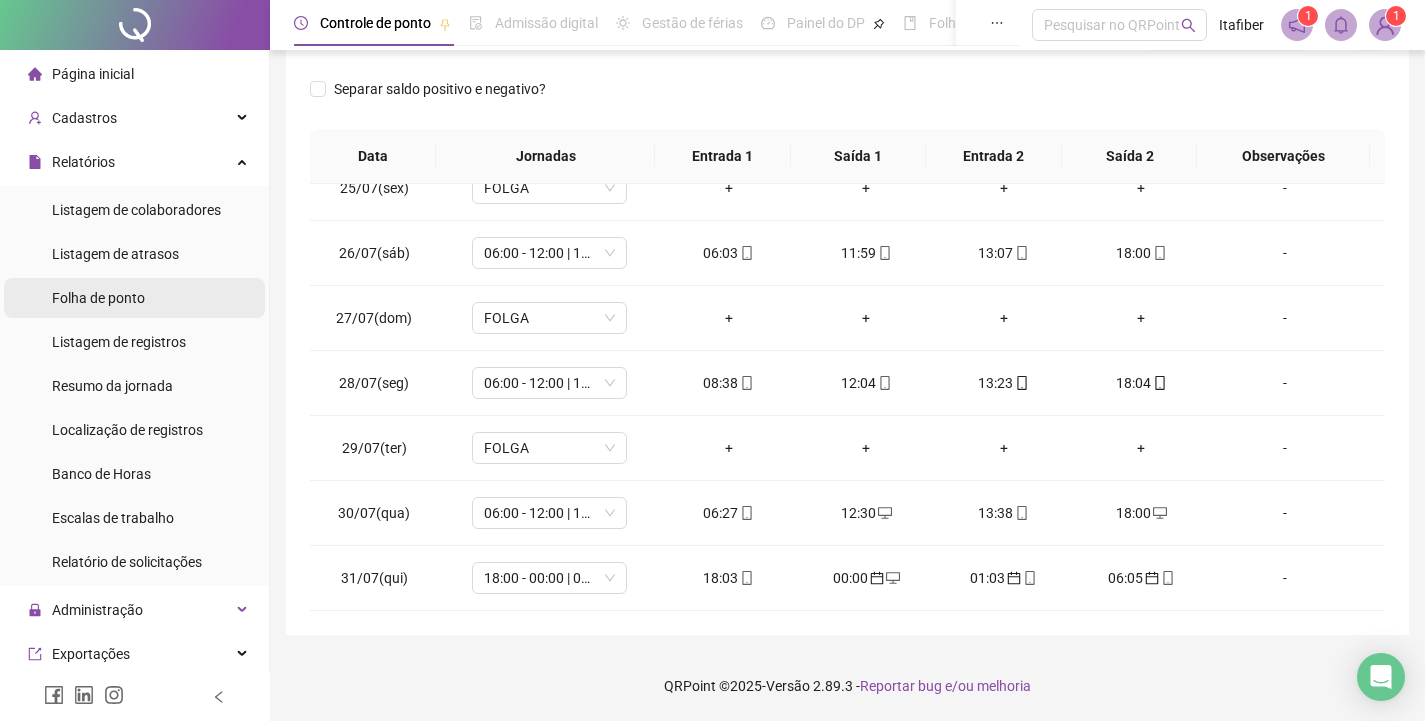 click on "Folha de ponto" at bounding box center [134, 298] 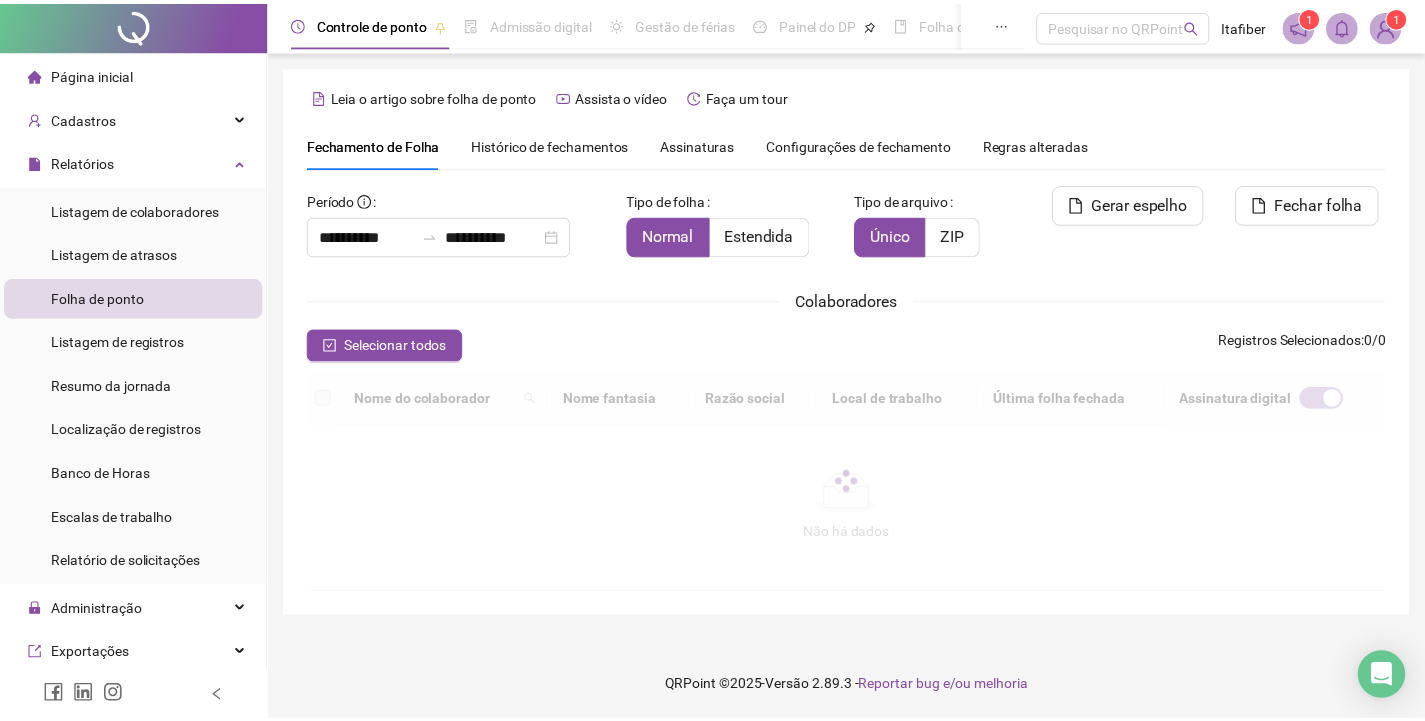 scroll, scrollTop: 49, scrollLeft: 0, axis: vertical 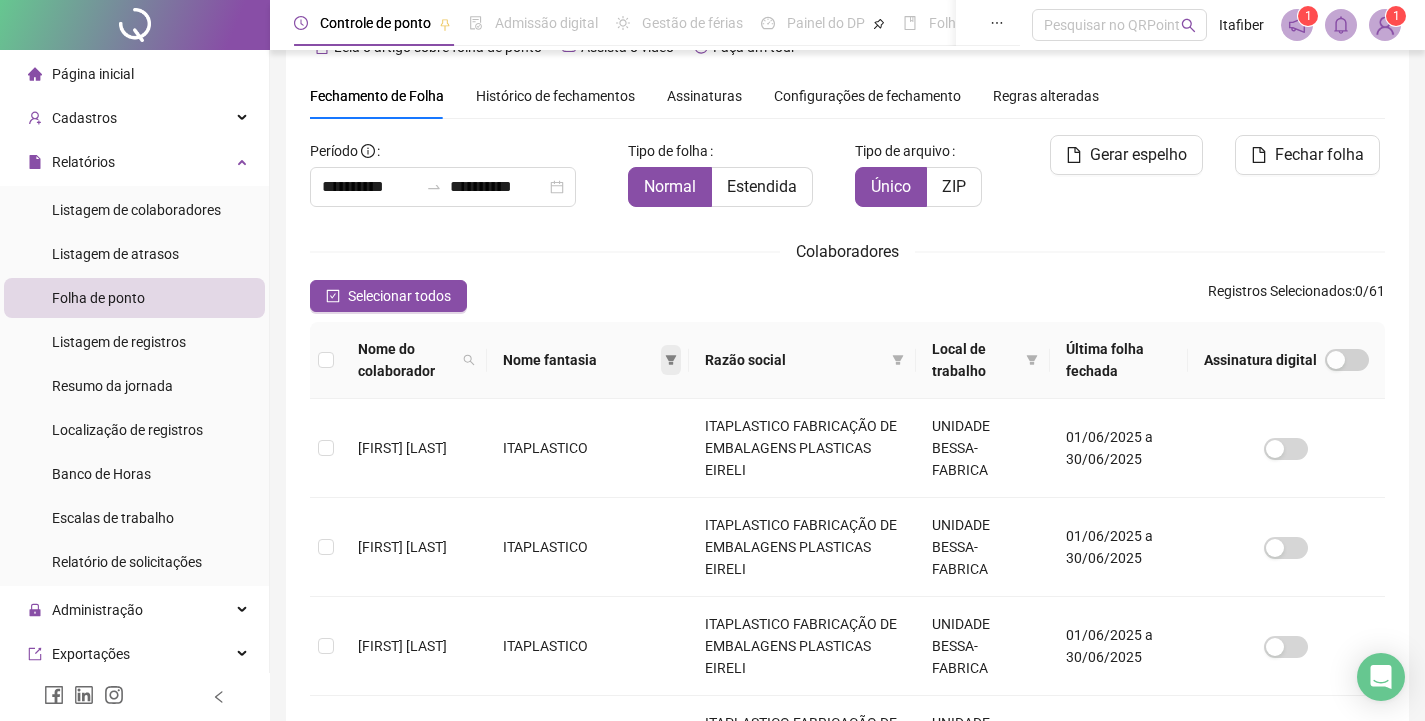 click 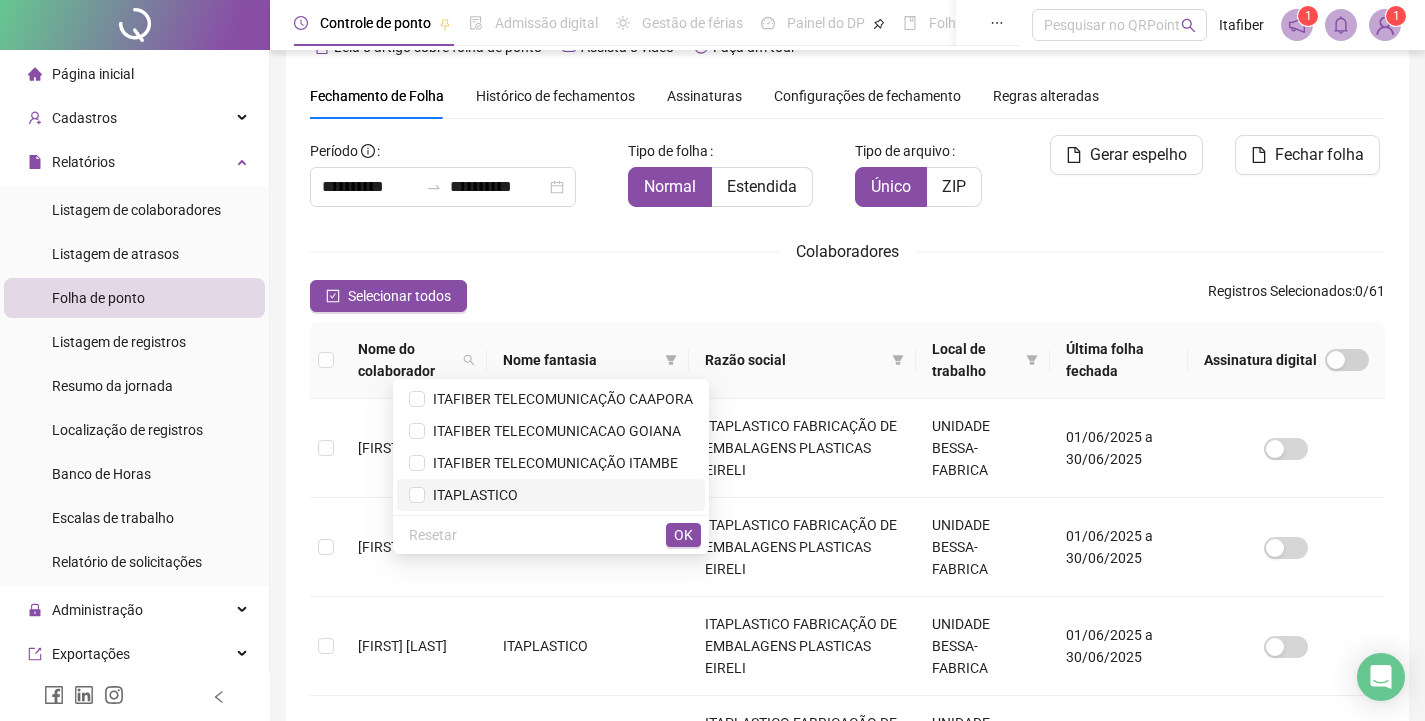 click on "ITAPLASTICO" at bounding box center (551, 495) 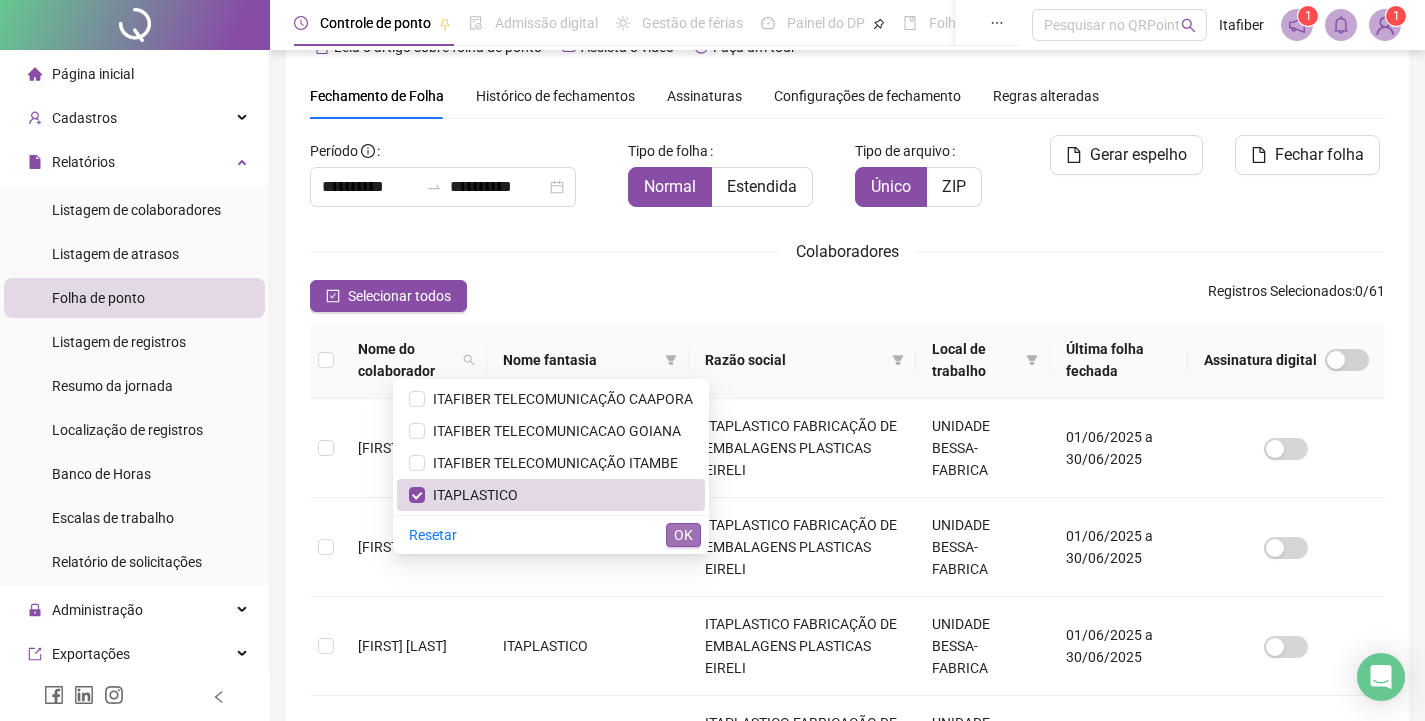 click on "OK" at bounding box center (683, 535) 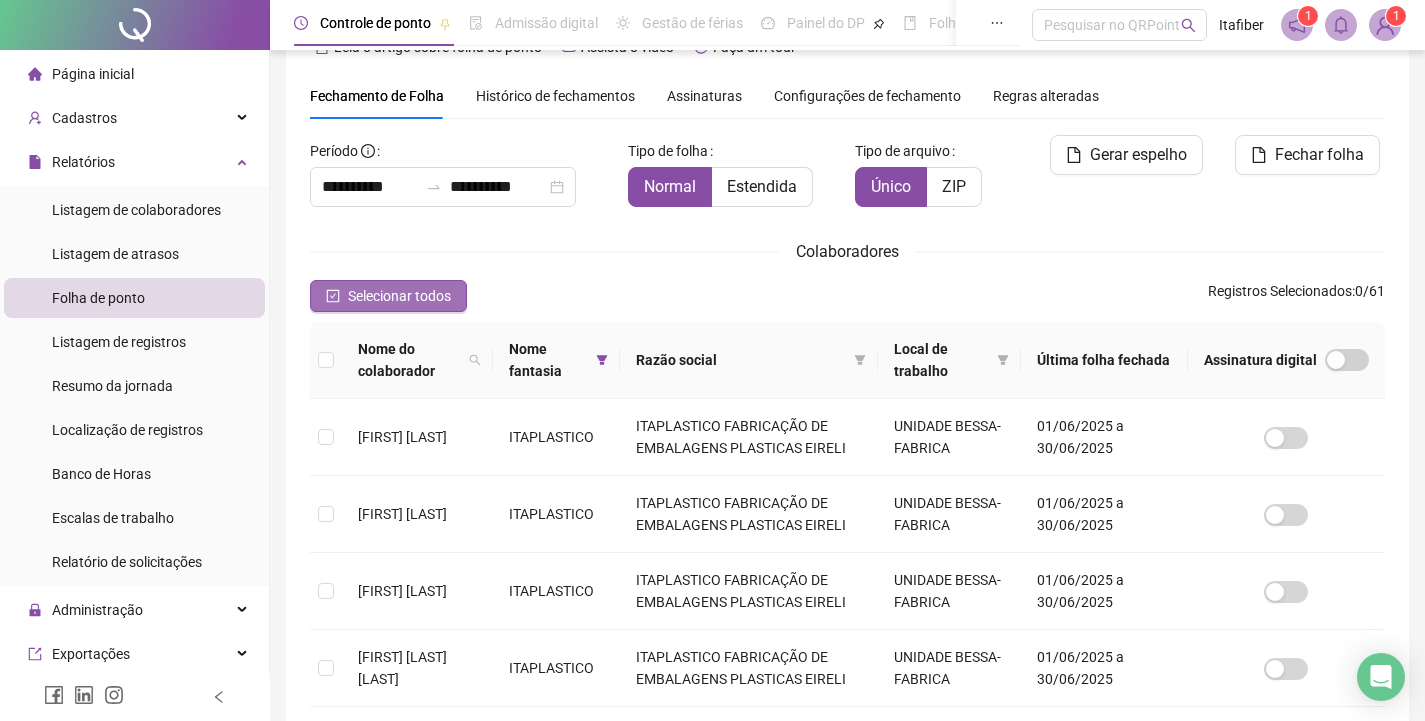 click on "Selecionar todos" at bounding box center (399, 296) 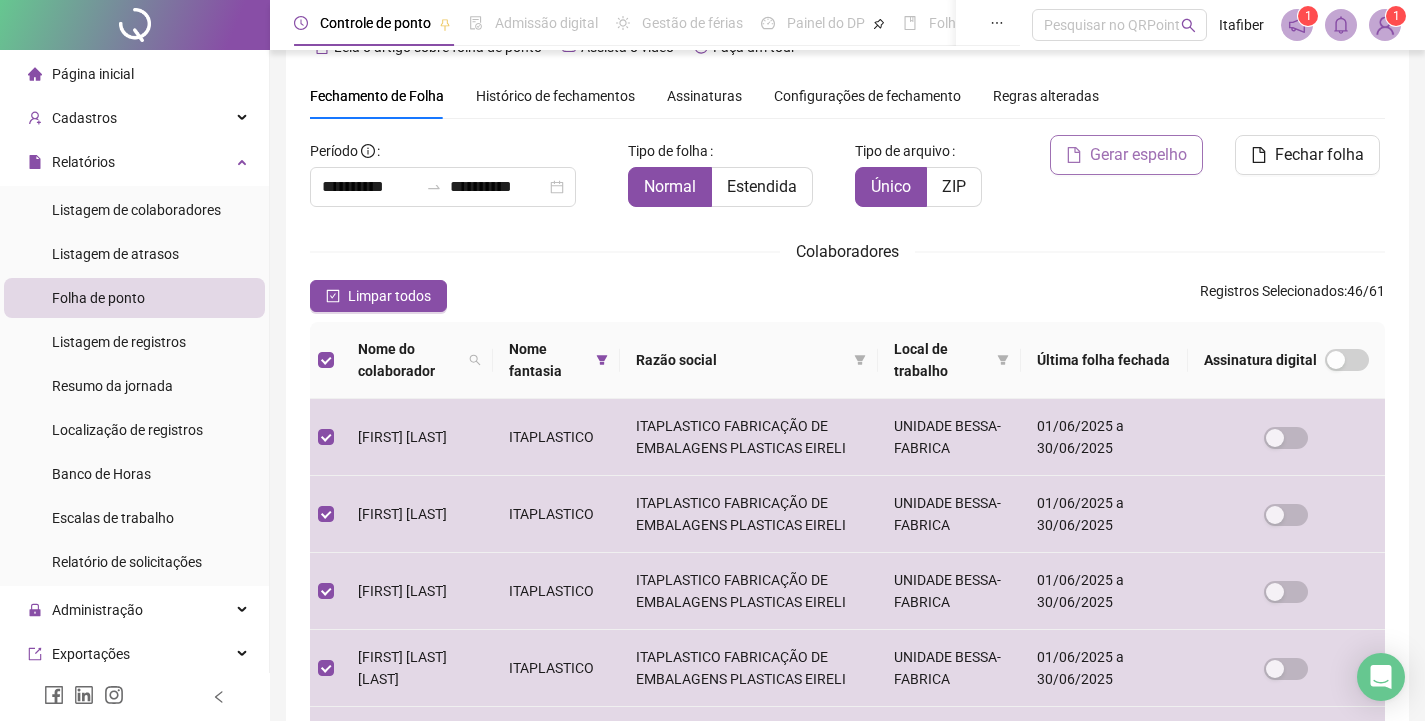 click on "Gerar espelho" at bounding box center (1126, 155) 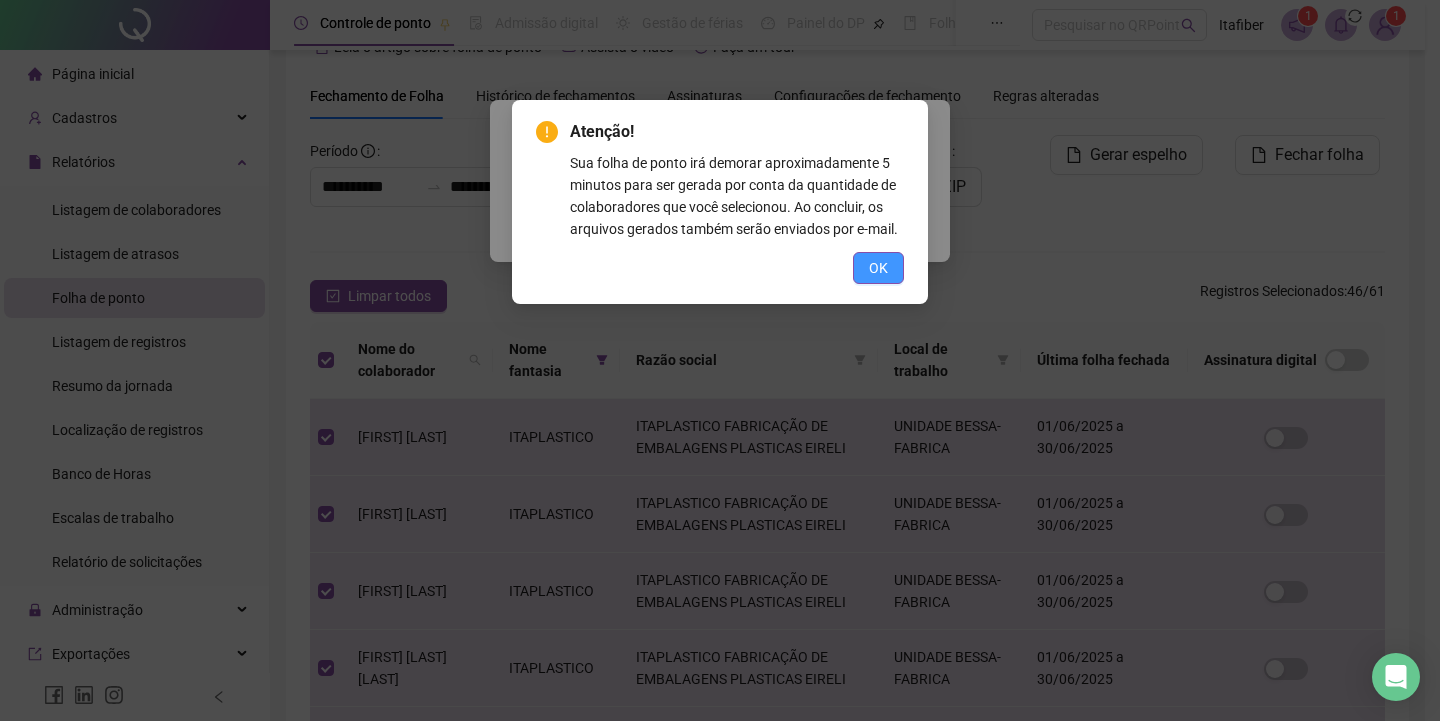 click on "OK" at bounding box center [878, 268] 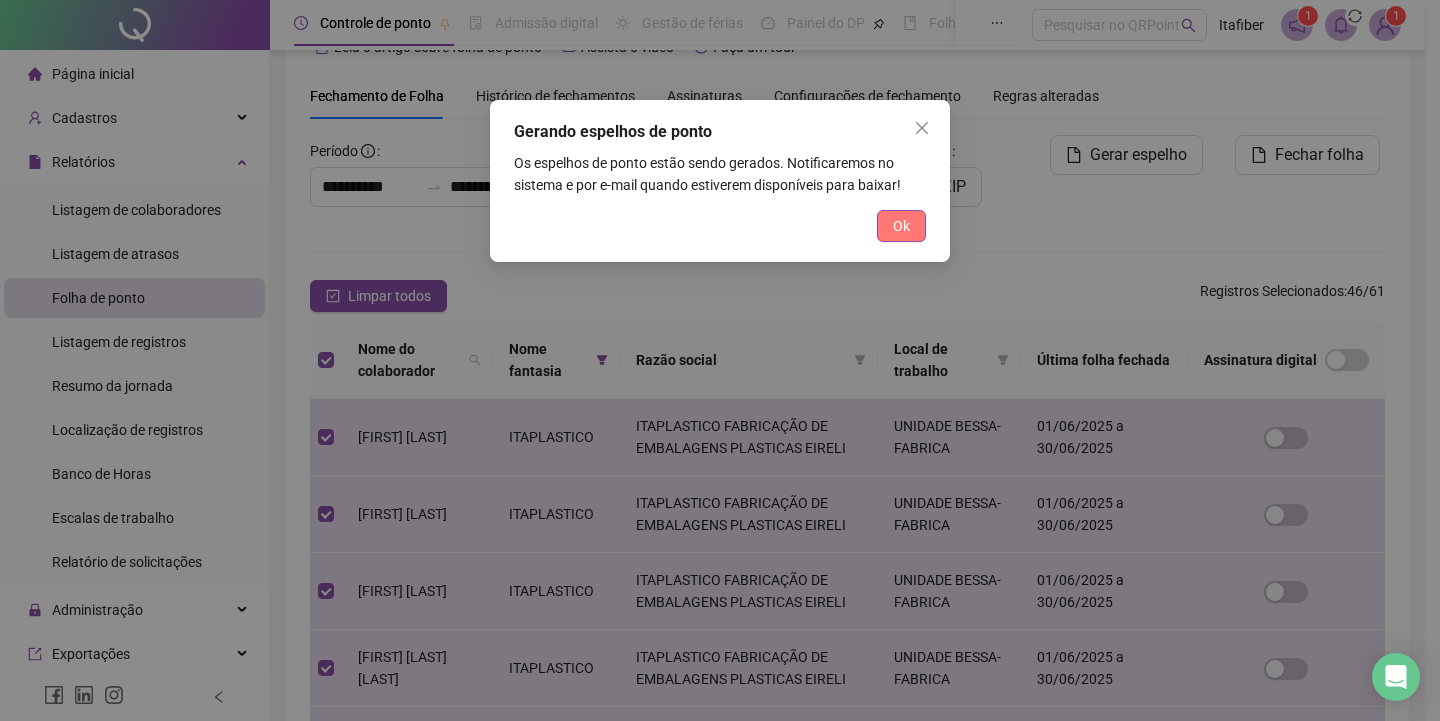 click on "Ok" at bounding box center (901, 226) 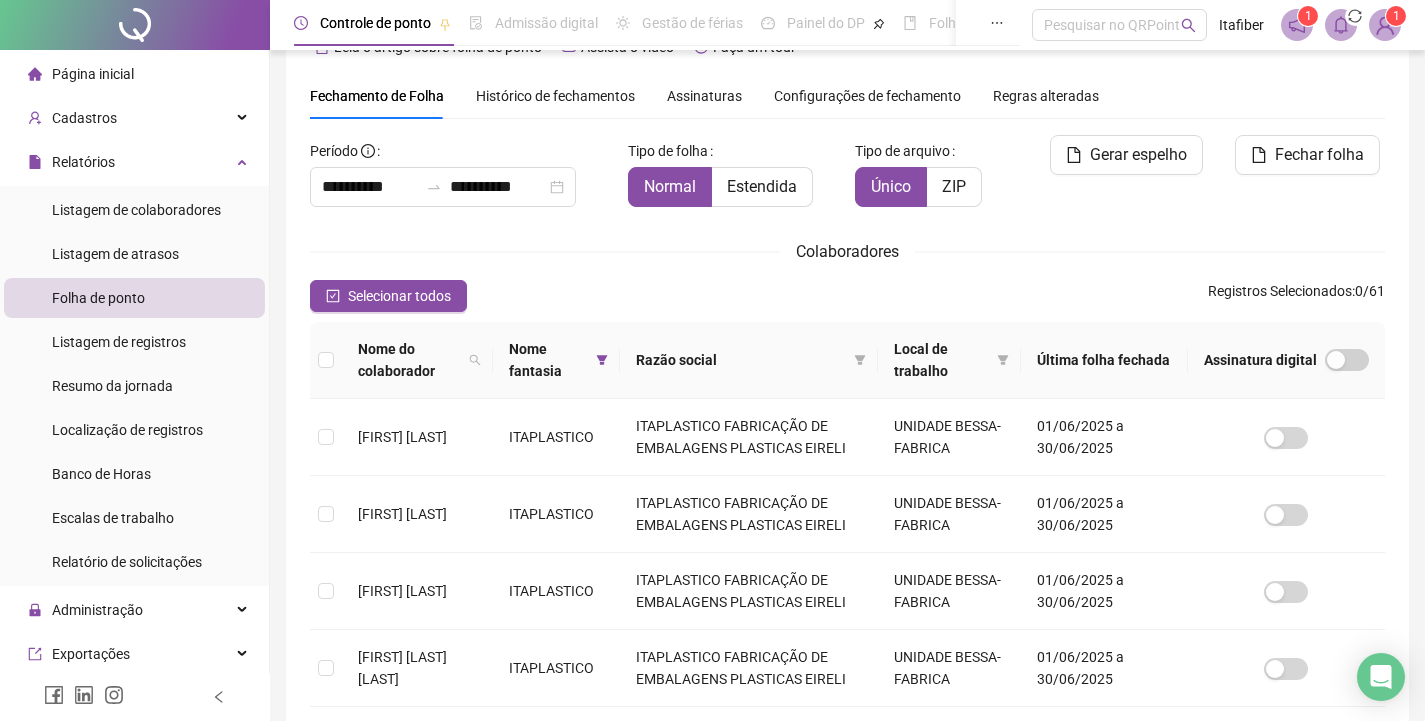 type 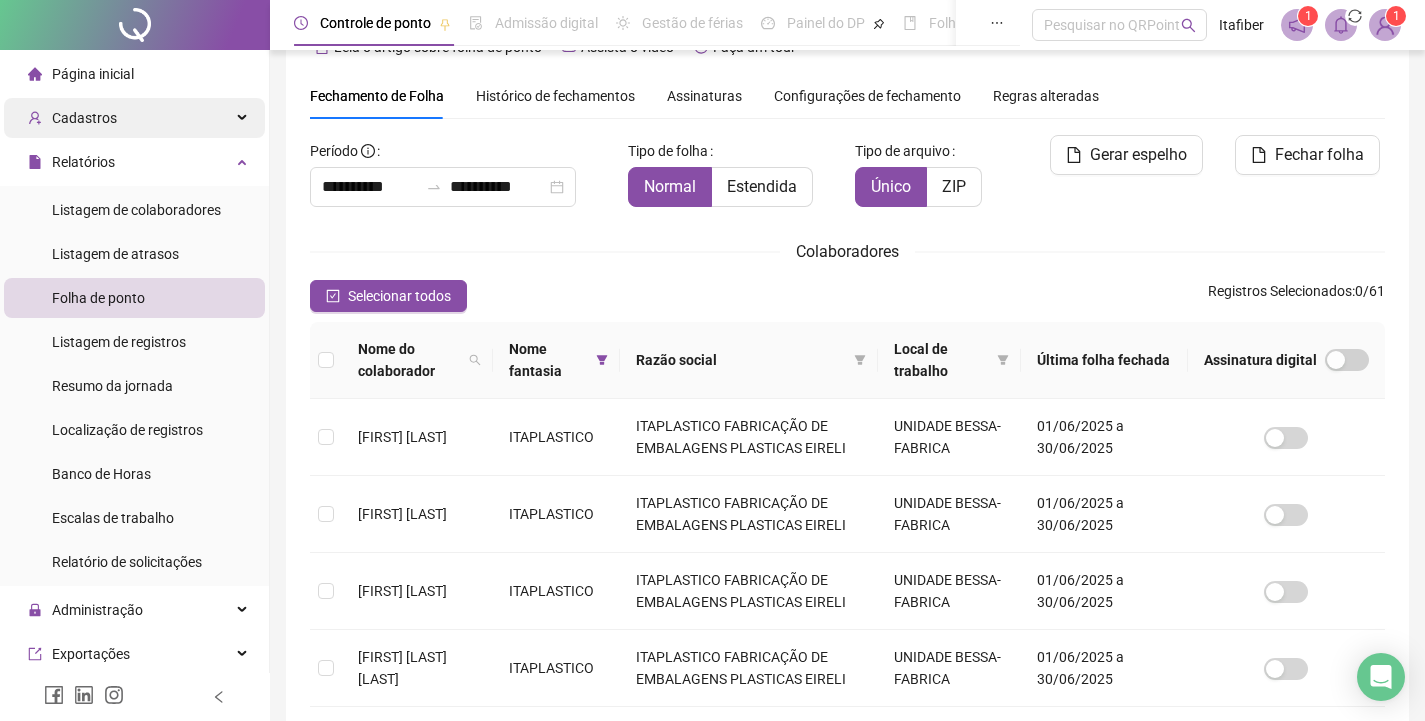 click on "Cadastros" at bounding box center (134, 118) 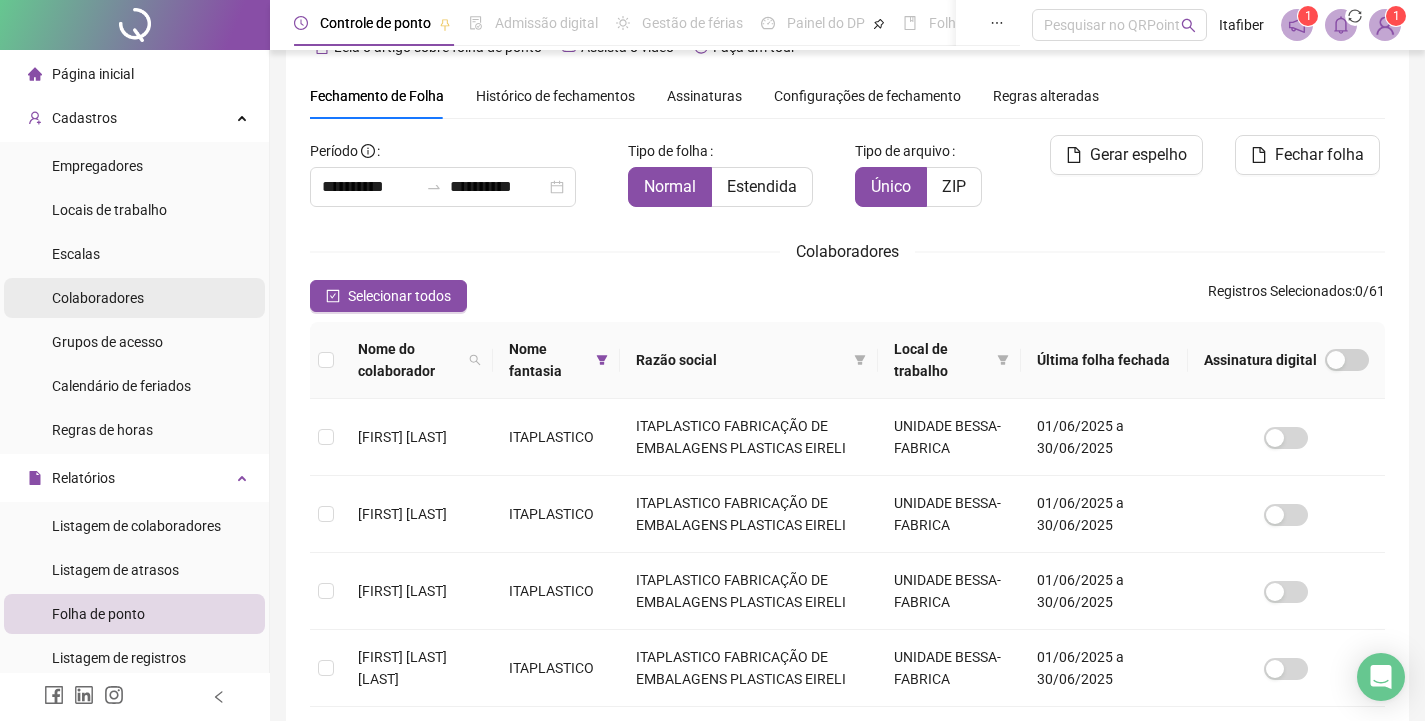 click on "Colaboradores" at bounding box center (98, 298) 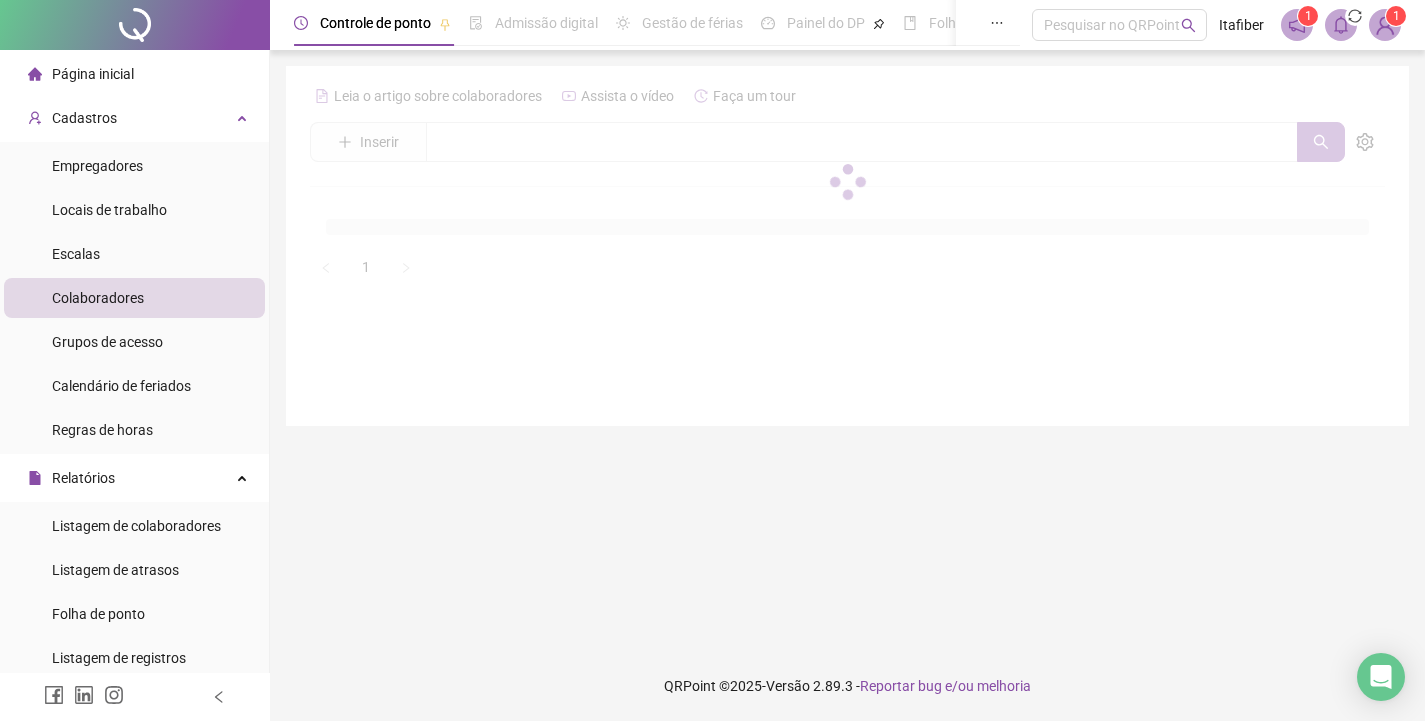 scroll, scrollTop: 0, scrollLeft: 0, axis: both 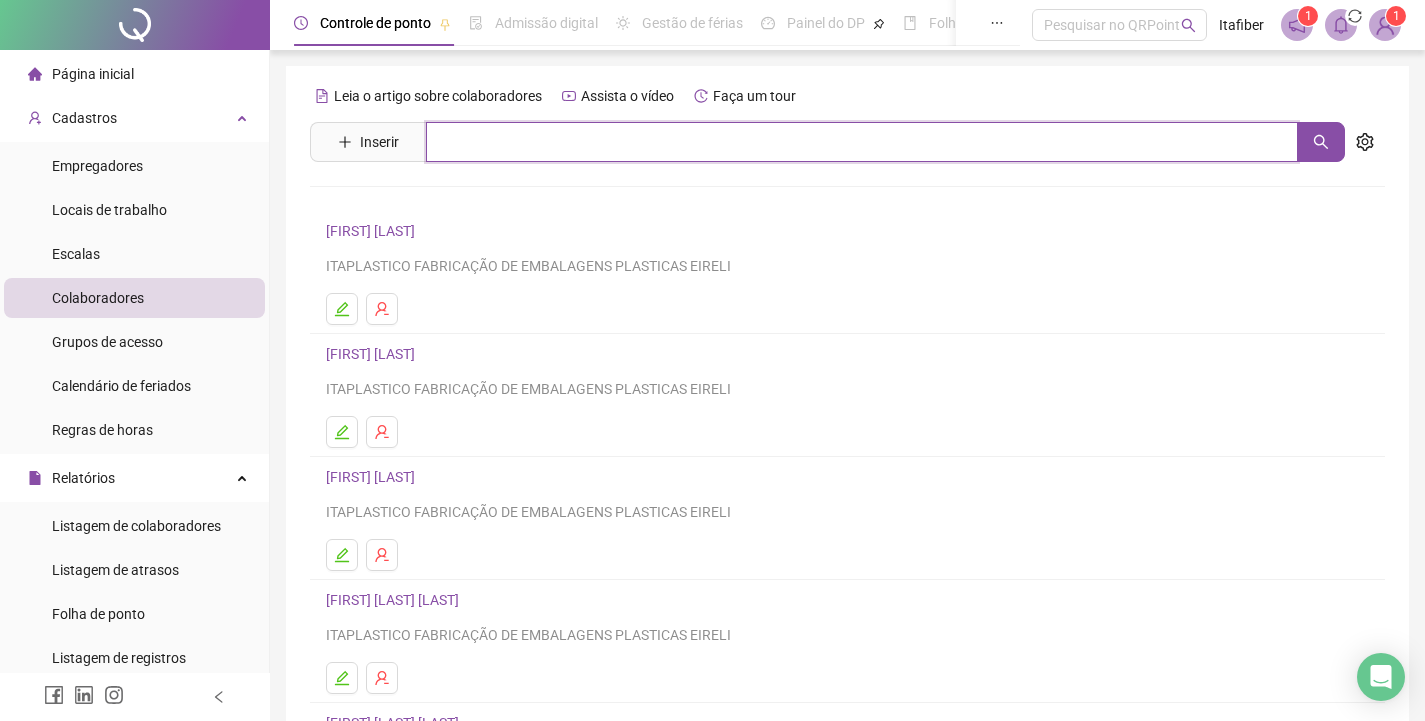 click at bounding box center (862, 142) 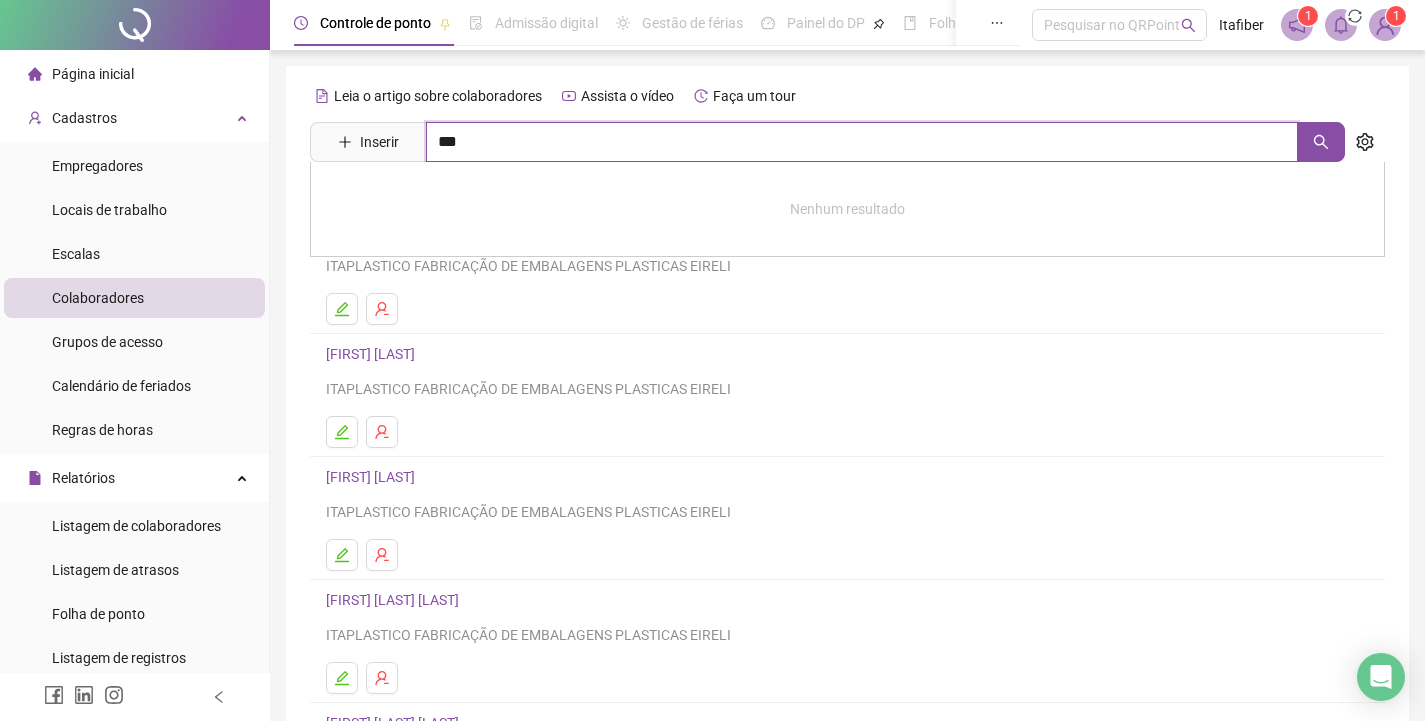 type on "***" 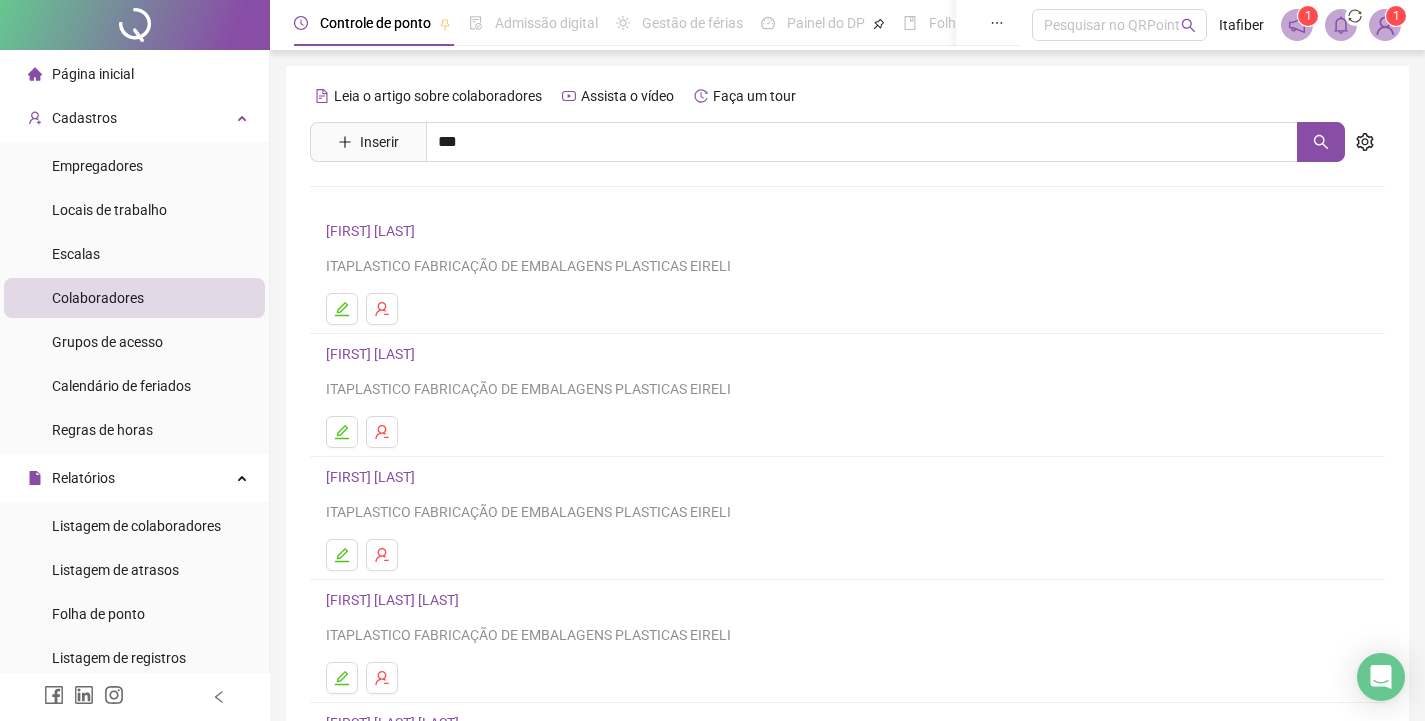 click on "[FIRST] [LAST]    [FIRST] [LAST]   Inativo" at bounding box center (847, 225) 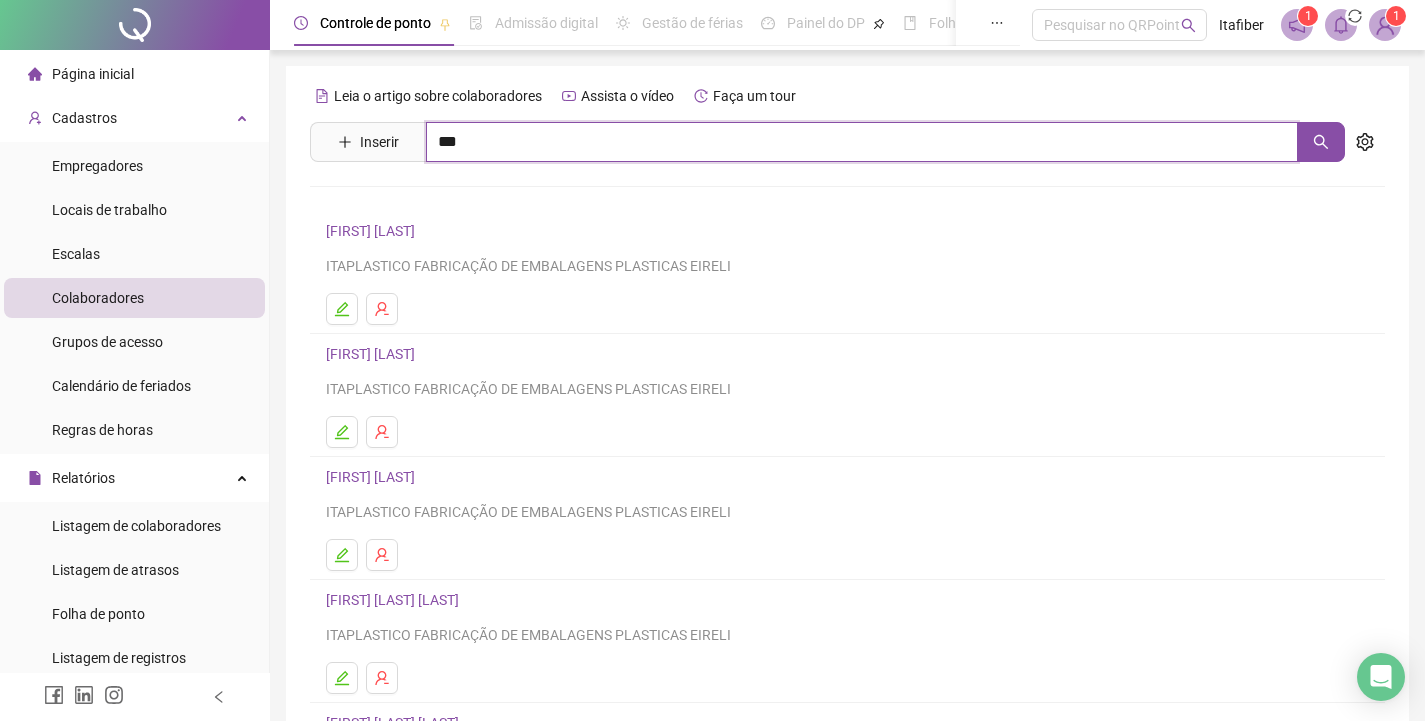 click on "***" at bounding box center [862, 142] 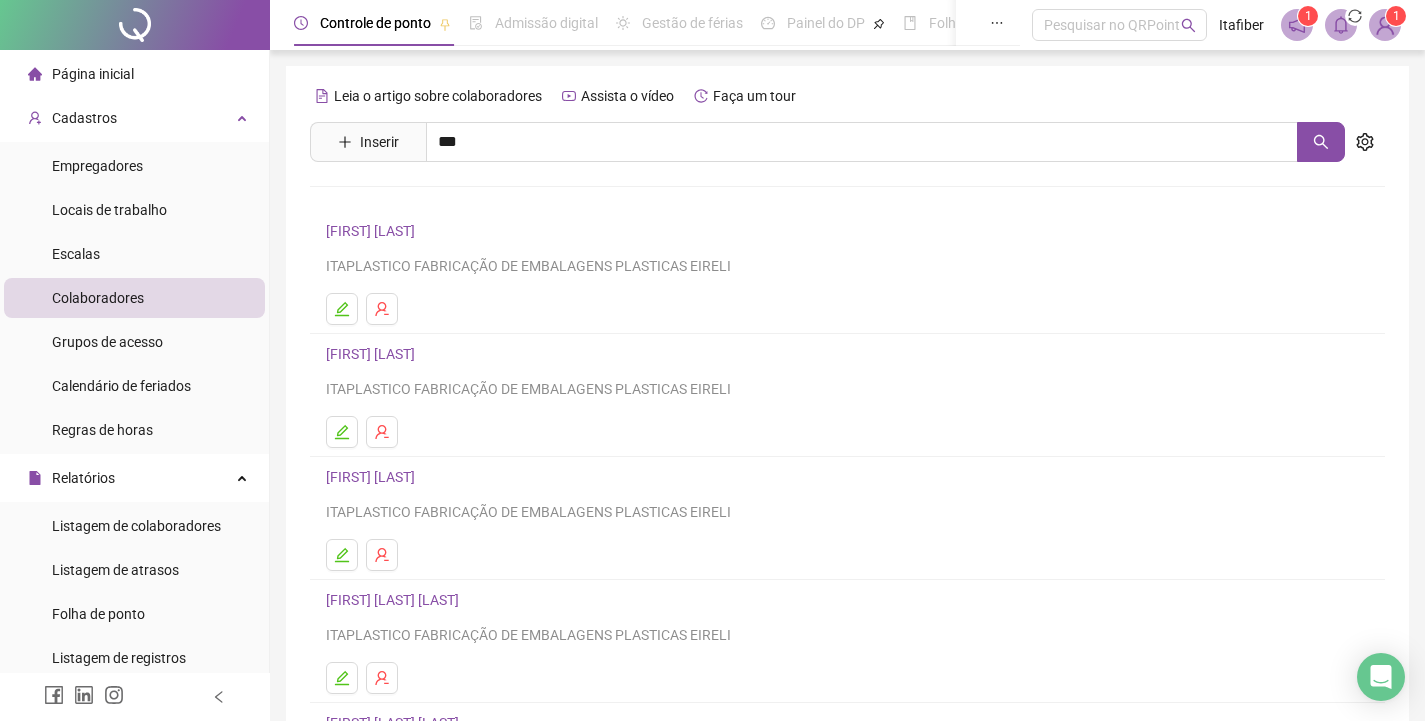 click on "[FIRST] [LAST]" at bounding box center (391, 201) 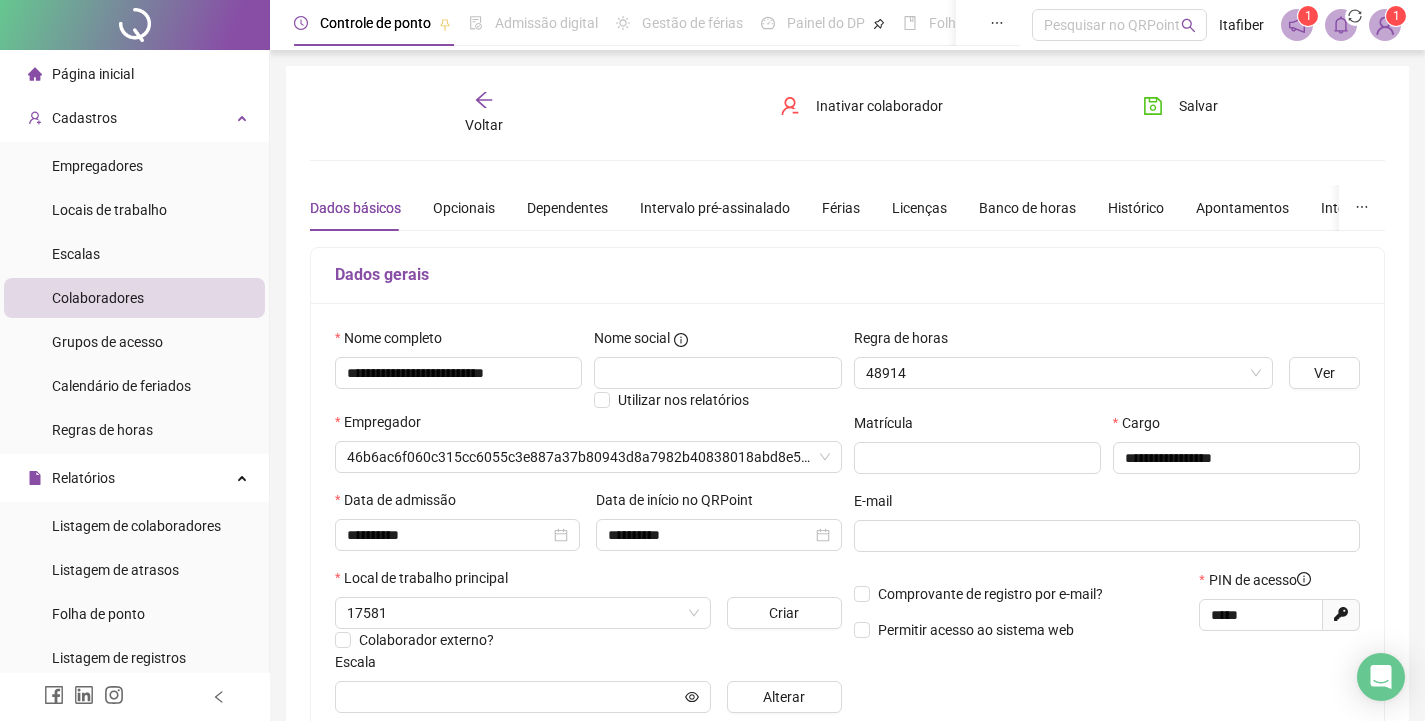type on "**********" 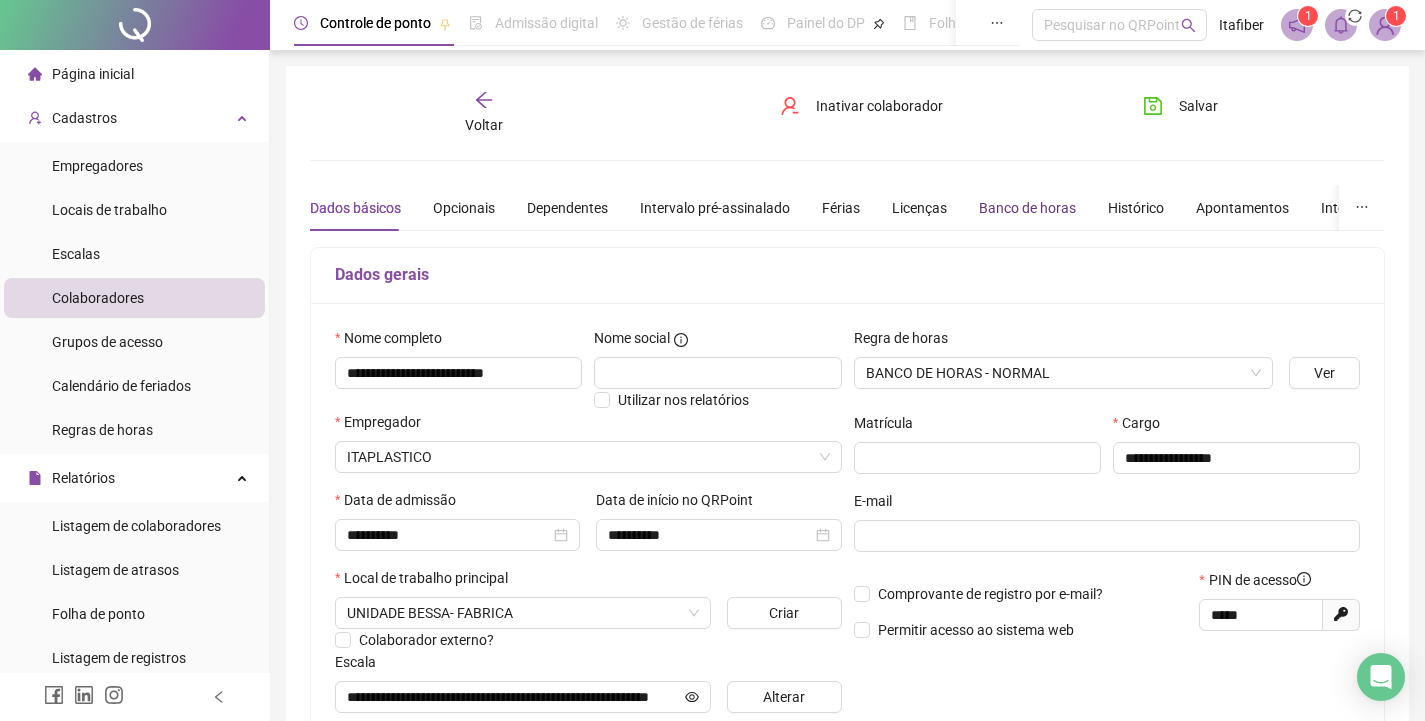 click on "Banco de horas" at bounding box center (1027, 208) 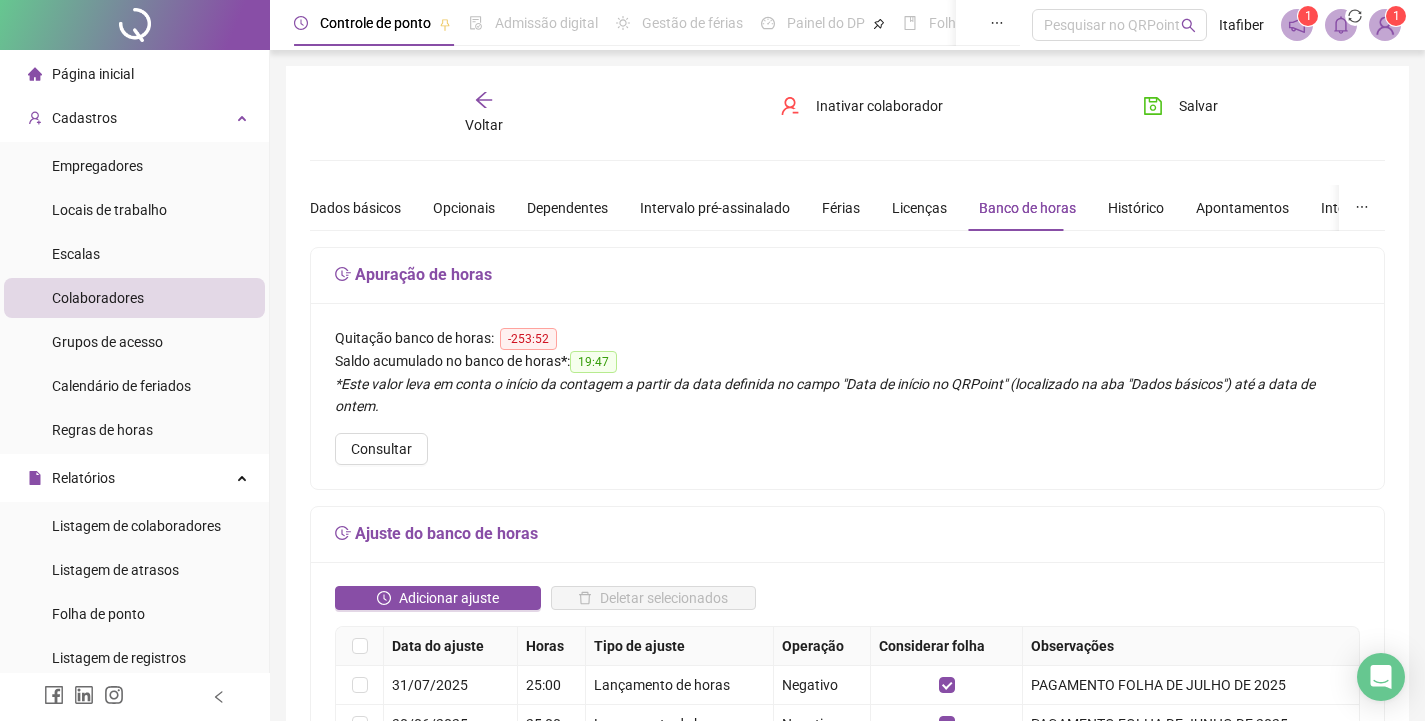 scroll, scrollTop: 200, scrollLeft: 0, axis: vertical 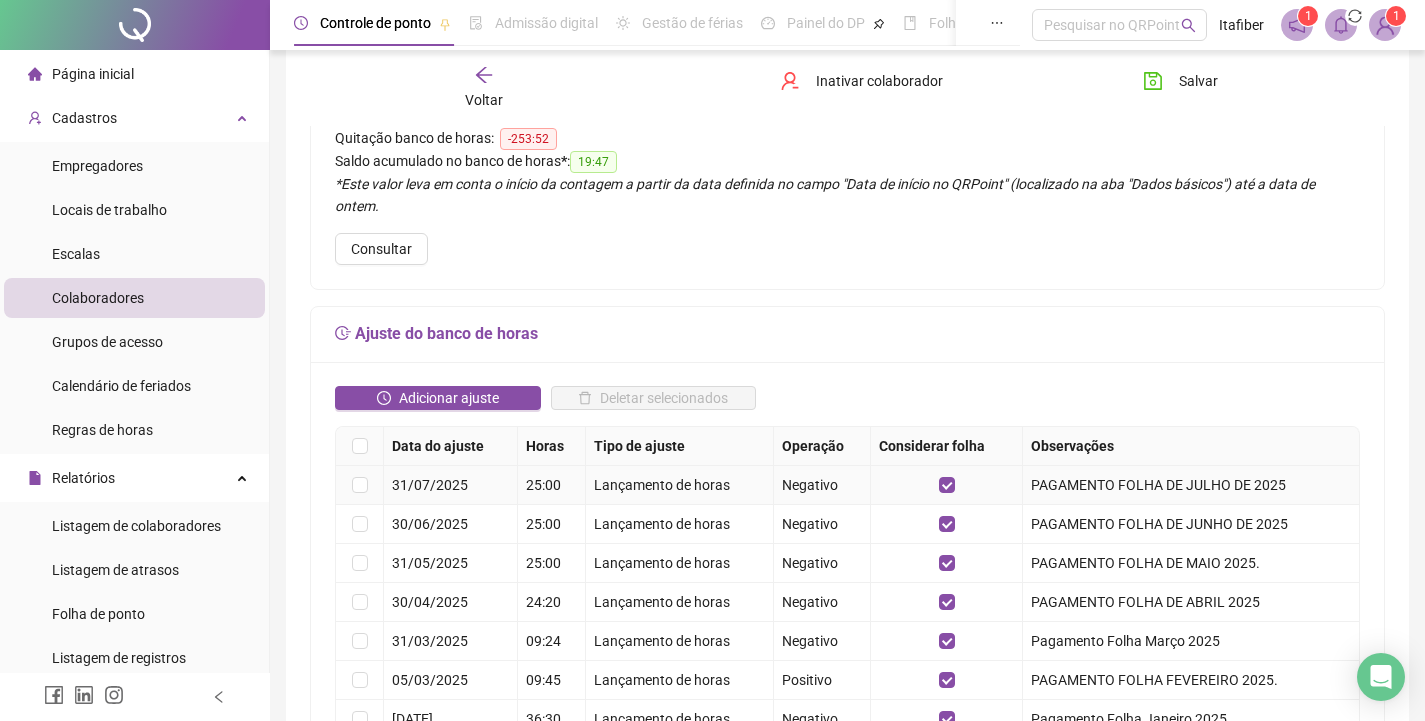 click at bounding box center (360, 485) 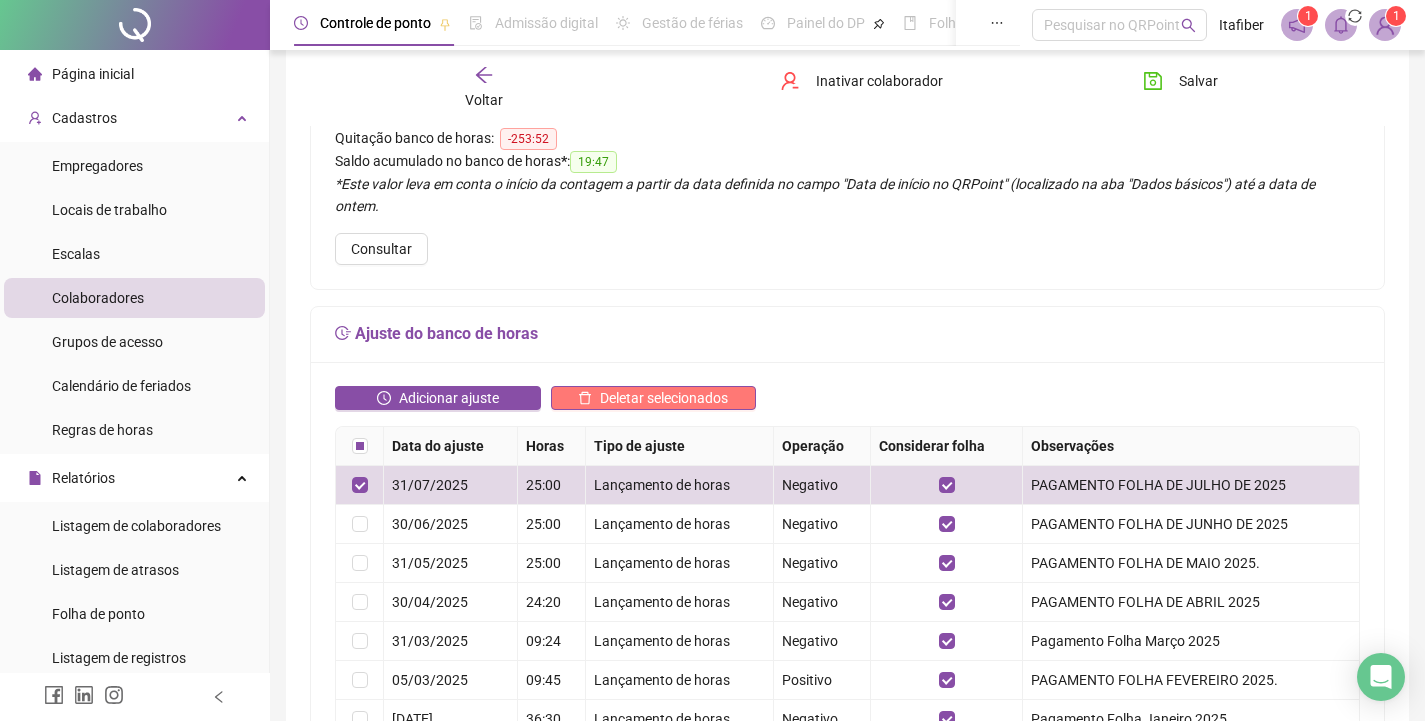 click on "Deletar selecionados" at bounding box center [664, 398] 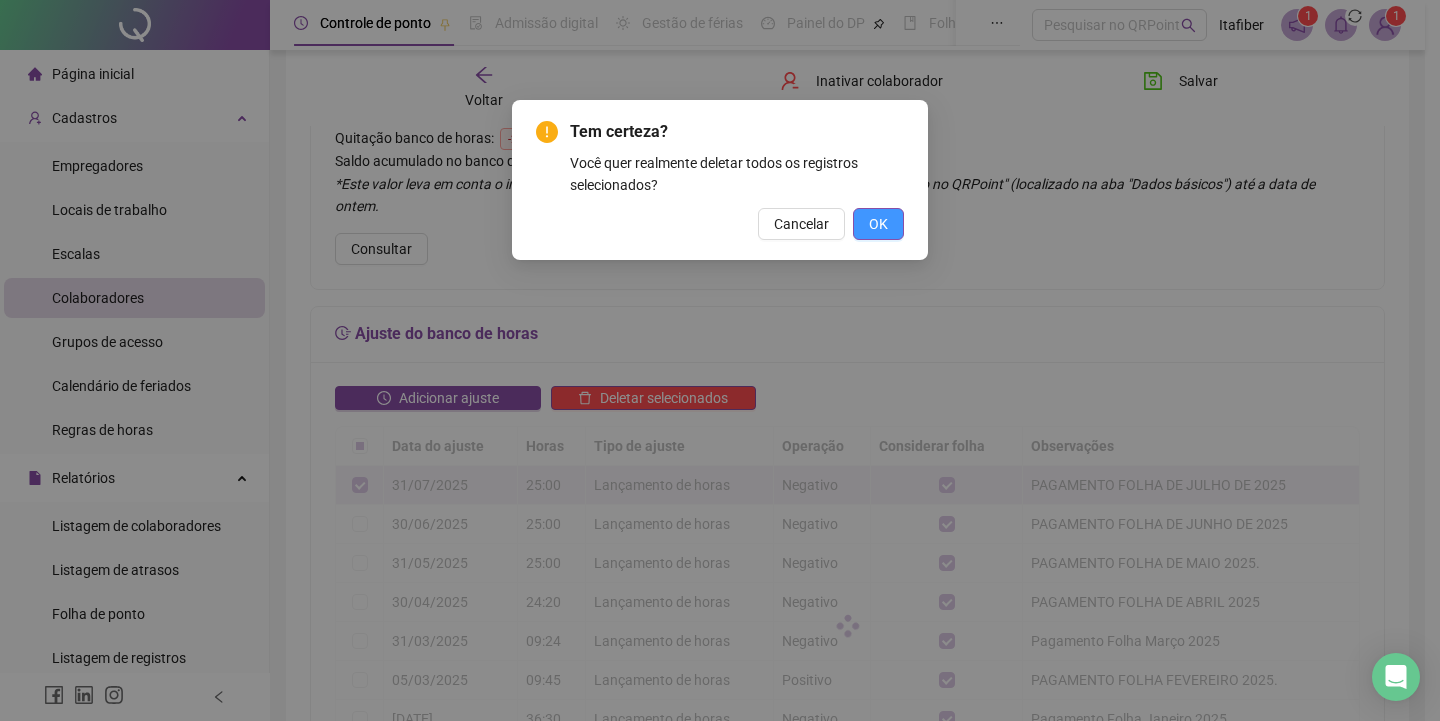 click on "OK" at bounding box center [878, 224] 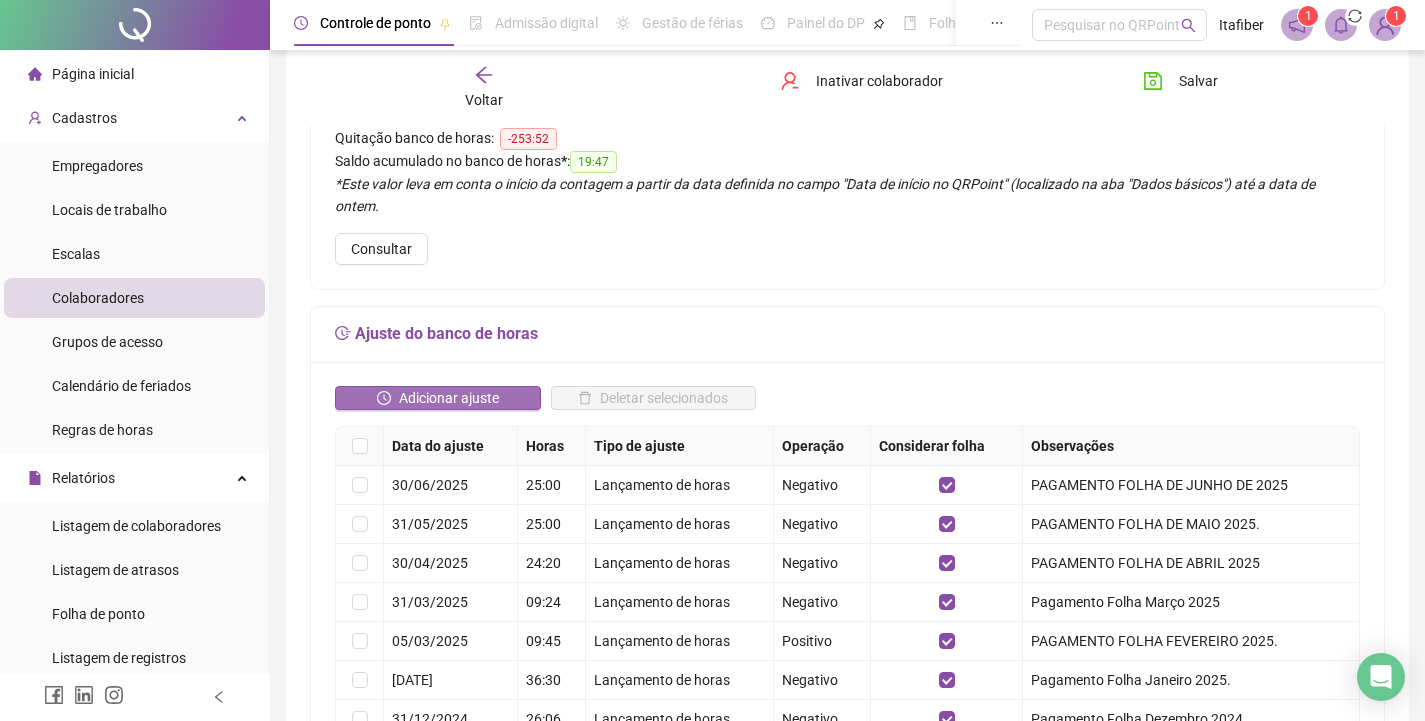click on "Adicionar ajuste" at bounding box center (449, 398) 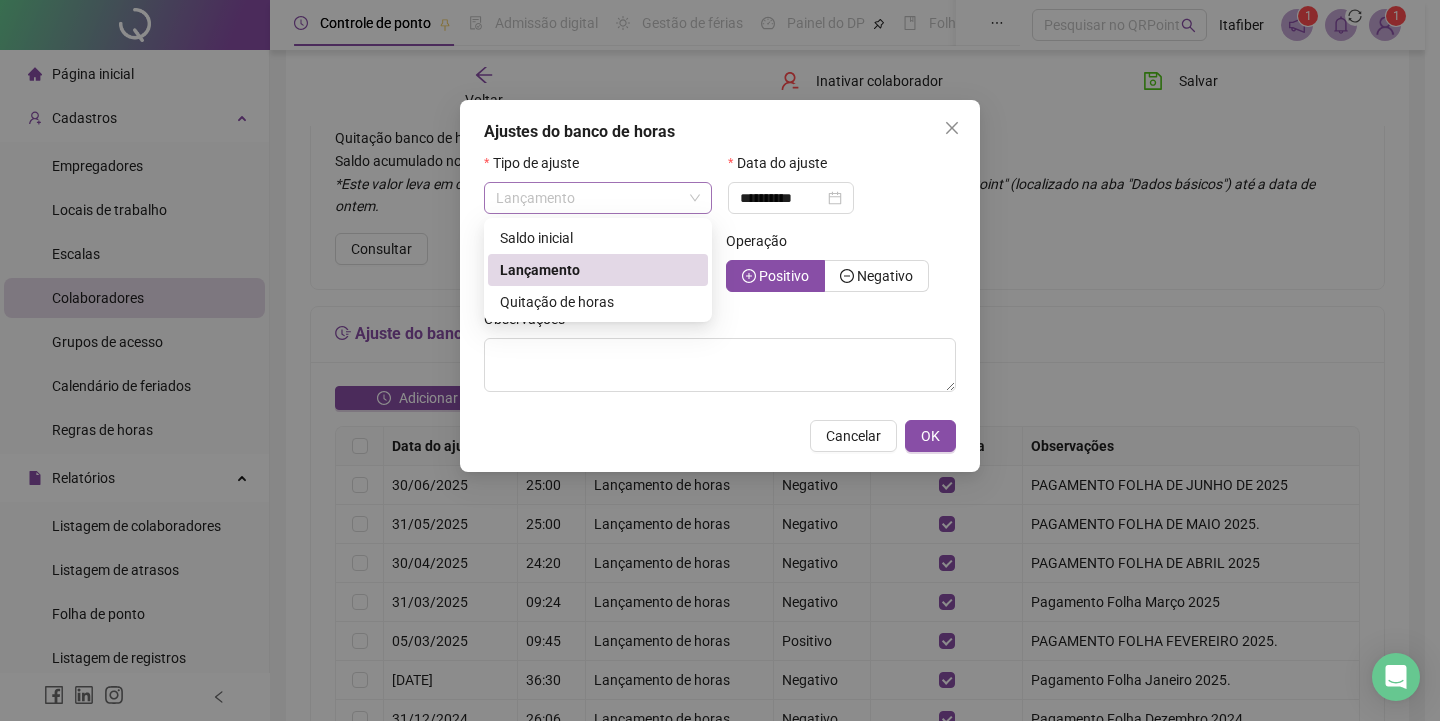click on "Lançamento" at bounding box center [598, 198] 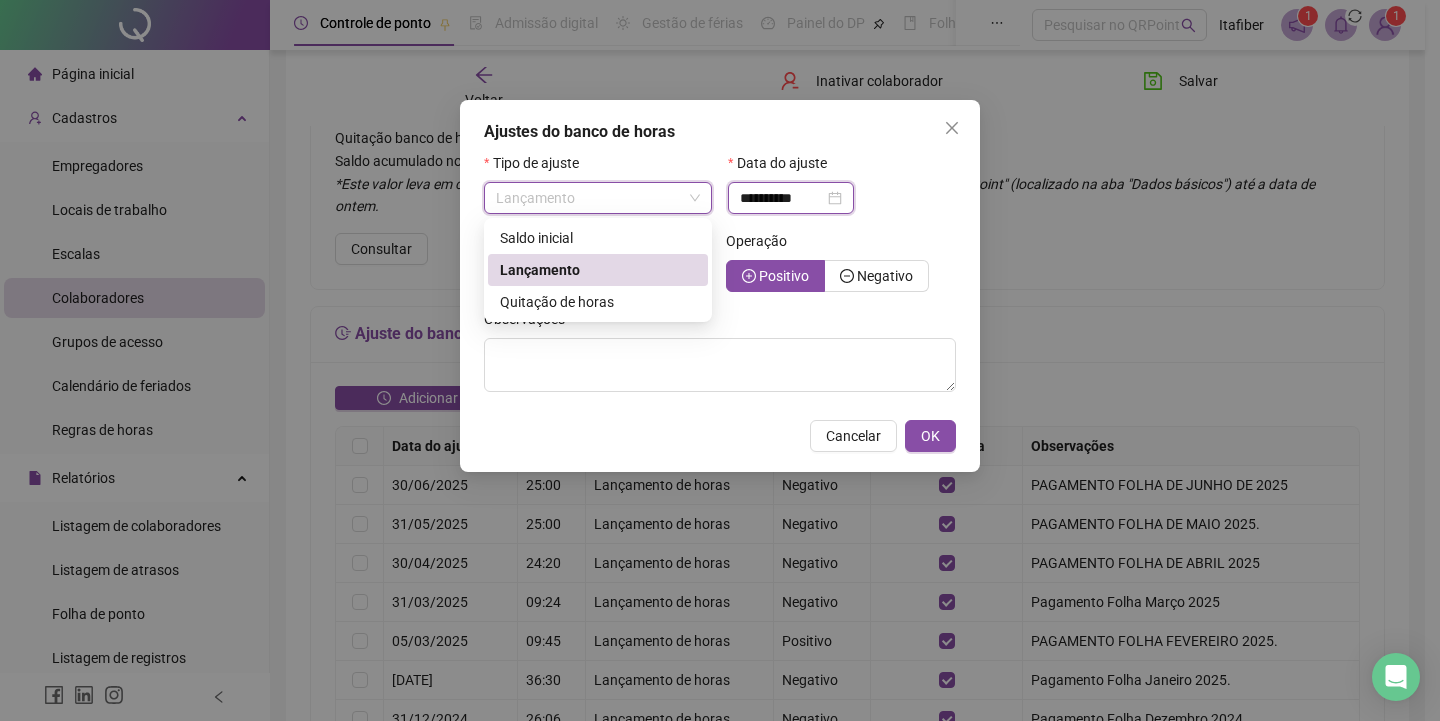 click on "**********" at bounding box center (782, 198) 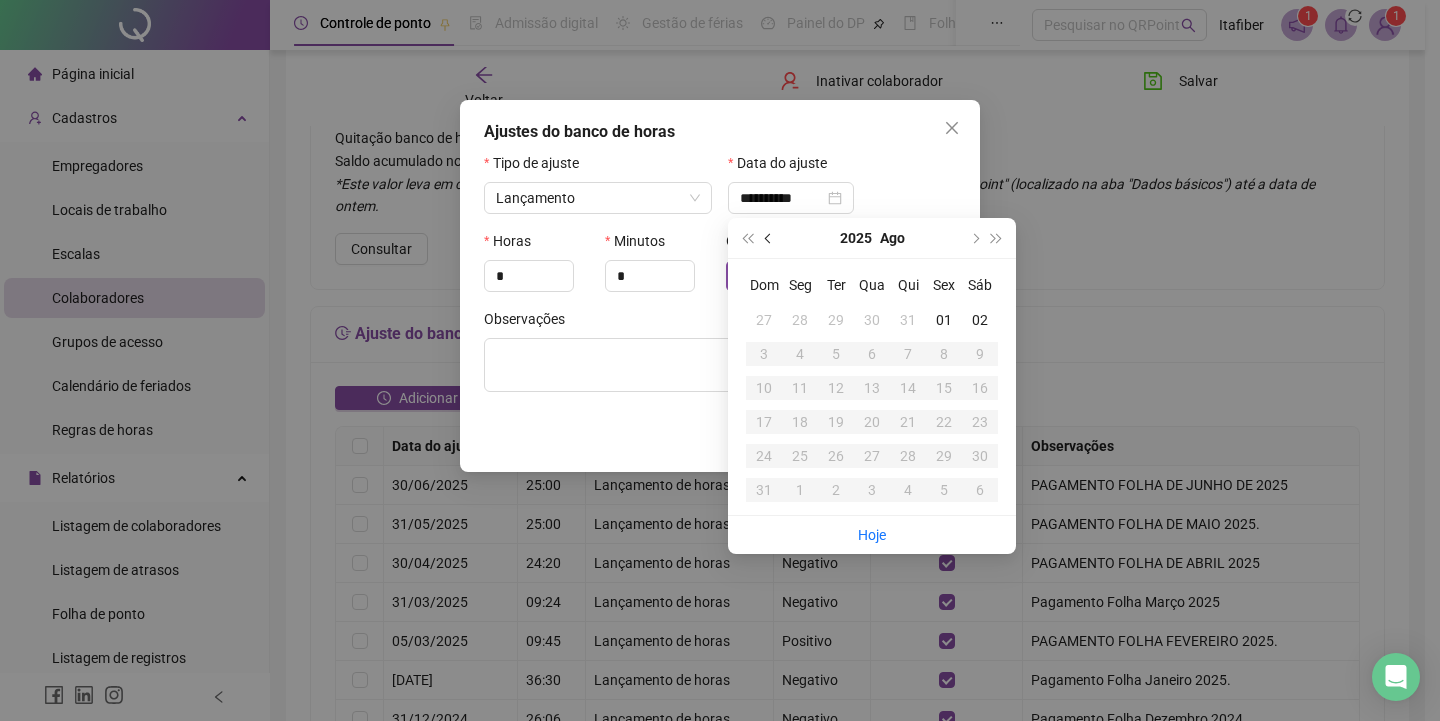 click at bounding box center [769, 238] 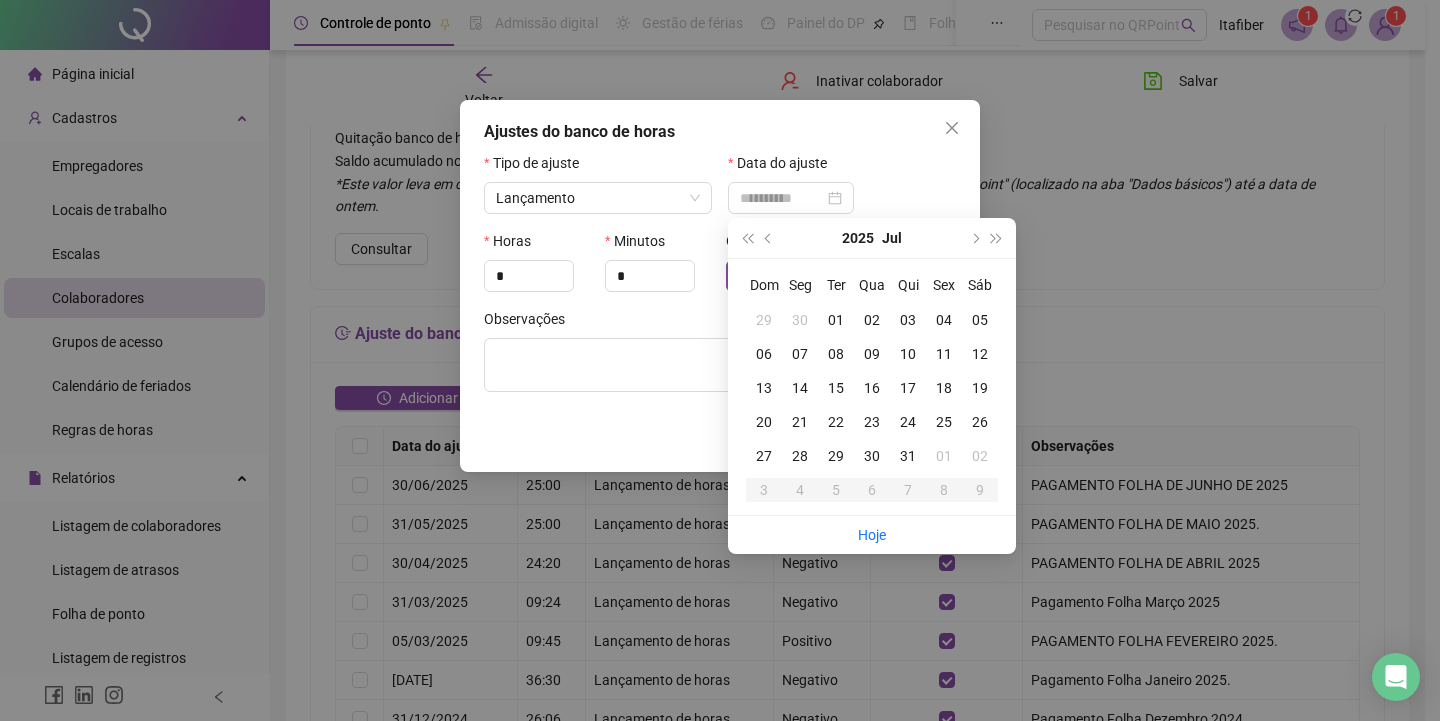 type on "**********" 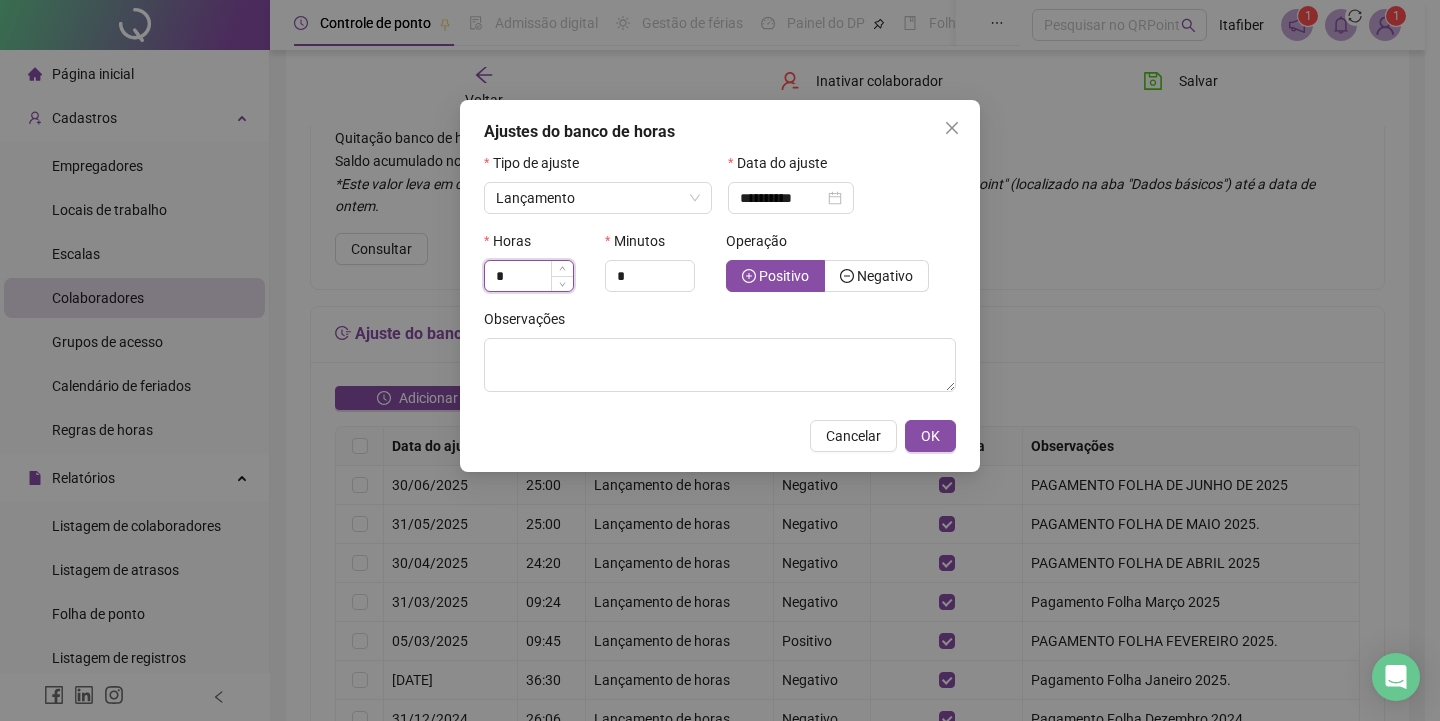 click on "*" at bounding box center (529, 276) 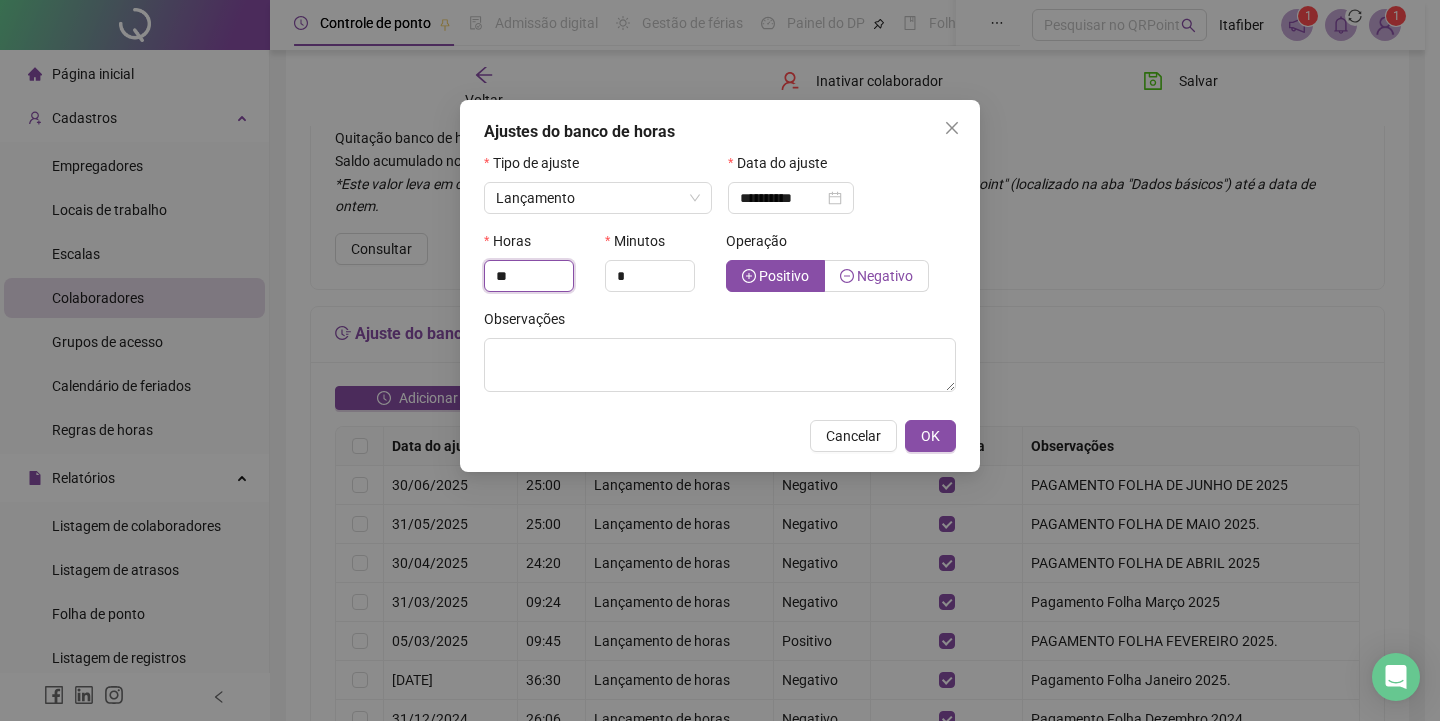 type on "**" 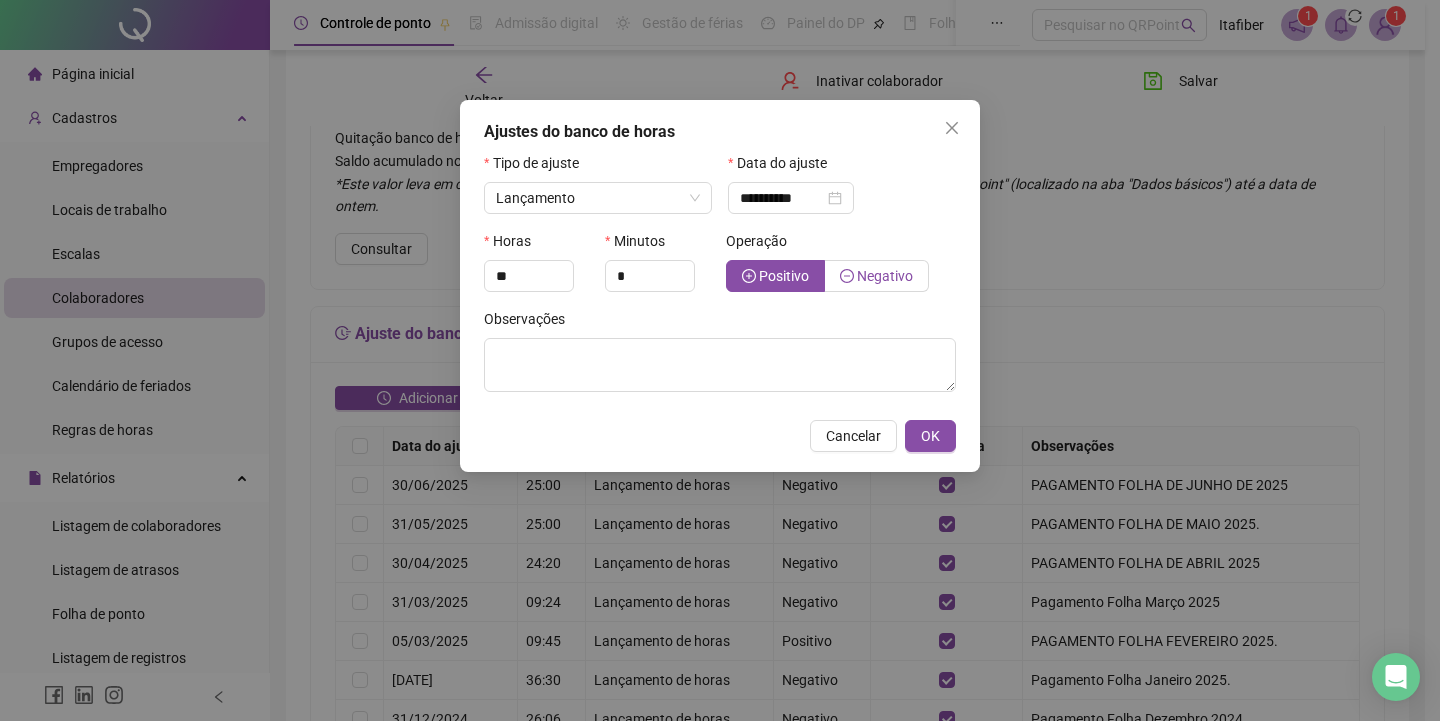 click on "Negativo" at bounding box center [877, 276] 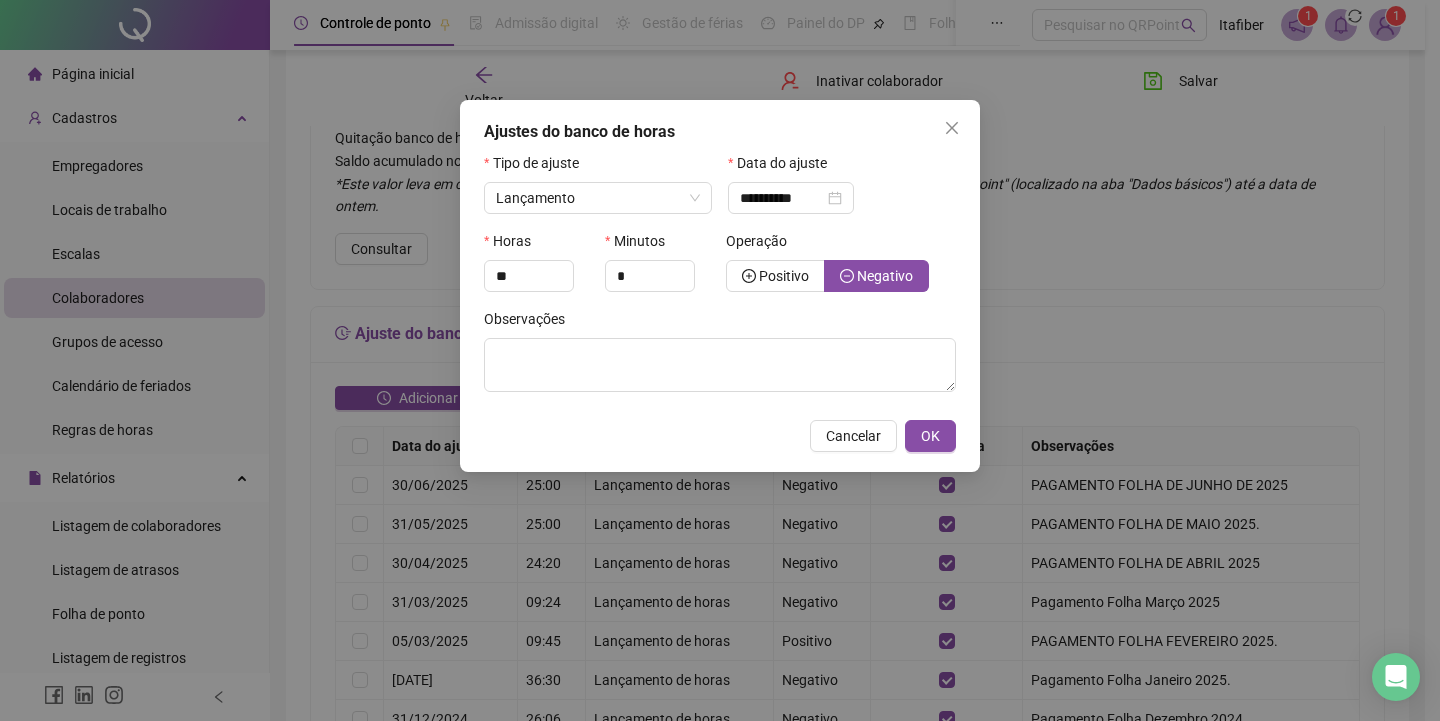 click on "Observações" at bounding box center [720, 358] 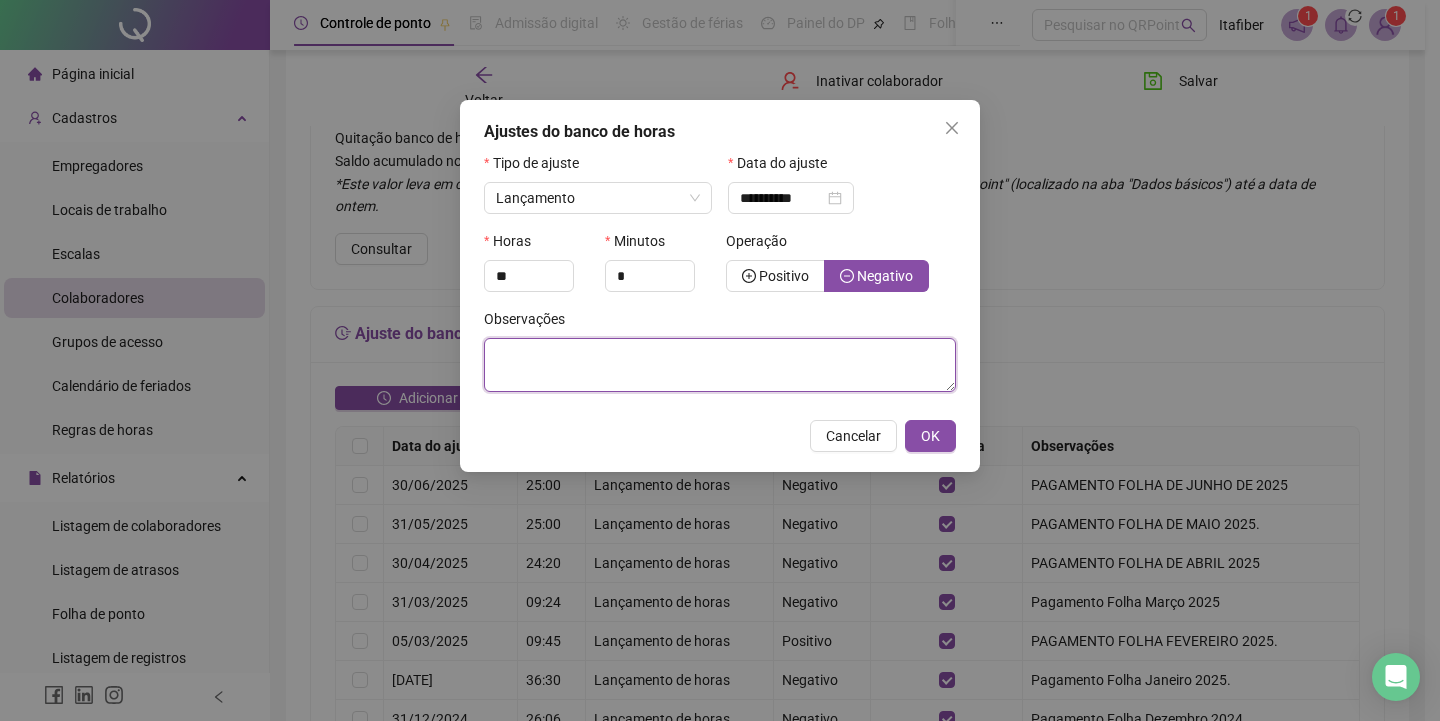 click at bounding box center (720, 365) 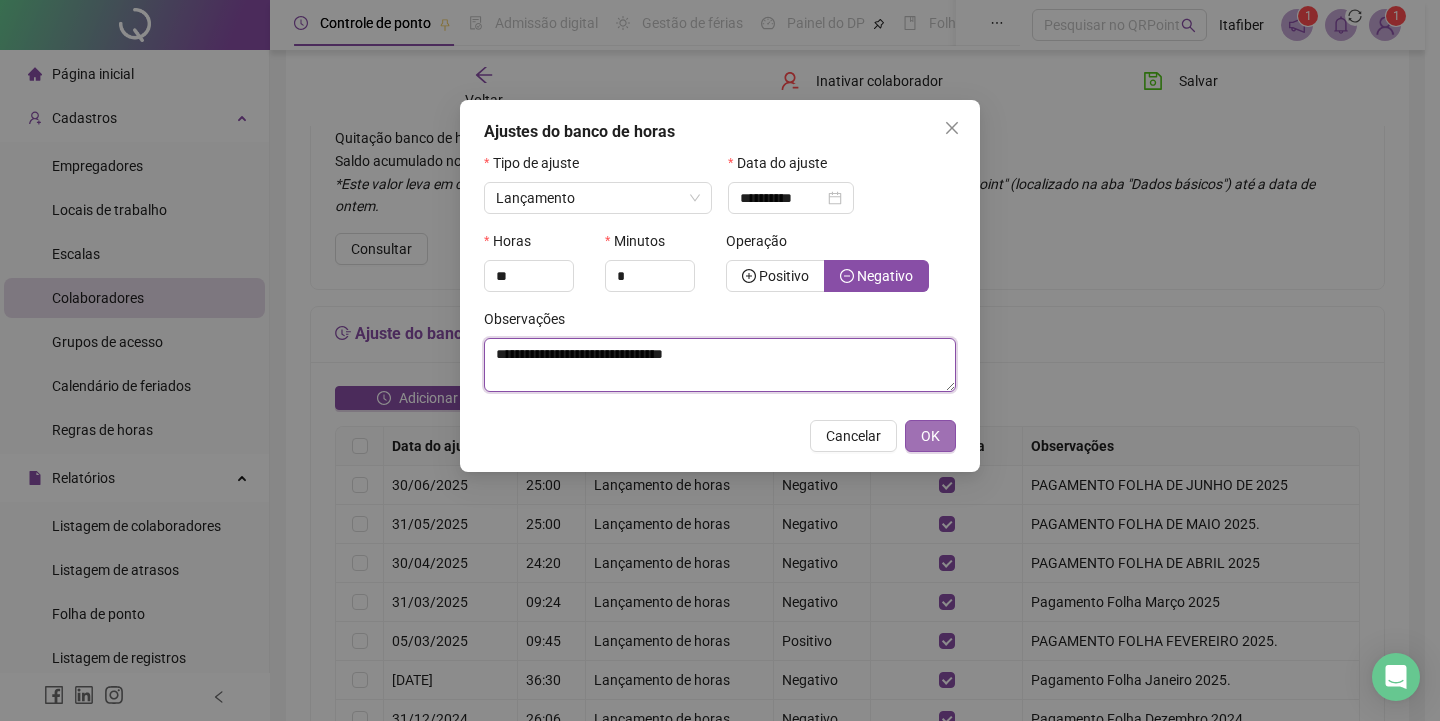 type on "**********" 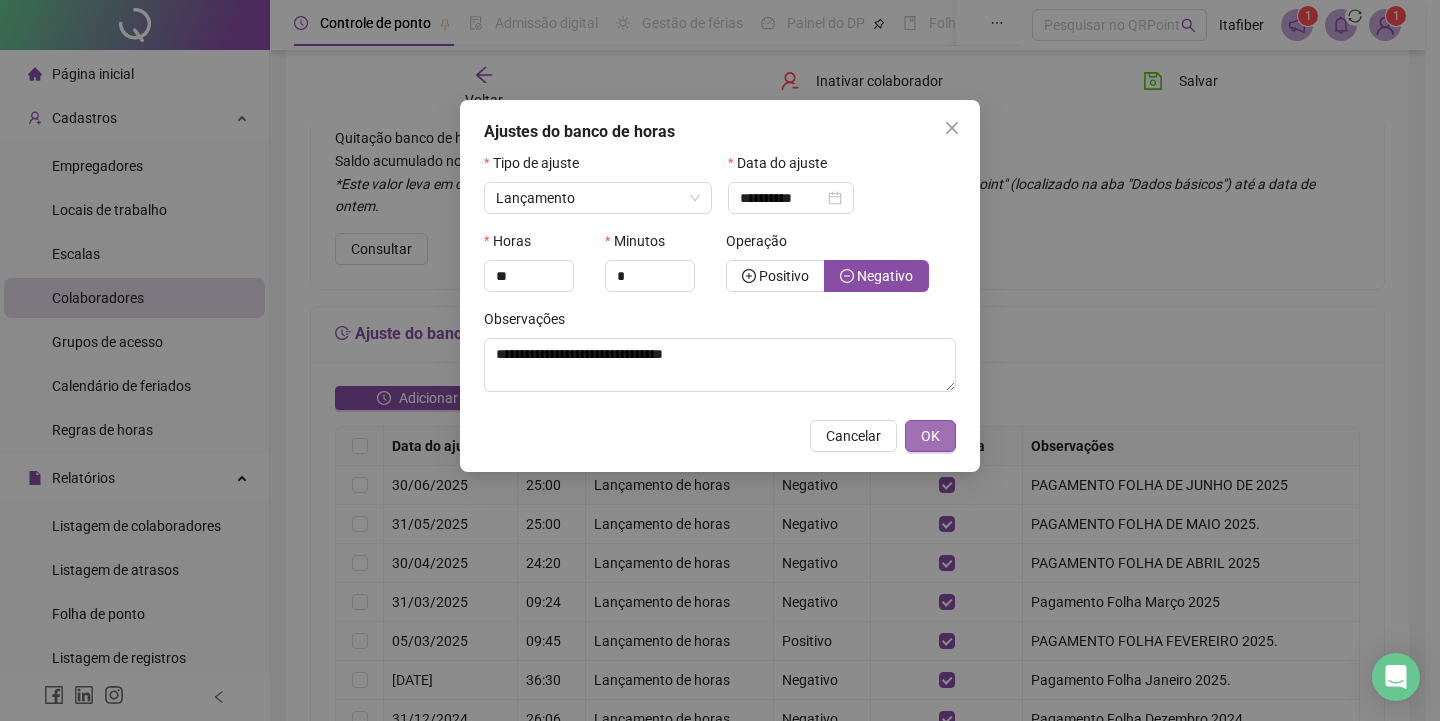 click on "OK" at bounding box center [930, 436] 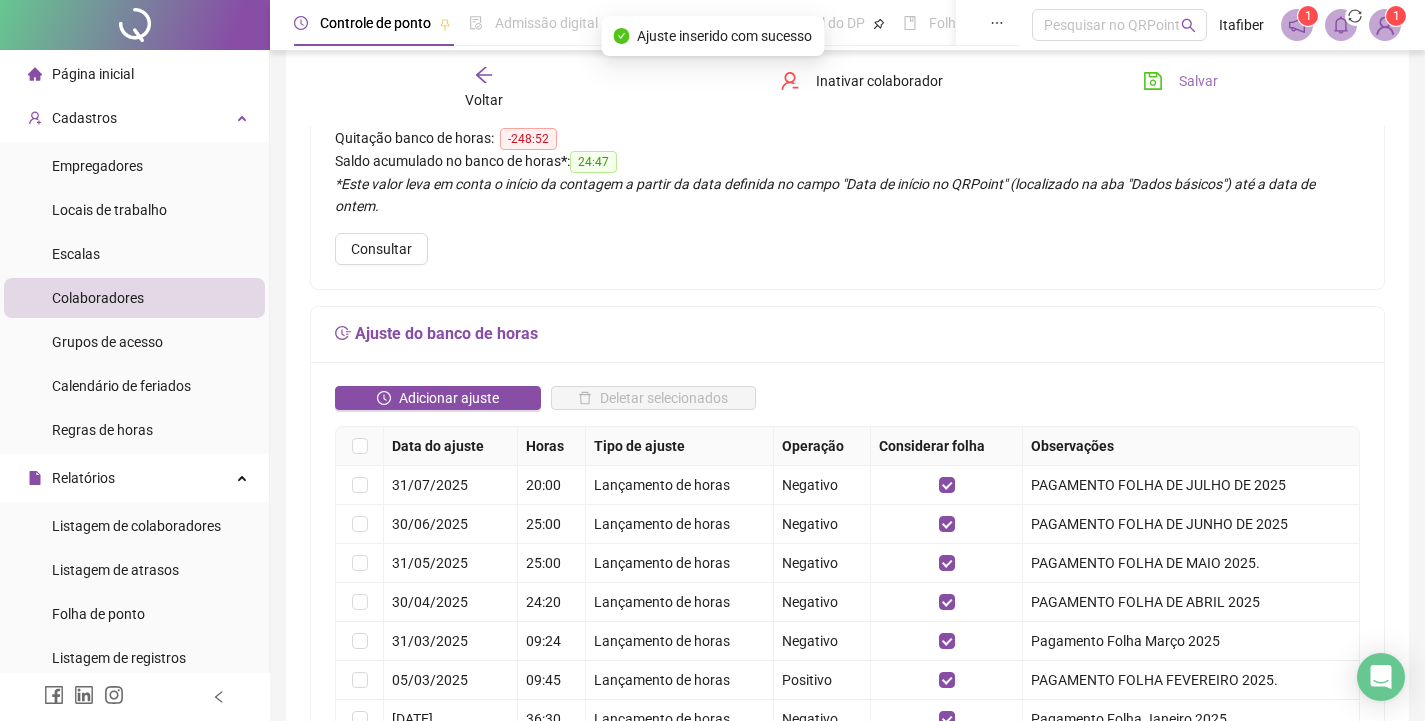 click on "Salvar" at bounding box center (1180, 81) 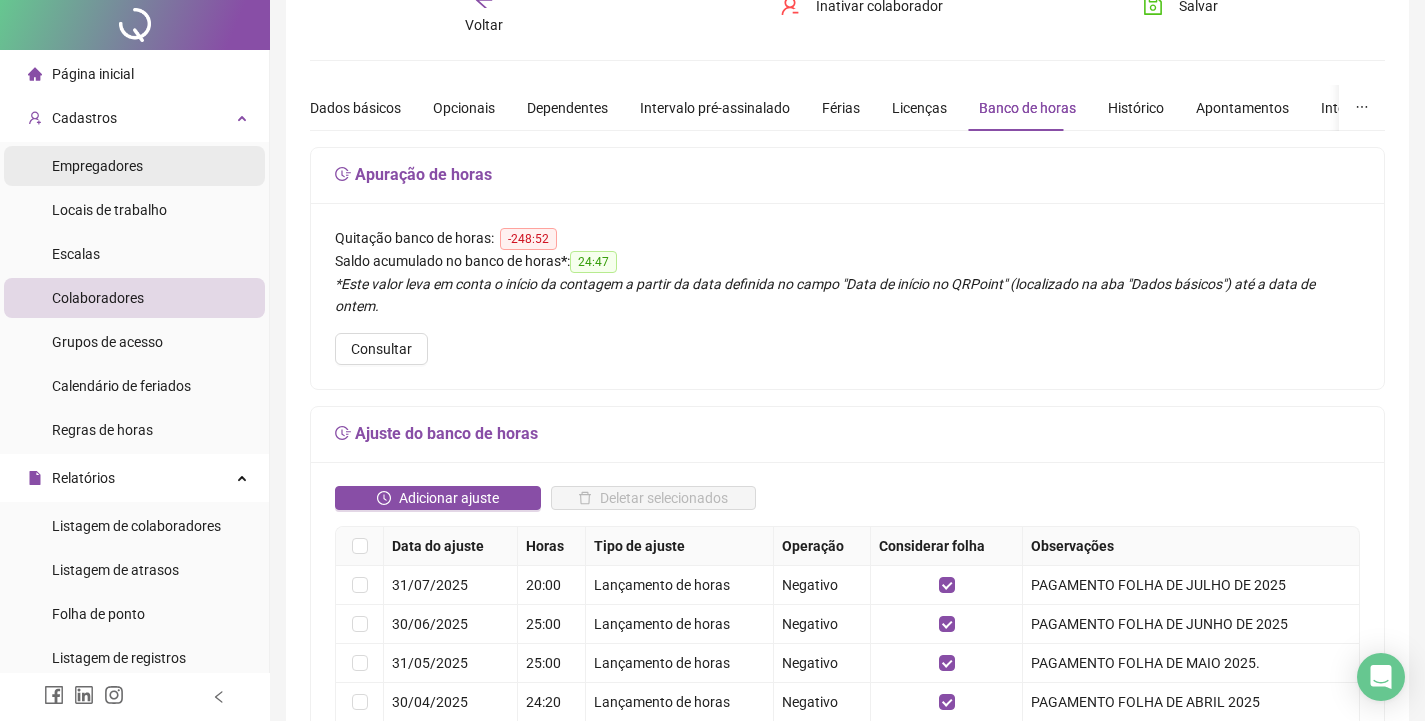 scroll, scrollTop: 0, scrollLeft: 0, axis: both 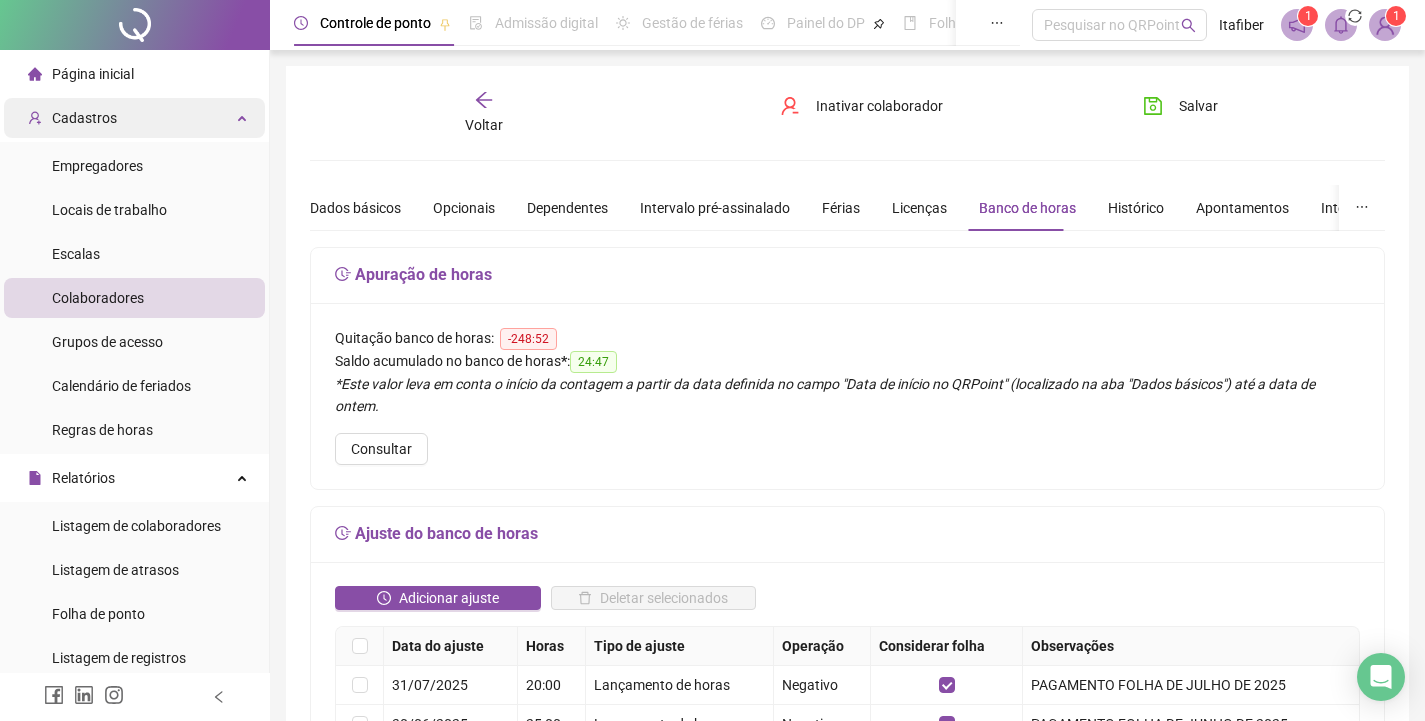 click on "Cadastros" at bounding box center (134, 118) 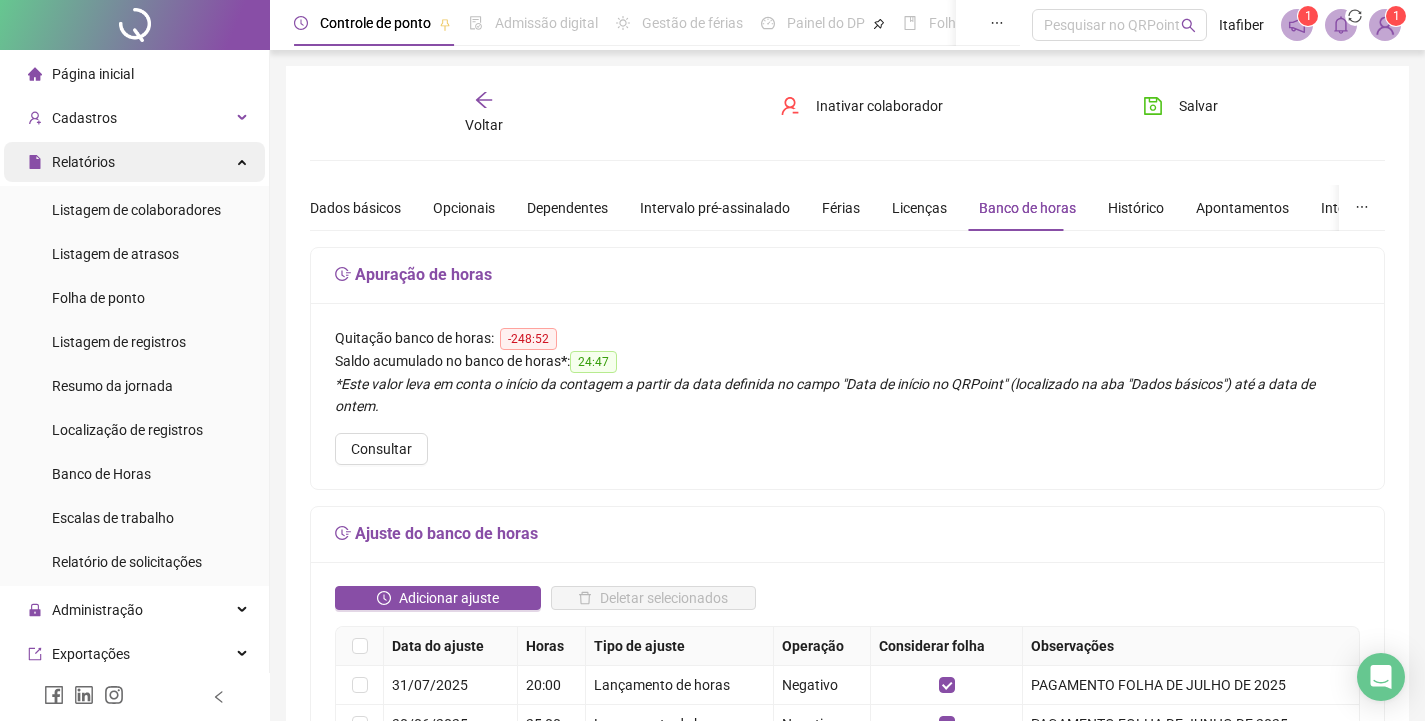 click on "Relatórios" at bounding box center (134, 162) 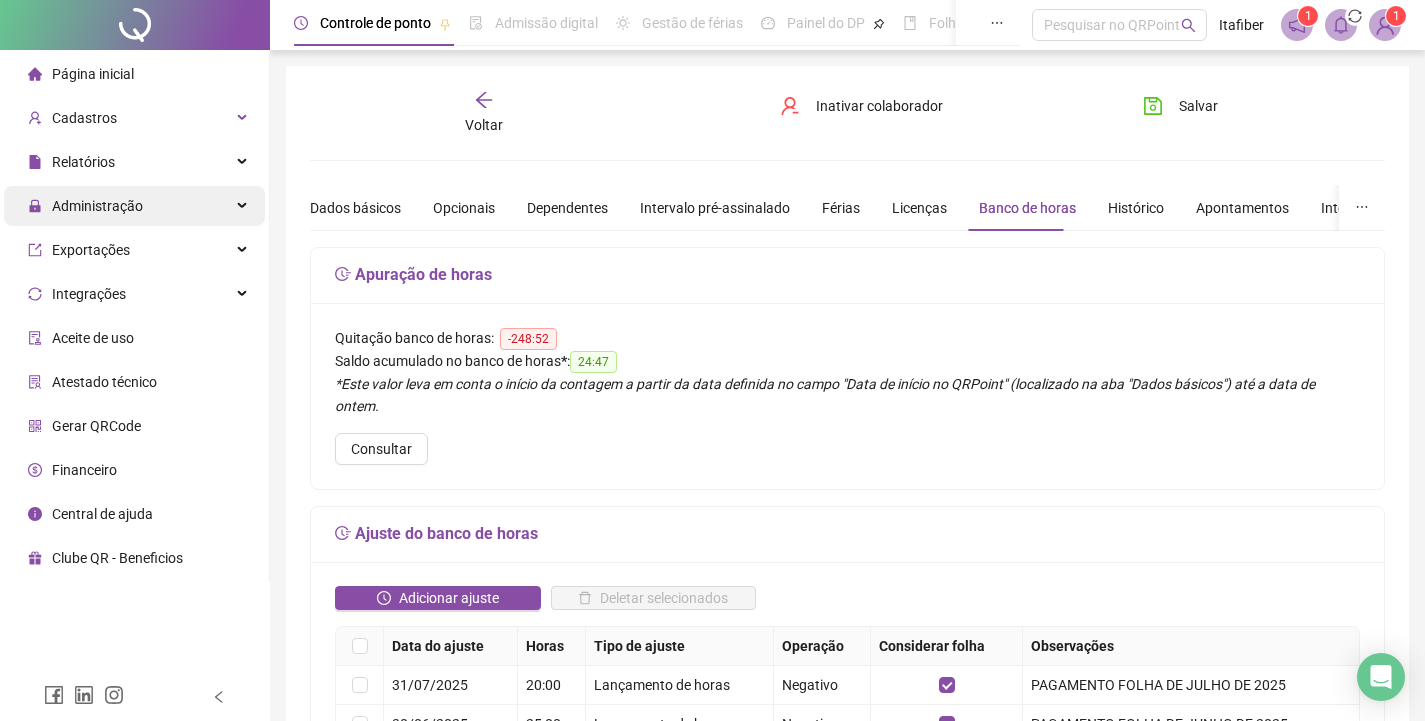 click on "Administração" at bounding box center (134, 206) 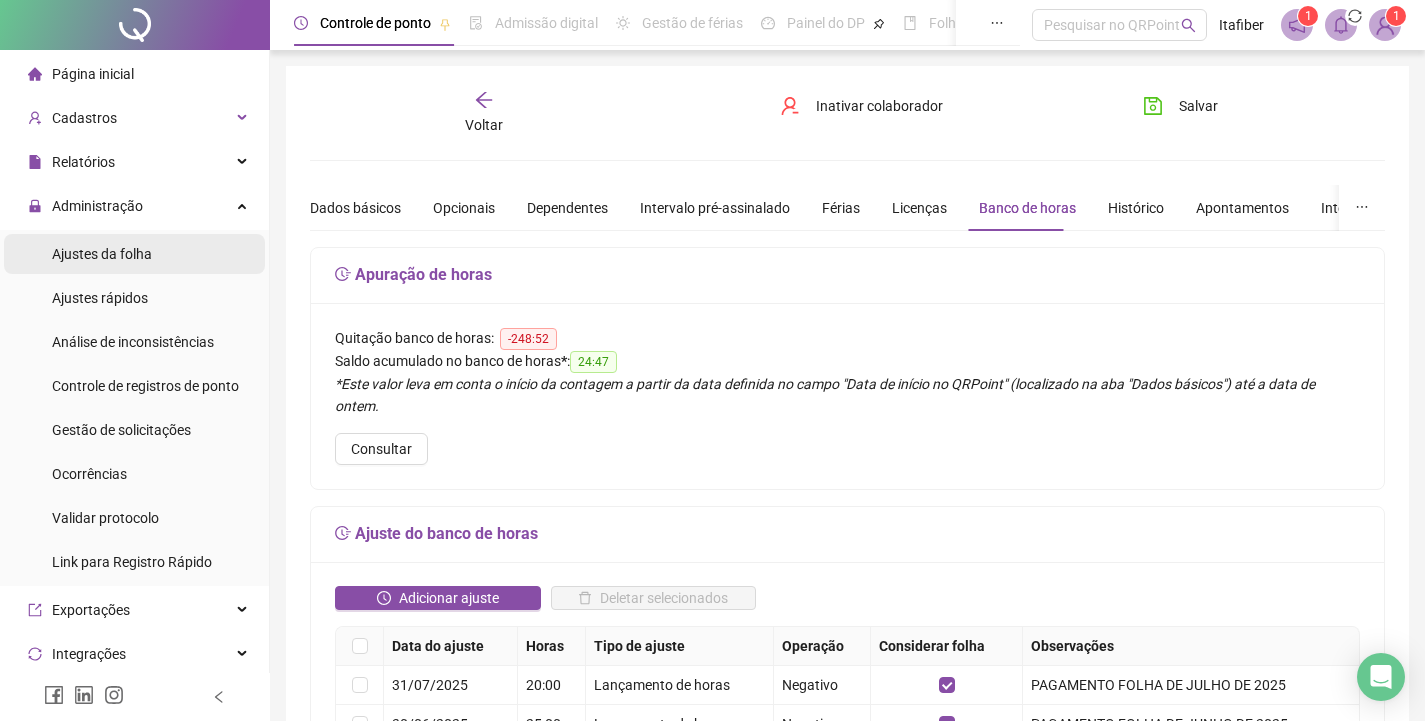 click on "Ajustes da folha" at bounding box center [134, 254] 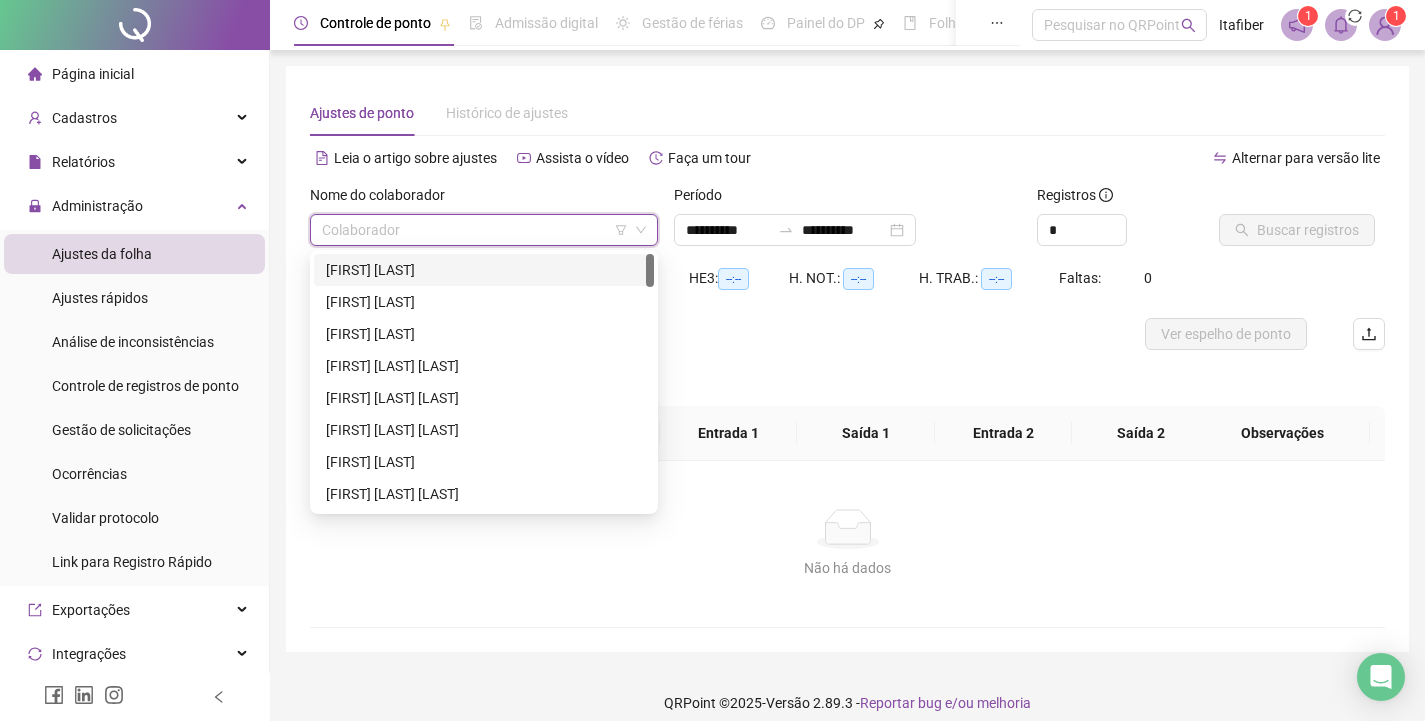 click at bounding box center (475, 230) 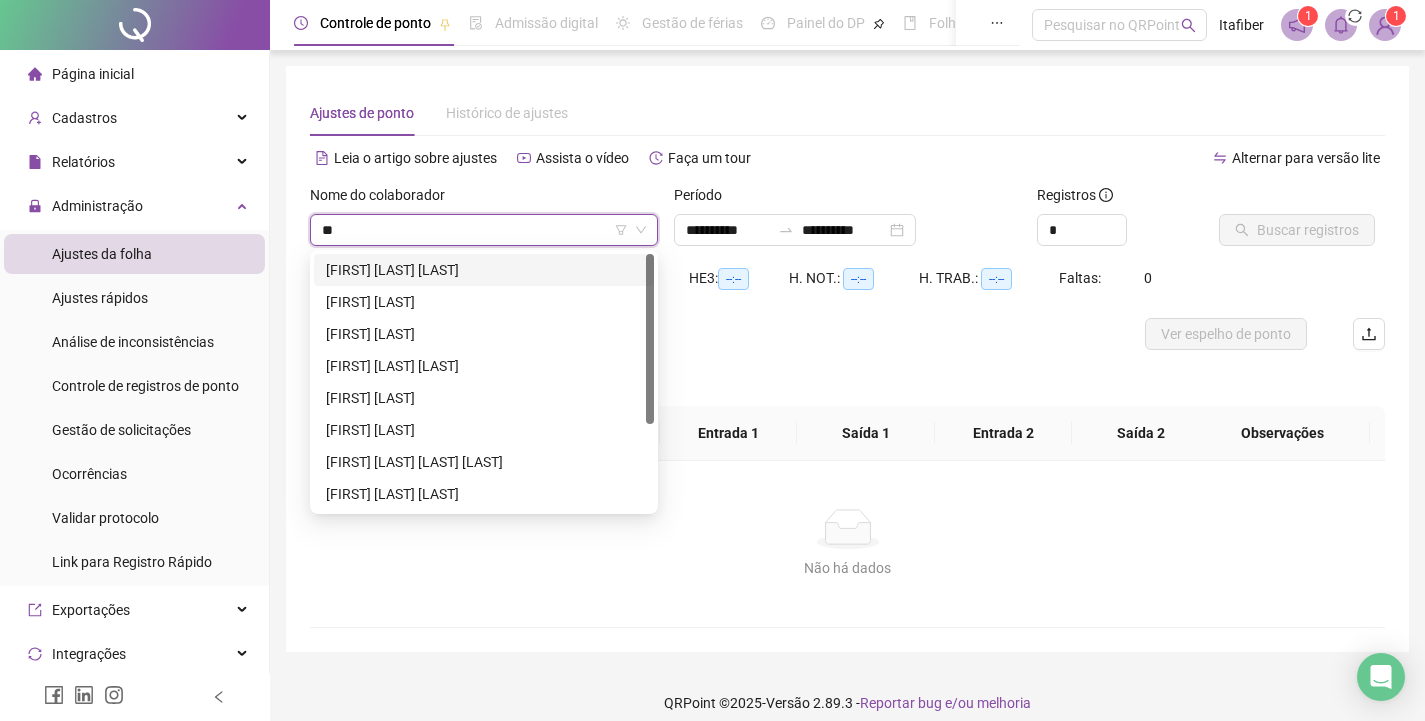 type on "***" 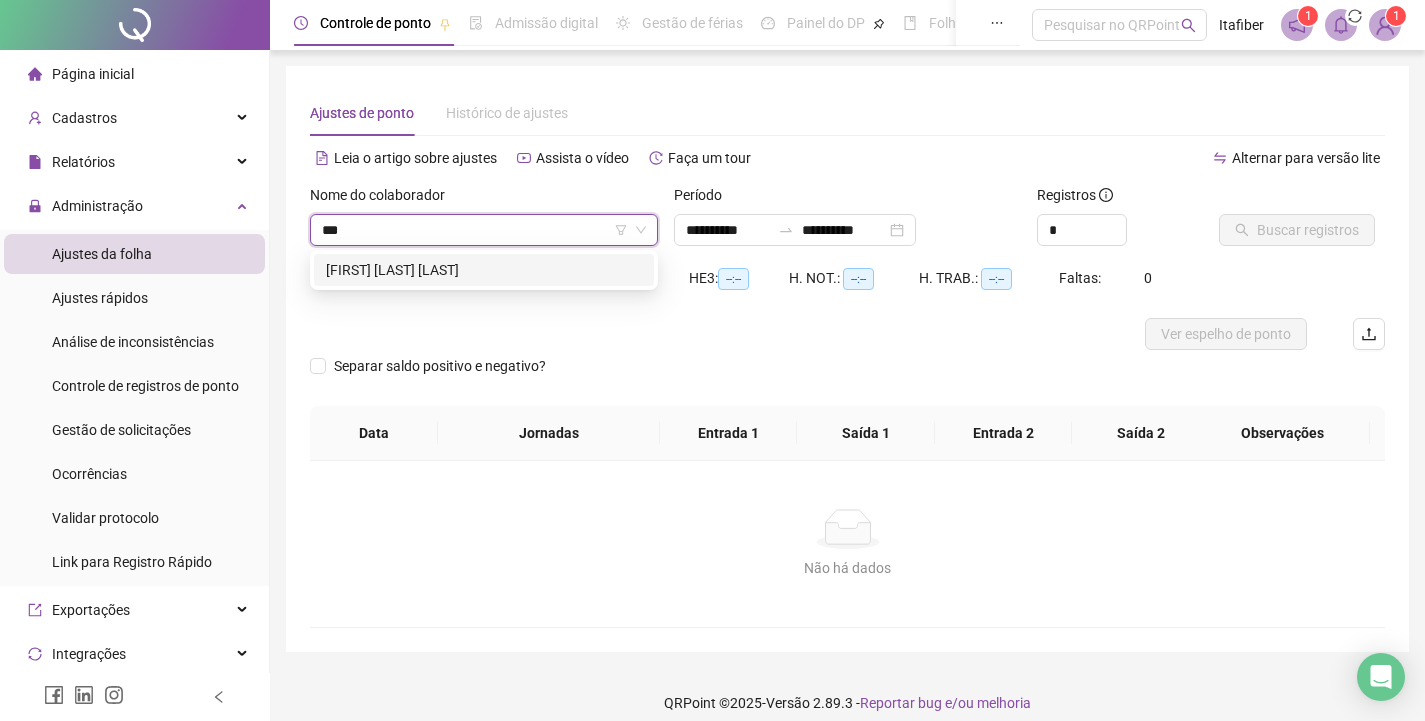click on "[FIRST] [LAST] [LAST]" at bounding box center (484, 270) 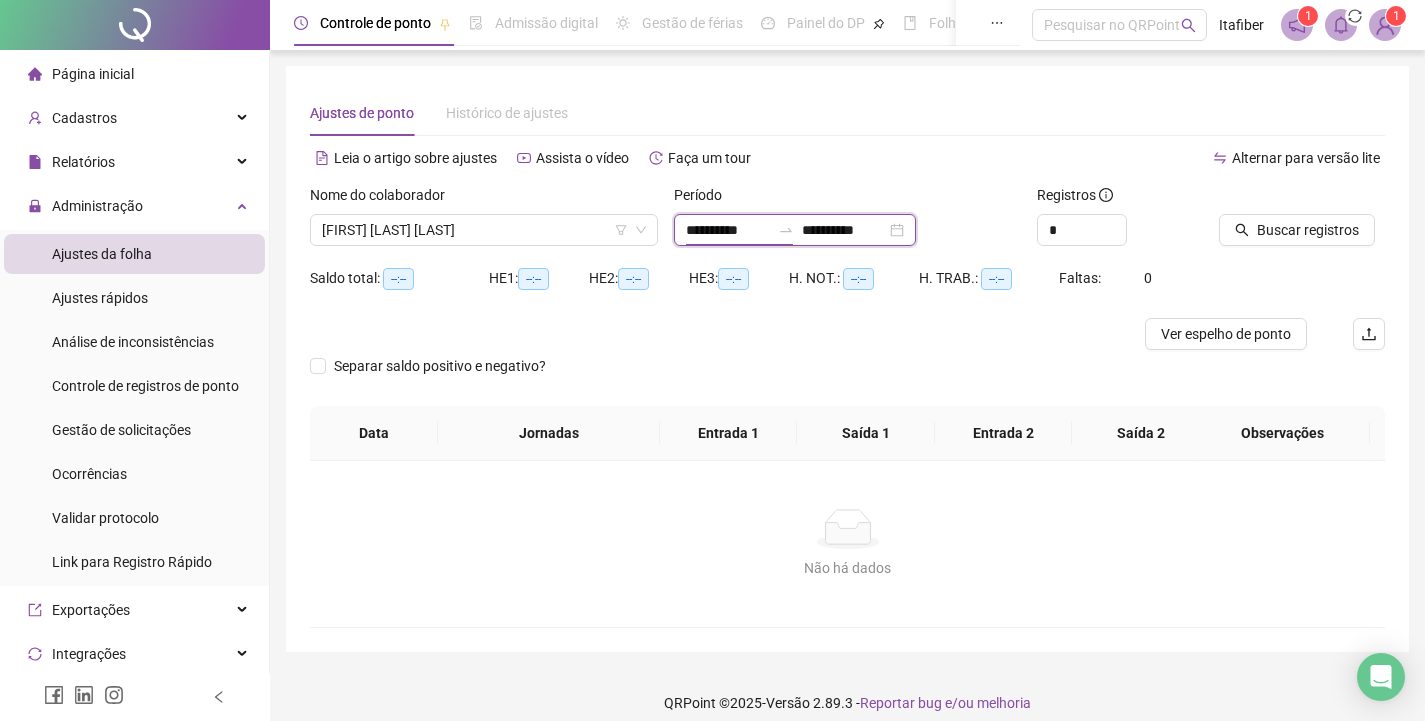 click on "**********" at bounding box center [728, 230] 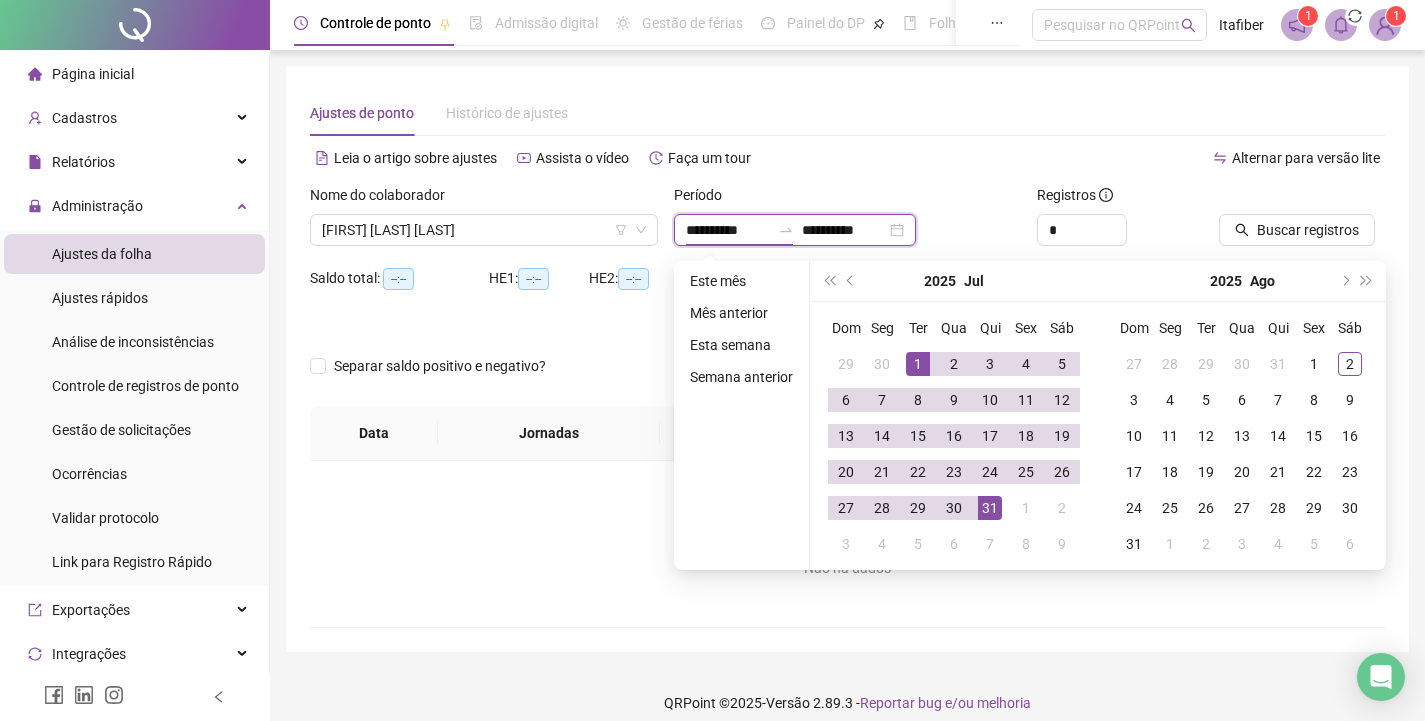 type on "**********" 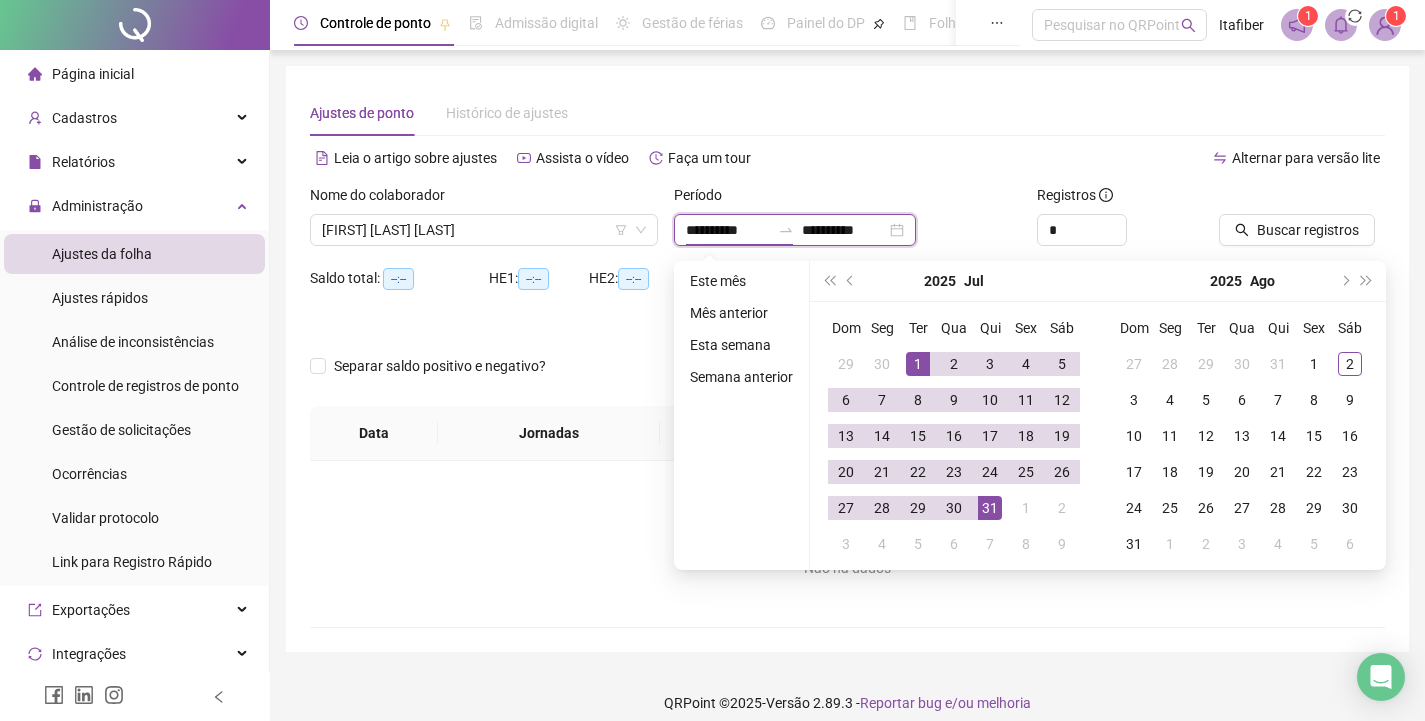 type on "**********" 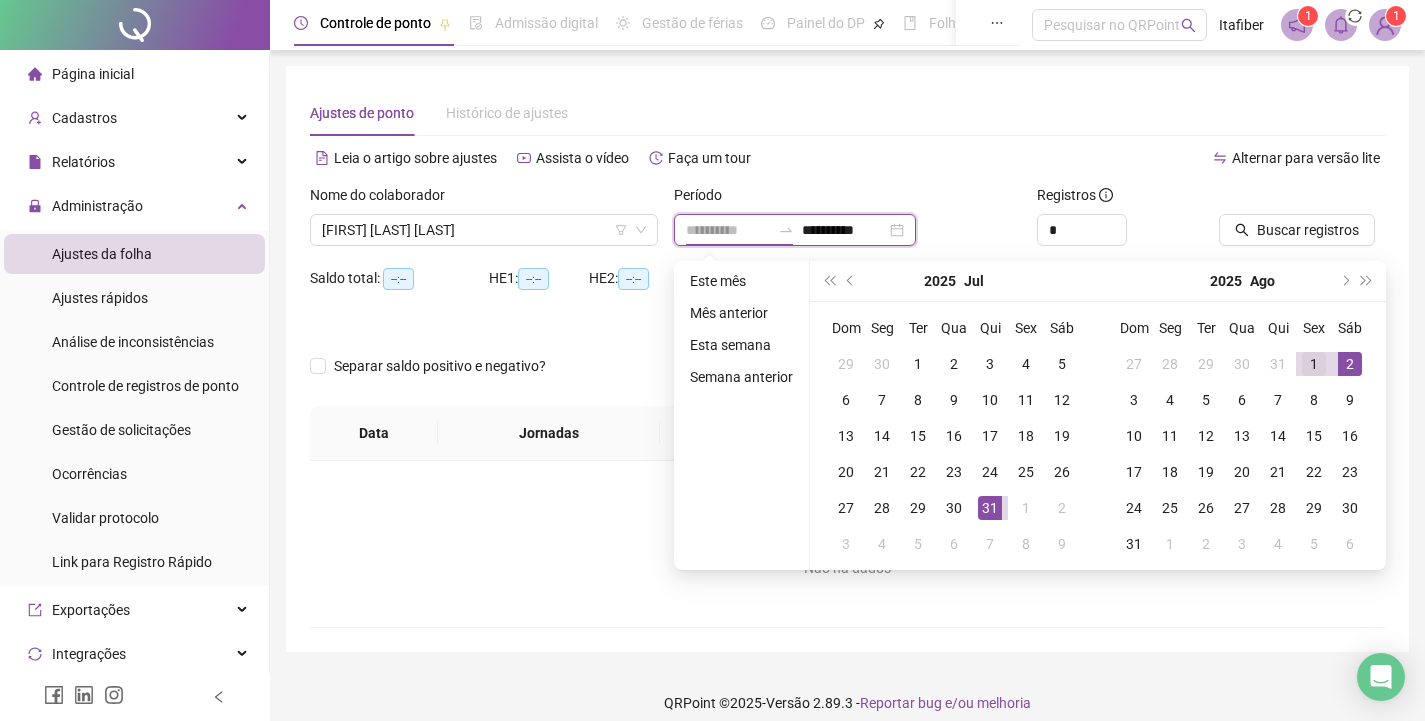 type on "**********" 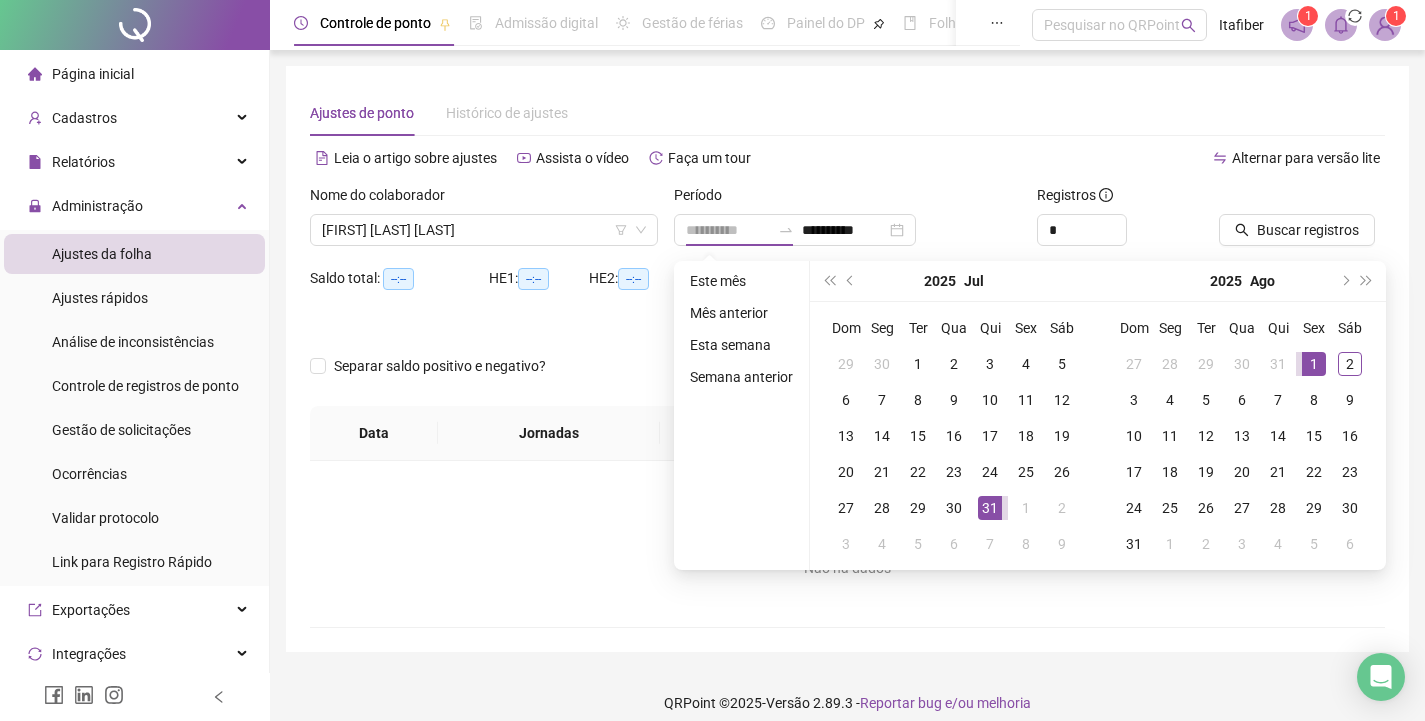 click on "1" at bounding box center (1314, 364) 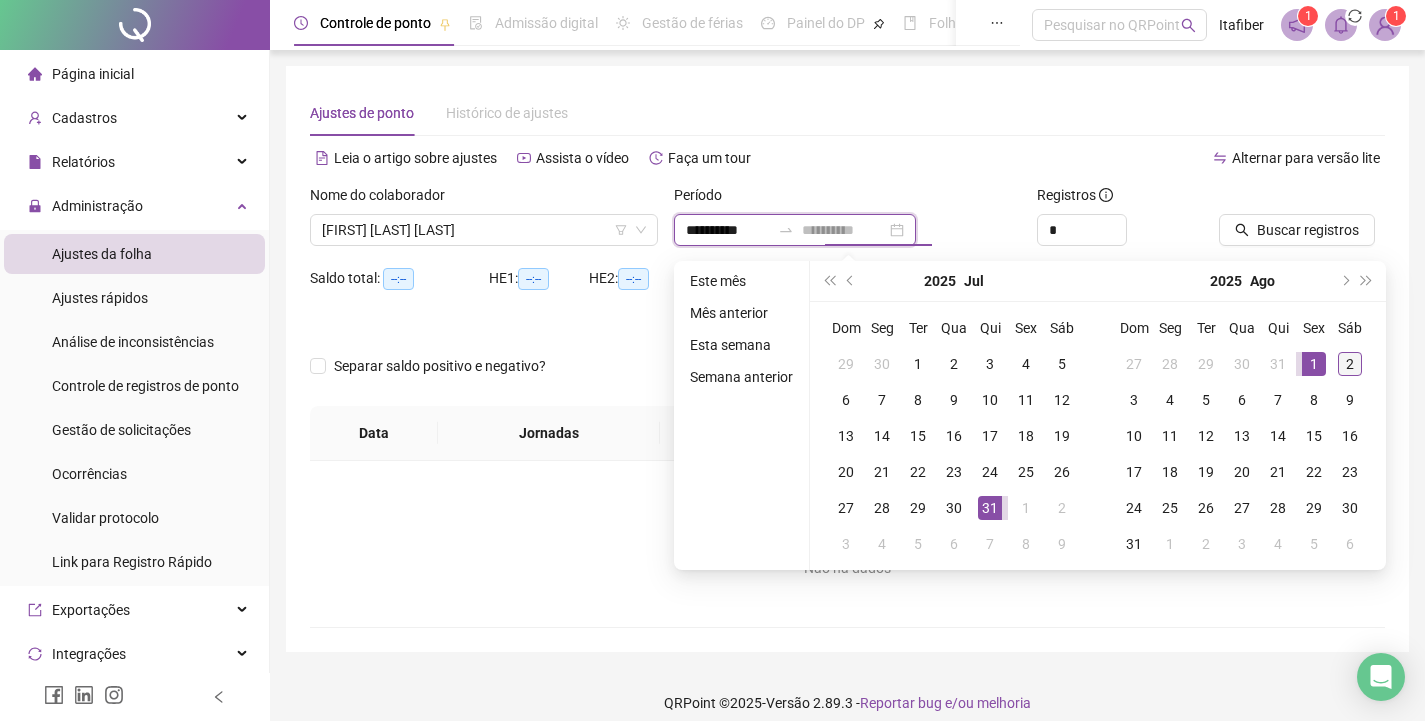 type on "**********" 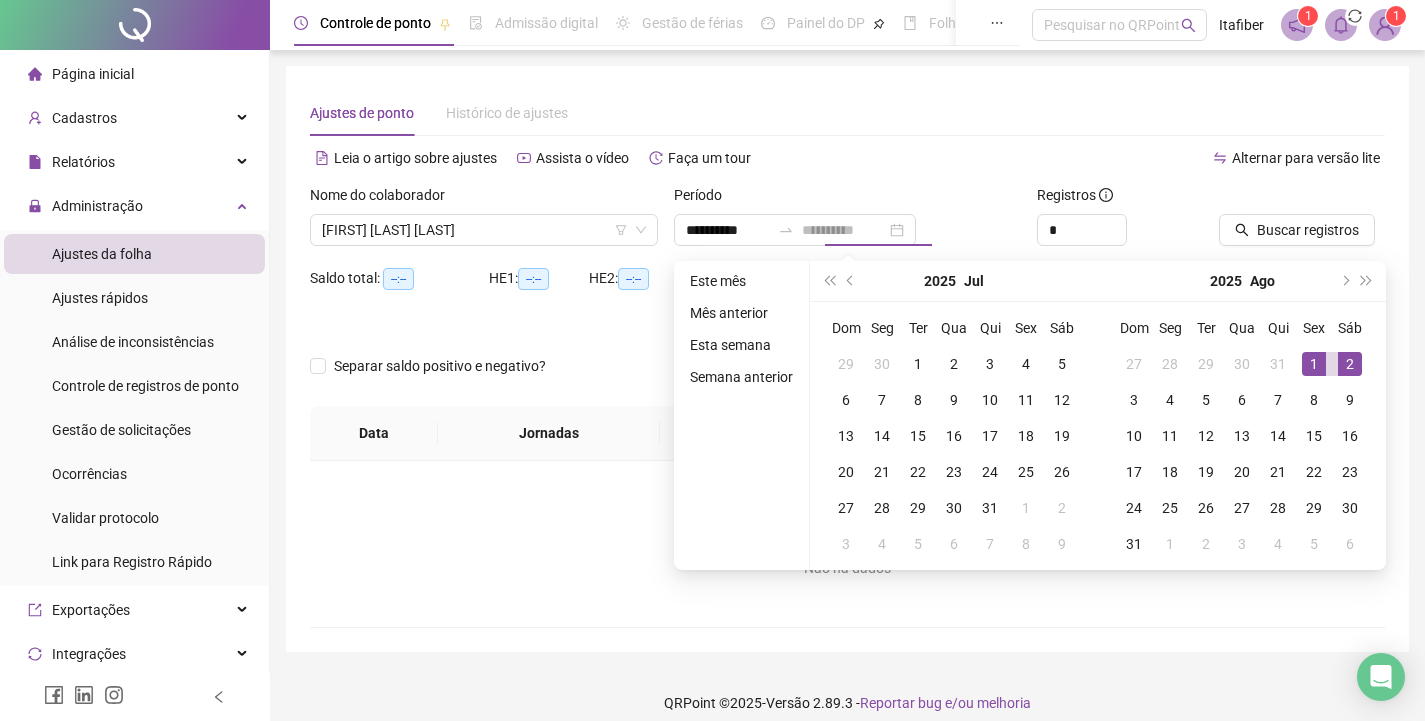 click on "2" at bounding box center [1350, 364] 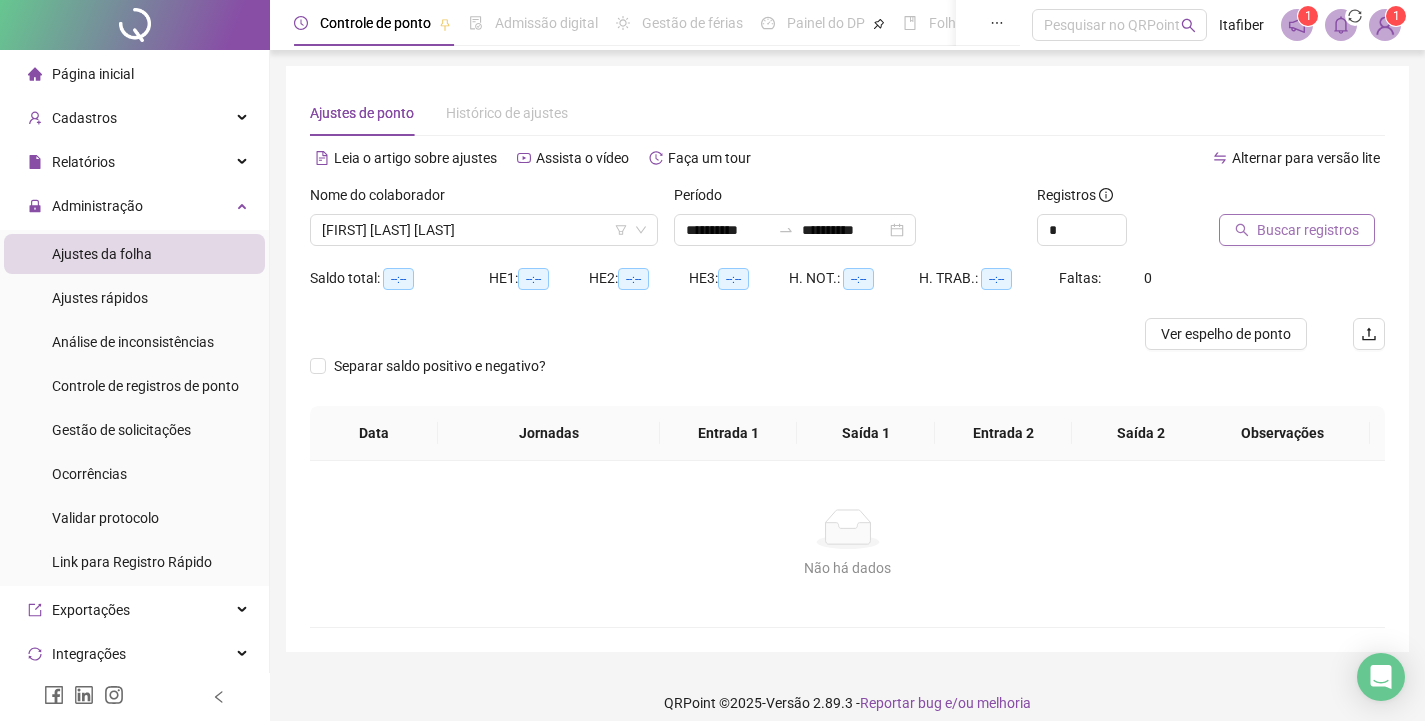 click on "Buscar registros" at bounding box center (1308, 230) 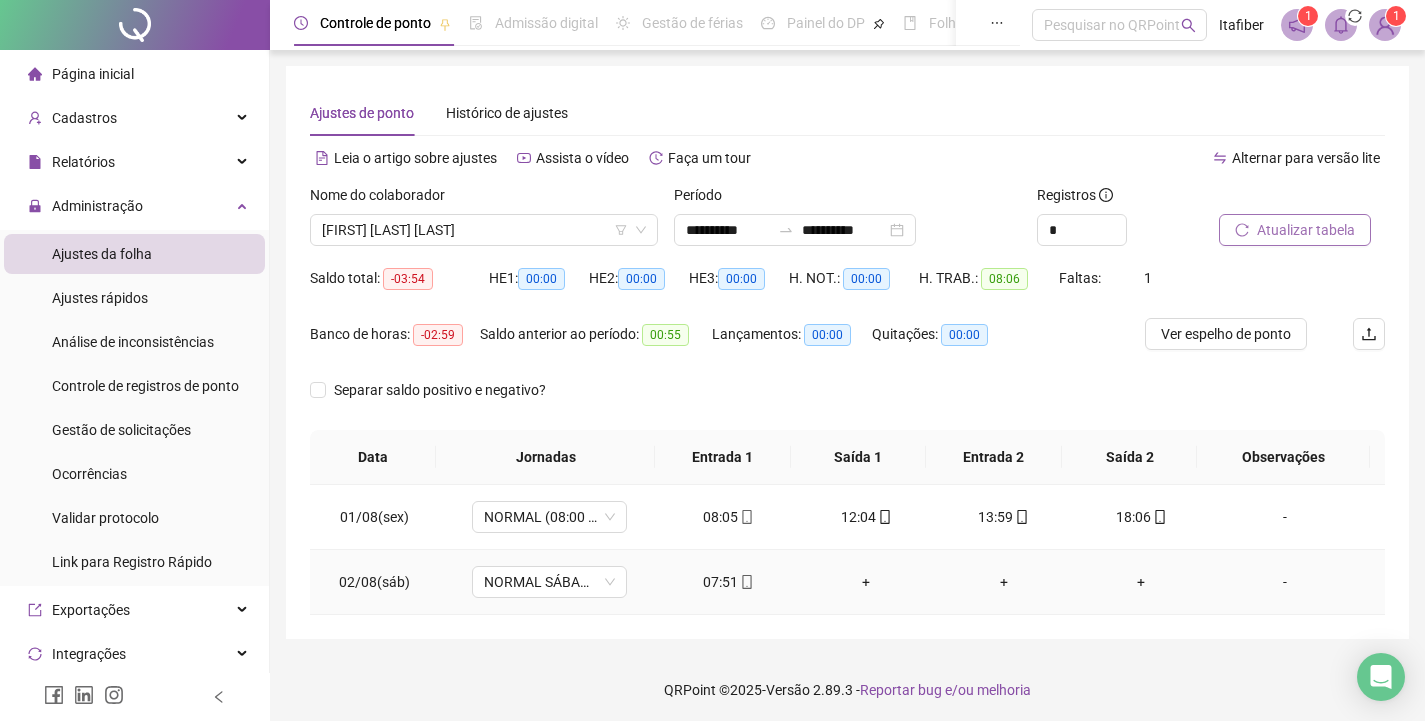 scroll, scrollTop: 4, scrollLeft: 0, axis: vertical 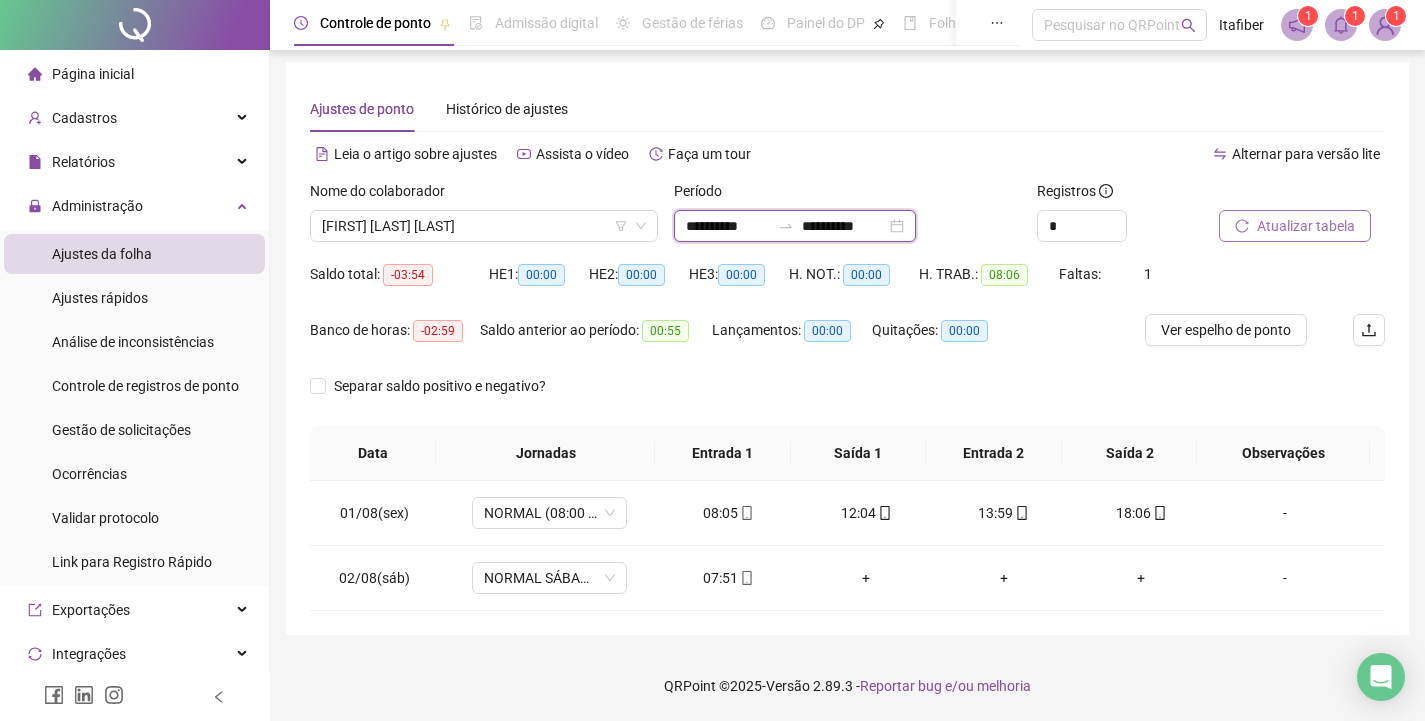 click on "**********" at bounding box center (728, 226) 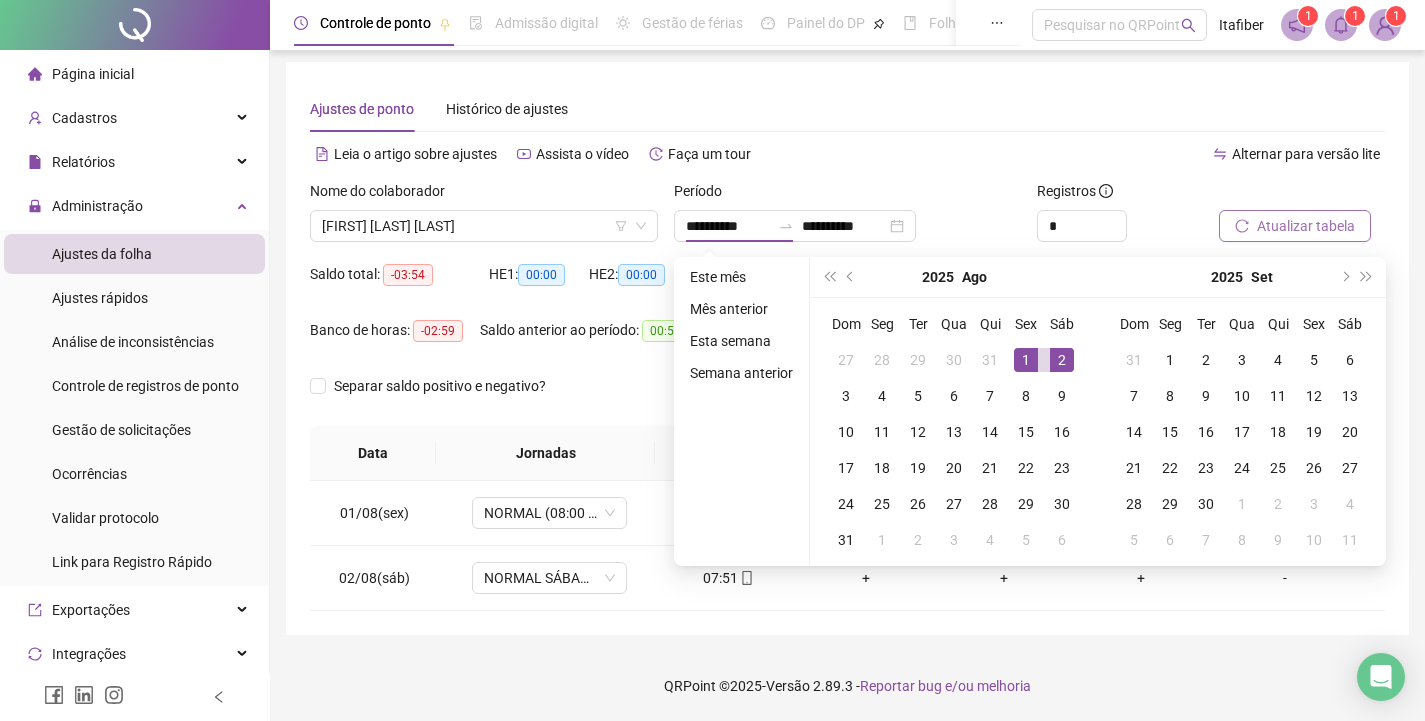 click on "[DATE] [MONTH]" at bounding box center (954, 277) 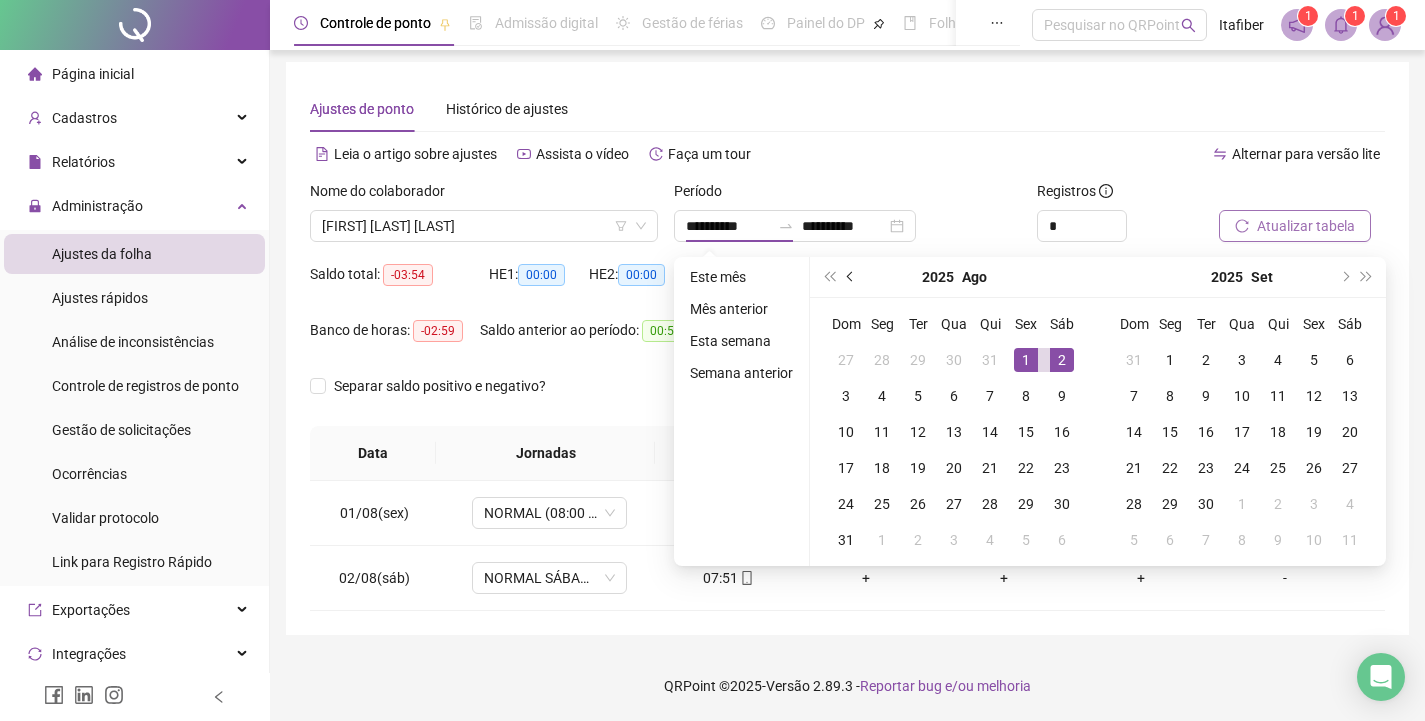 click at bounding box center [852, 277] 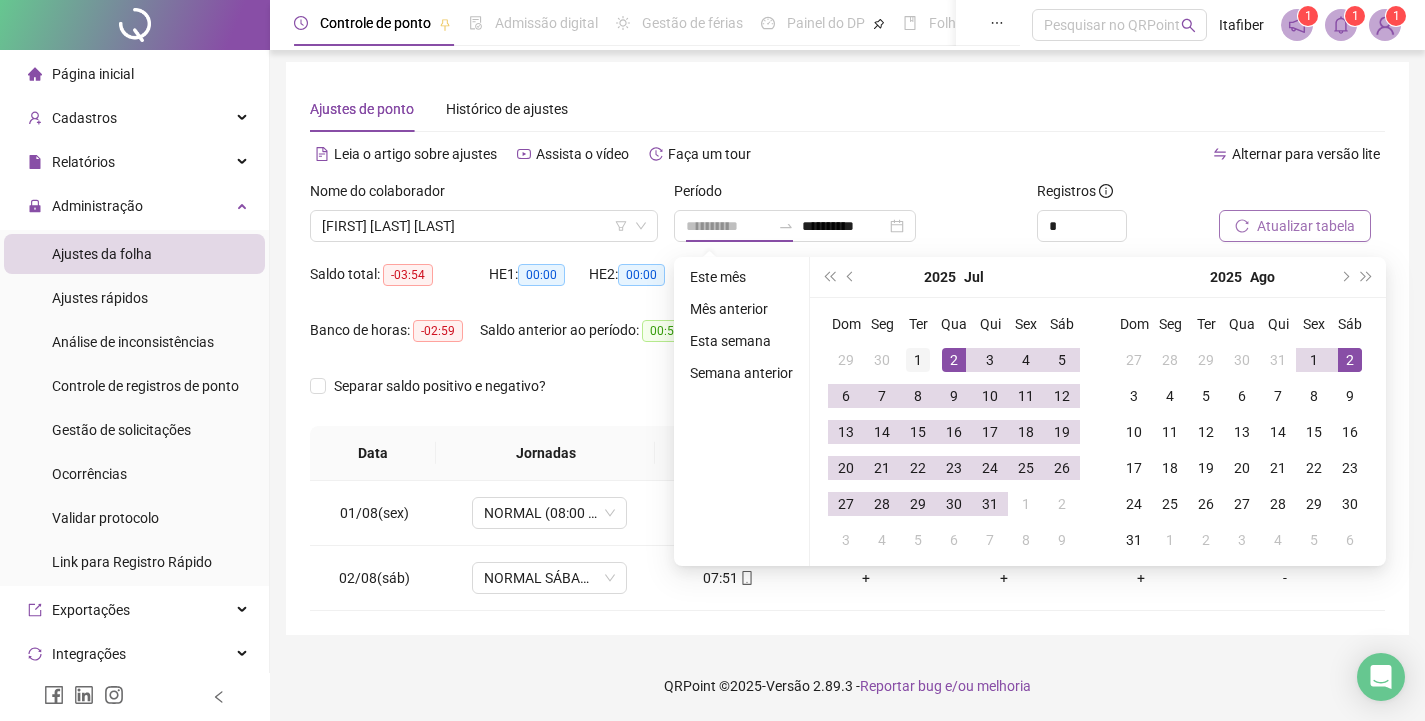 type on "**********" 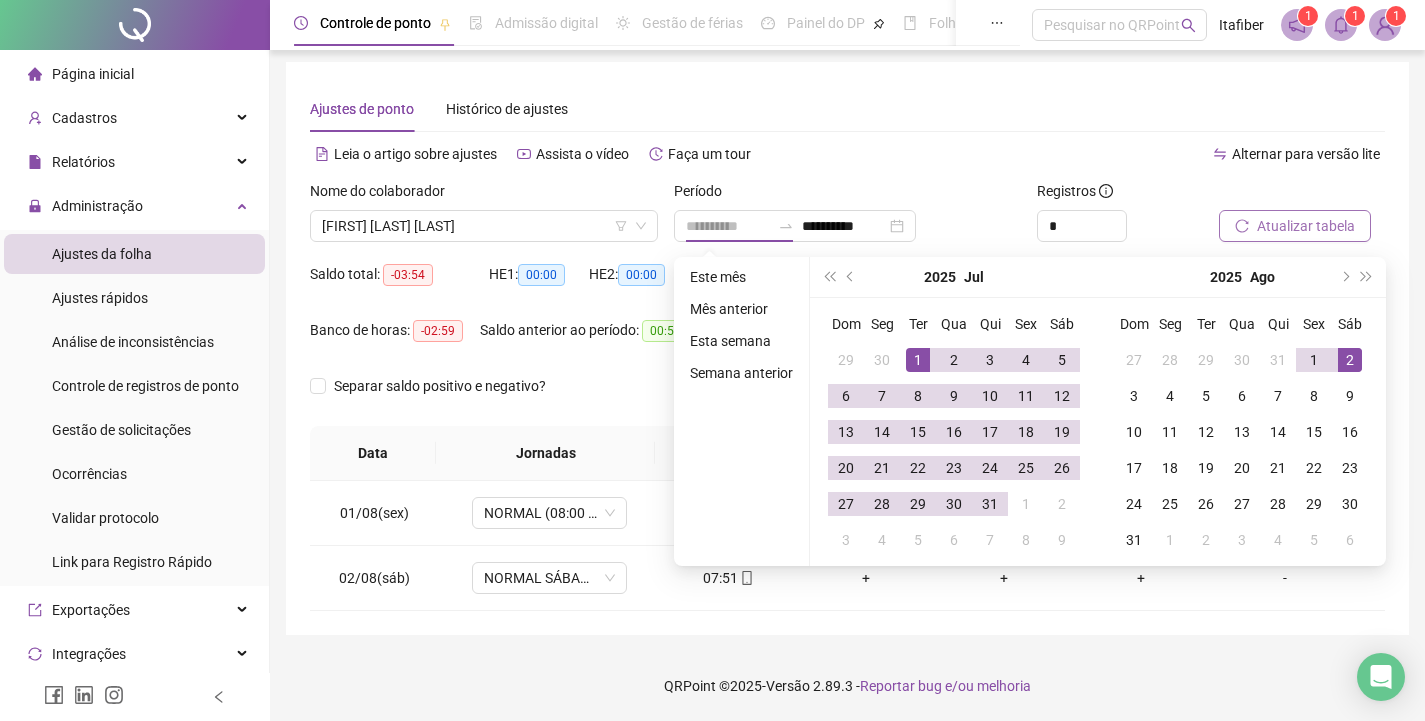 click on "1" at bounding box center (918, 360) 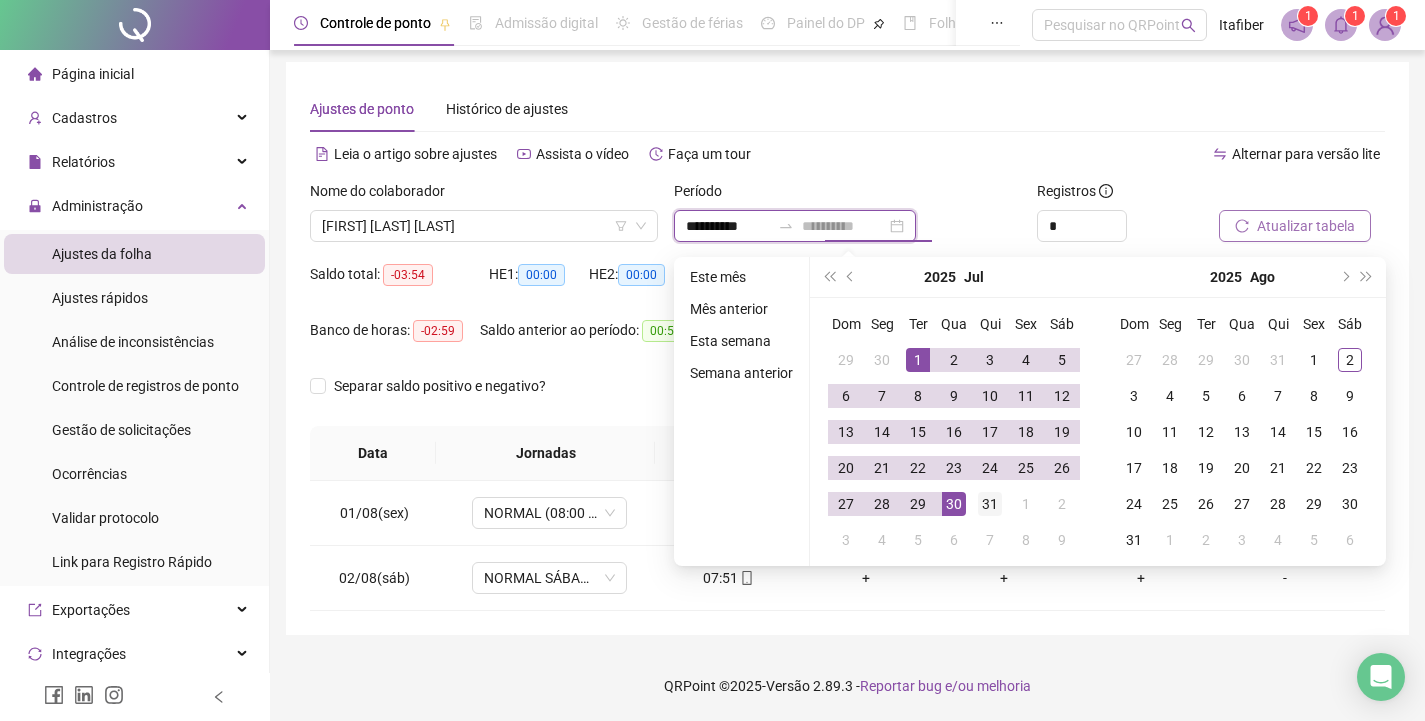 type on "**********" 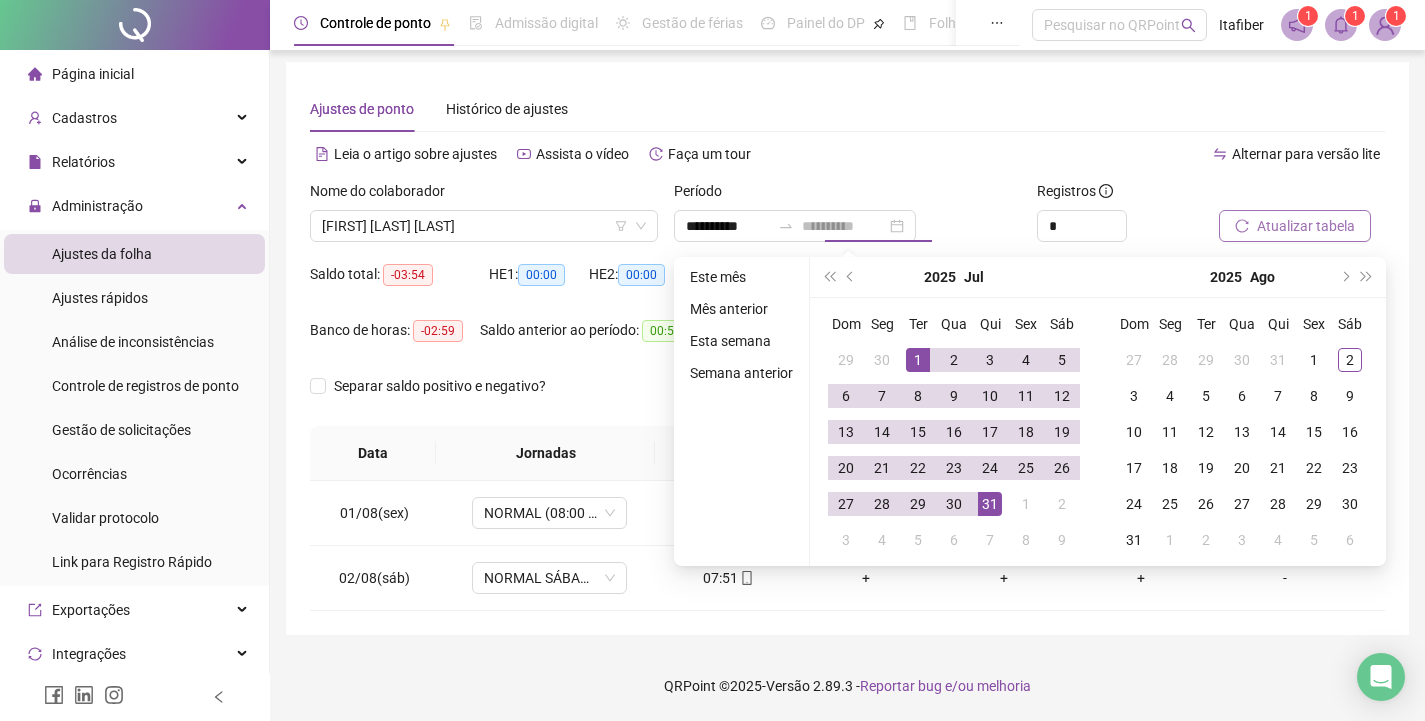 click on "31" at bounding box center (990, 504) 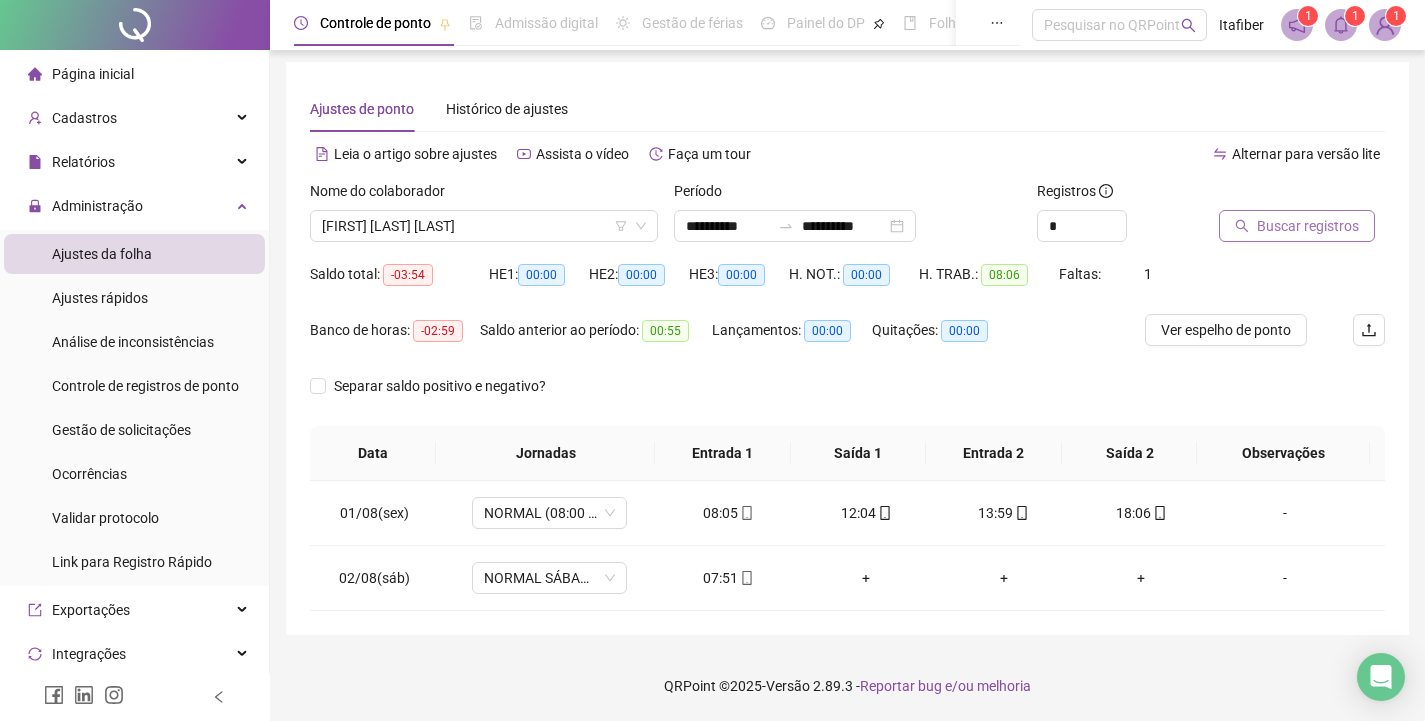 drag, startPoint x: 1258, startPoint y: 246, endPoint x: 1265, endPoint y: 224, distance: 23.086792 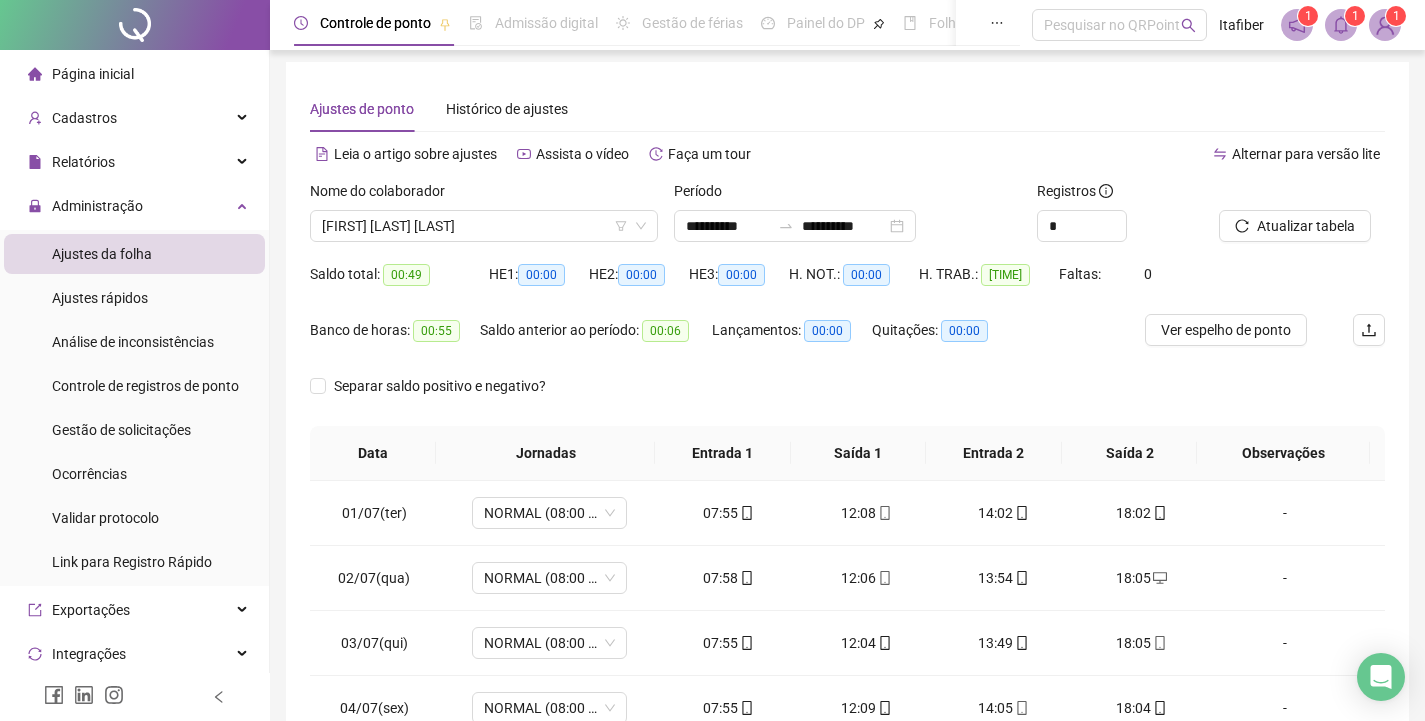 scroll, scrollTop: 204, scrollLeft: 0, axis: vertical 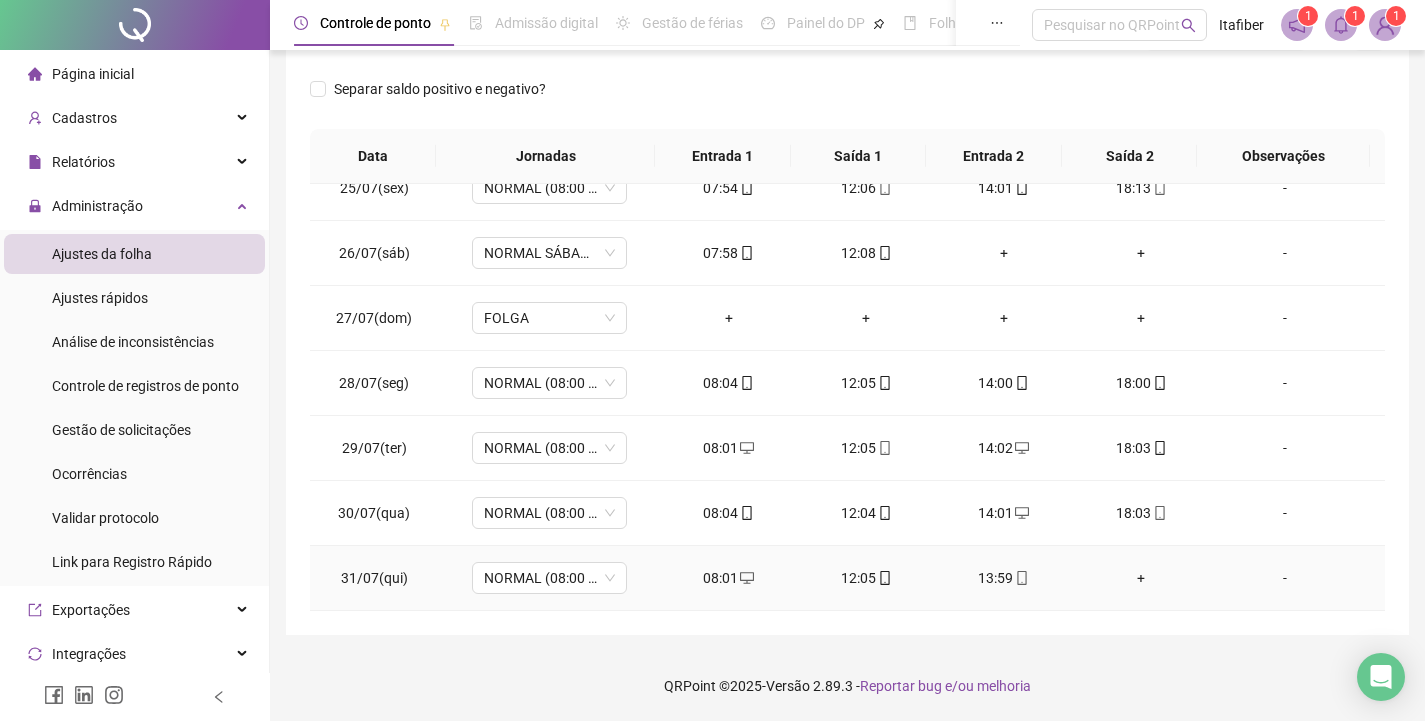 click on "+" at bounding box center (1142, 578) 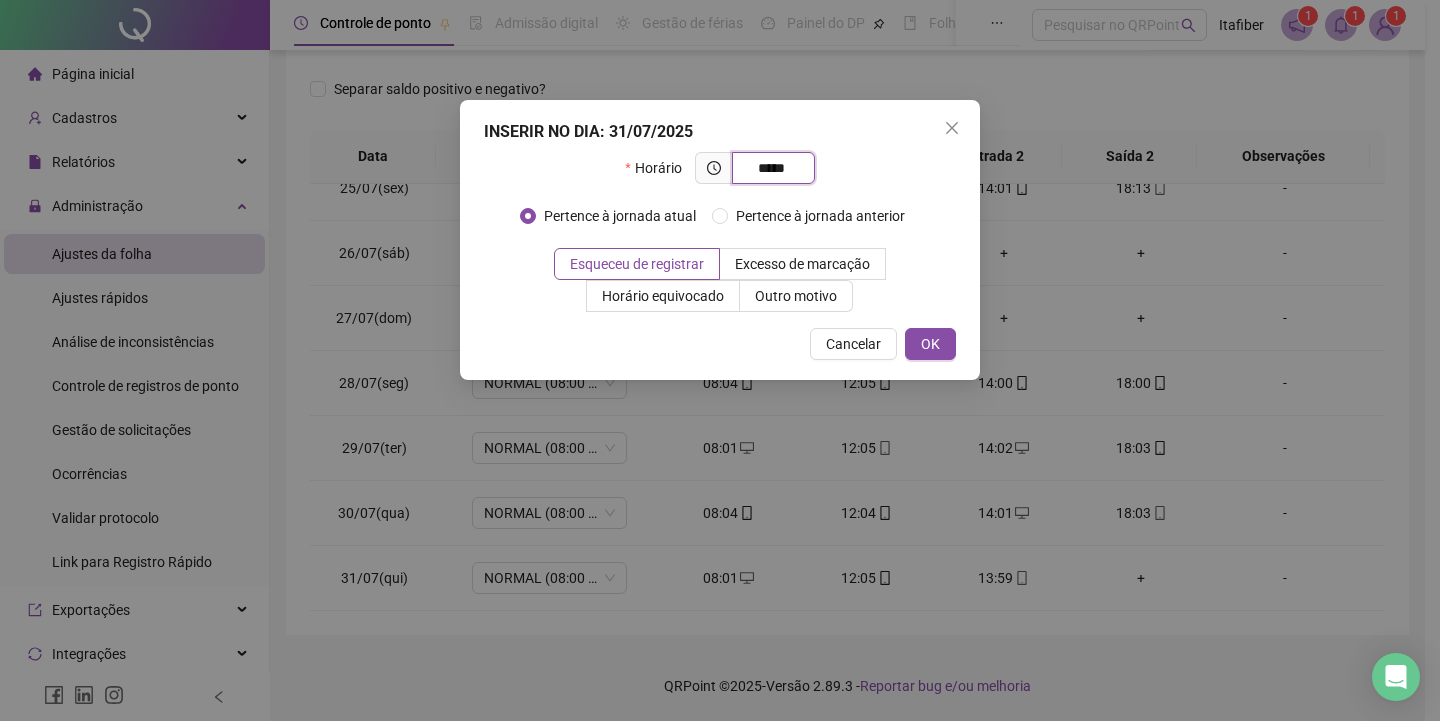 type on "*****" 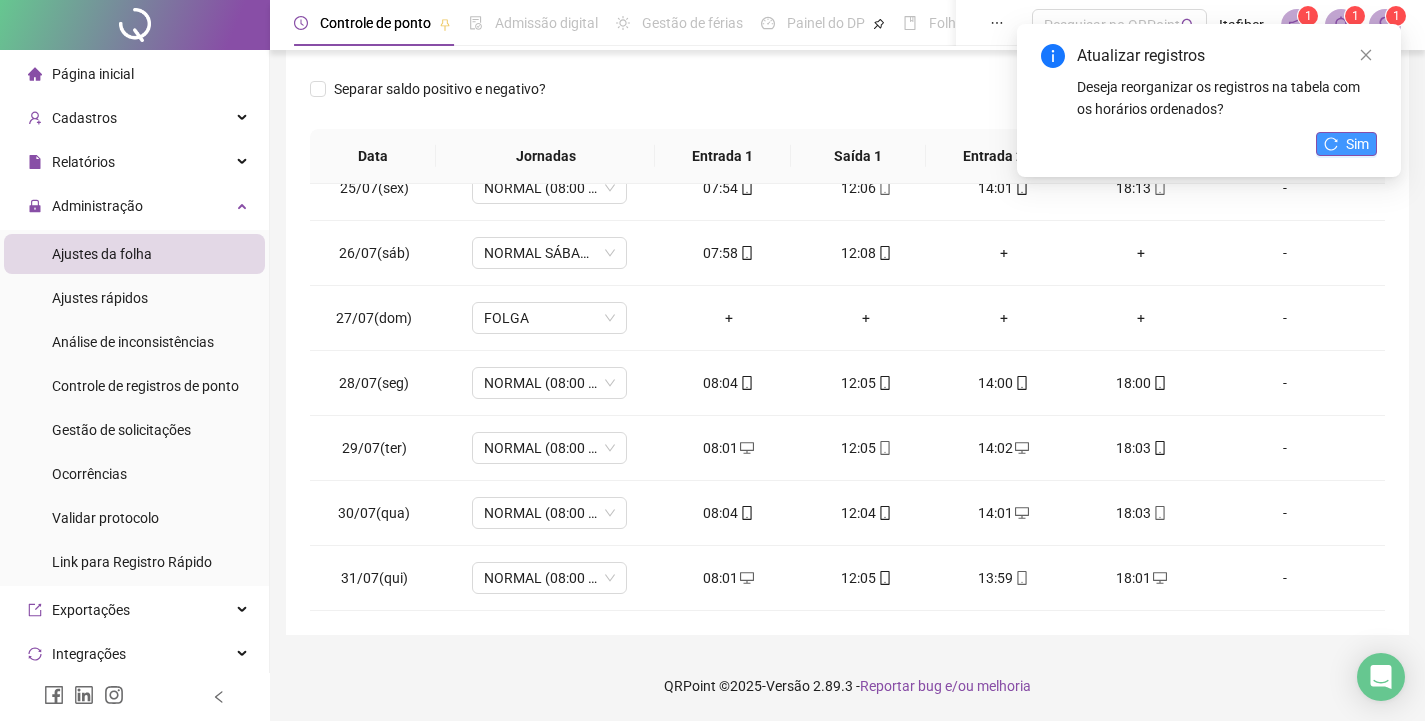 click on "Sim" at bounding box center [1357, 144] 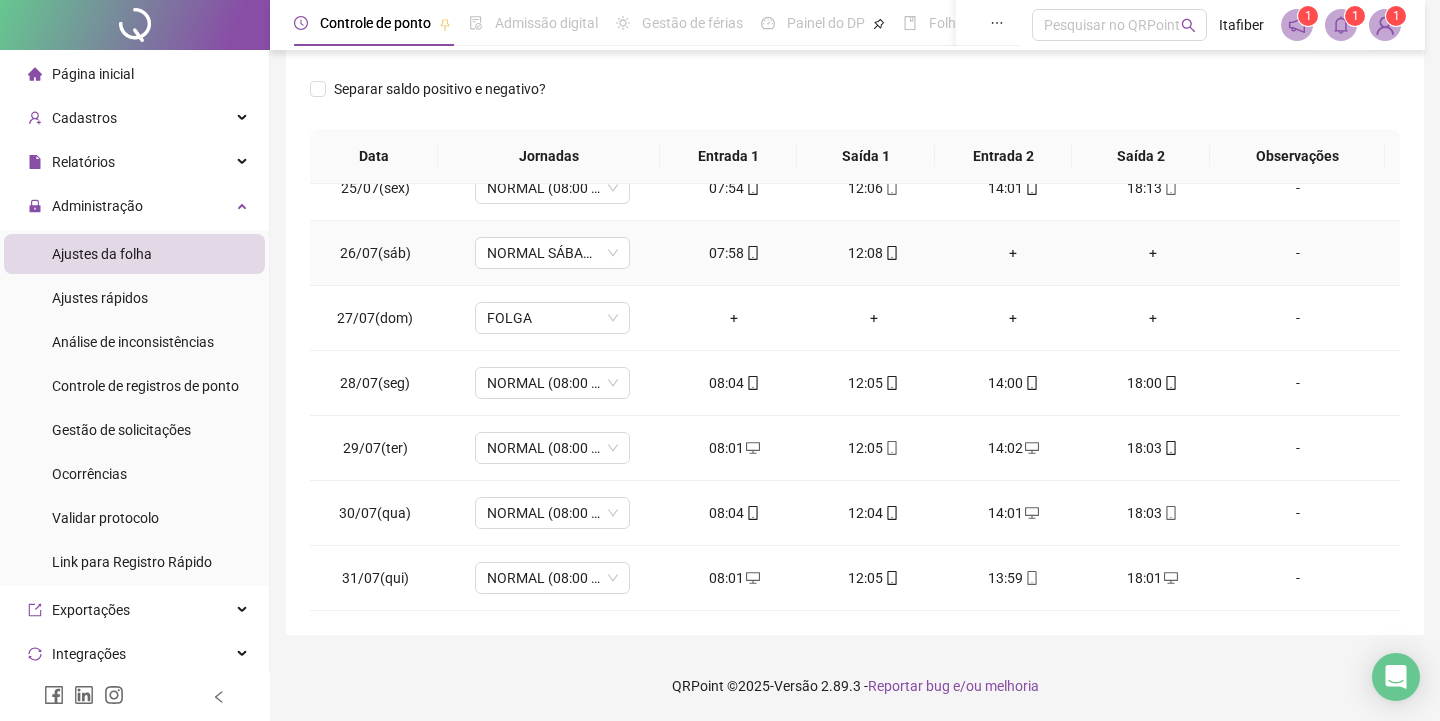 scroll, scrollTop: 0, scrollLeft: 0, axis: both 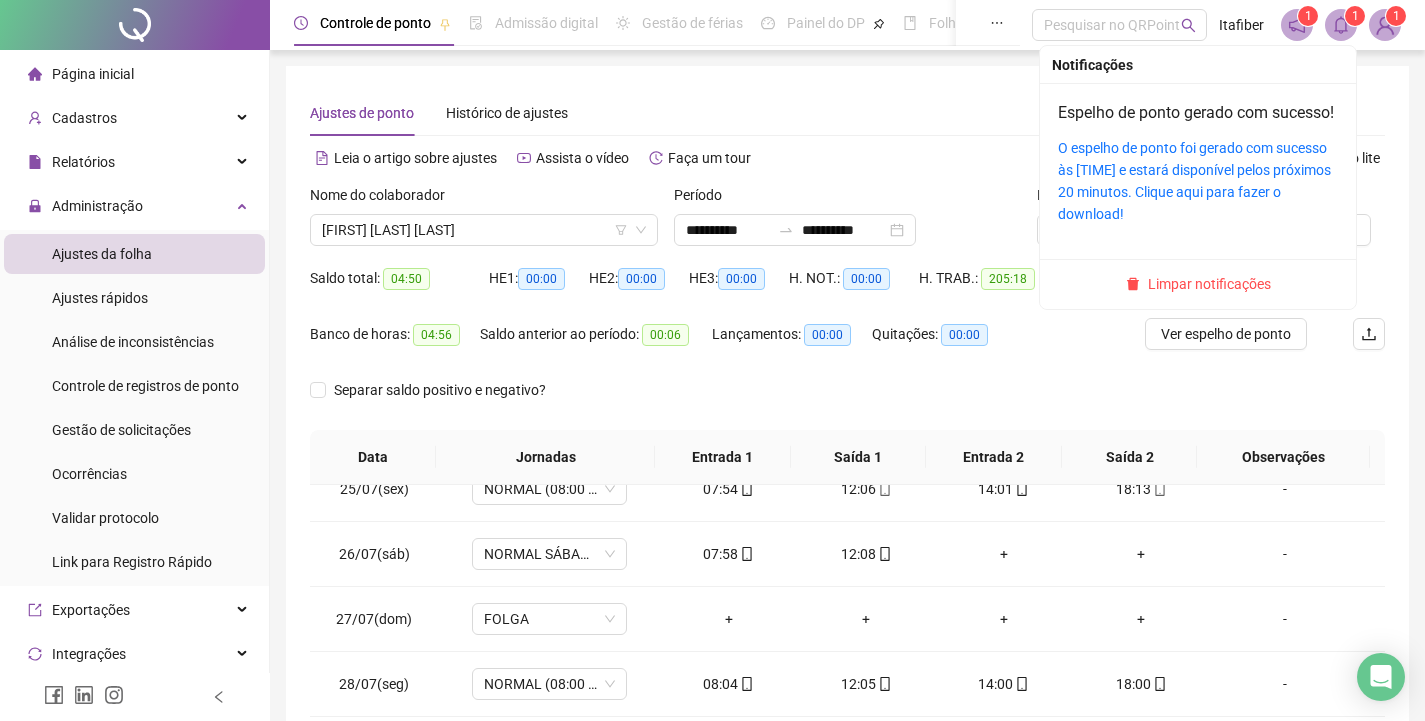 click at bounding box center (1341, 25) 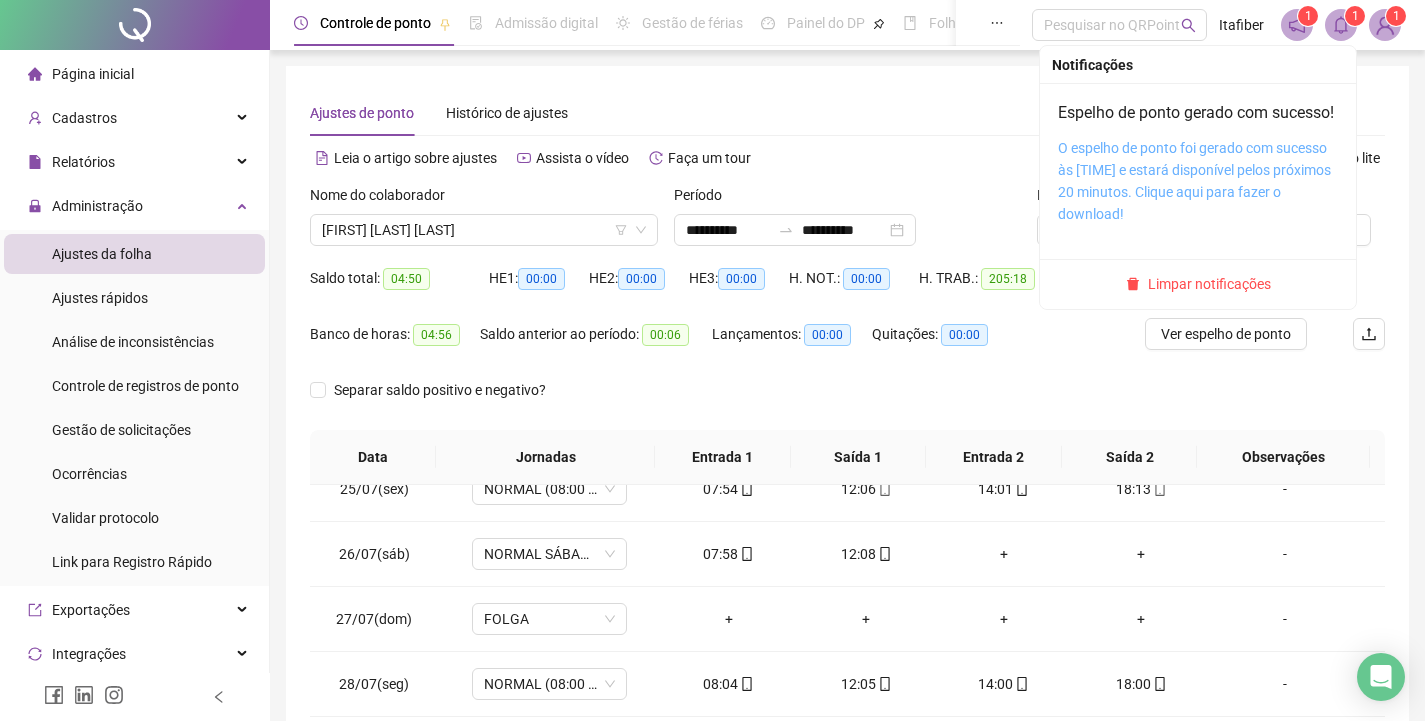 click on "O espelho de ponto foi gerado com sucesso às [TIME] e estará disponível pelos próximos 20 minutos.
Clique aqui para fazer o download!" at bounding box center (1194, 181) 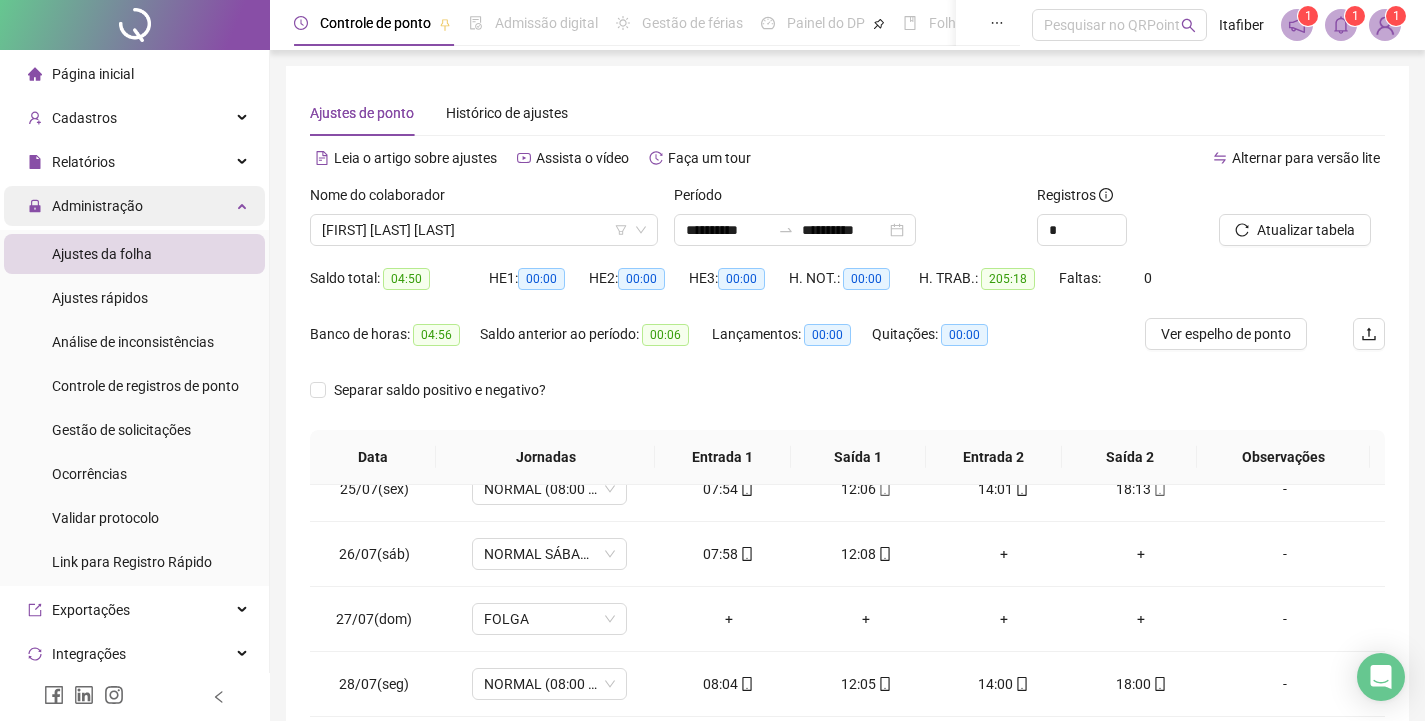 click on "Administração" at bounding box center (134, 206) 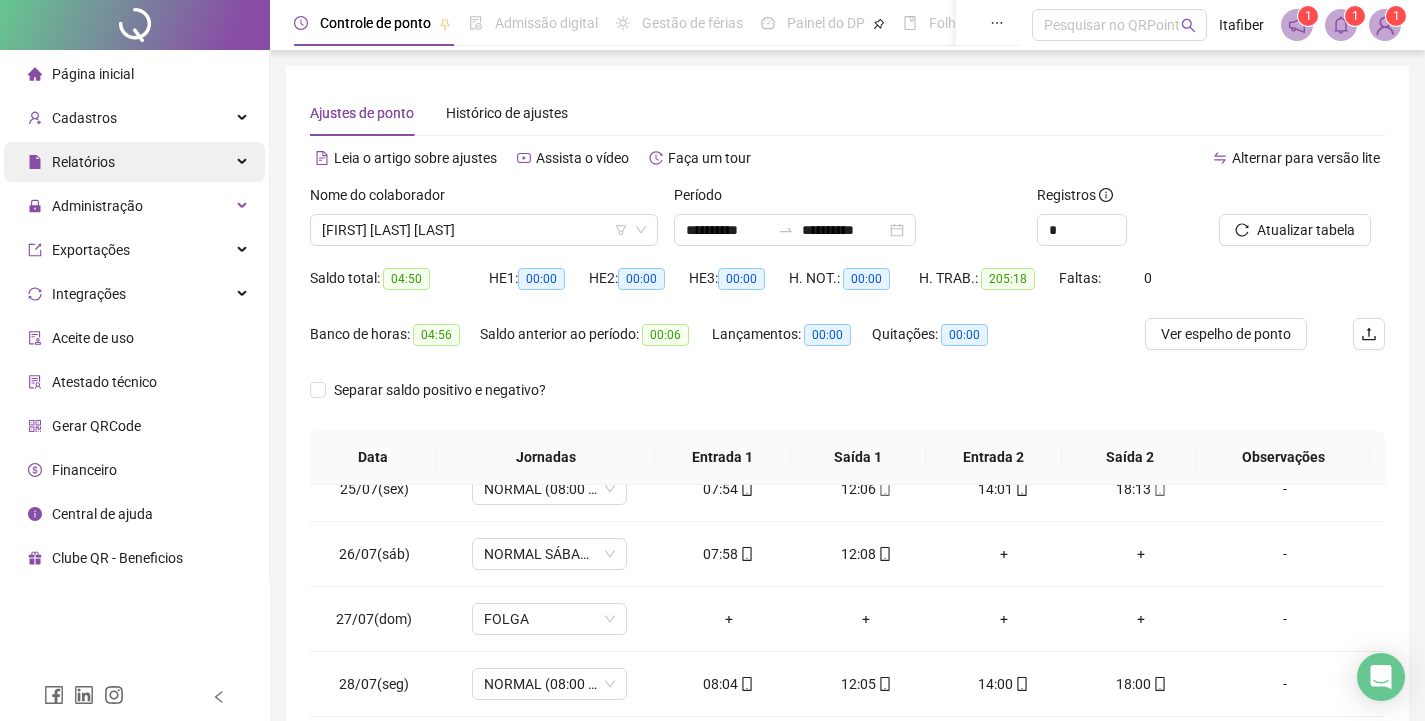 click on "Relatórios" at bounding box center [134, 162] 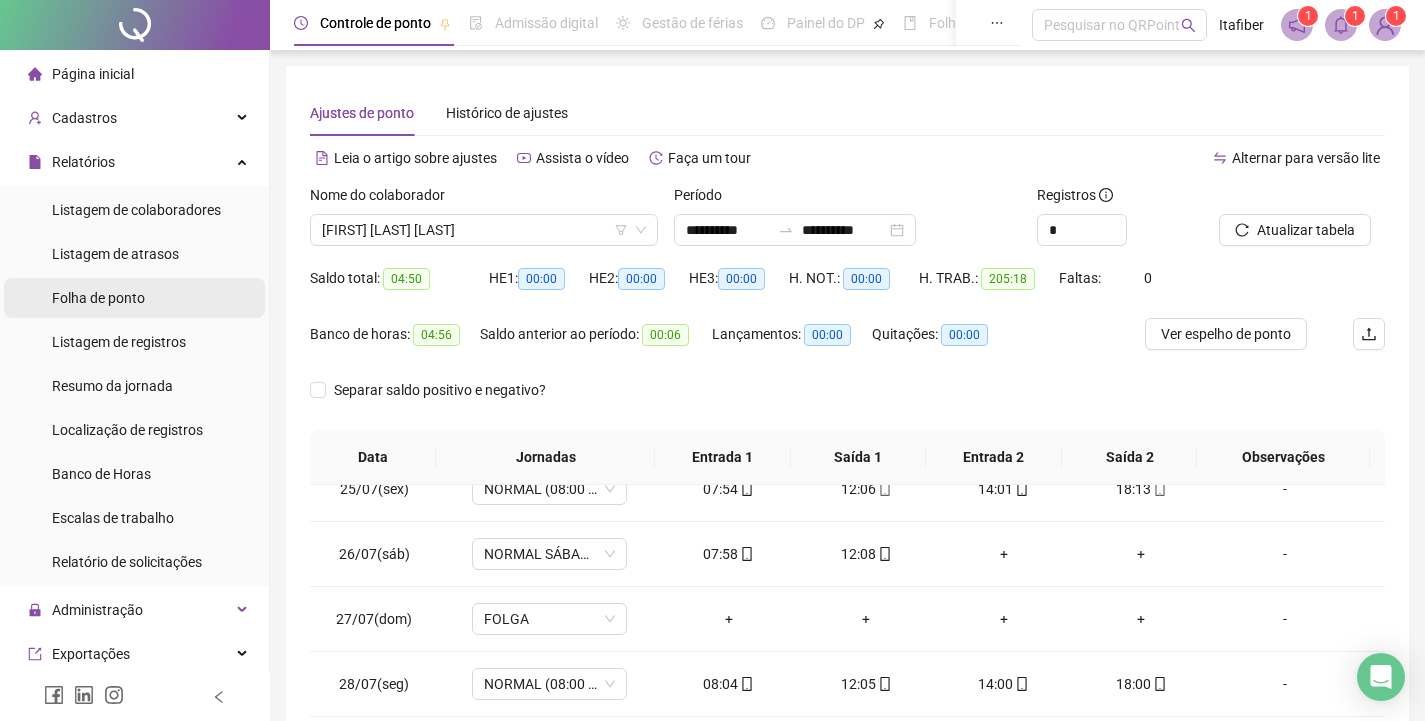 click on "Folha de ponto" at bounding box center [134, 298] 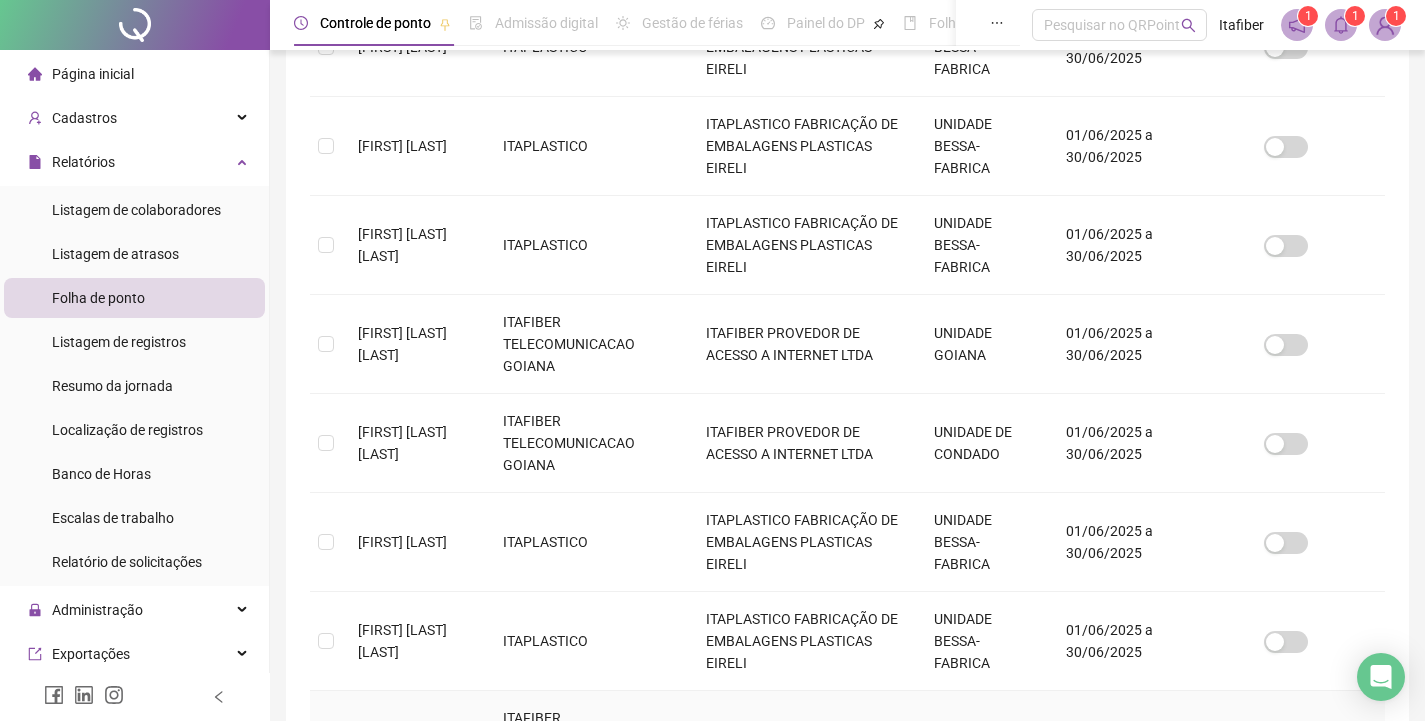 scroll, scrollTop: 891, scrollLeft: 0, axis: vertical 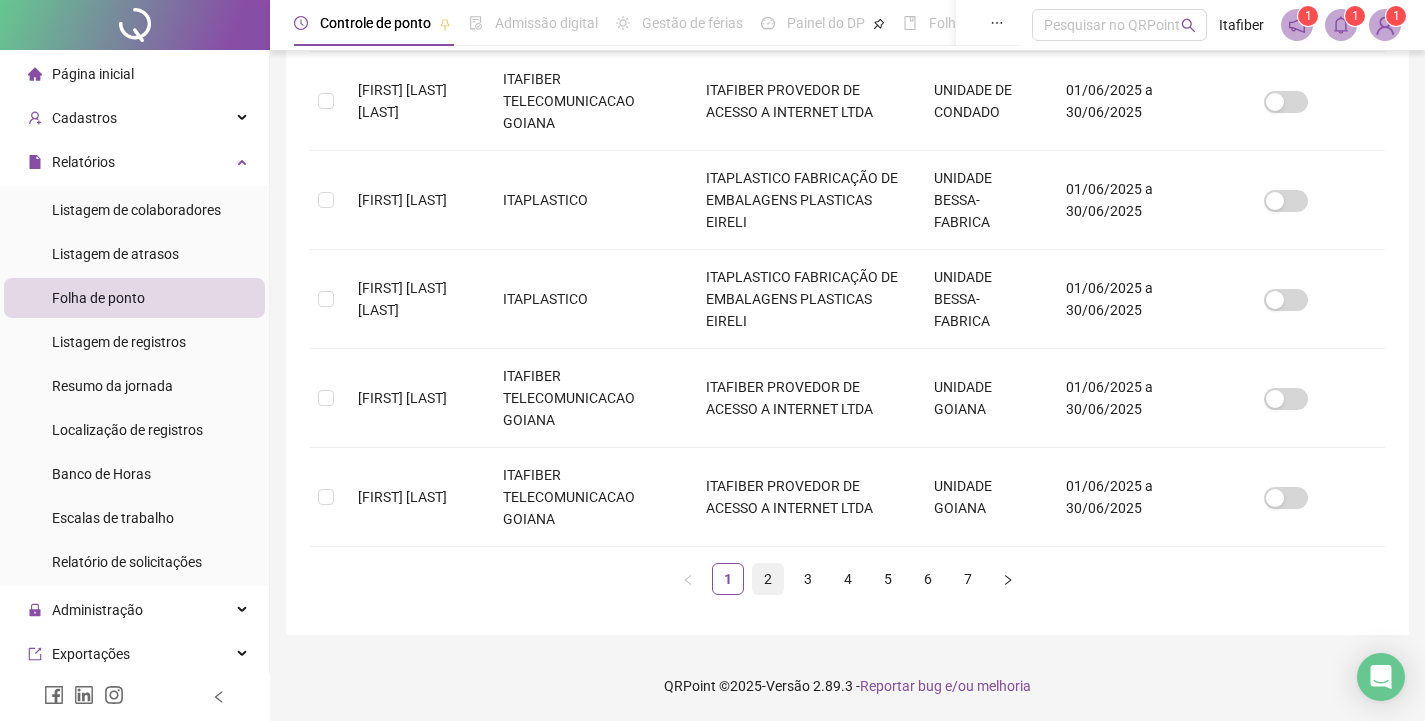 click on "2" at bounding box center (768, 579) 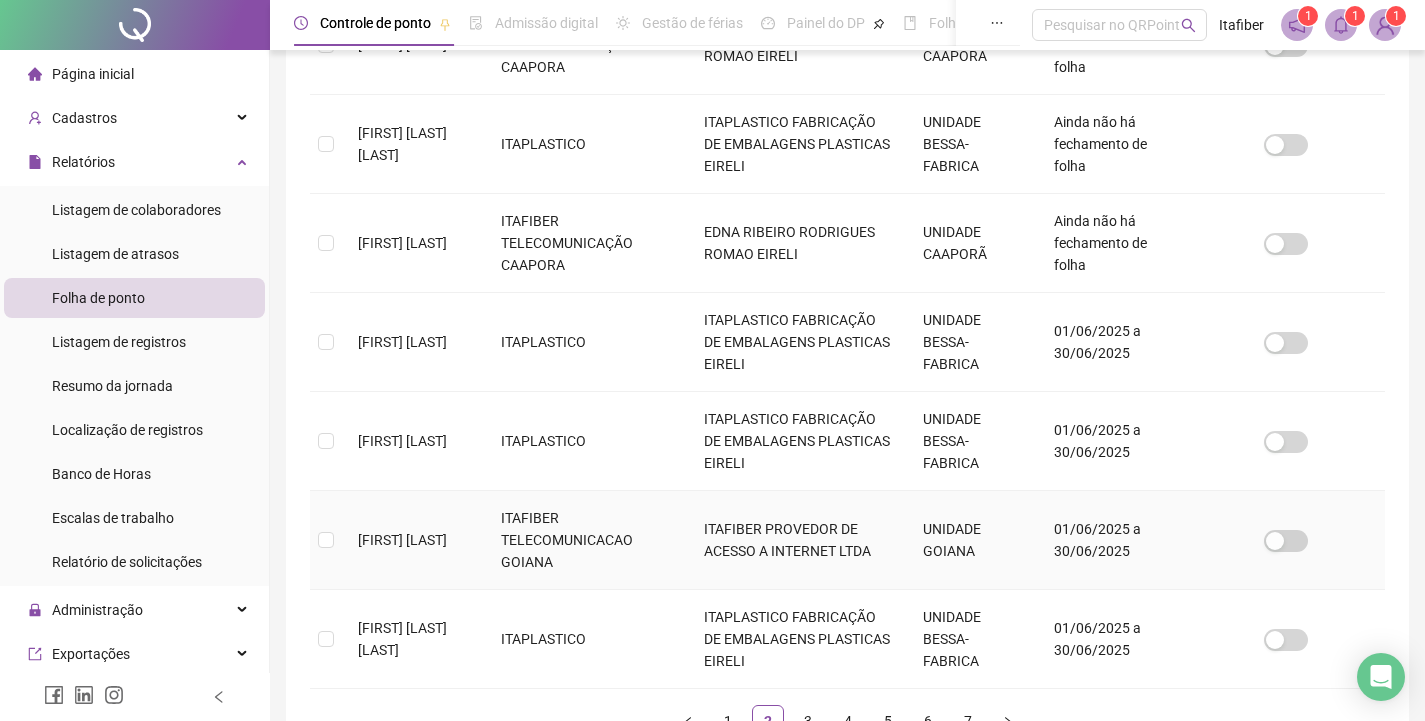 scroll, scrollTop: 891, scrollLeft: 0, axis: vertical 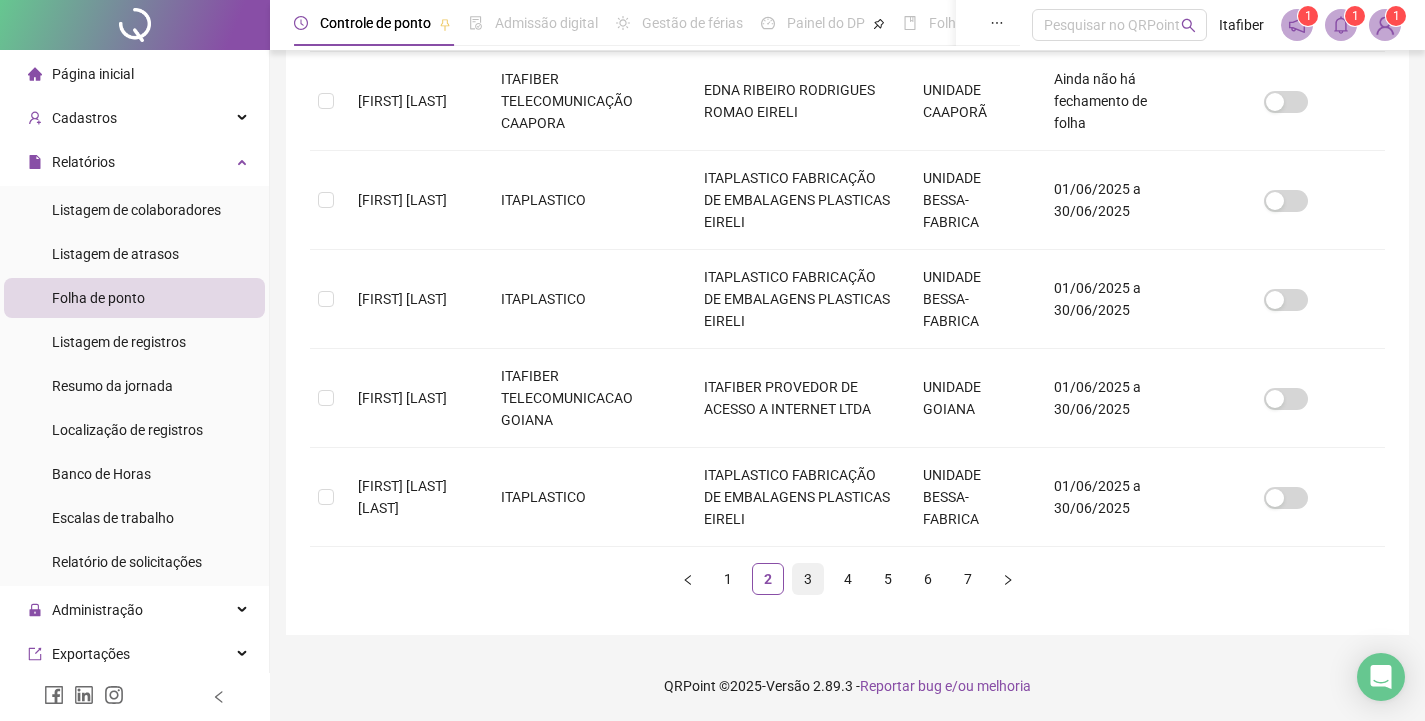 click on "3" at bounding box center [808, 579] 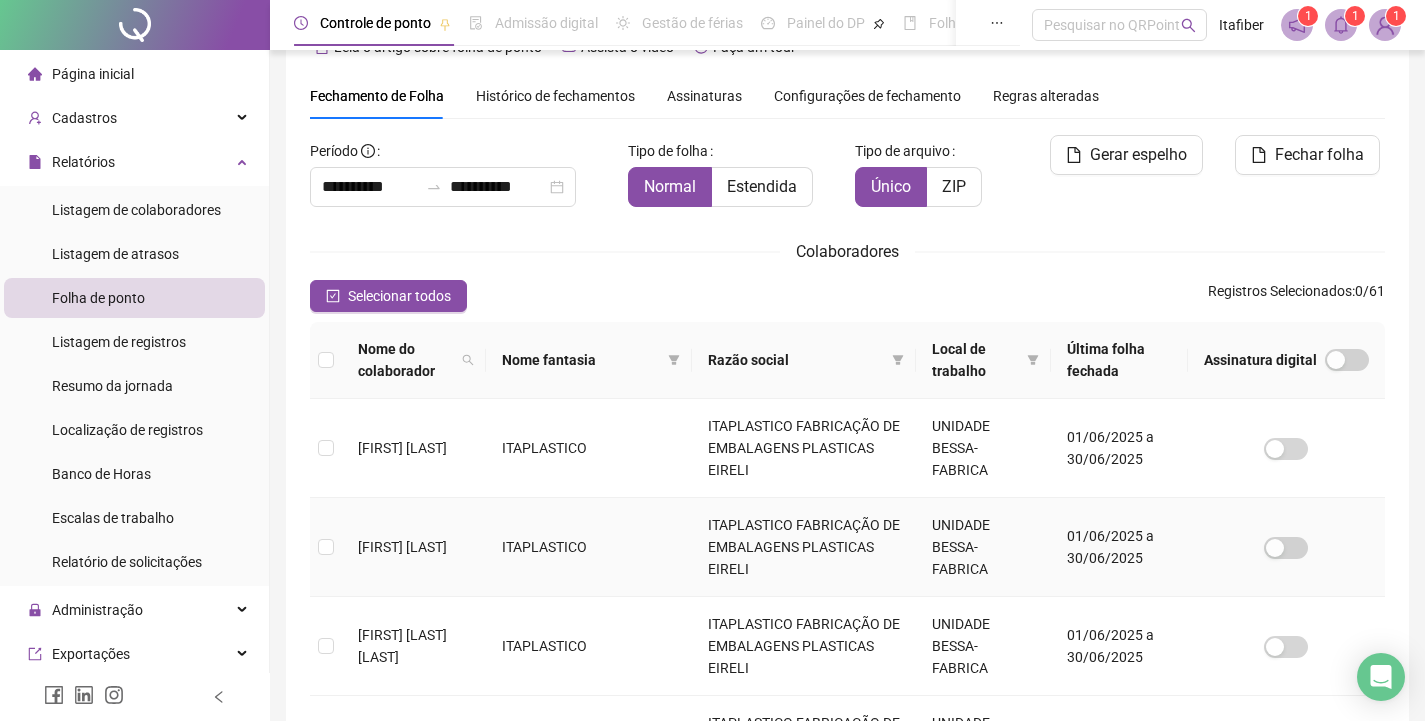 scroll, scrollTop: 149, scrollLeft: 0, axis: vertical 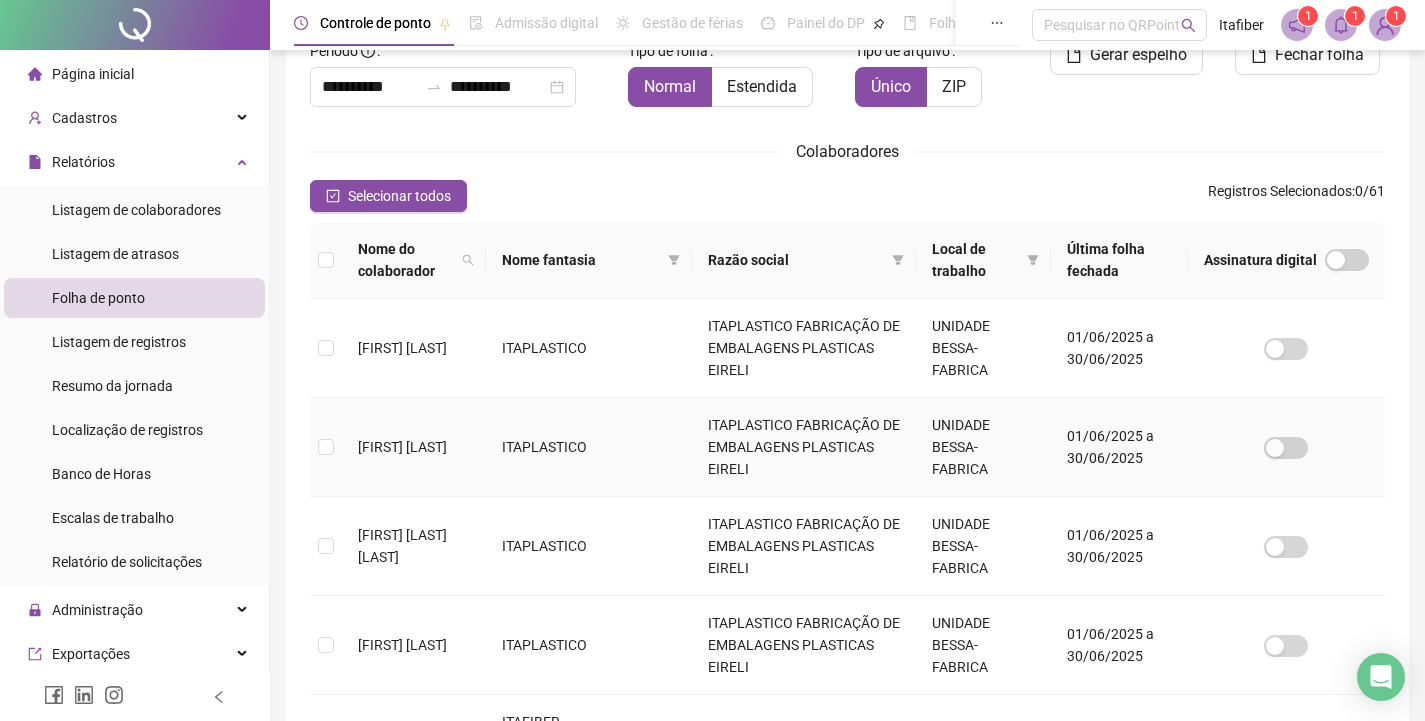 click on "[FIRST] [LAST]  ITAPLASTICO ITAPLASTICO FABRICAÇÃO DE EMBALAGENS PLASTICAS EIRELI UNIDADE BESSA- FABRICA [DATE] a [DATE]" at bounding box center (847, 447) 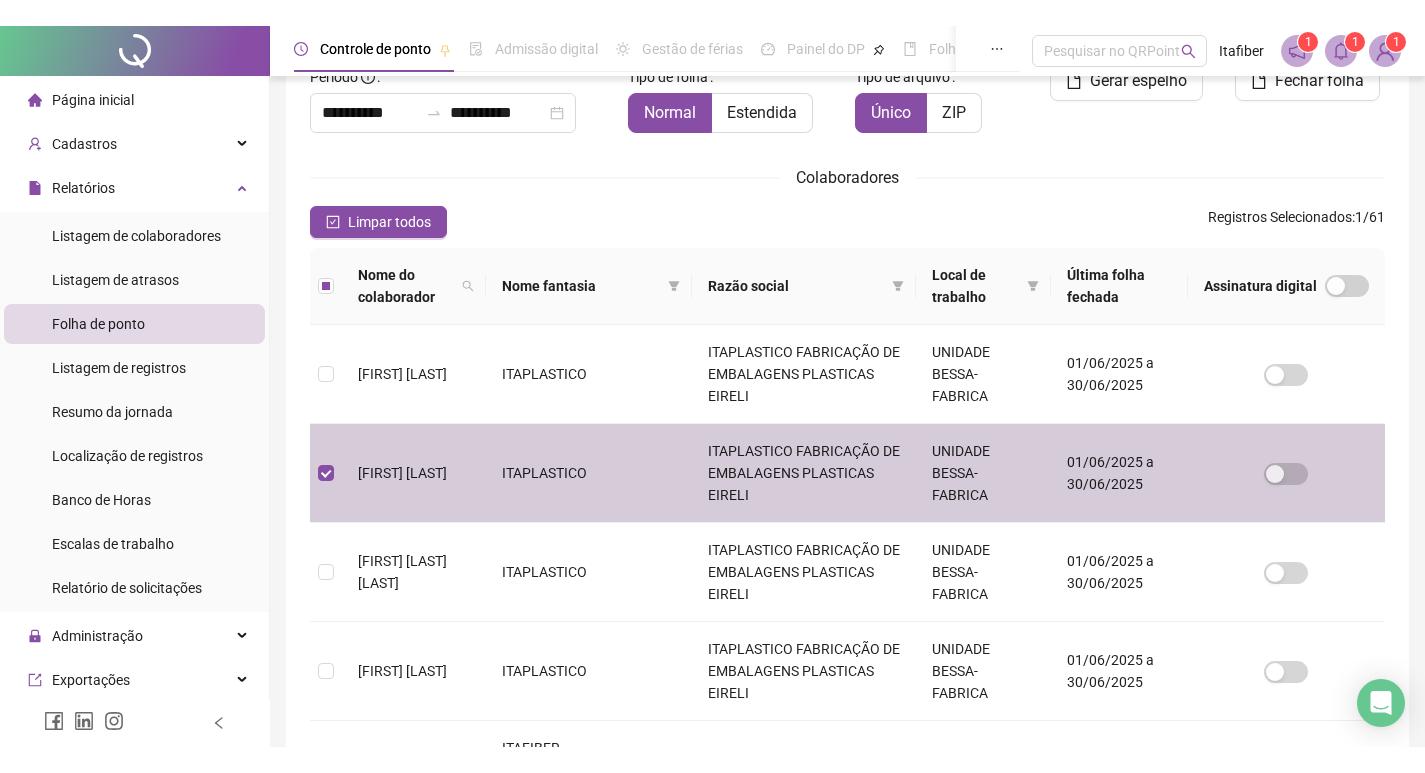 scroll, scrollTop: 49, scrollLeft: 0, axis: vertical 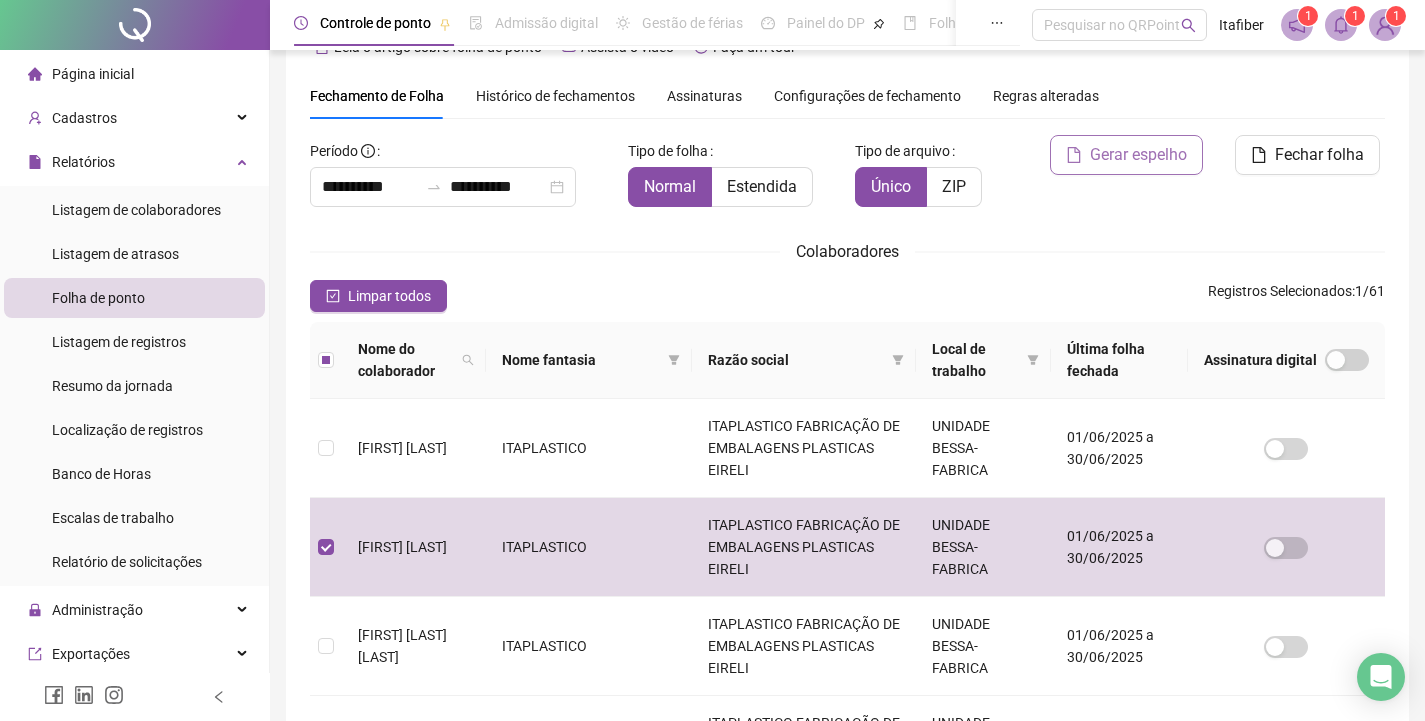 click on "Gerar espelho" at bounding box center [1138, 155] 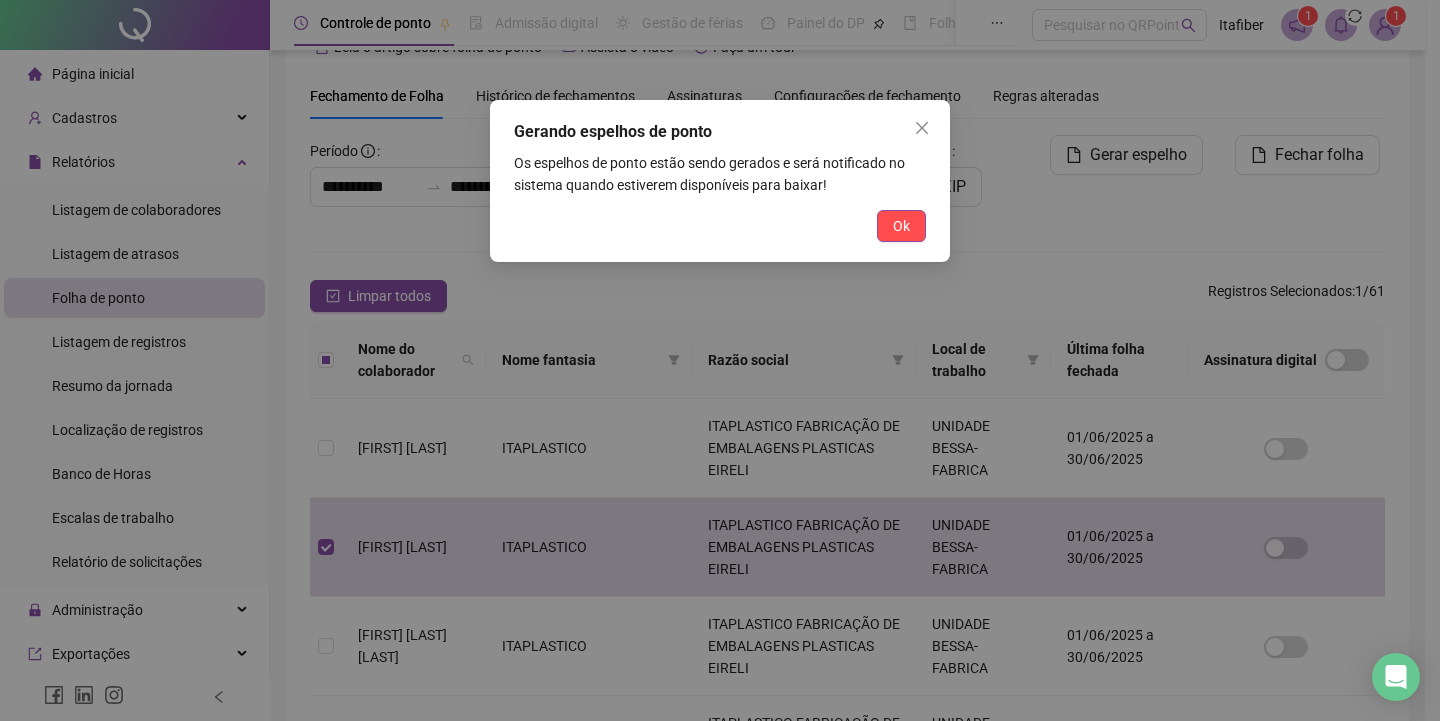 click on "Ok" at bounding box center [901, 226] 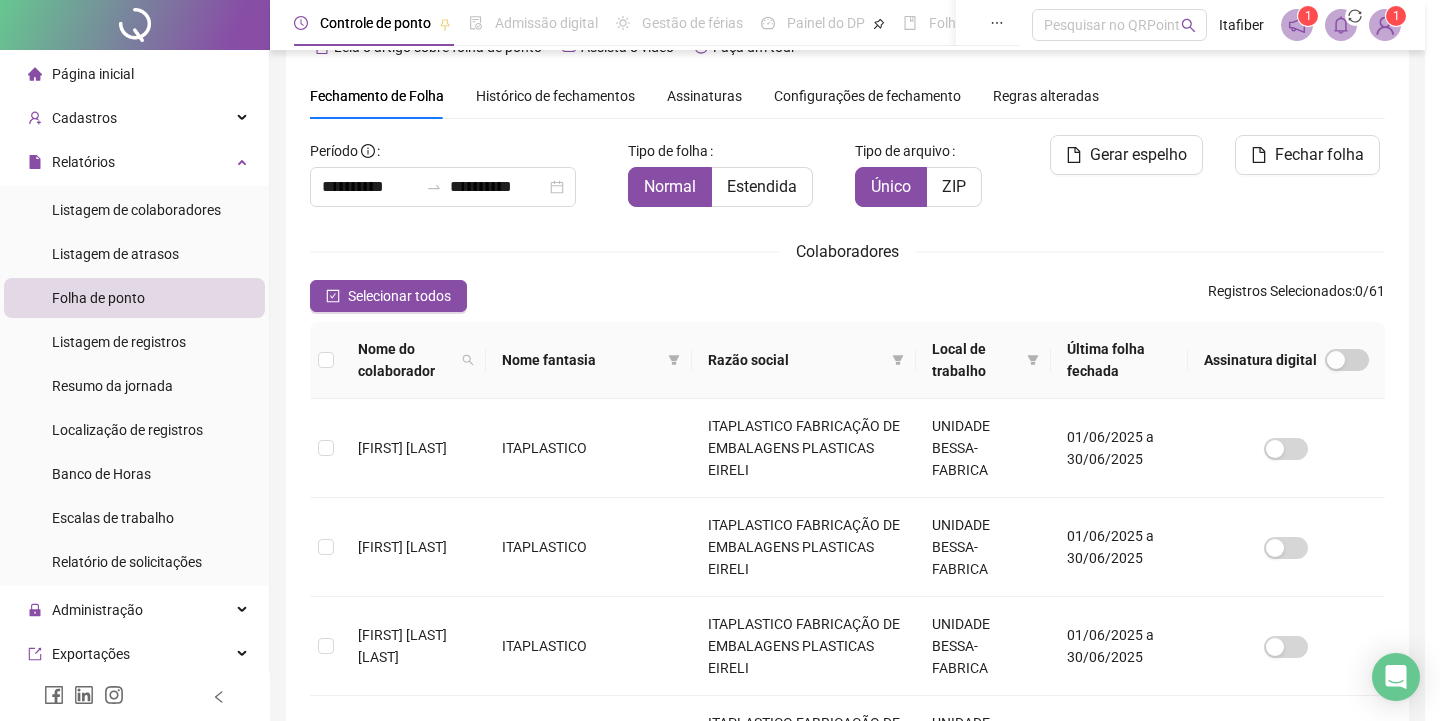 click on "**********" at bounding box center [712, 311] 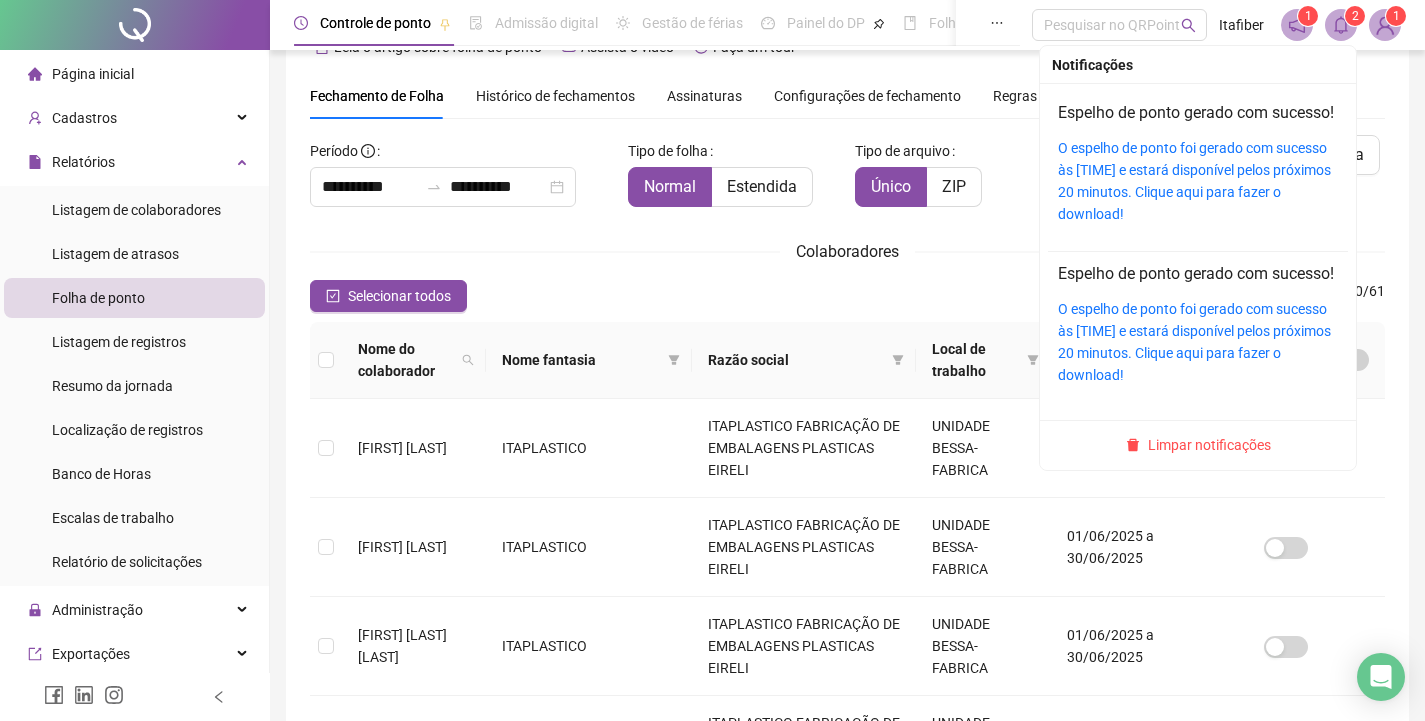 click at bounding box center (1341, 25) 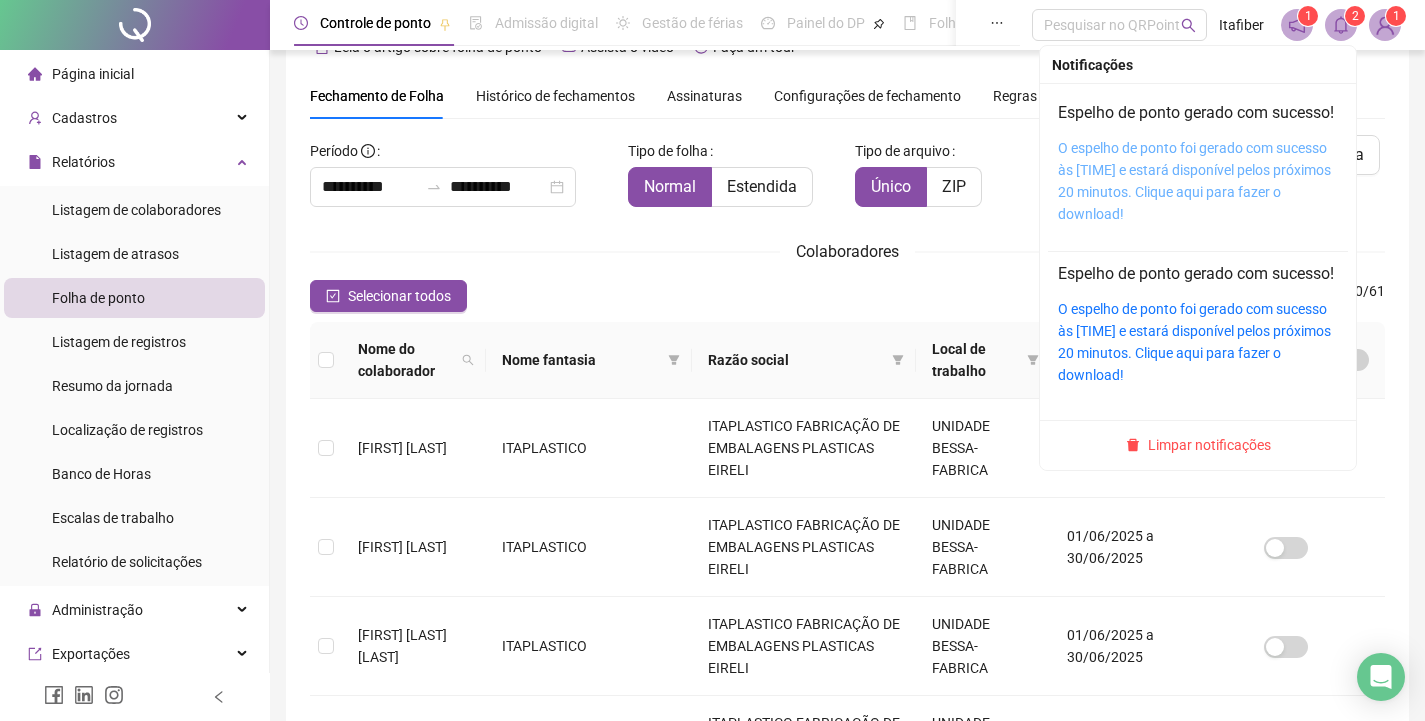 click on "O espelho de ponto foi gerado com sucesso às [TIME] e estará disponível pelos próximos 20 minutos.
Clique aqui para fazer o download!" at bounding box center [1194, 181] 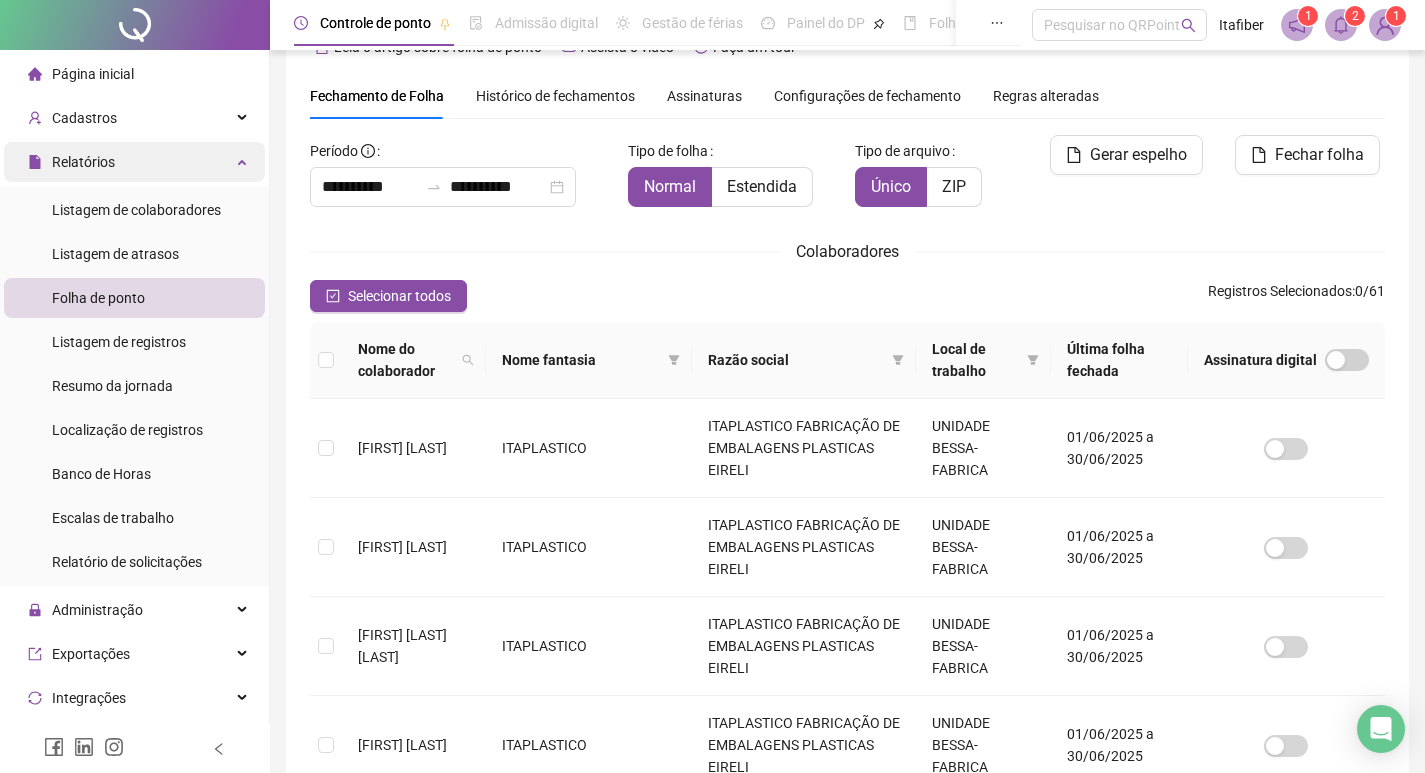 click on "Relatórios" at bounding box center (134, 162) 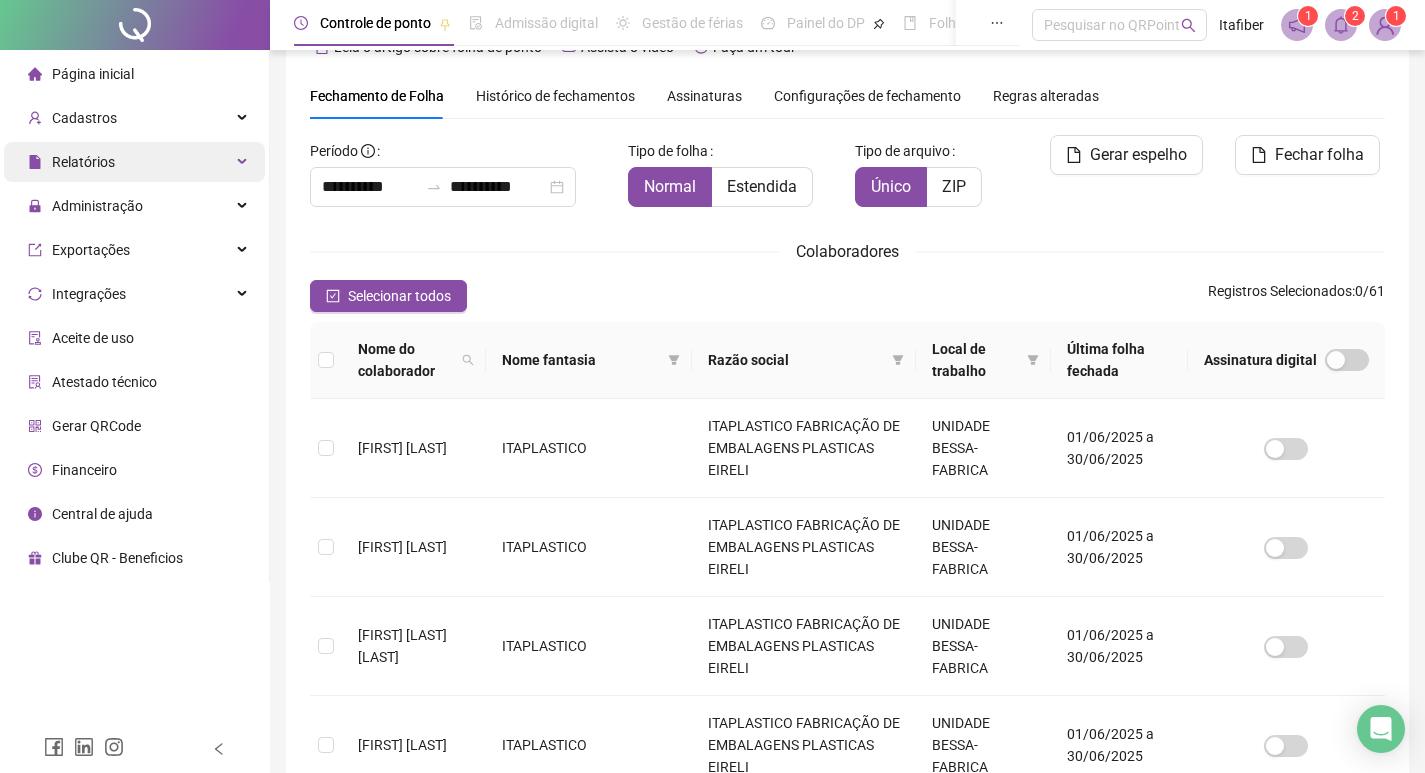 click on "Relatórios" at bounding box center (134, 162) 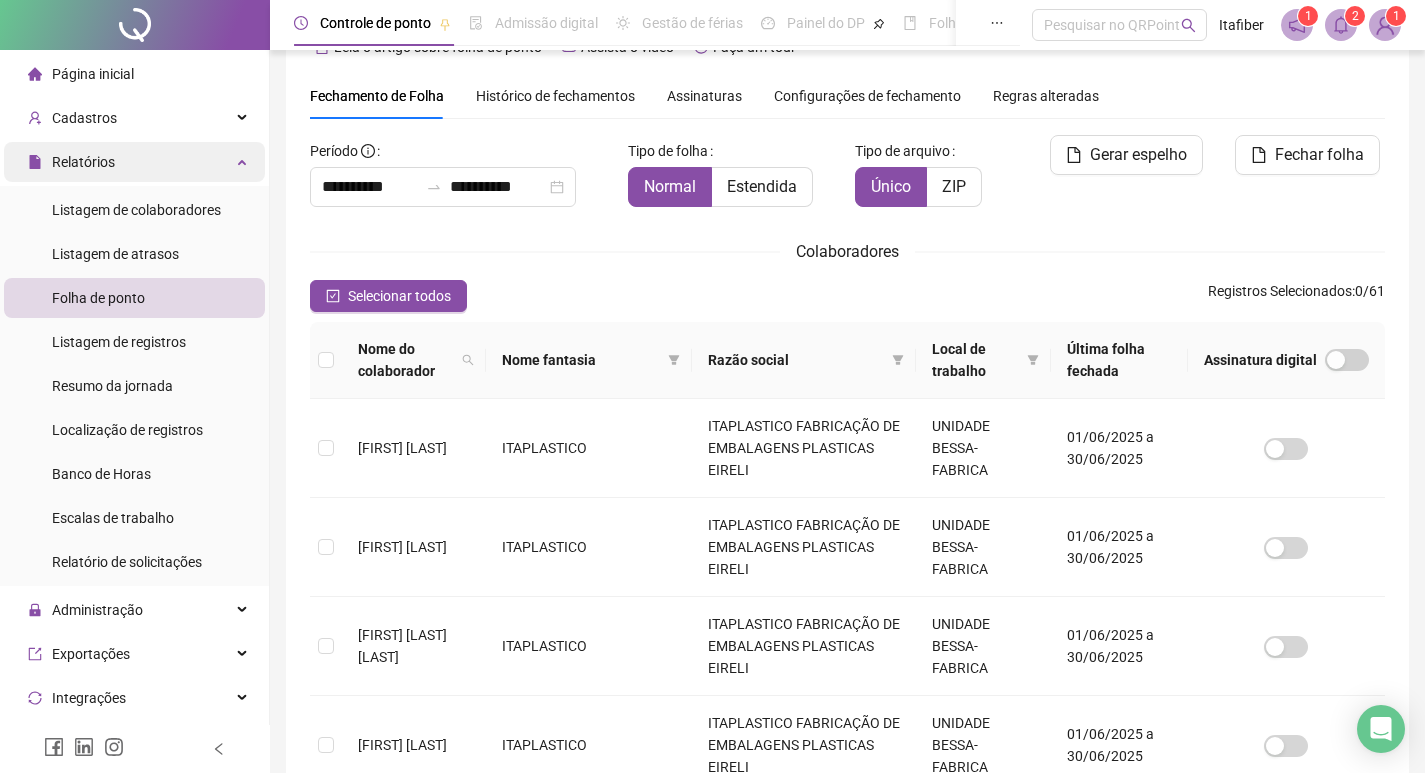 click on "Relatórios" at bounding box center (134, 162) 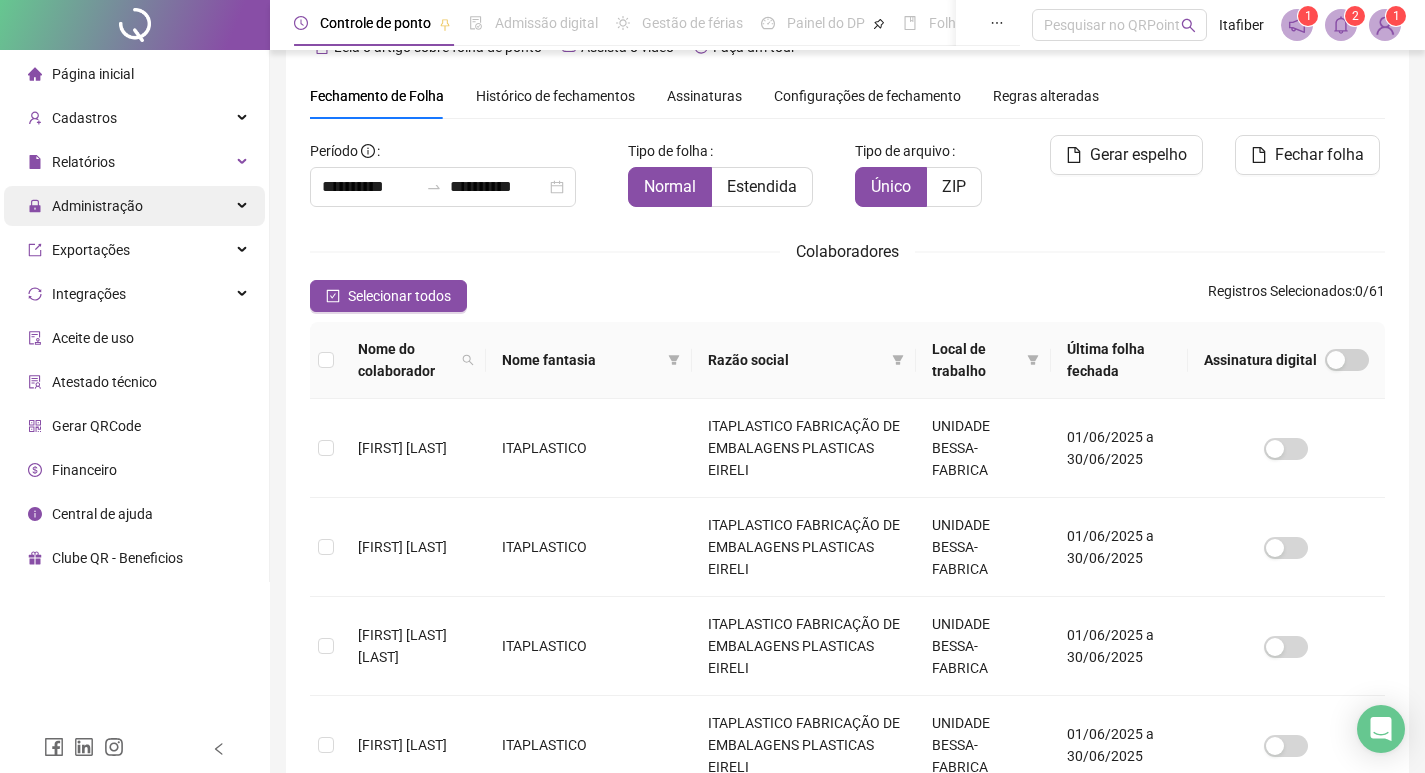 click on "Administração" at bounding box center [134, 206] 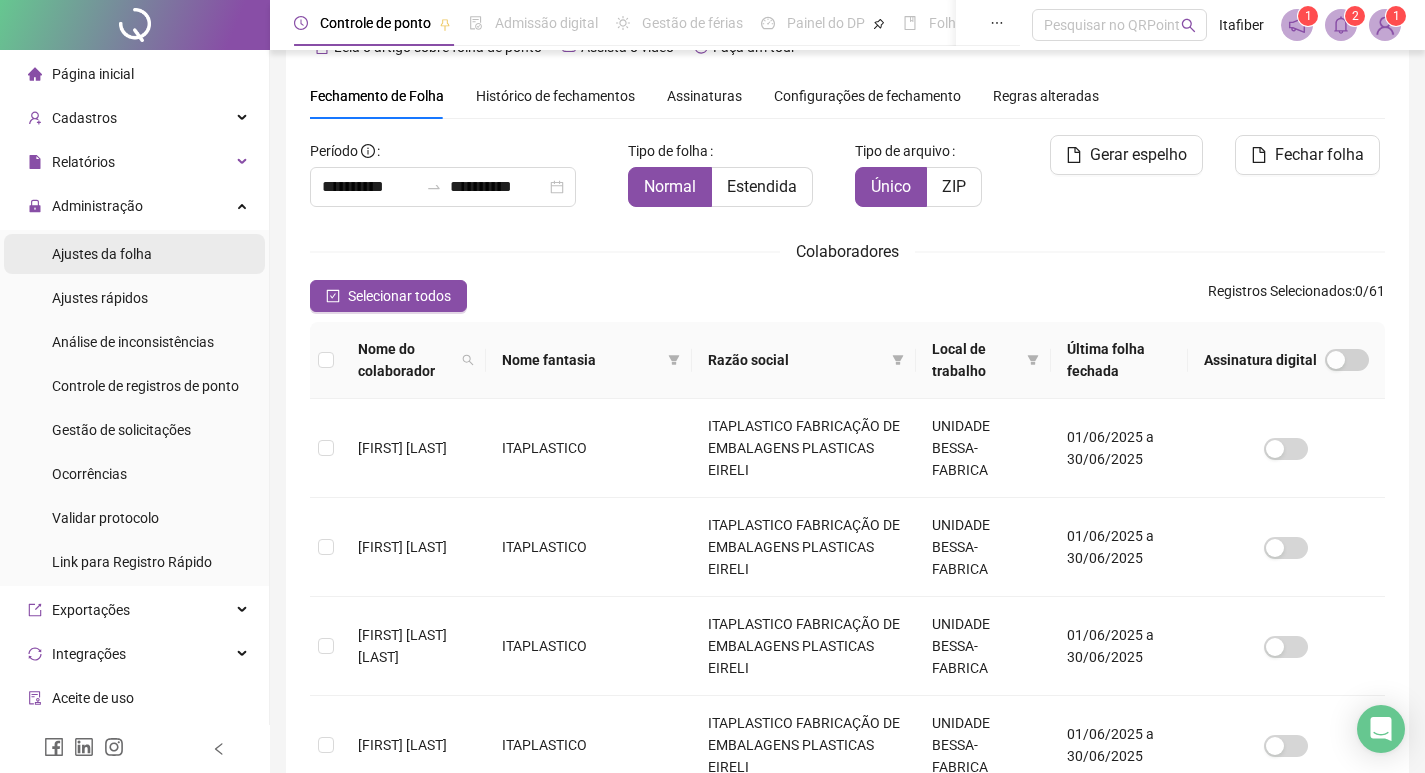 click on "Ajustes da folha" at bounding box center [134, 254] 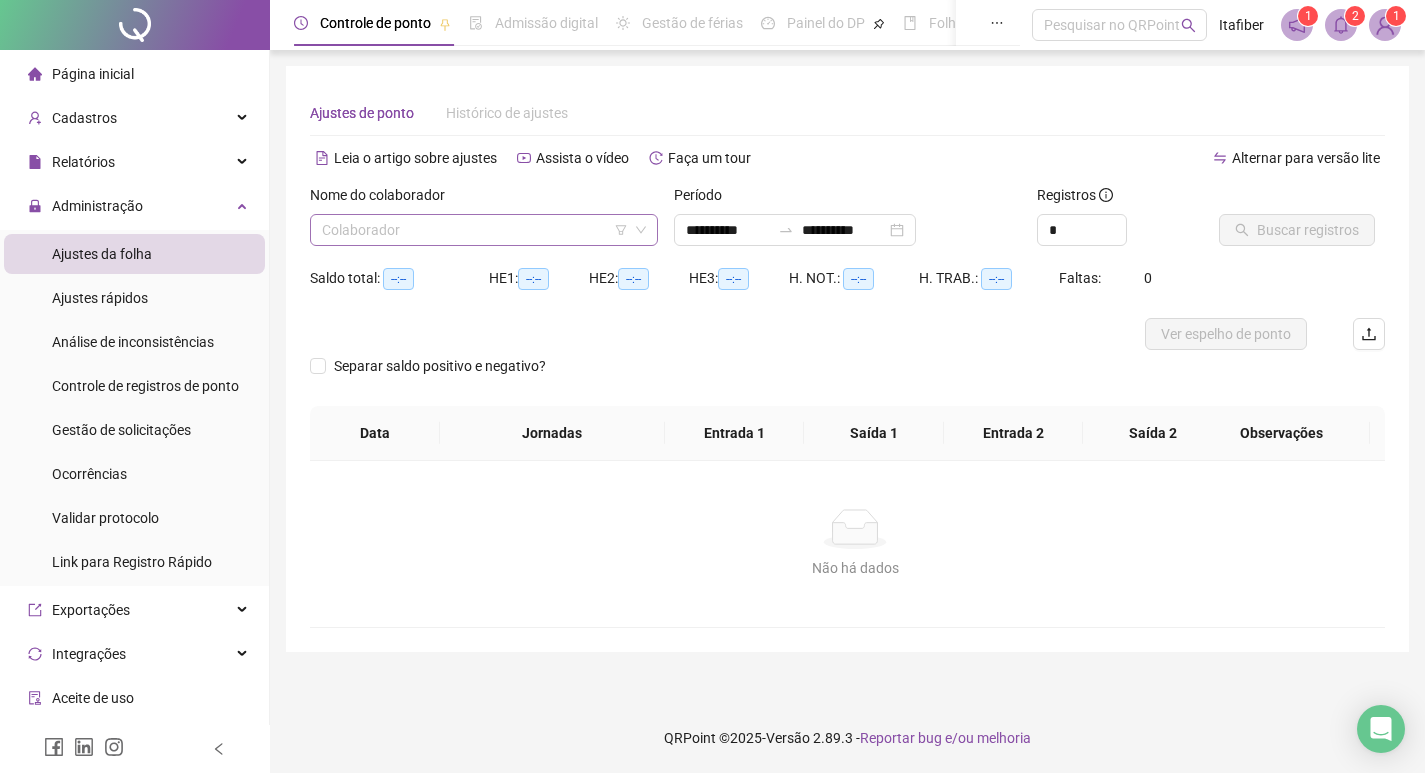 scroll, scrollTop: 0, scrollLeft: 0, axis: both 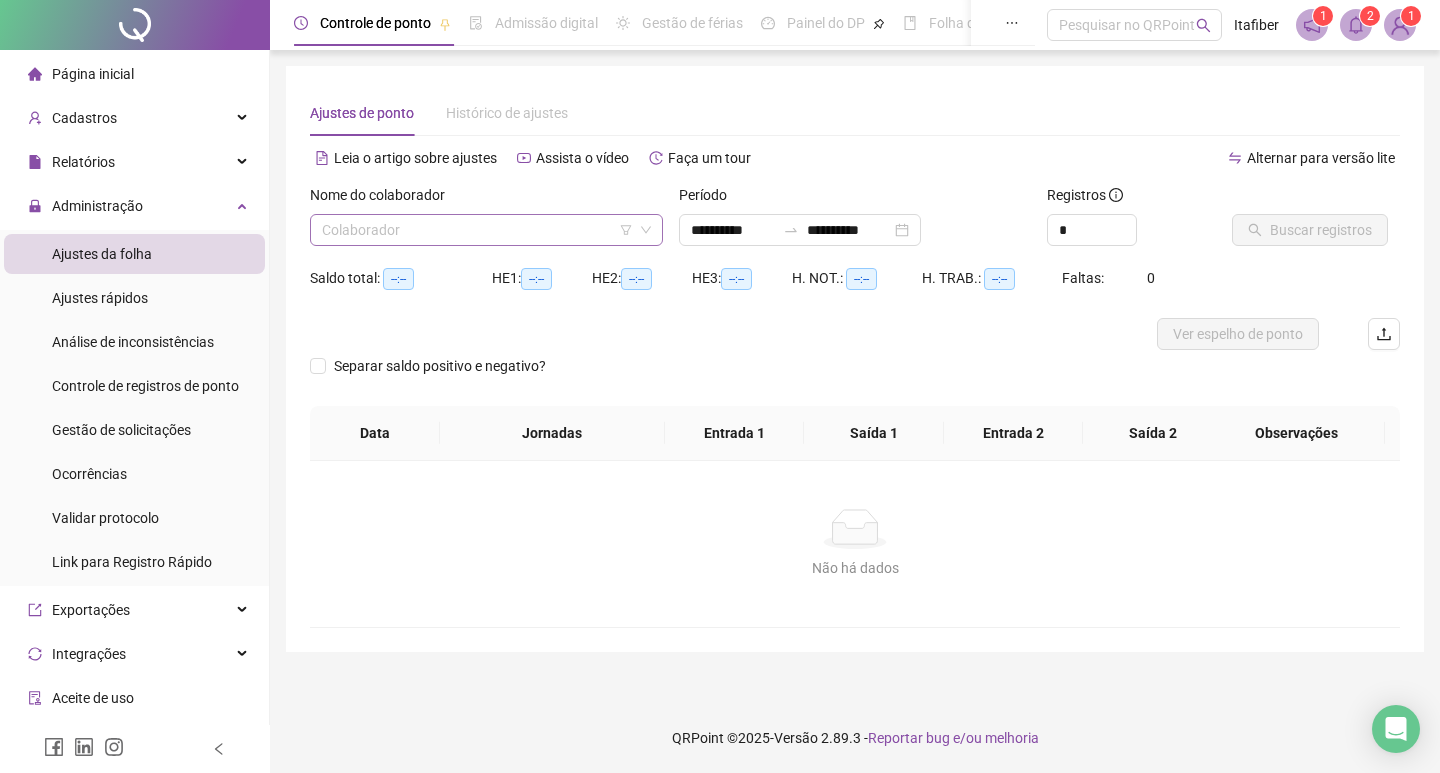 click at bounding box center [477, 230] 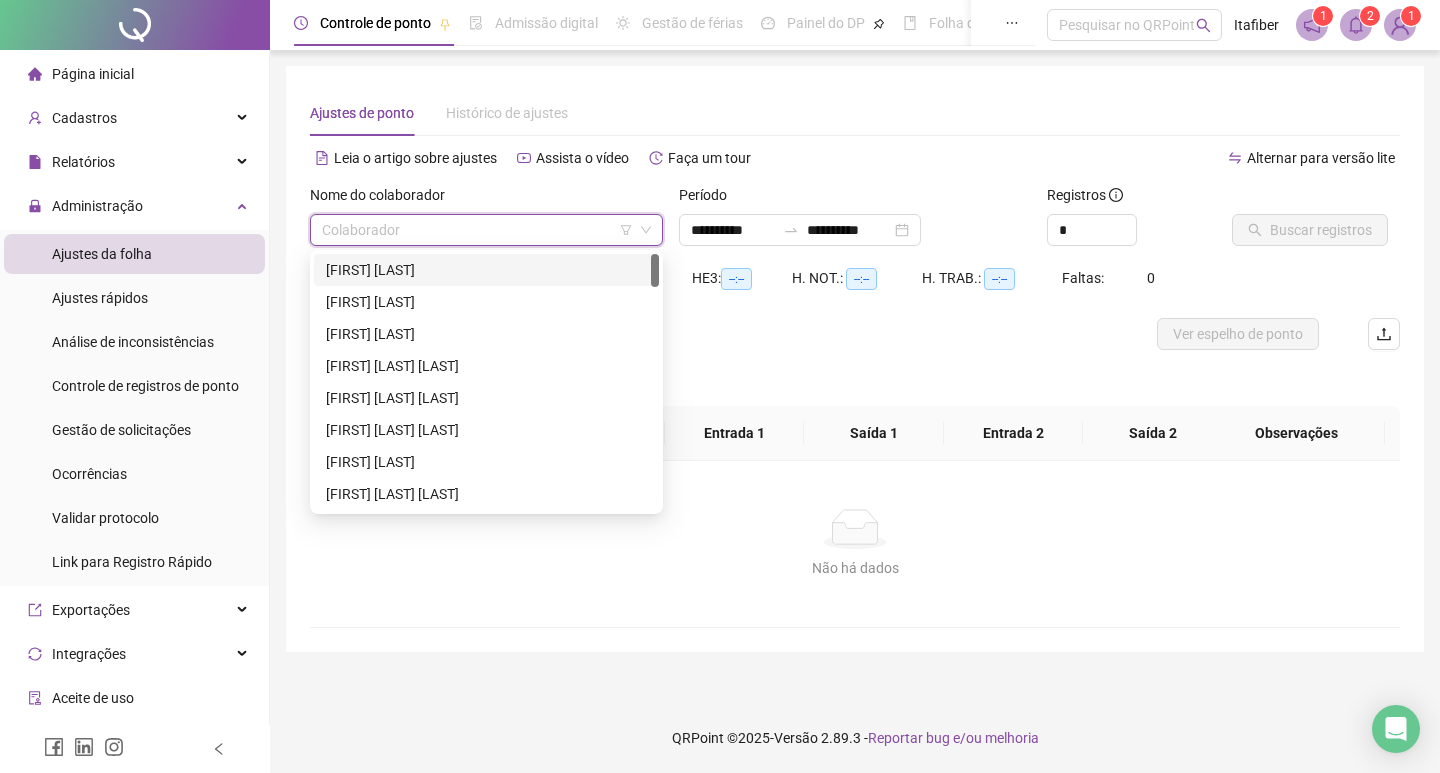 click at bounding box center [477, 230] 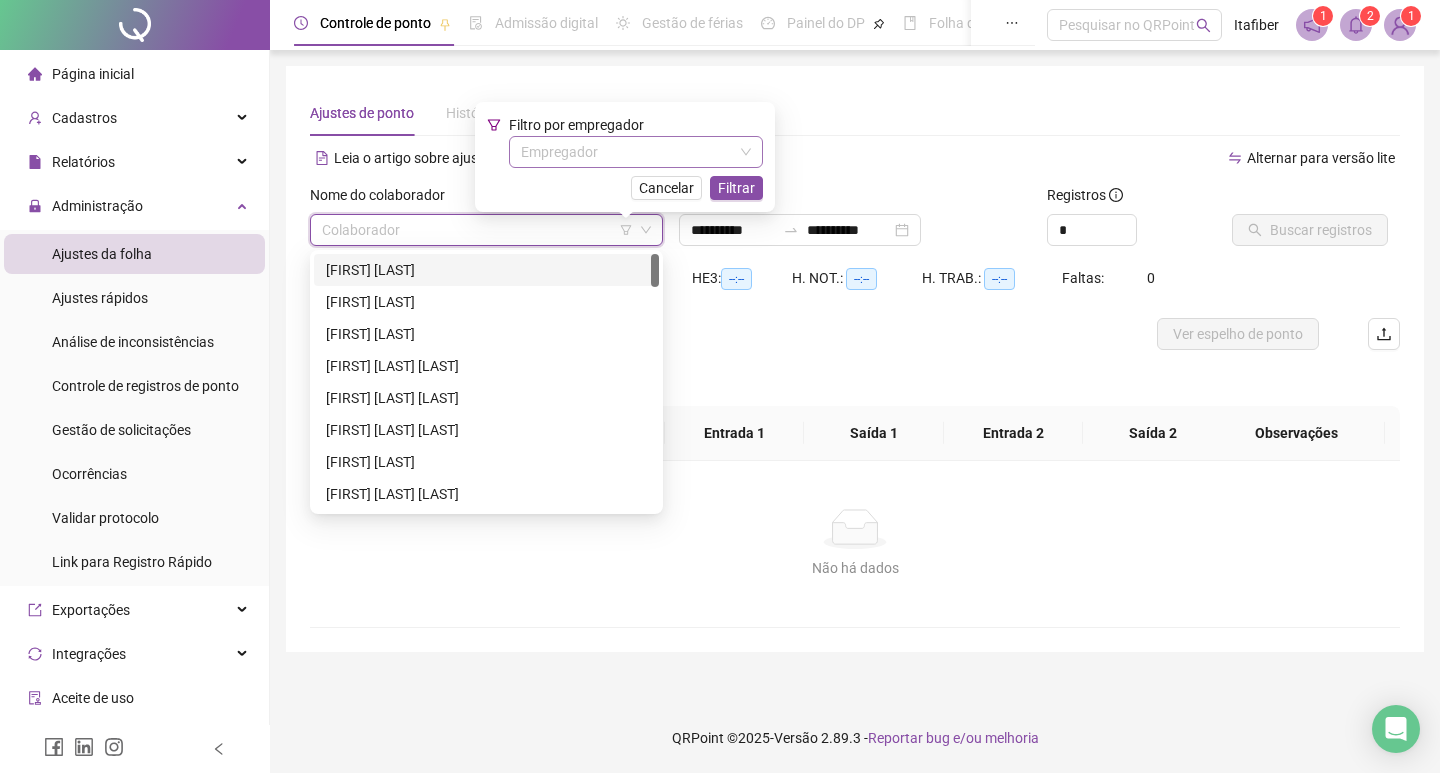 click at bounding box center [627, 152] 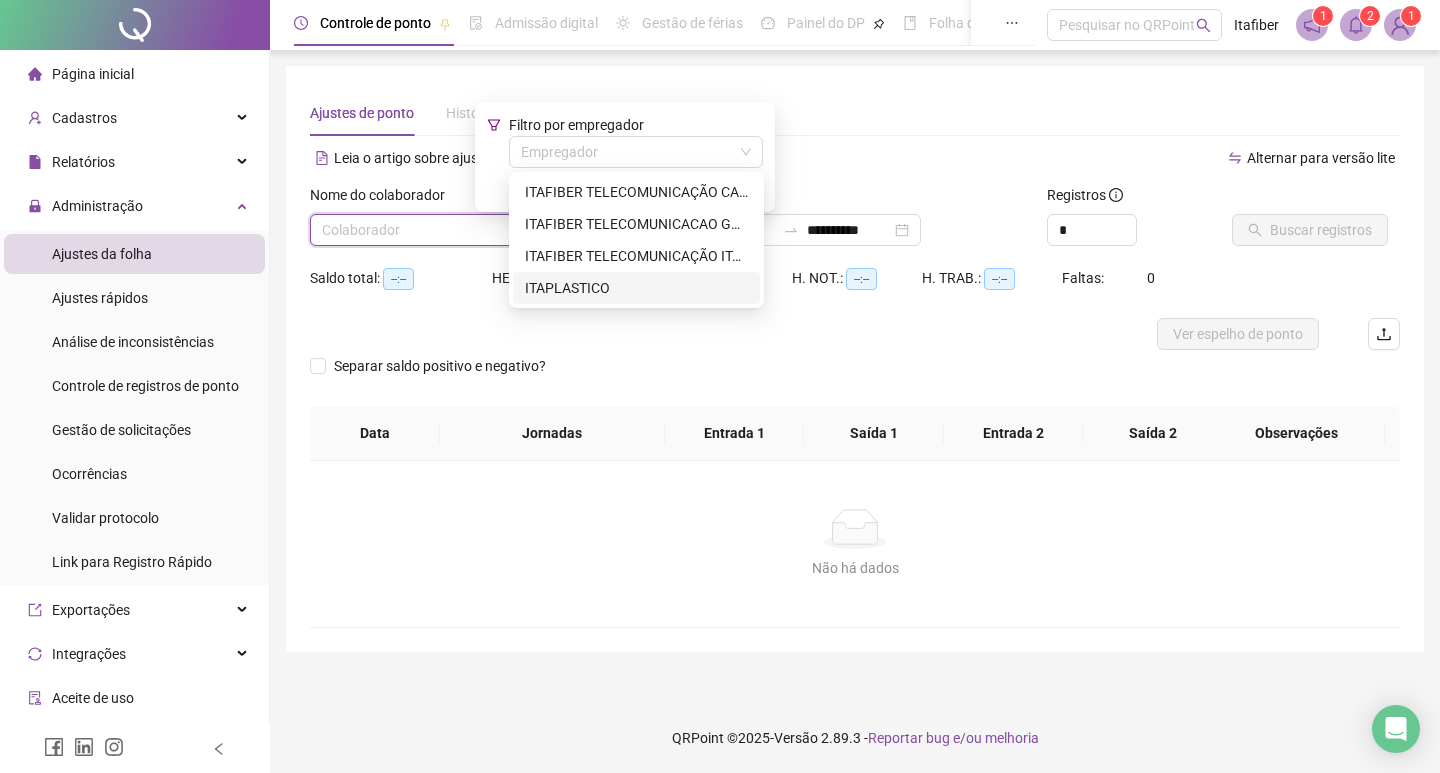 click on "ITAPLASTICO" at bounding box center [636, 288] 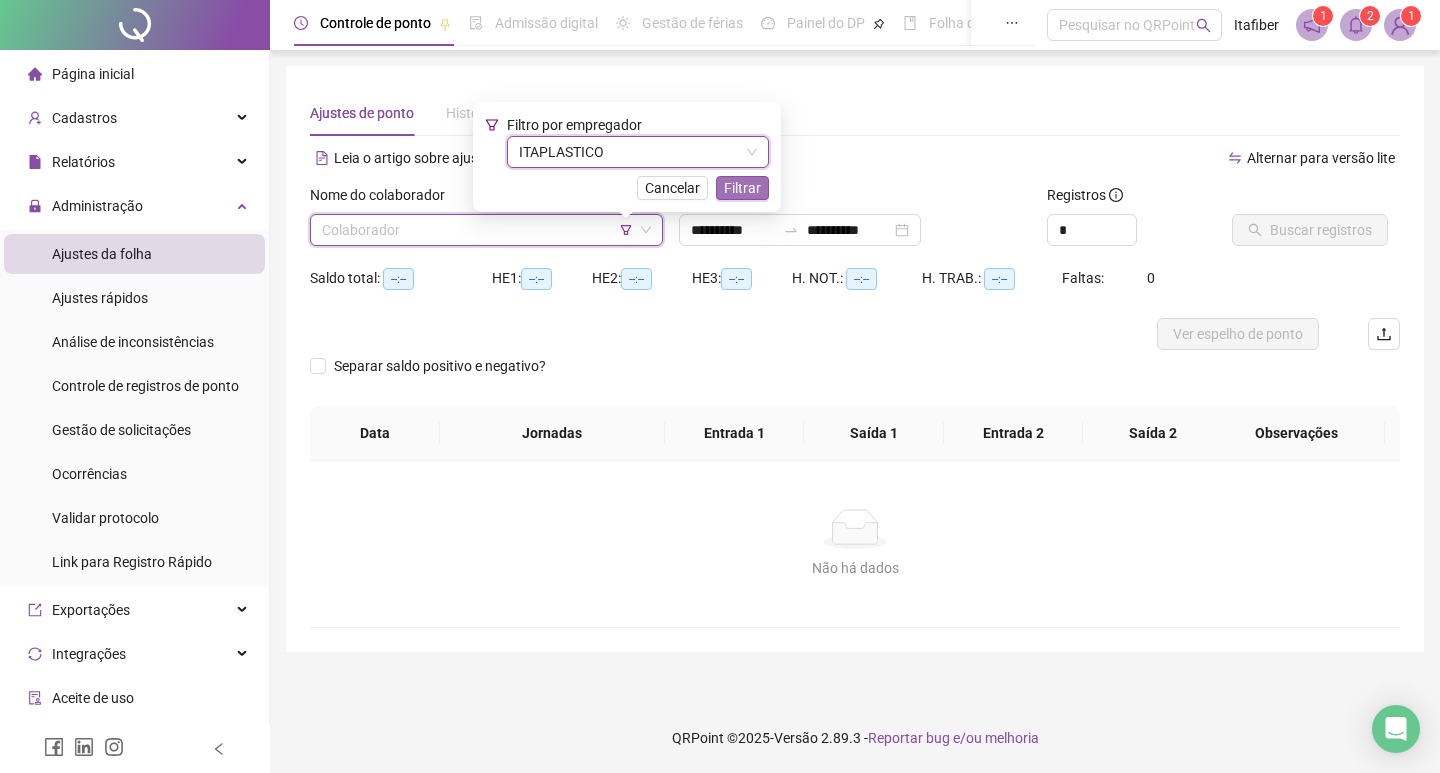 click on "Filtrar" at bounding box center (742, 188) 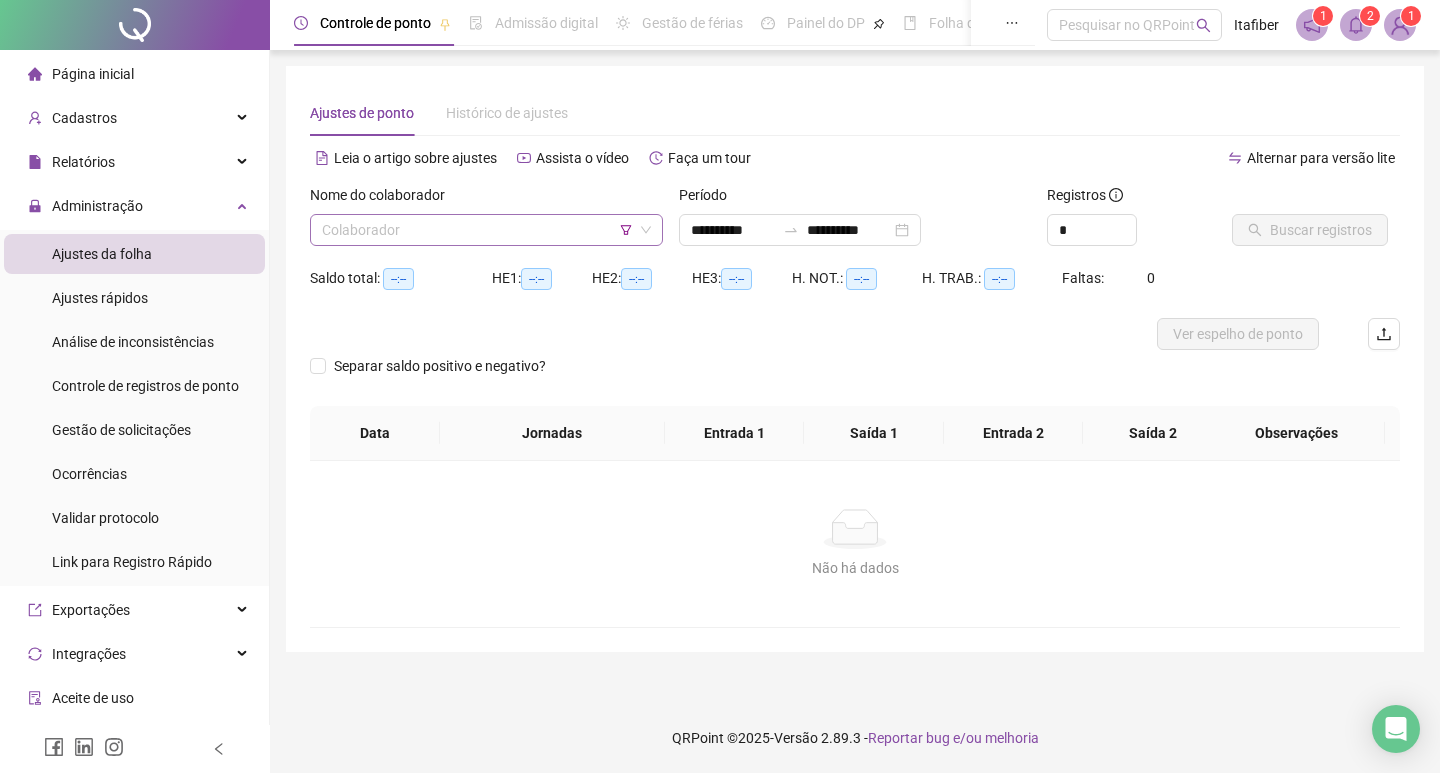 click at bounding box center (477, 230) 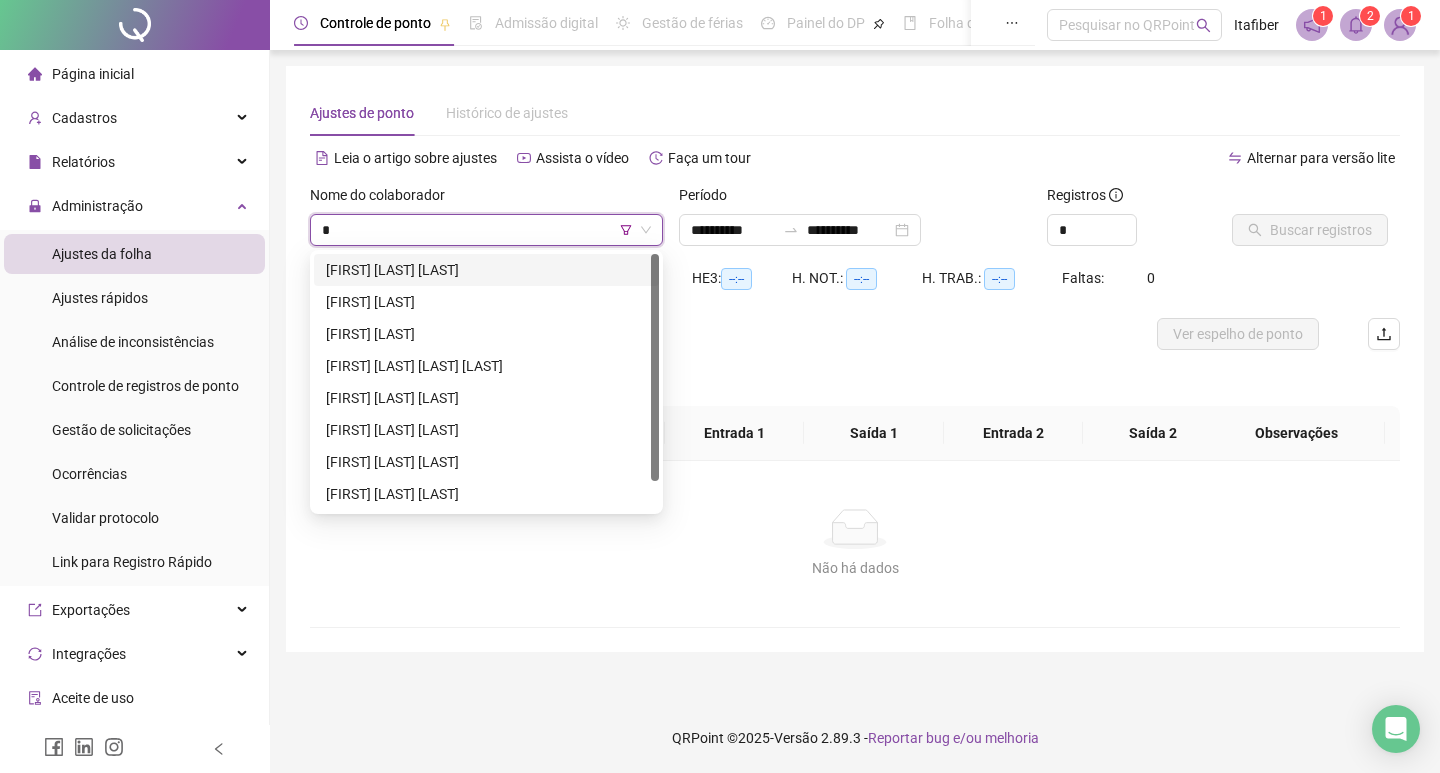 type on "**" 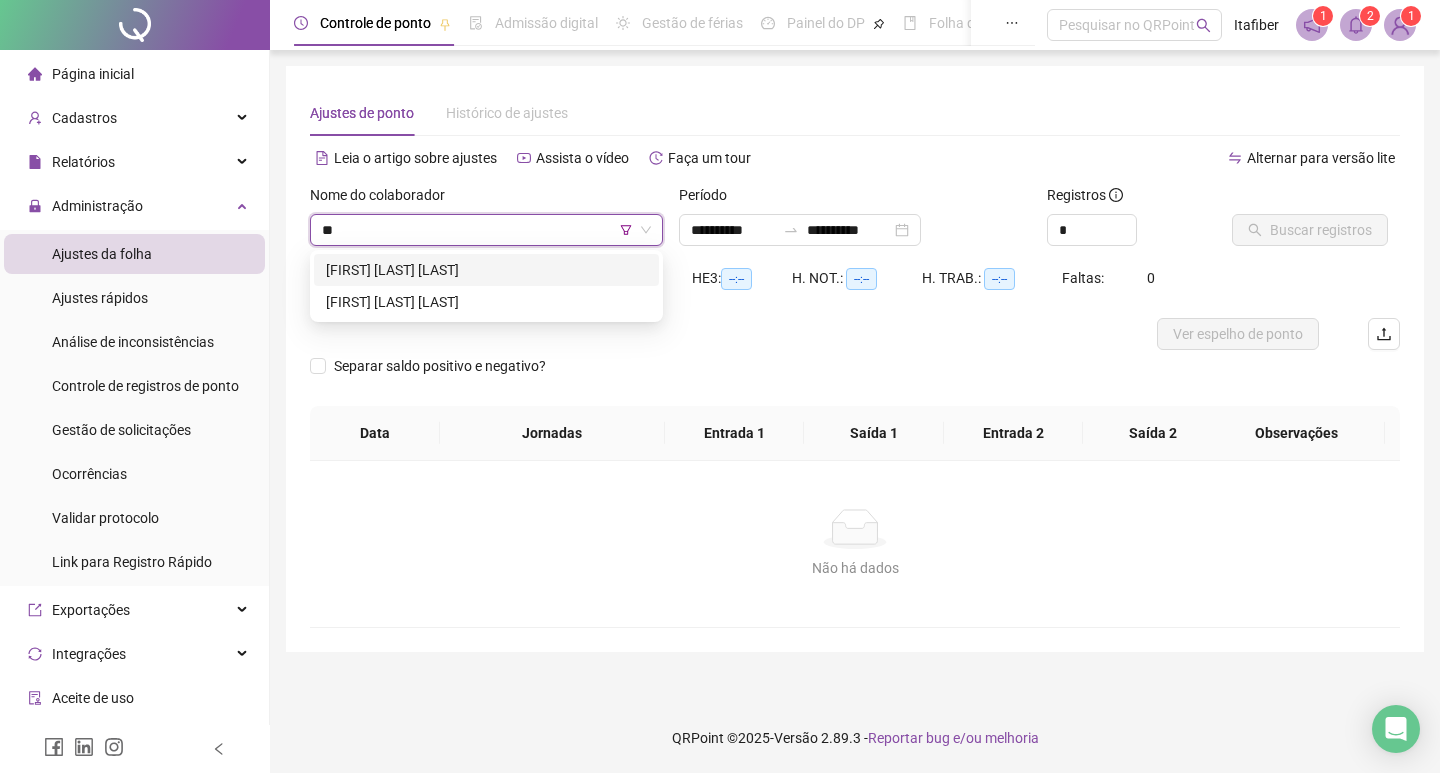 click on "[FIRST] [LAST] [LAST]" at bounding box center (486, 270) 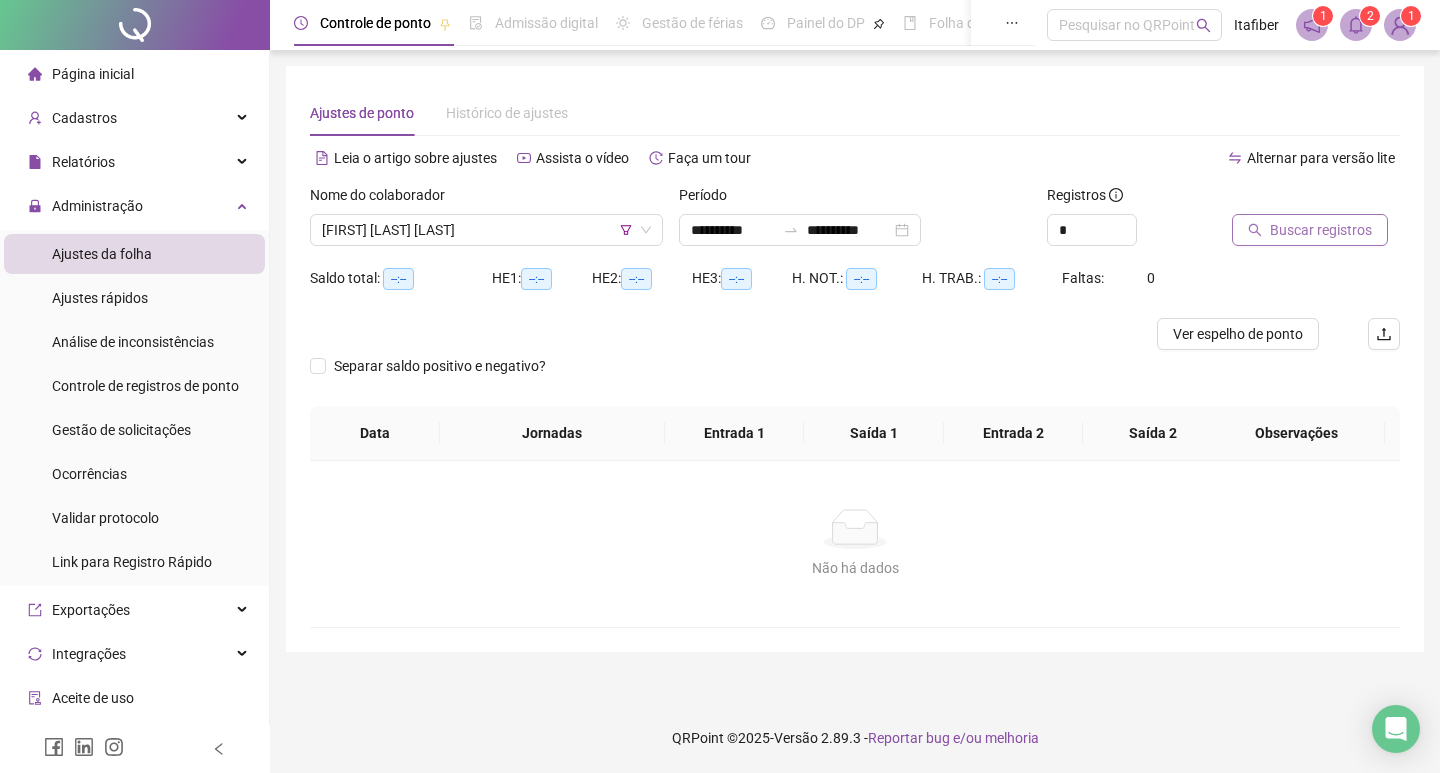 click on "Buscar registros" at bounding box center [1321, 230] 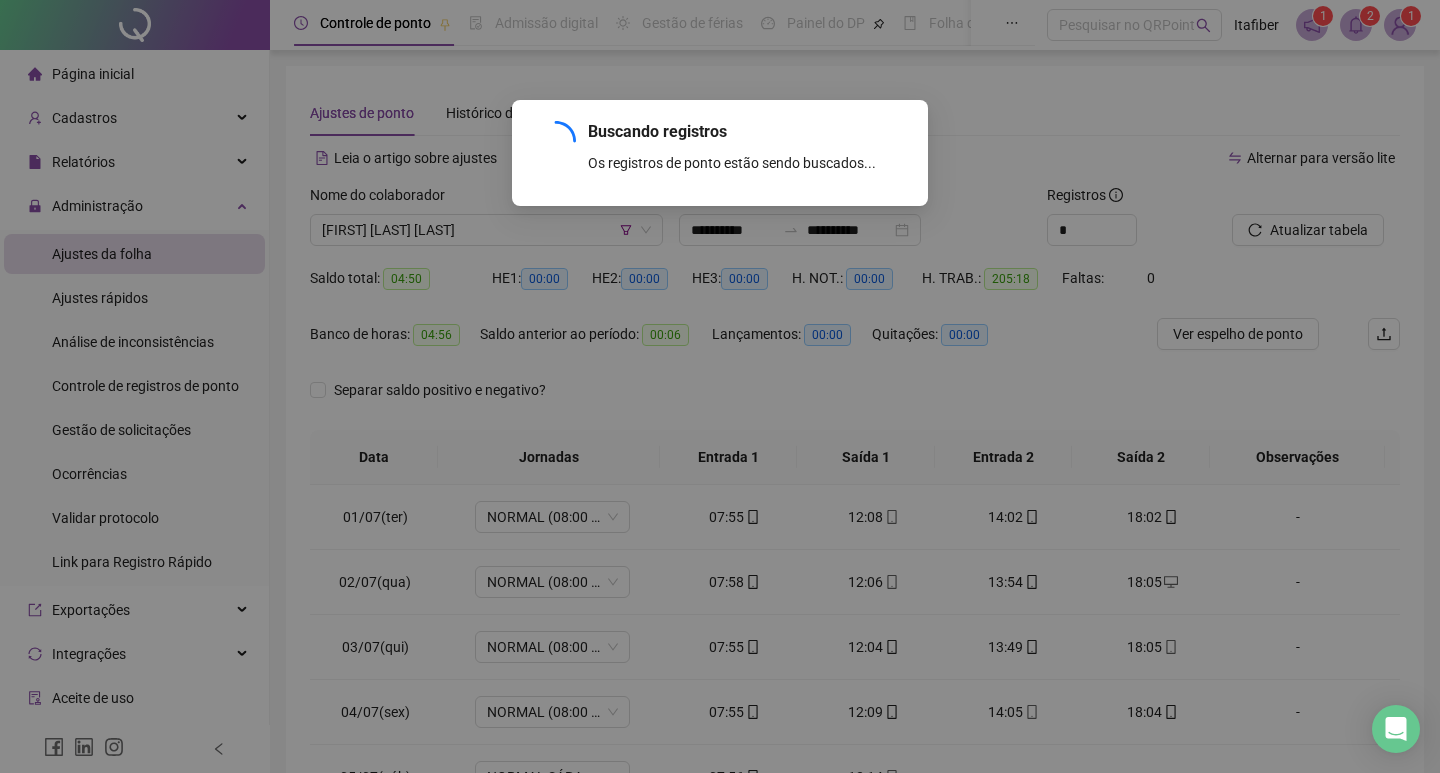 click on "Ver espelho de ponto" at bounding box center (1238, 334) 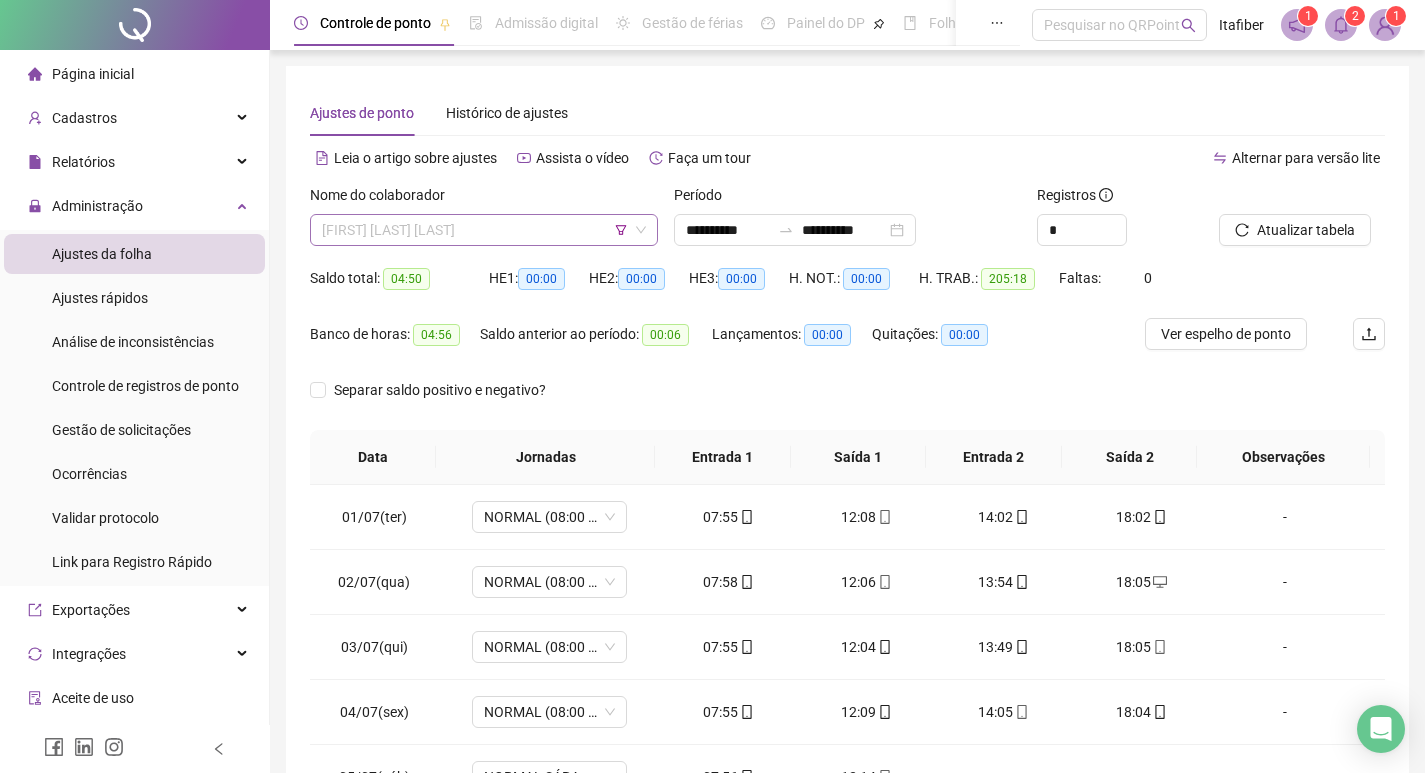 click on "[FIRST] [LAST] [LAST]" at bounding box center [484, 230] 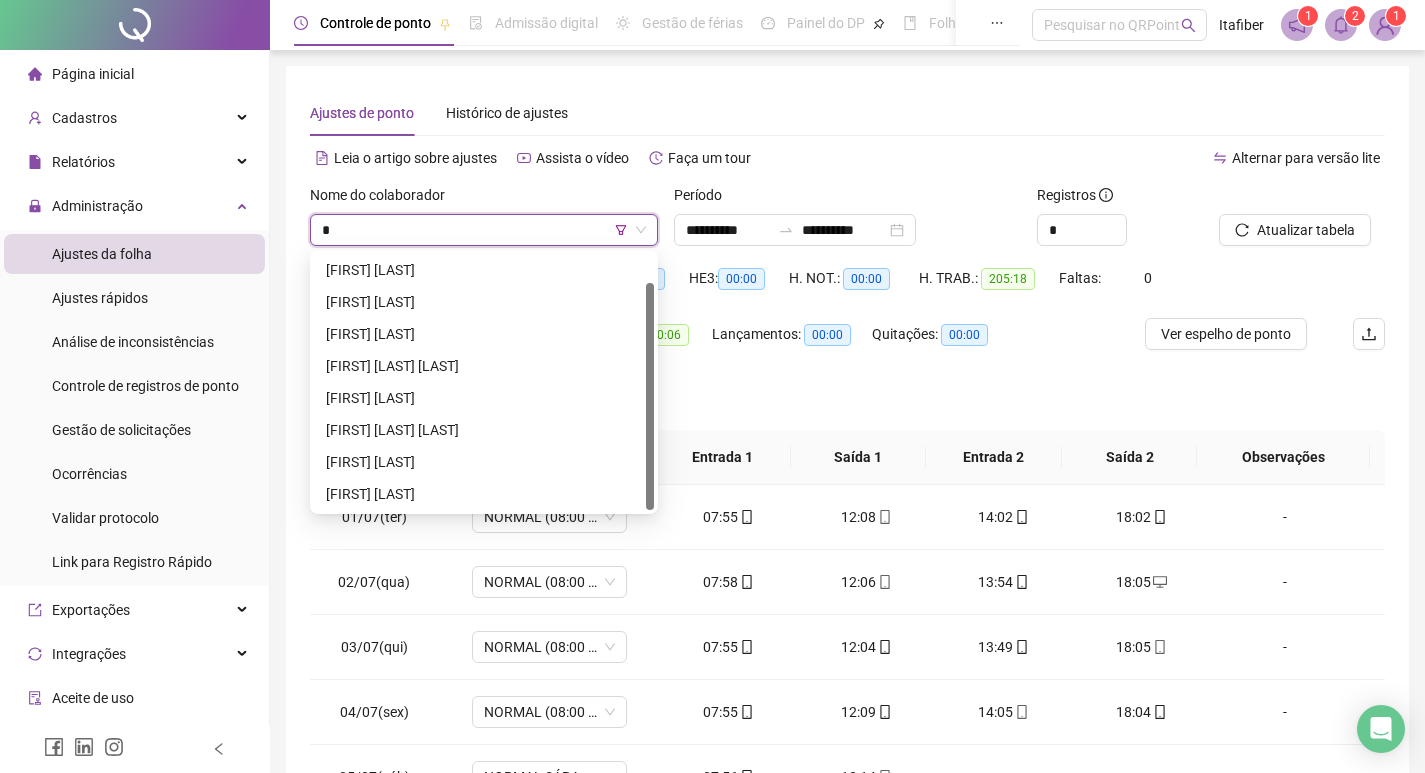 scroll, scrollTop: 32, scrollLeft: 0, axis: vertical 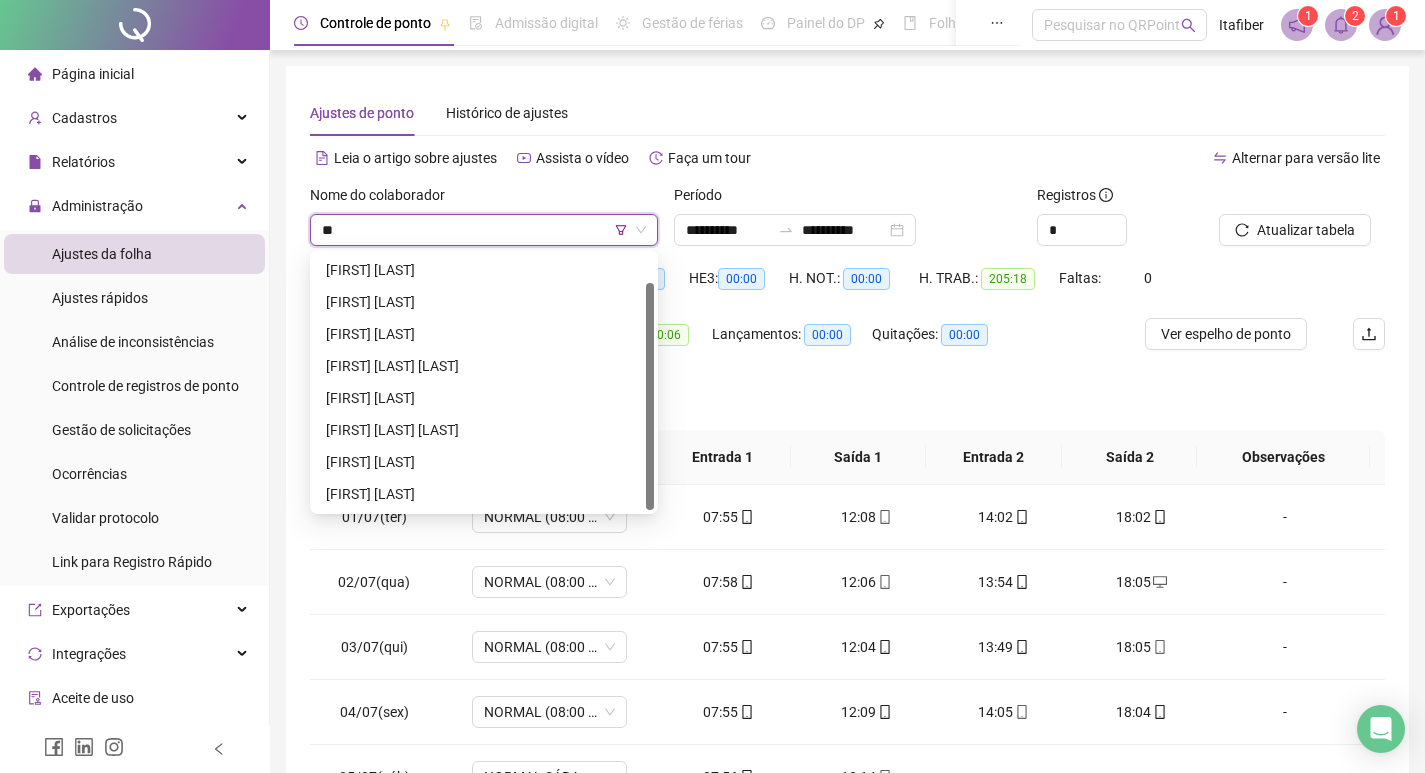 type on "***" 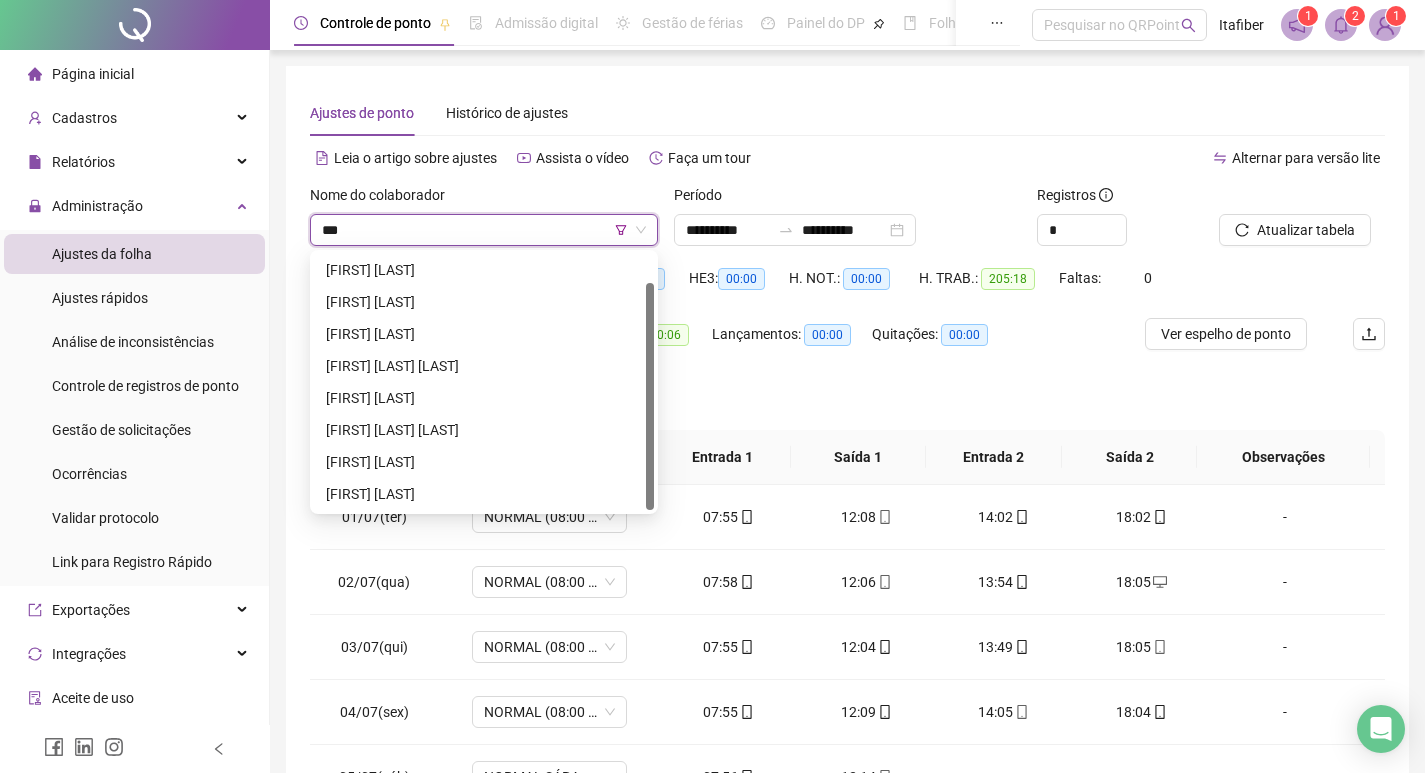 scroll, scrollTop: 0, scrollLeft: 0, axis: both 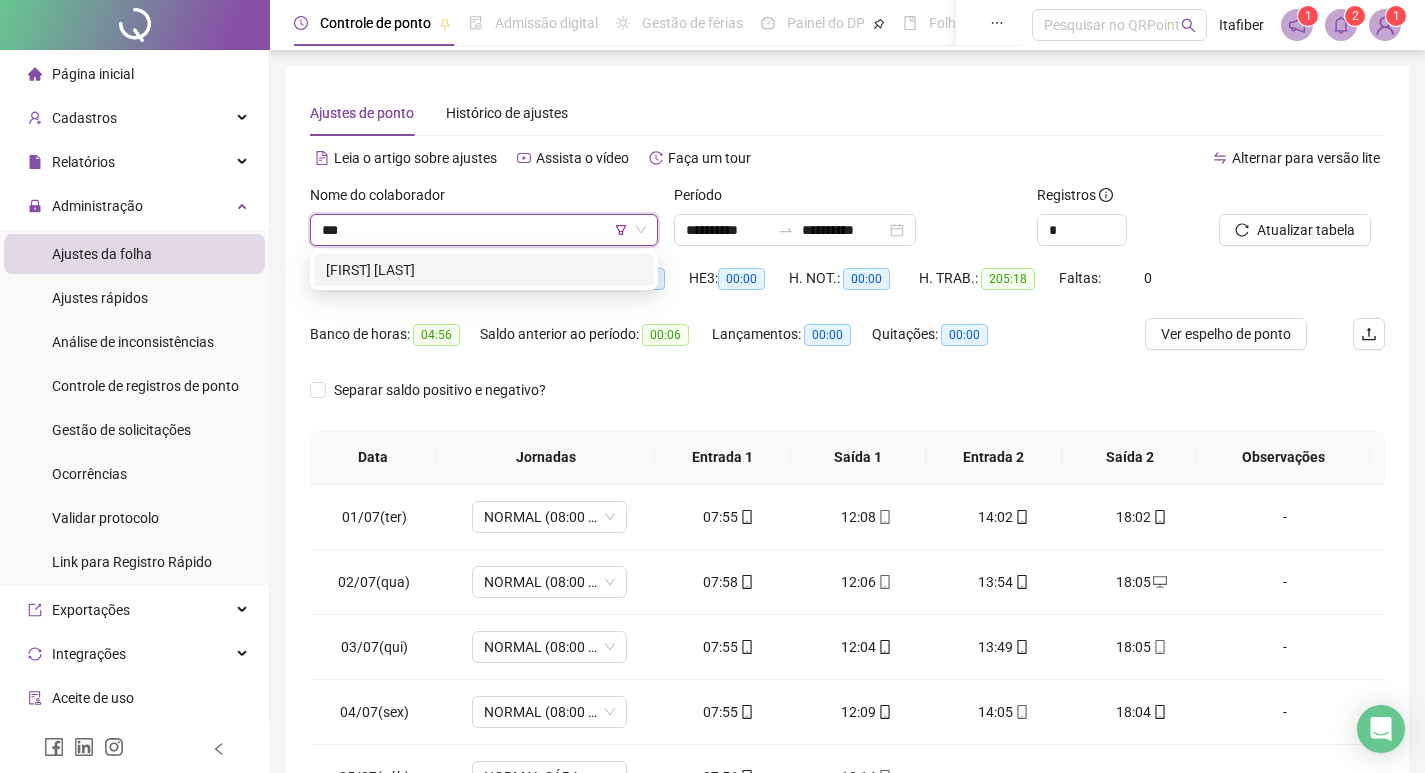 click on "[FIRST] [LAST]" at bounding box center [484, 270] 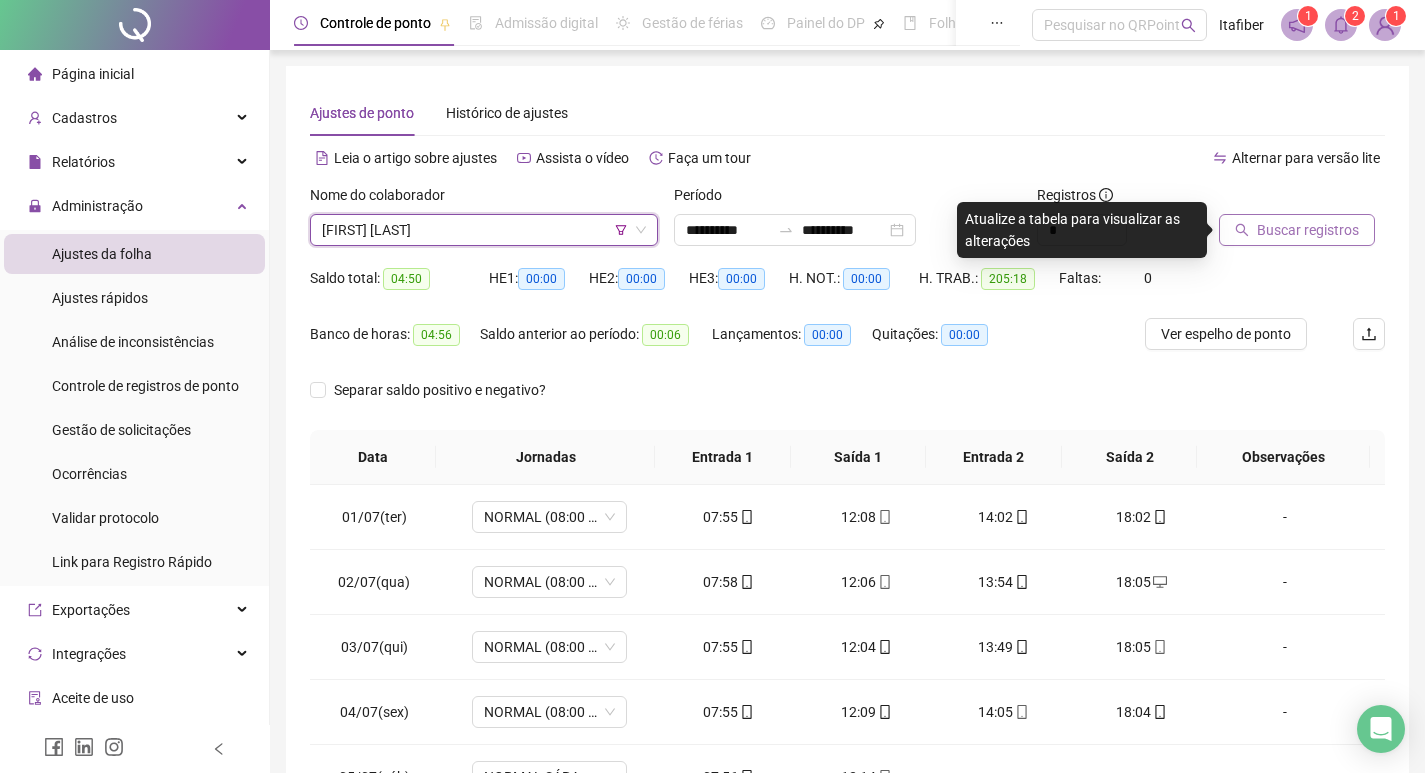 click on "Buscar registros" at bounding box center [1297, 230] 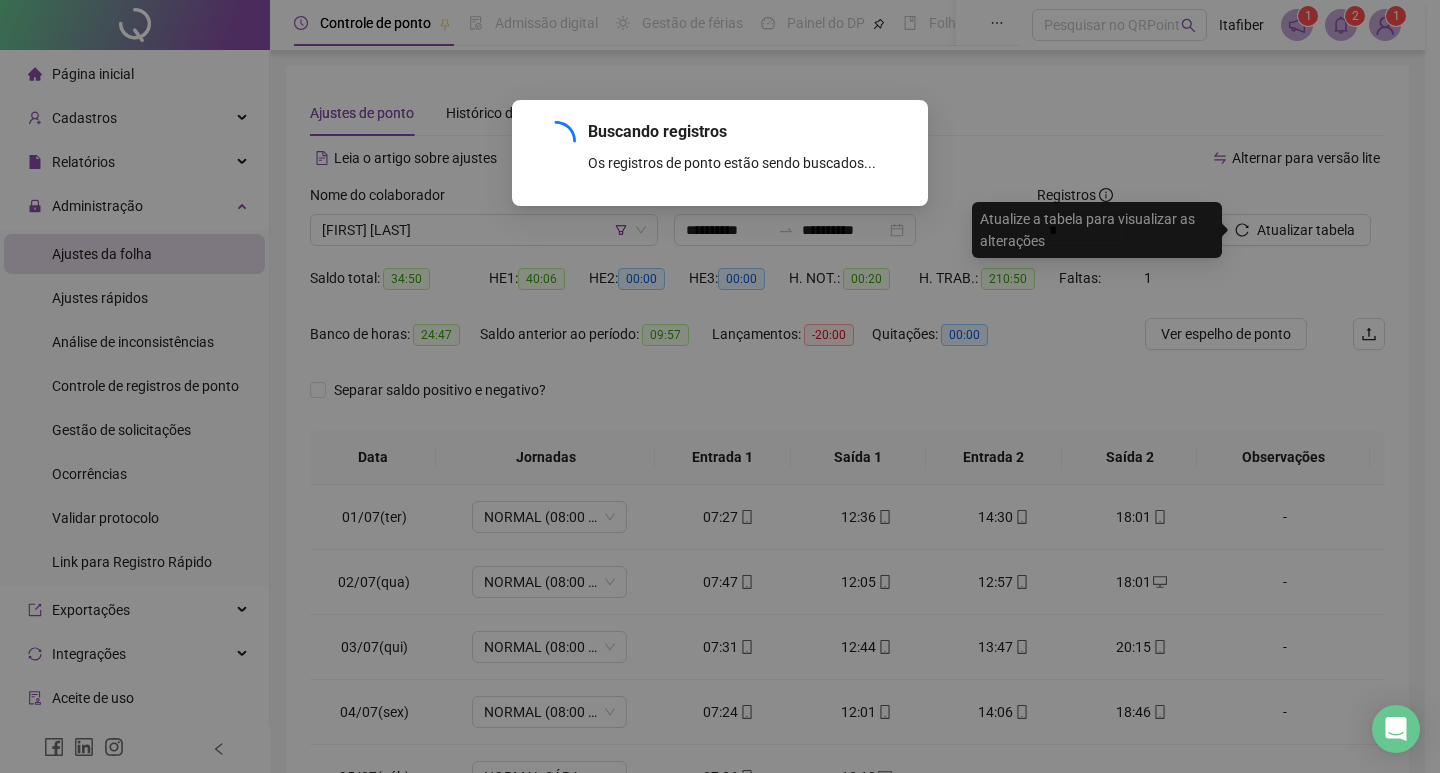 click on "Buscando registros Os registros de ponto estão sendo buscados... OK" at bounding box center (720, 386) 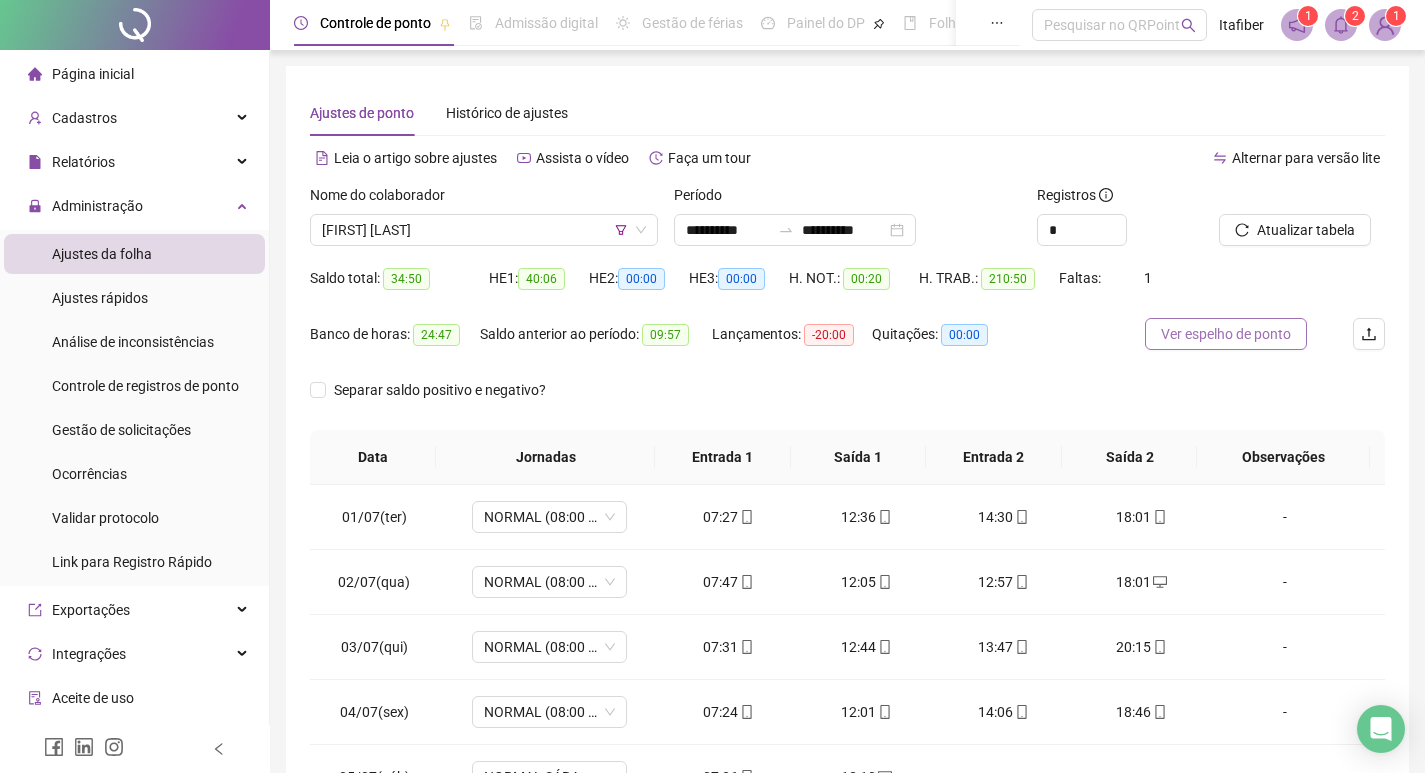 click on "Ver espelho de ponto" at bounding box center (1226, 334) 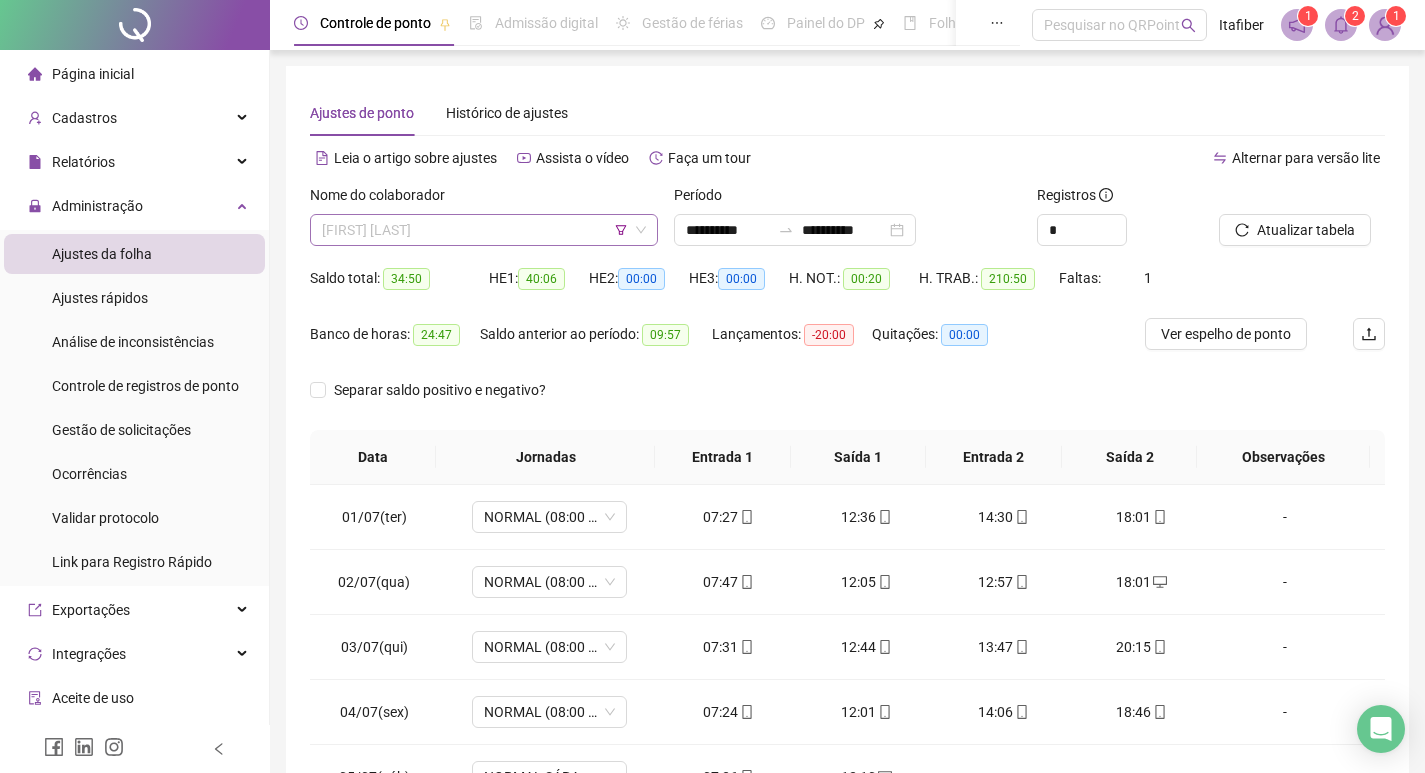 click on "[FIRST] [LAST]" at bounding box center (484, 230) 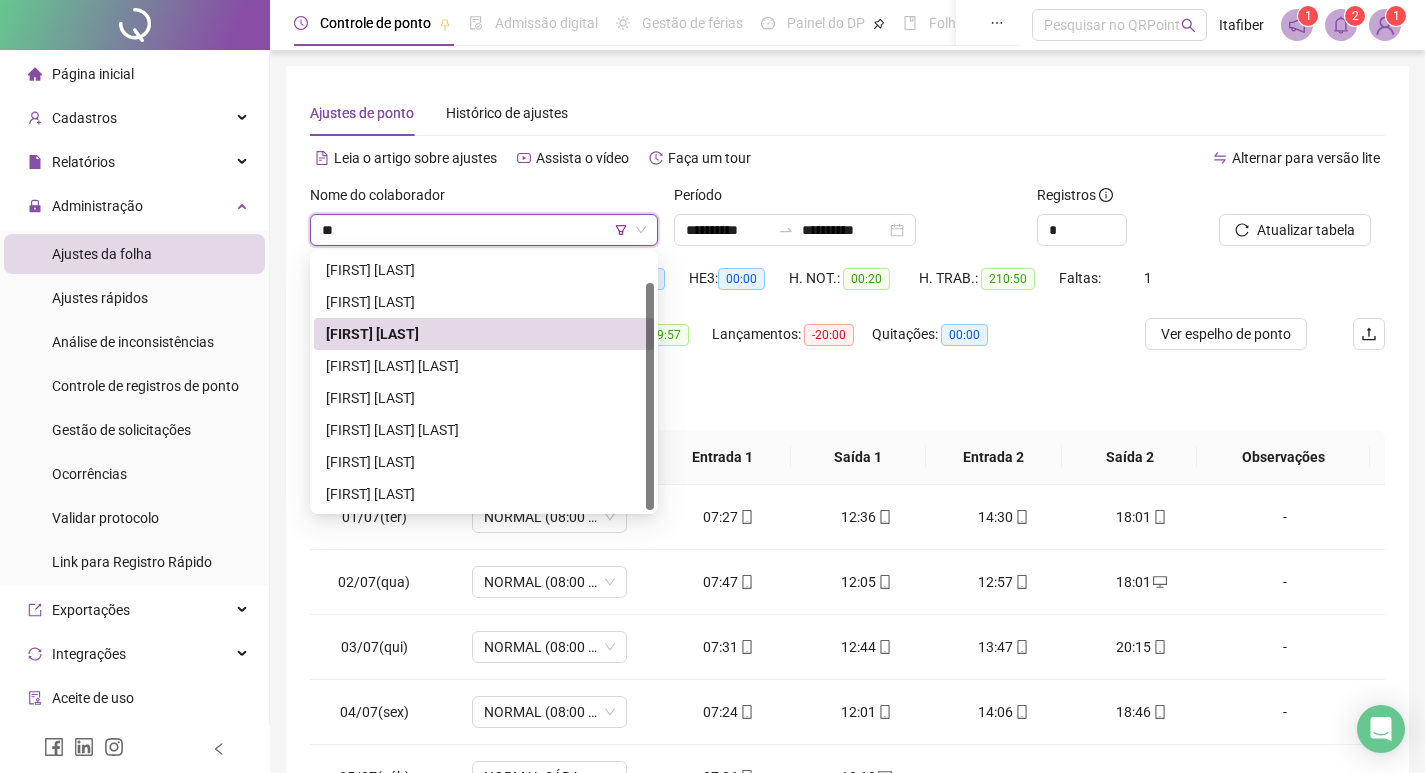 scroll, scrollTop: 0, scrollLeft: 0, axis: both 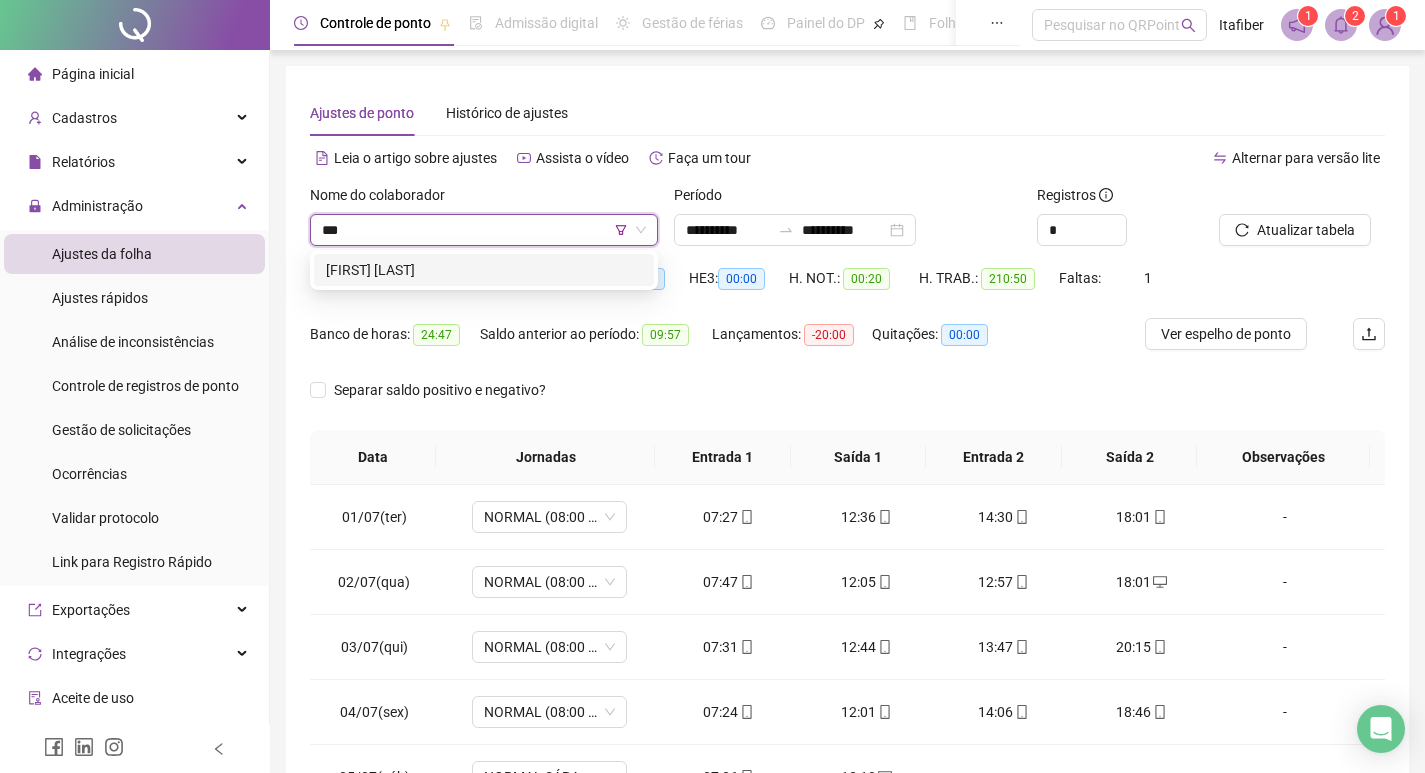 type on "****" 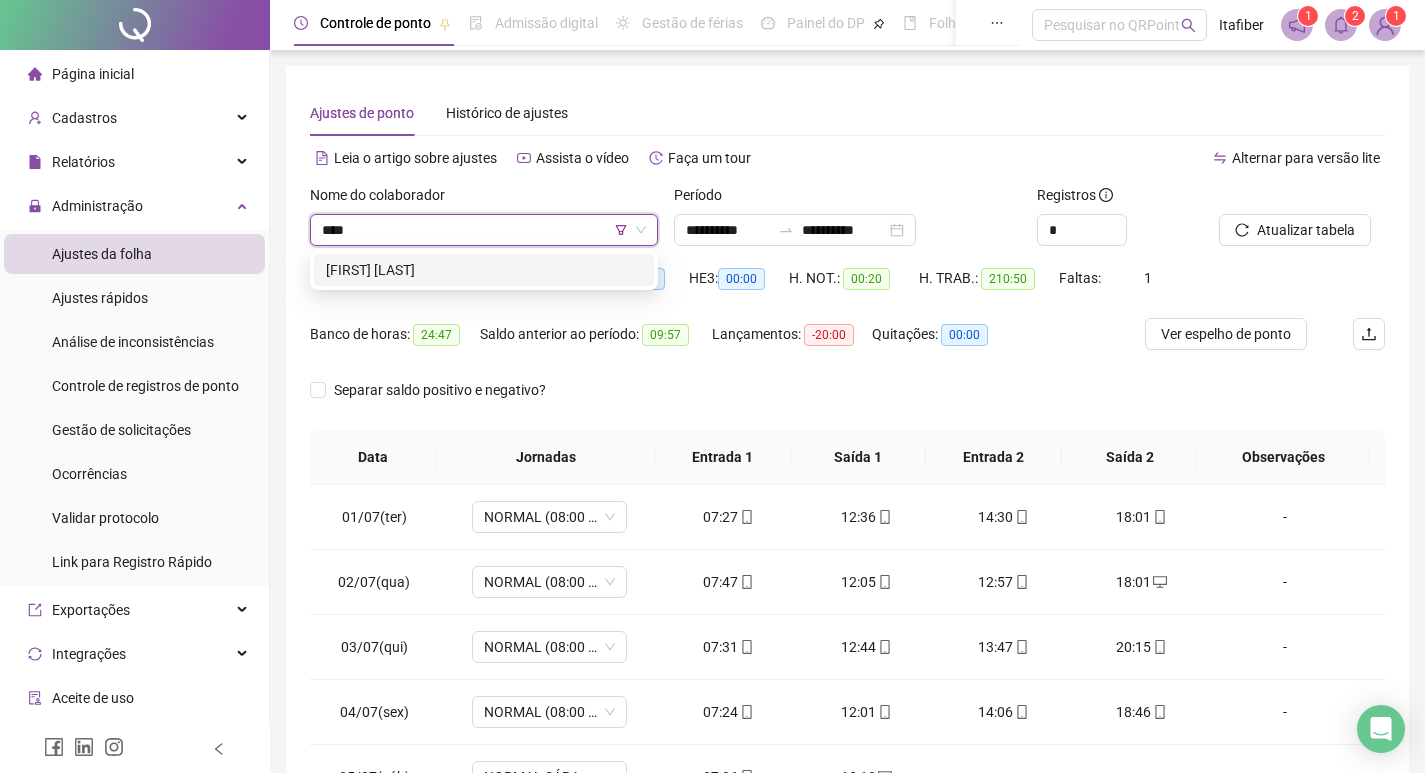 click on "****" at bounding box center (475, 230) 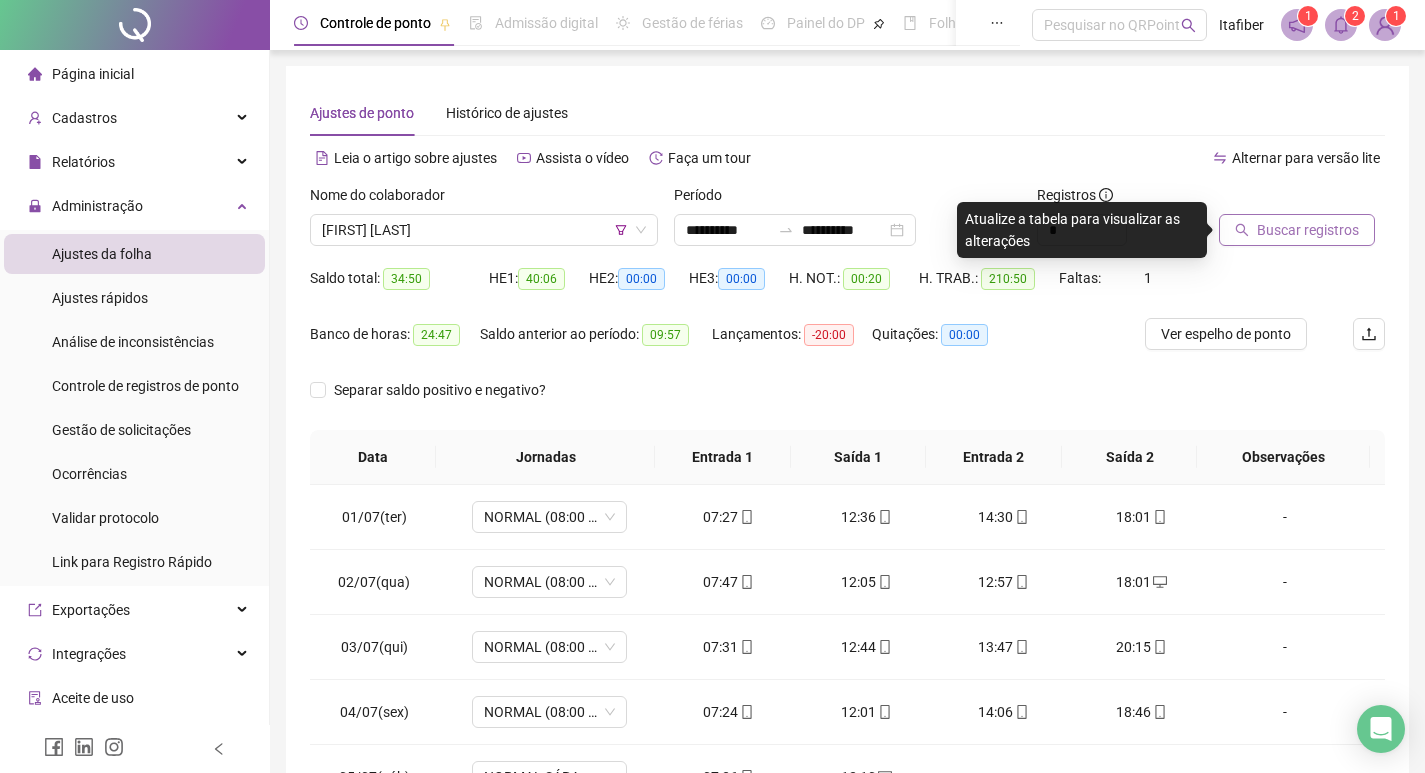 click on "Buscar registros" at bounding box center [1308, 230] 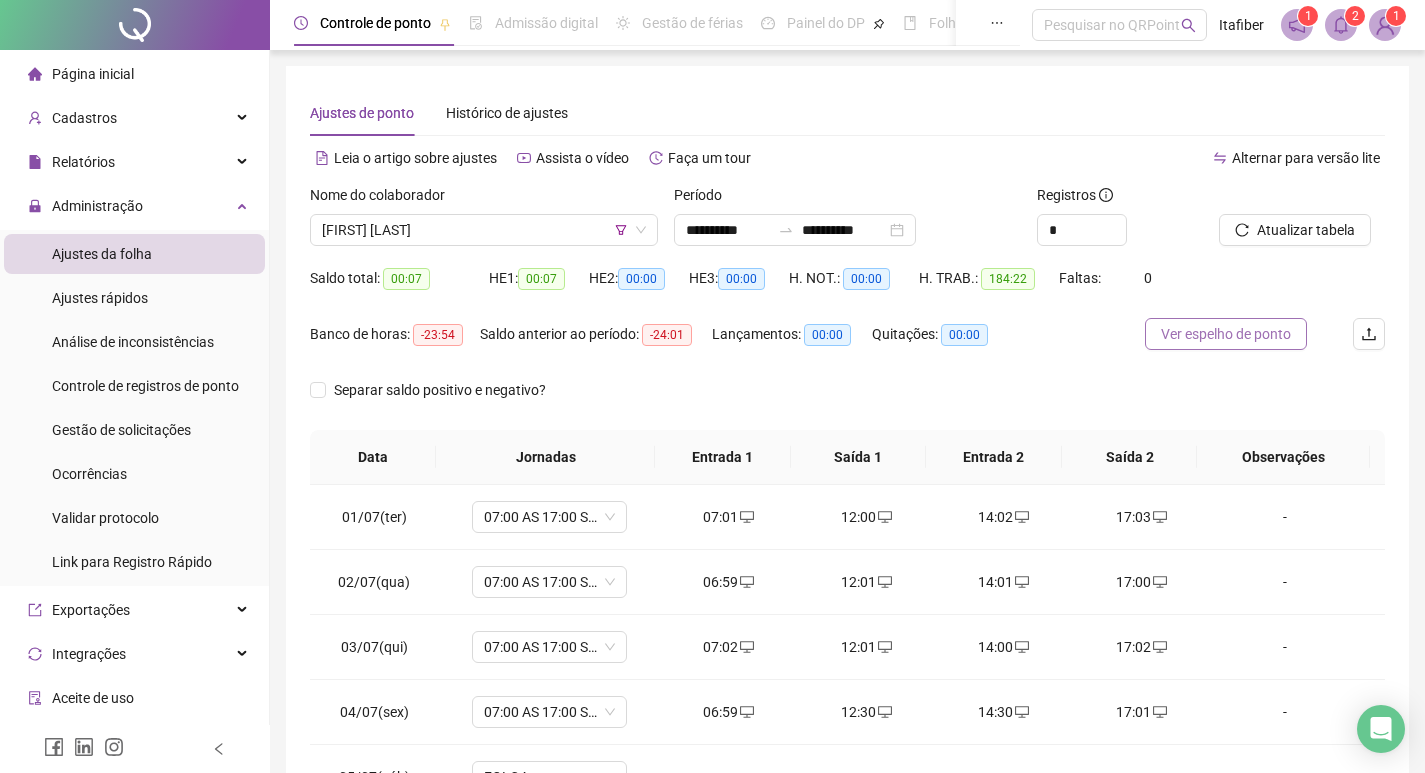 click on "Ver espelho de ponto" at bounding box center (1226, 334) 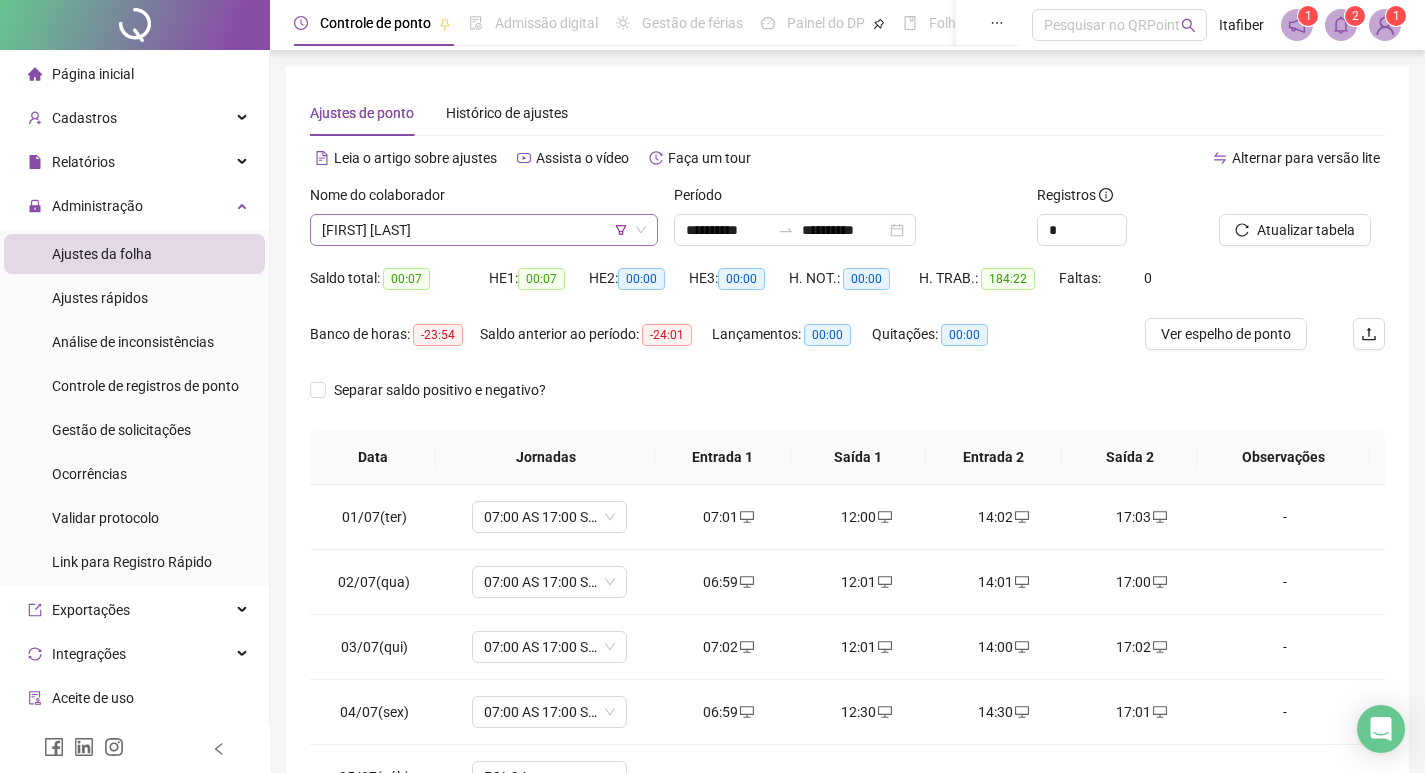 click on "[FIRST] [LAST]" at bounding box center (484, 230) 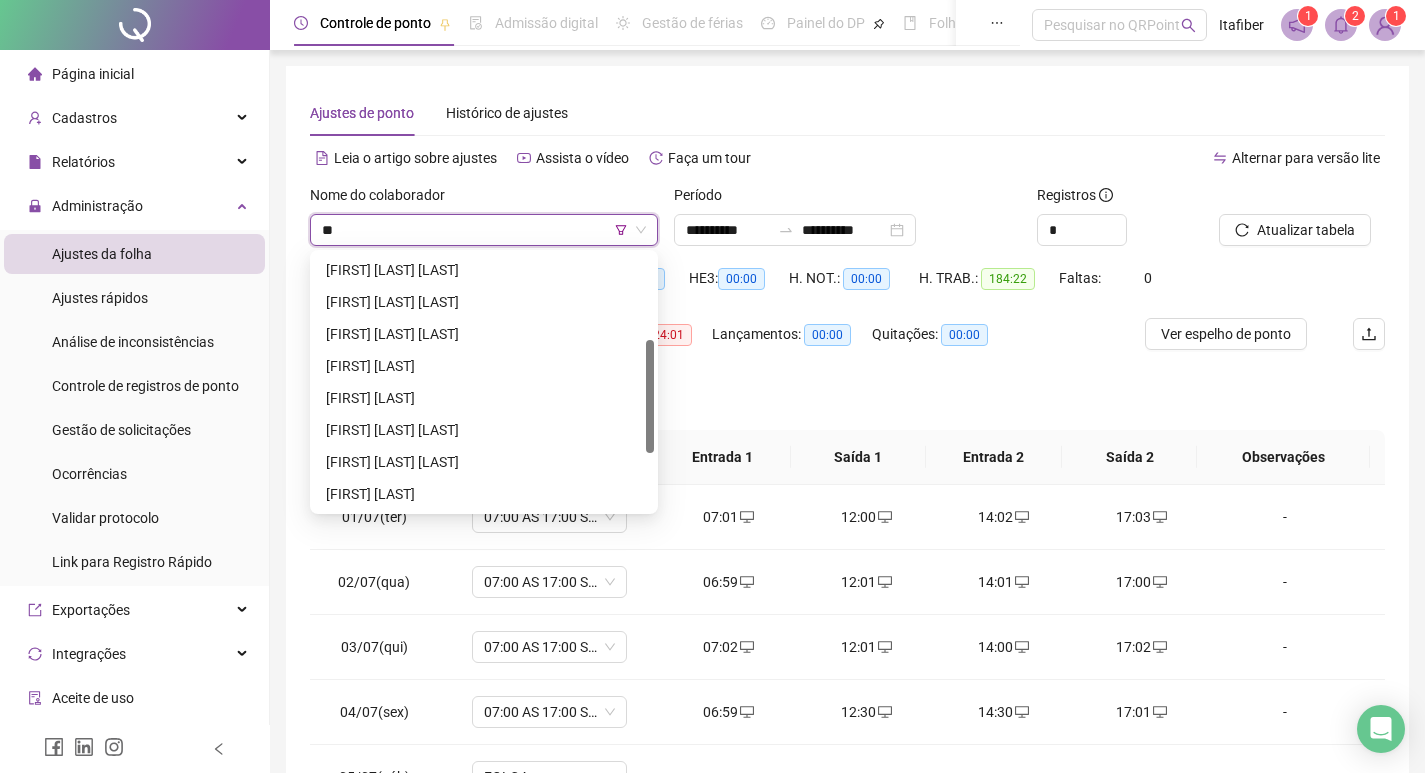 scroll, scrollTop: 64, scrollLeft: 0, axis: vertical 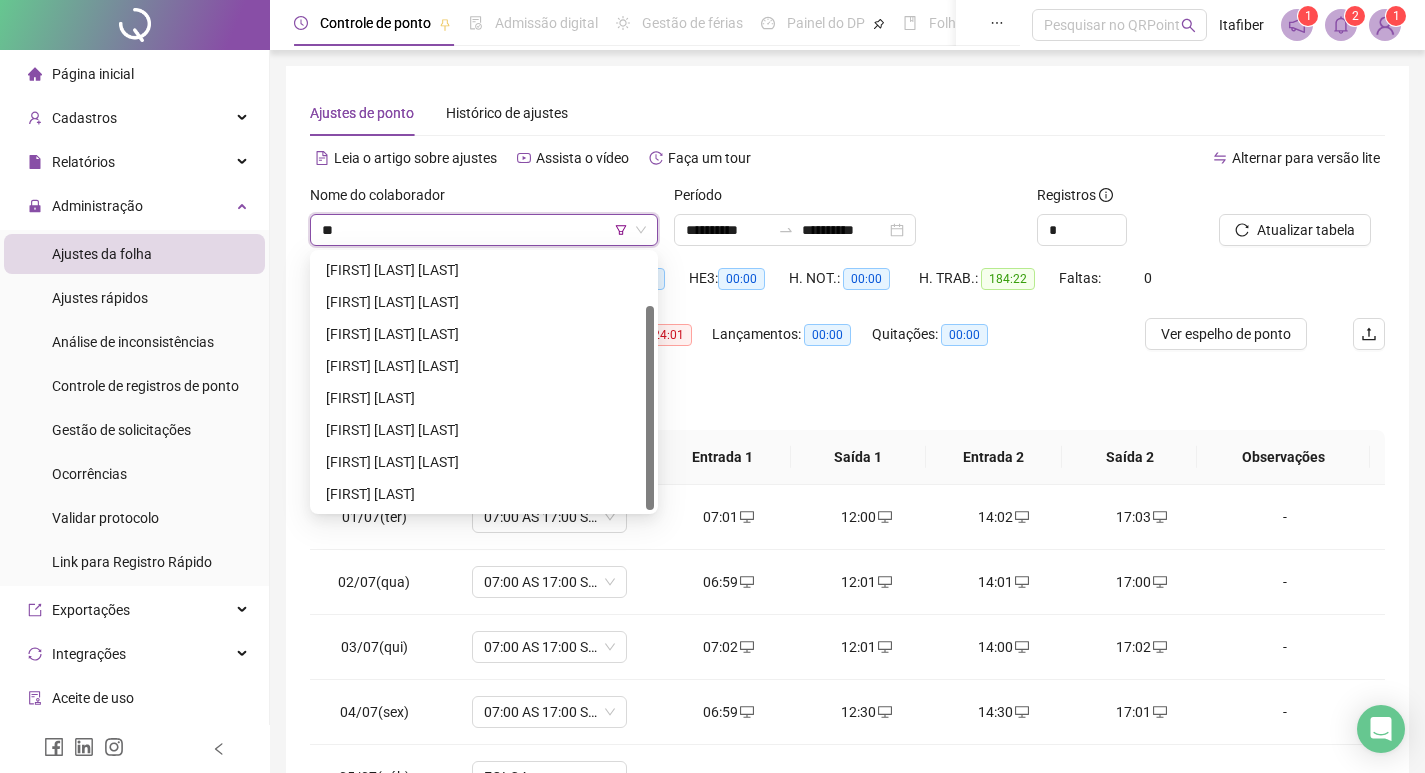 type on "***" 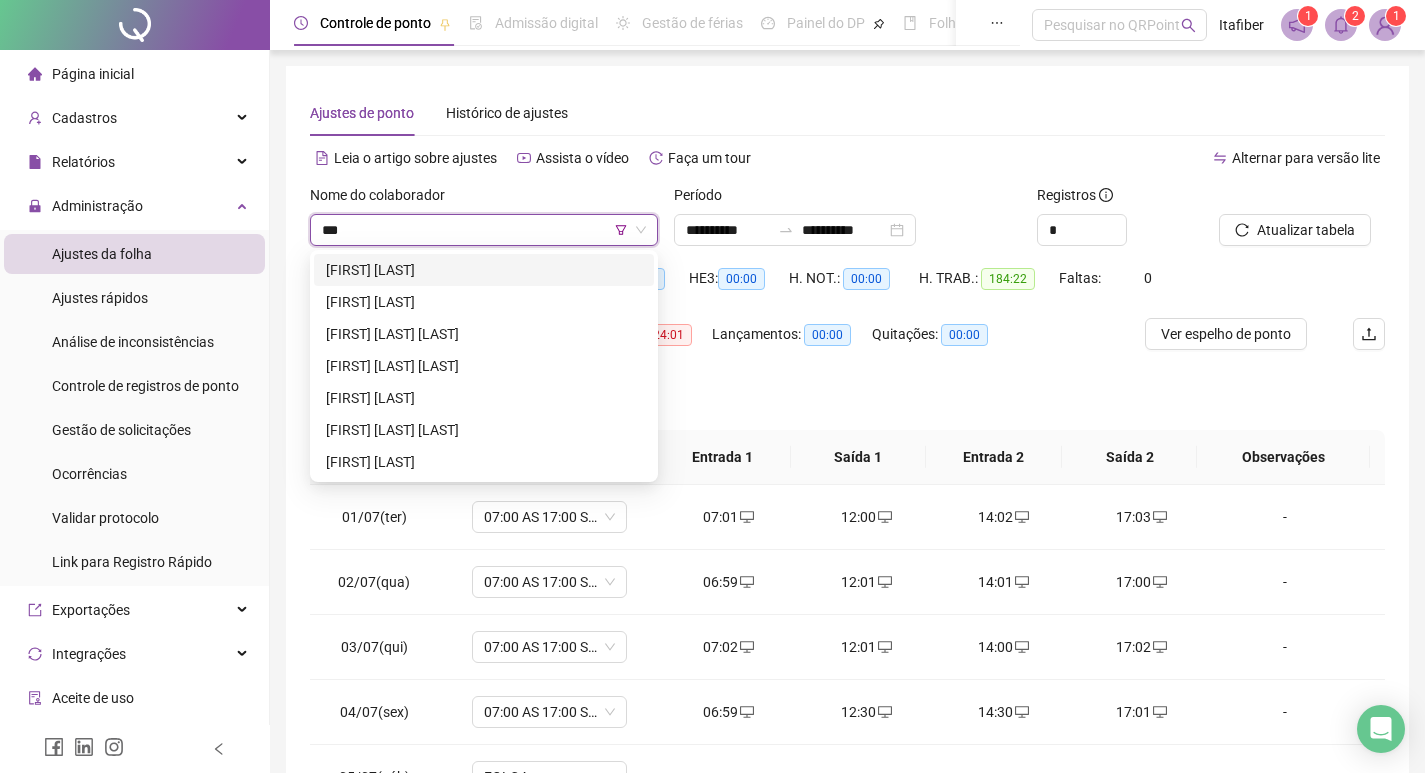 scroll, scrollTop: 0, scrollLeft: 0, axis: both 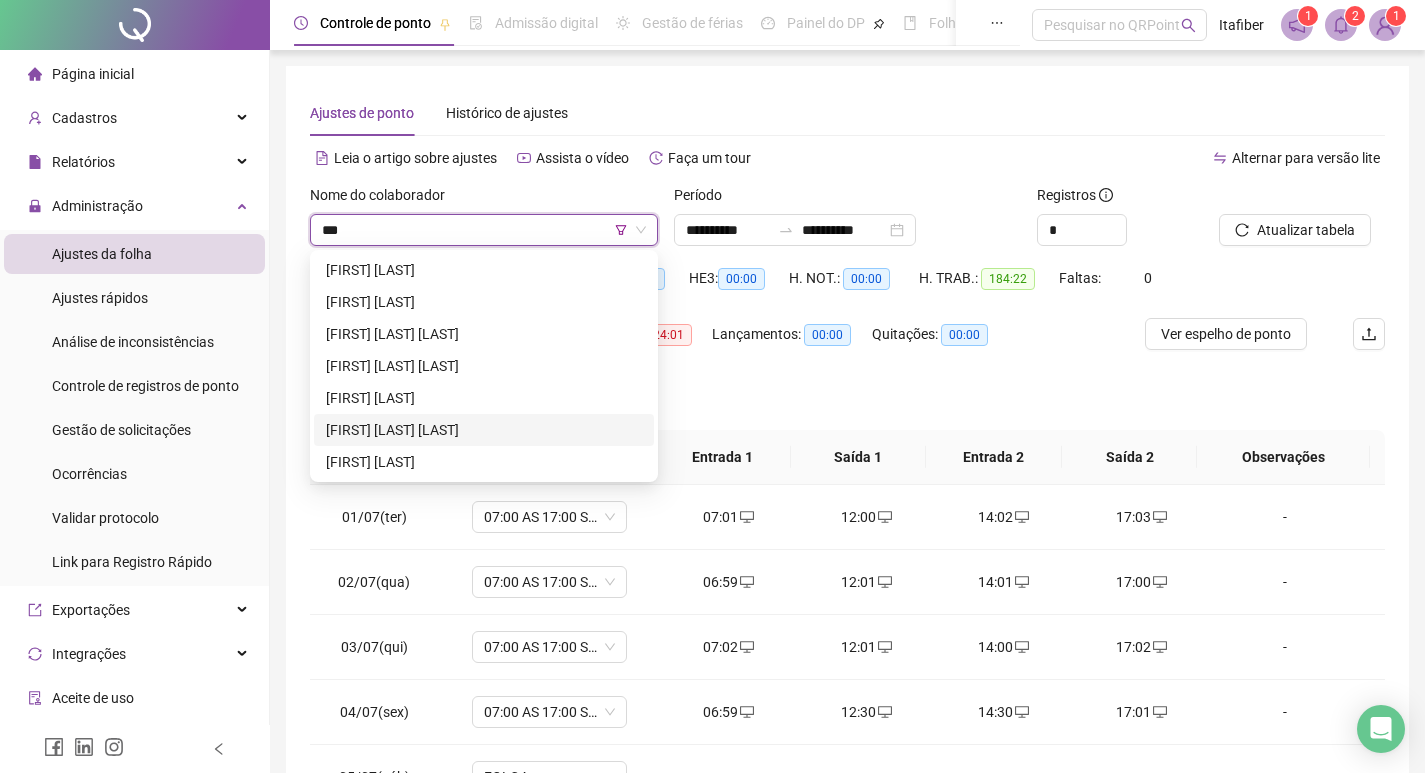 click on "[FIRST] [LAST] [LAST]" at bounding box center [484, 430] 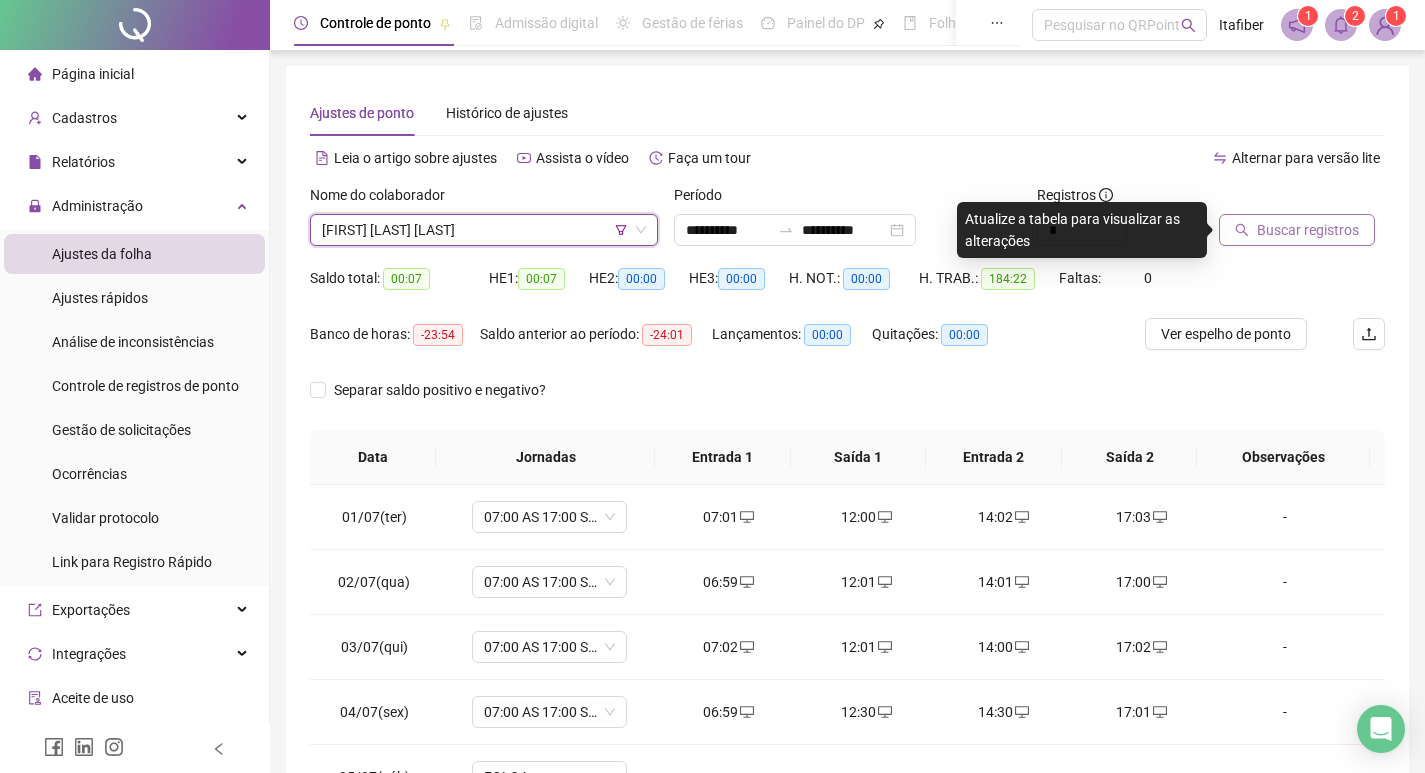 drag, startPoint x: 1259, startPoint y: 222, endPoint x: 1094, endPoint y: 236, distance: 165.59288 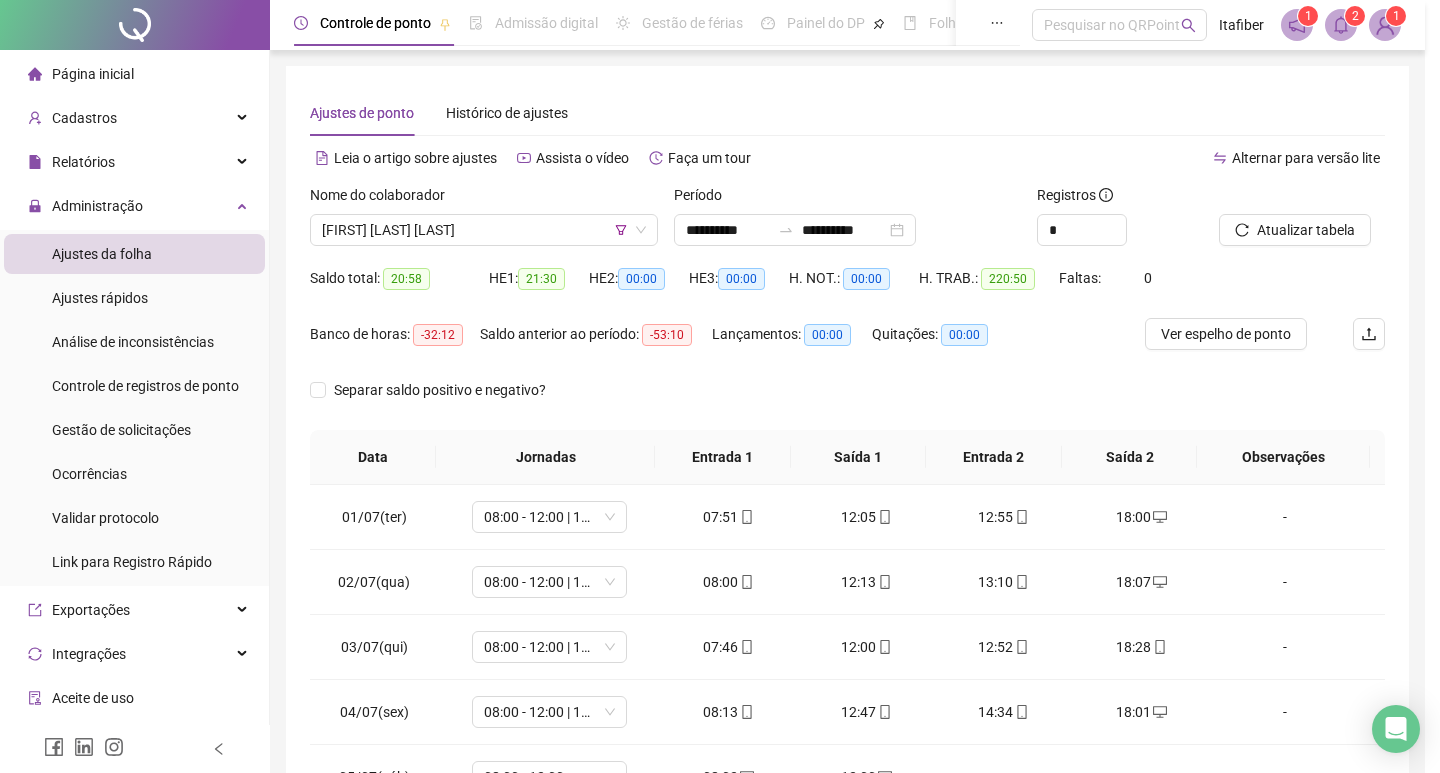 click on "Ver espelho de ponto" at bounding box center (1226, 334) 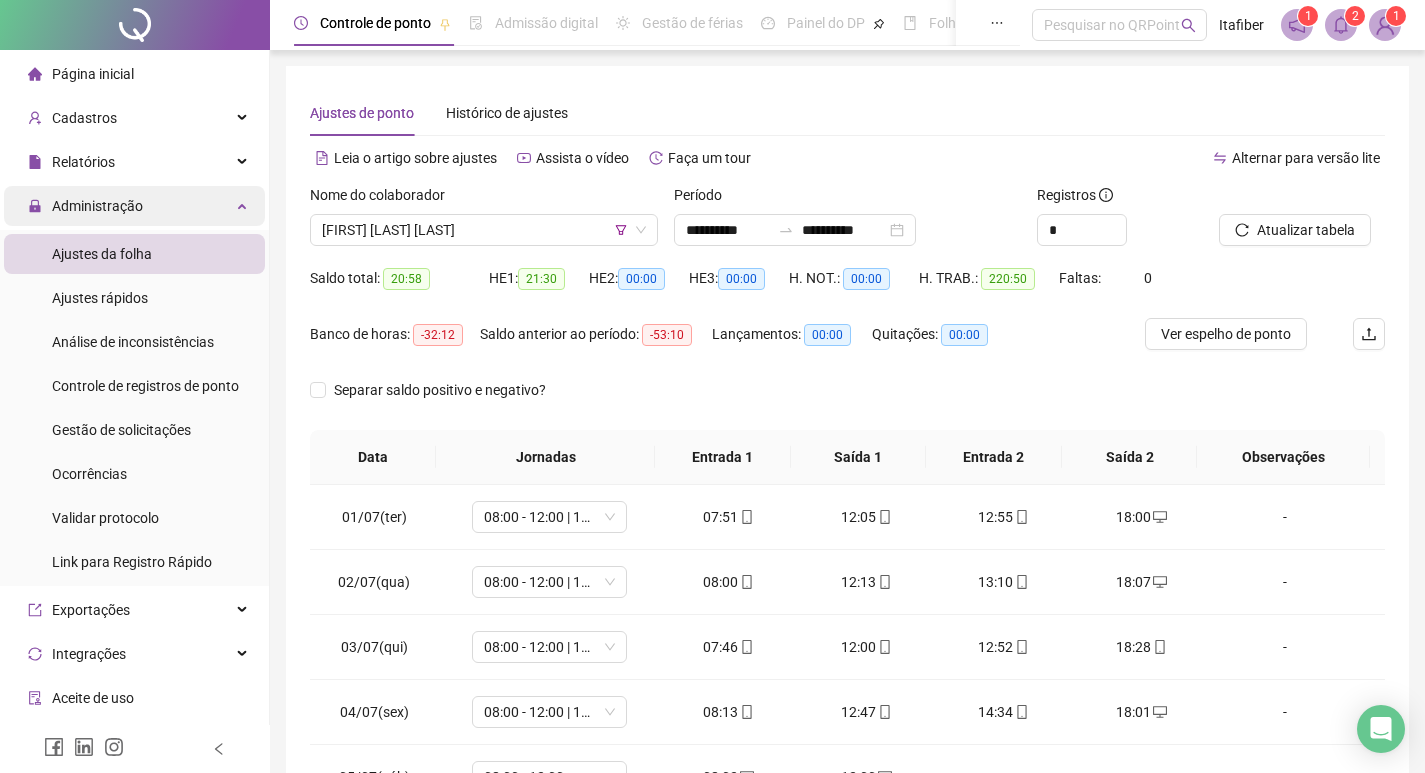 click on "Administração" at bounding box center [134, 206] 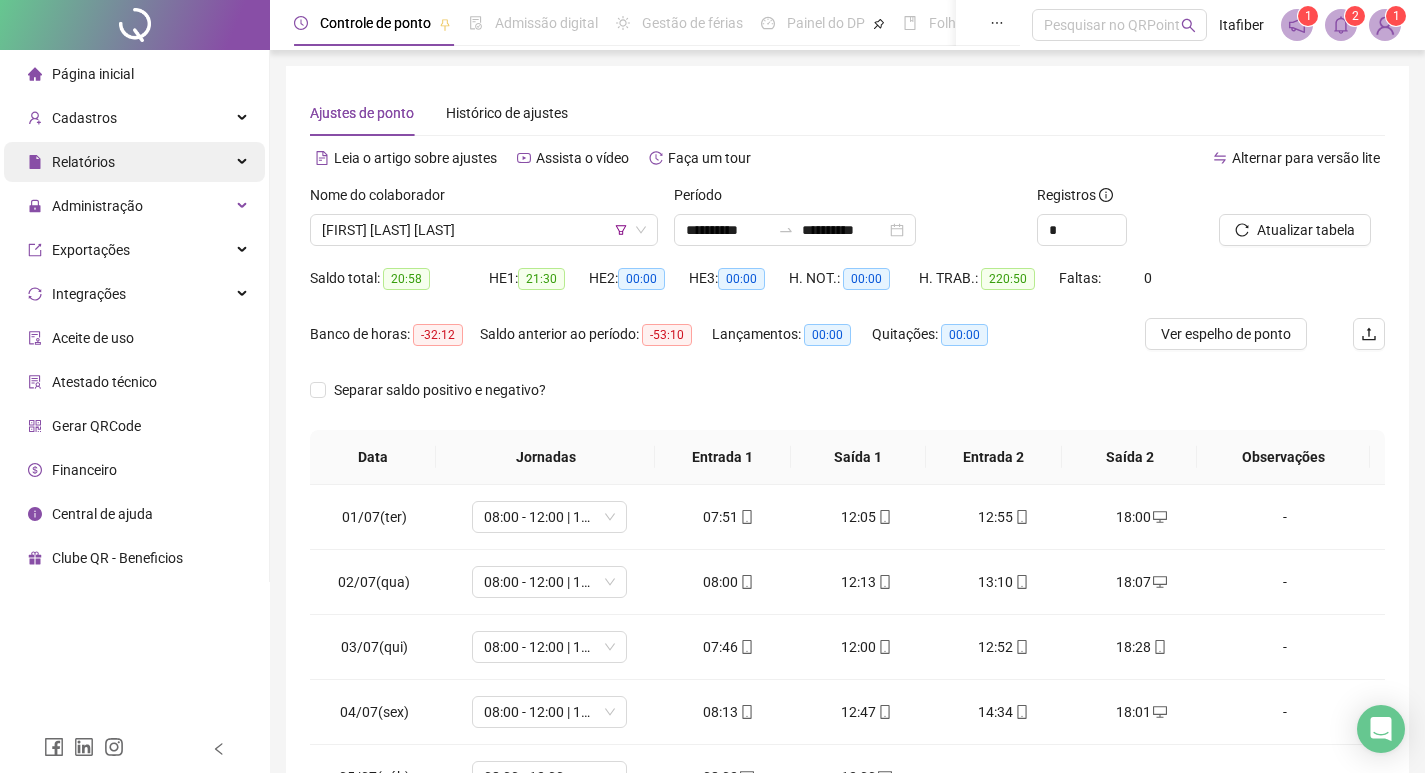 click on "Relatórios" at bounding box center (134, 162) 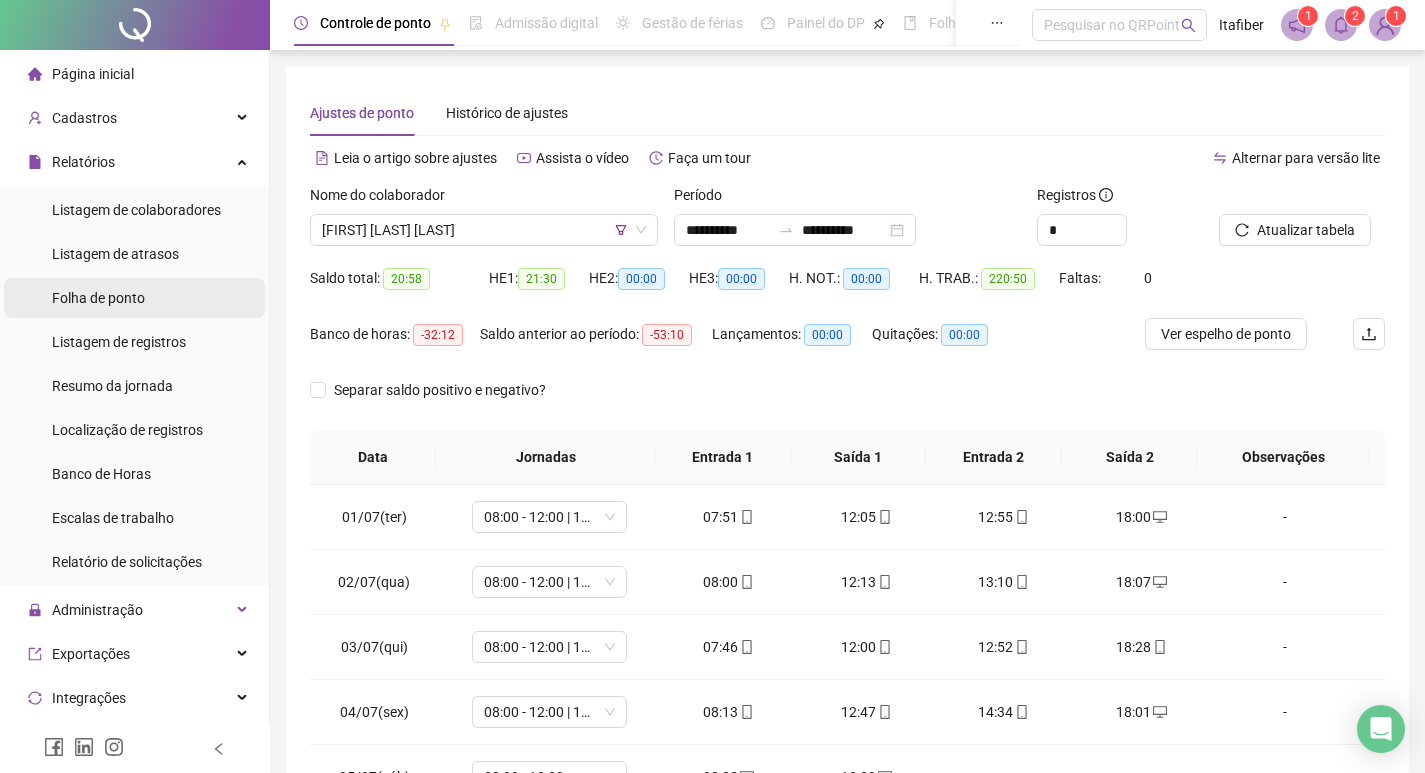 click on "Folha de ponto" at bounding box center (134, 298) 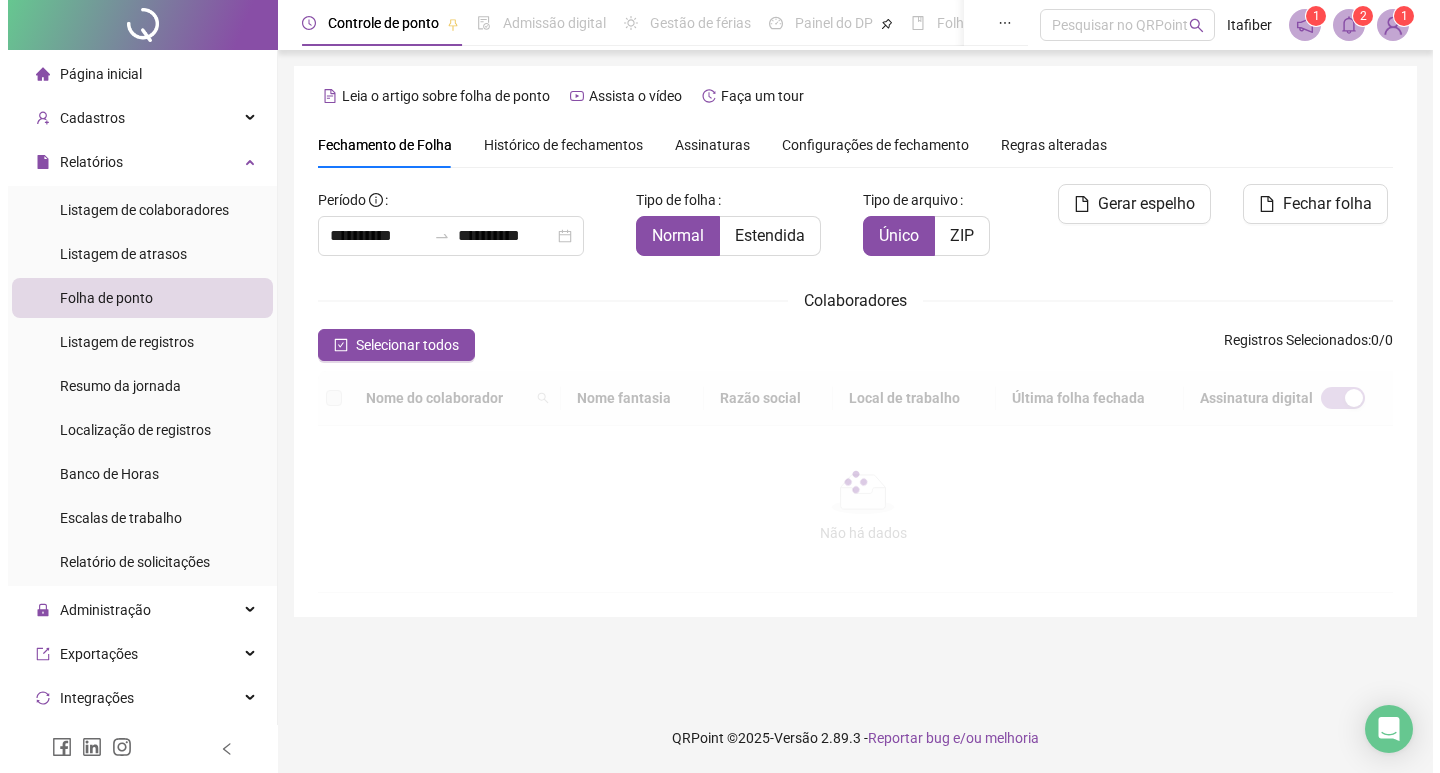 scroll, scrollTop: 23, scrollLeft: 0, axis: vertical 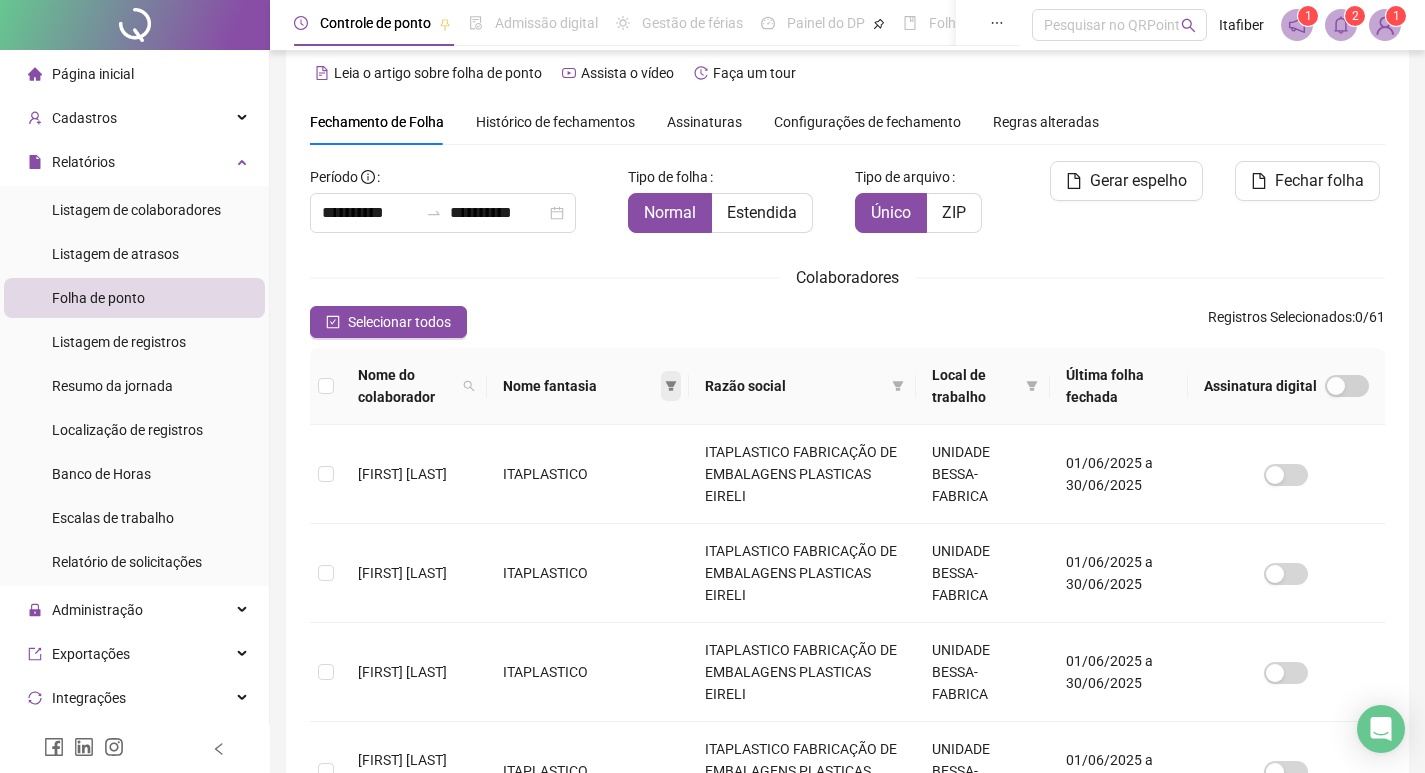click 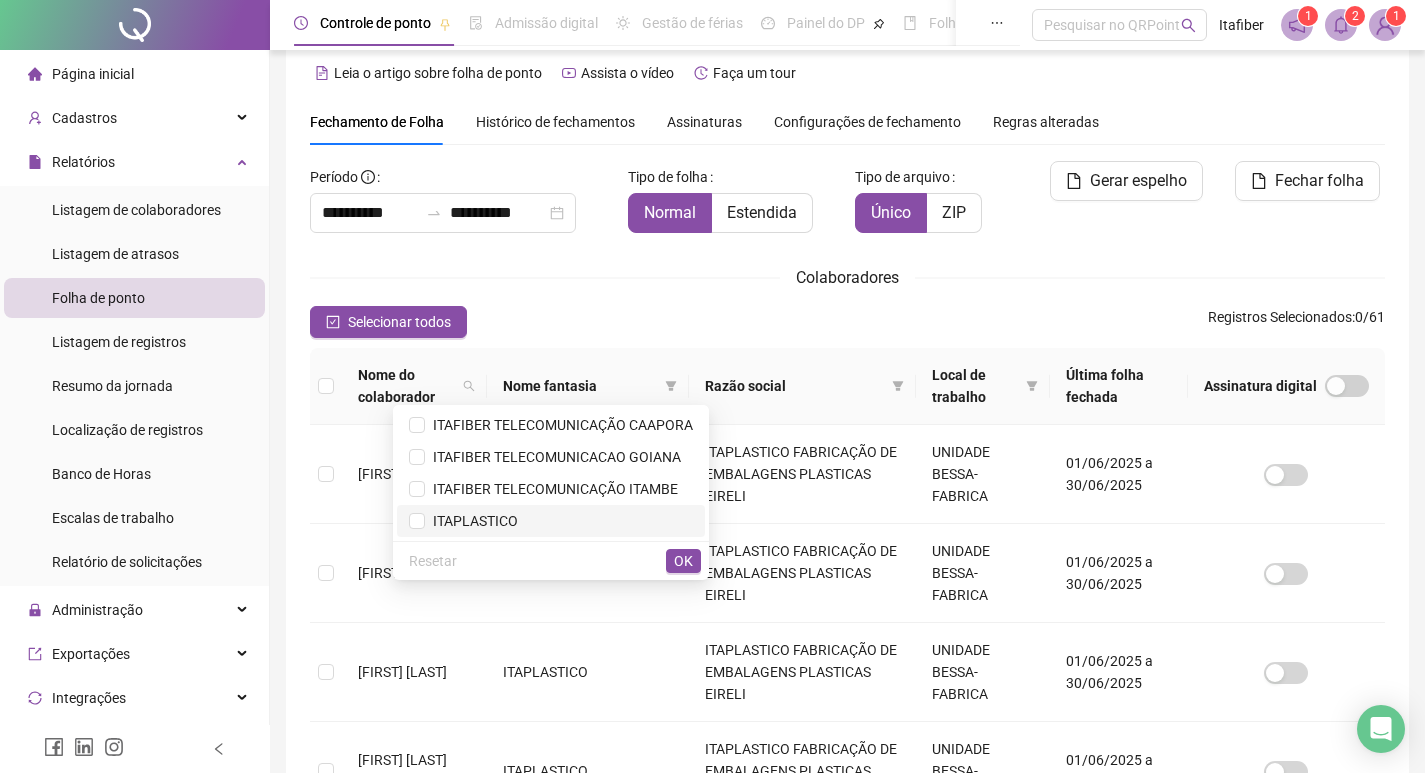 click on "ITAPLASTICO" at bounding box center (551, 521) 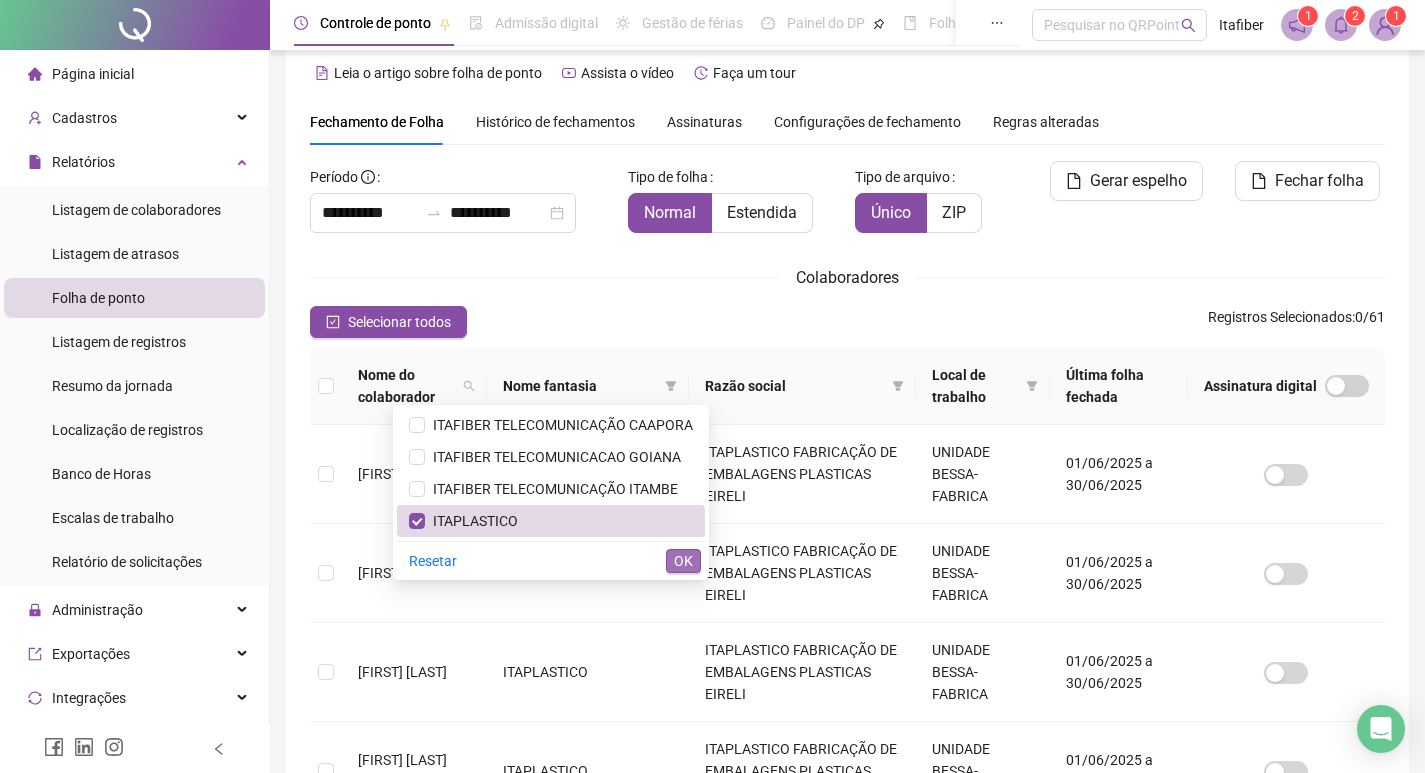 click on "OK" at bounding box center (683, 561) 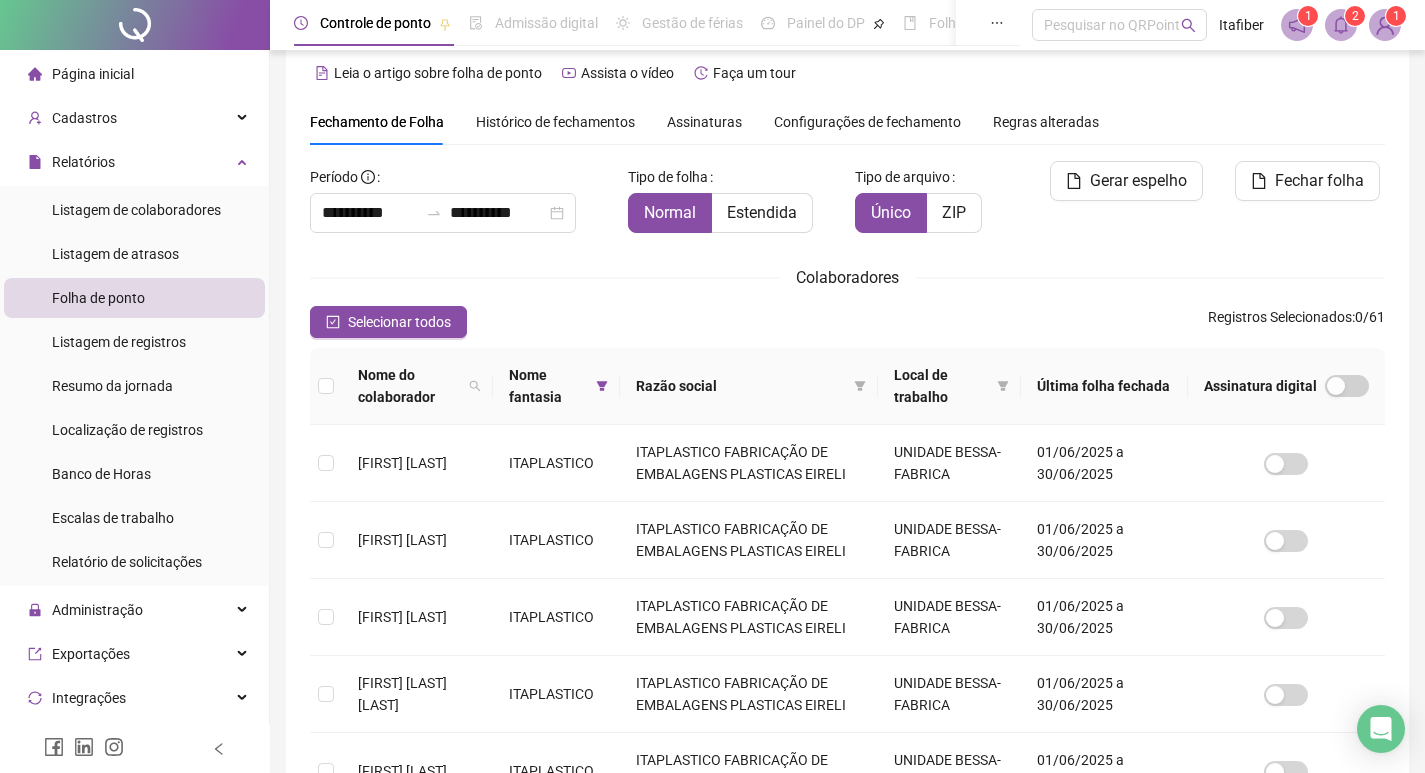 drag, startPoint x: 381, startPoint y: 321, endPoint x: 494, endPoint y: 353, distance: 117.4436 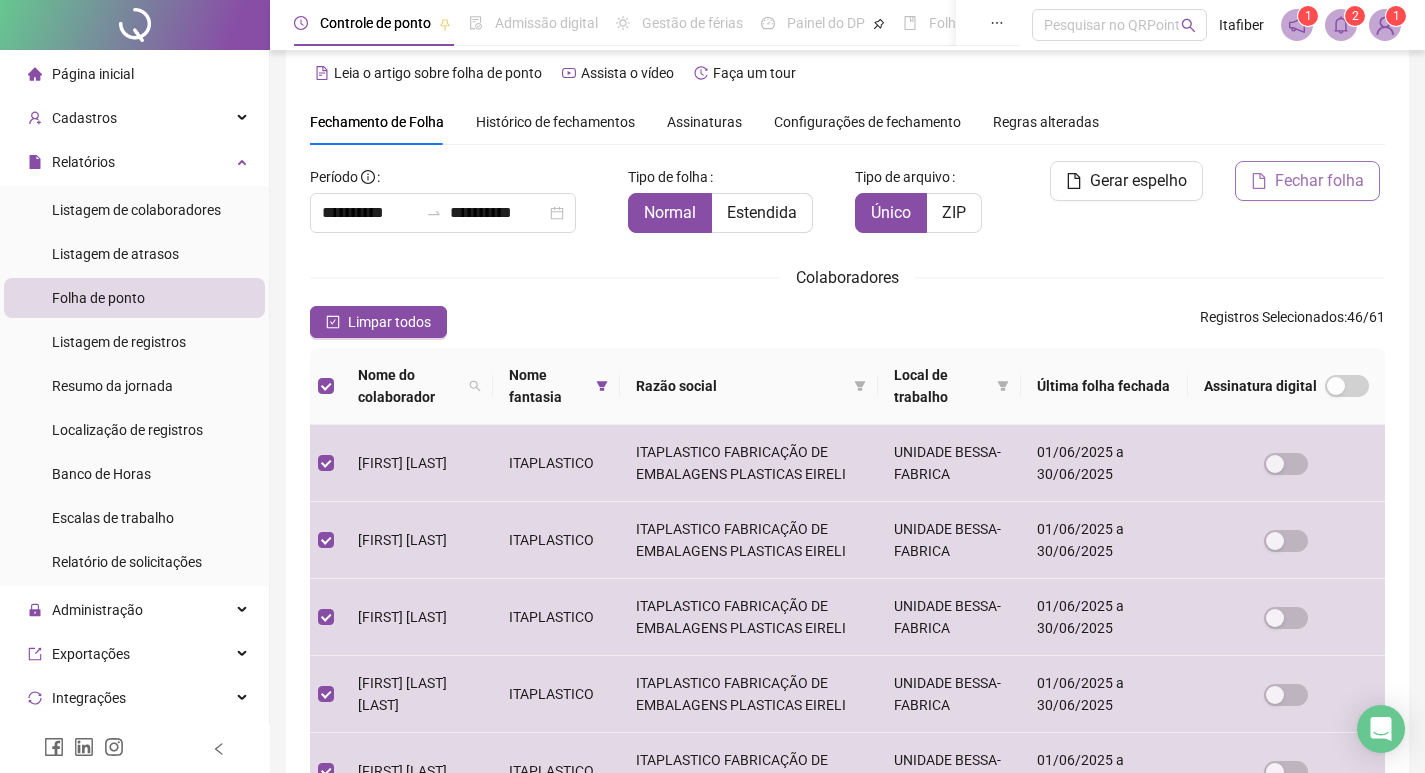 click on "Fechar folha" at bounding box center (1319, 181) 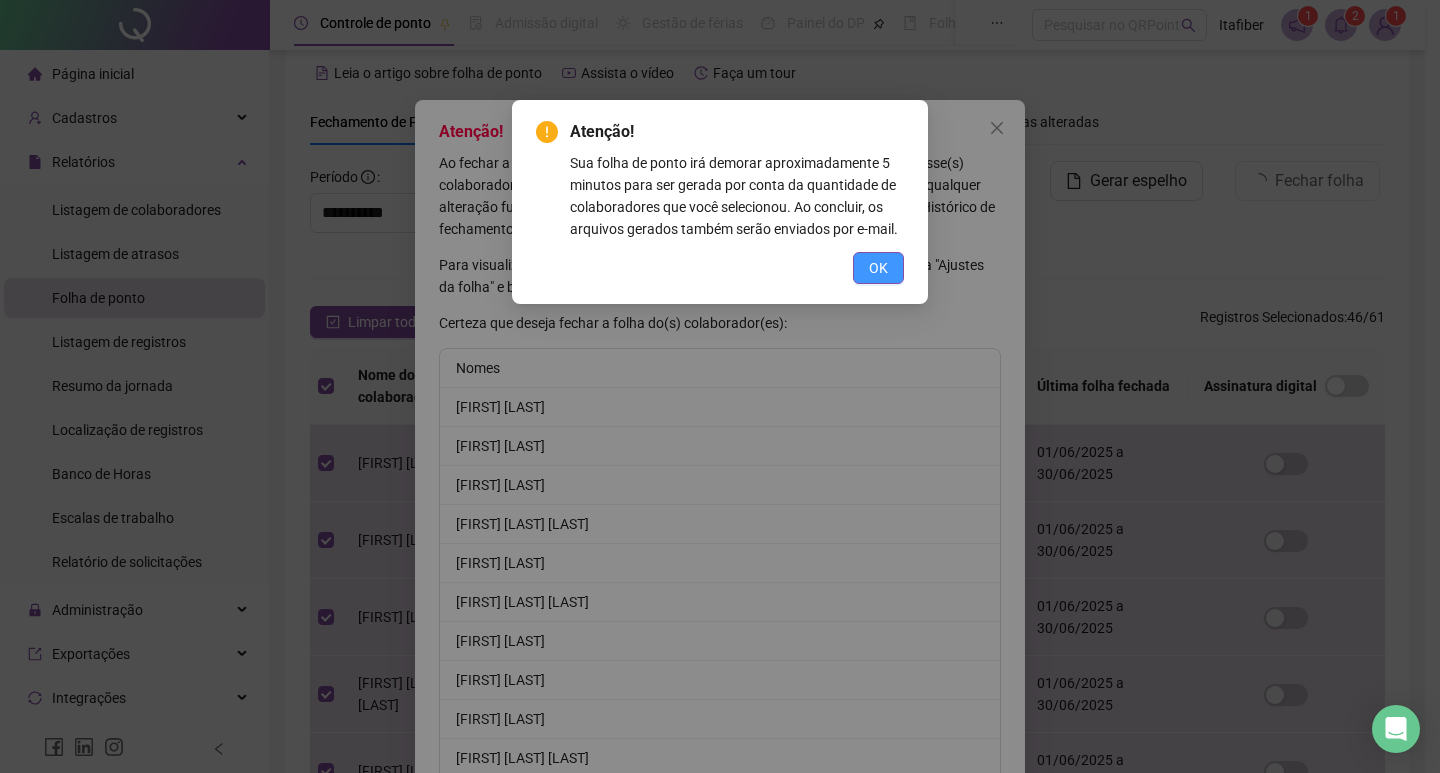 click on "OK" at bounding box center [878, 268] 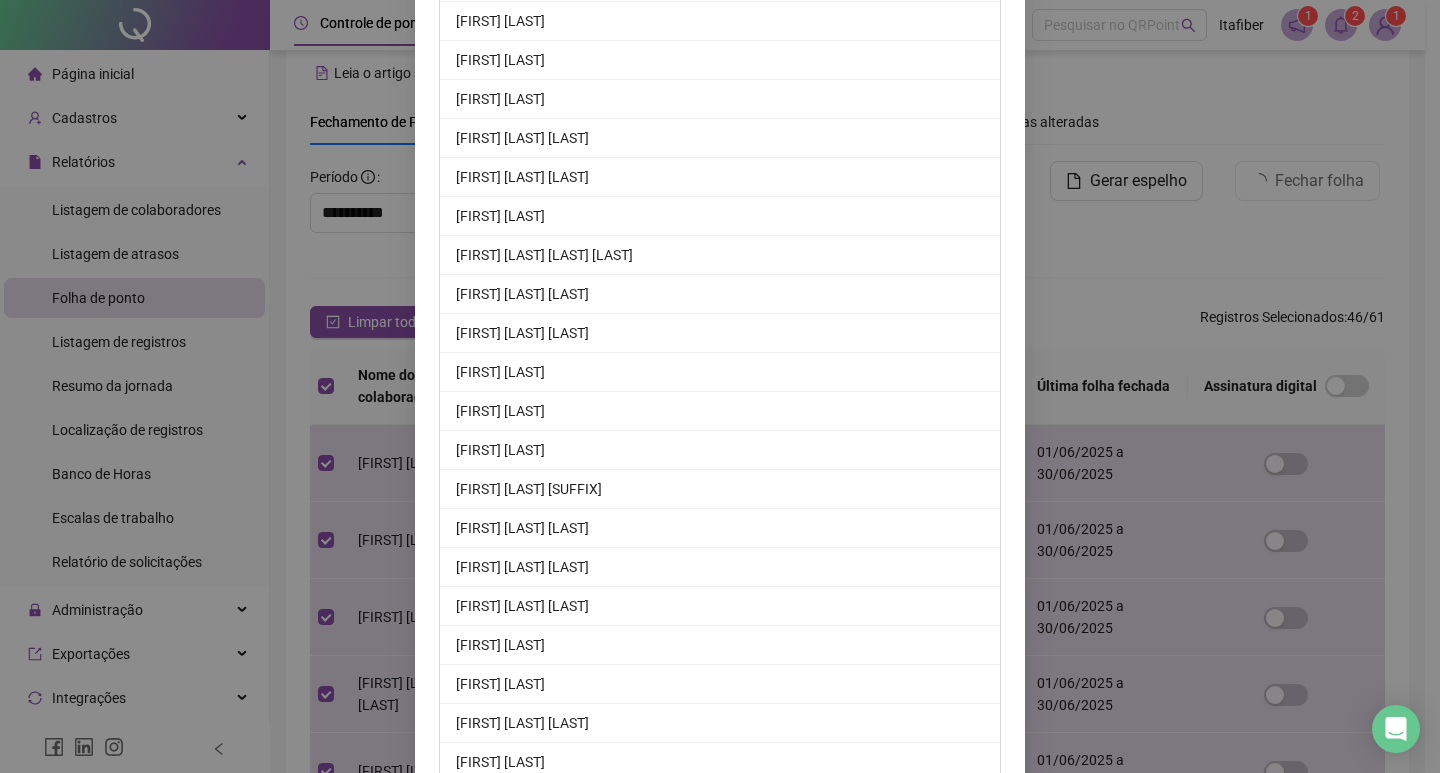 scroll, scrollTop: 1497, scrollLeft: 0, axis: vertical 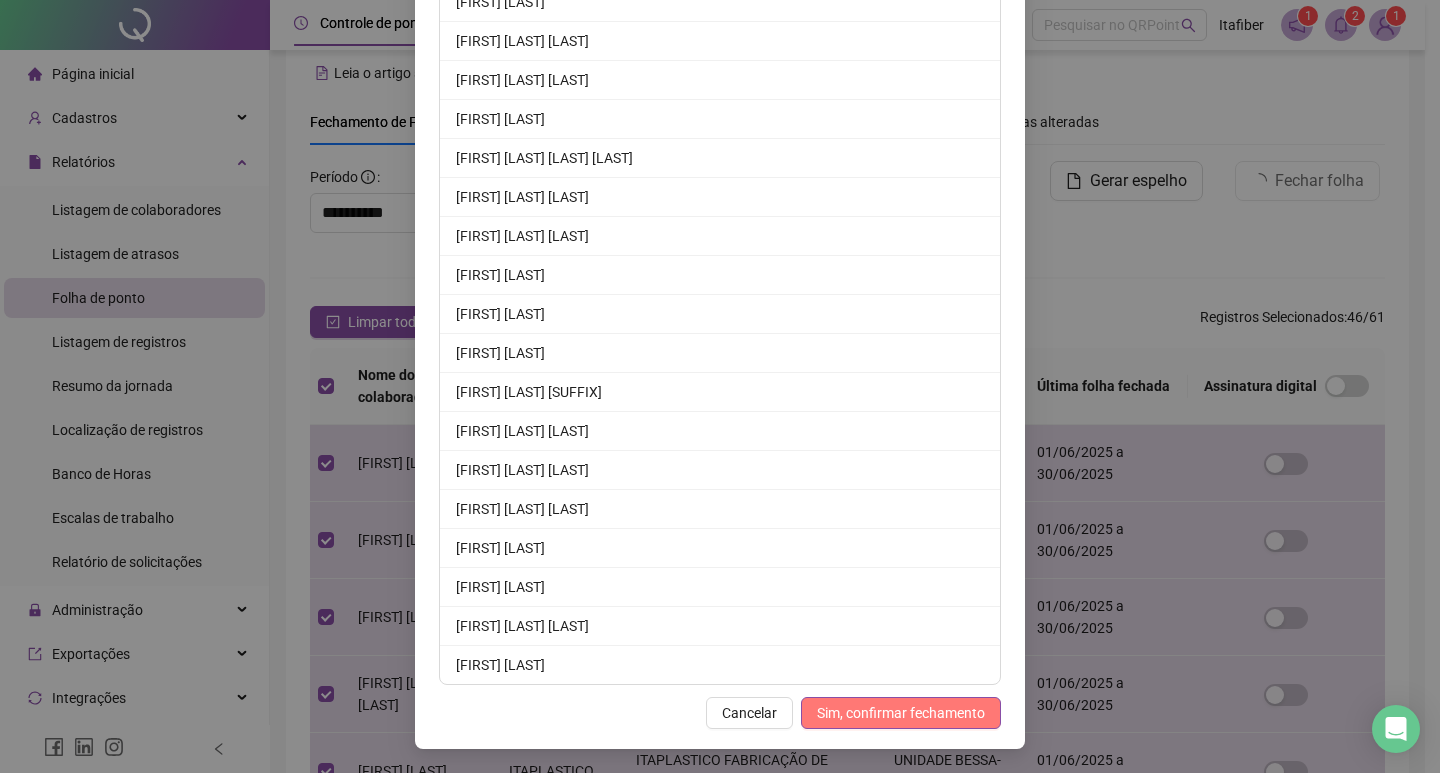 click on "Sim, confirmar fechamento" at bounding box center (901, 713) 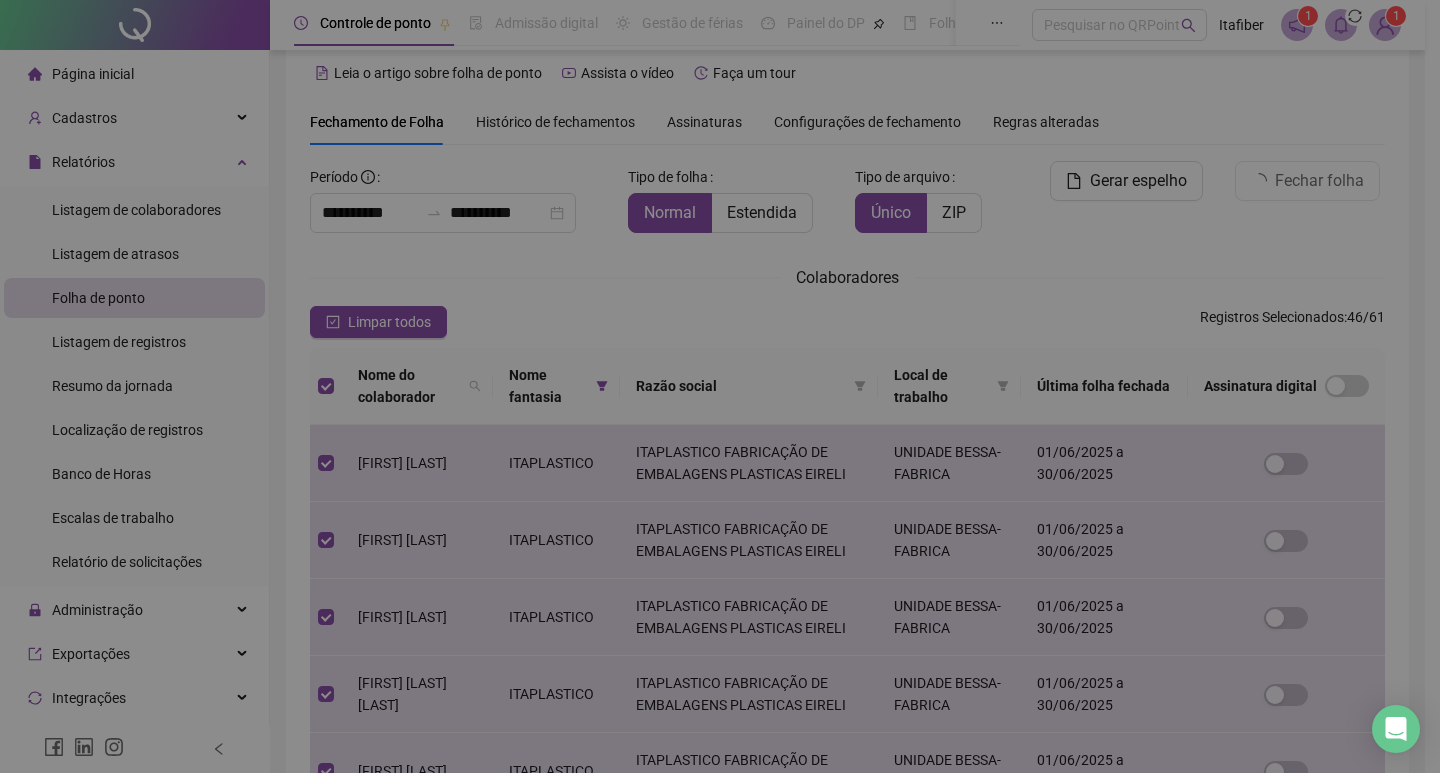 scroll, scrollTop: 1399, scrollLeft: 0, axis: vertical 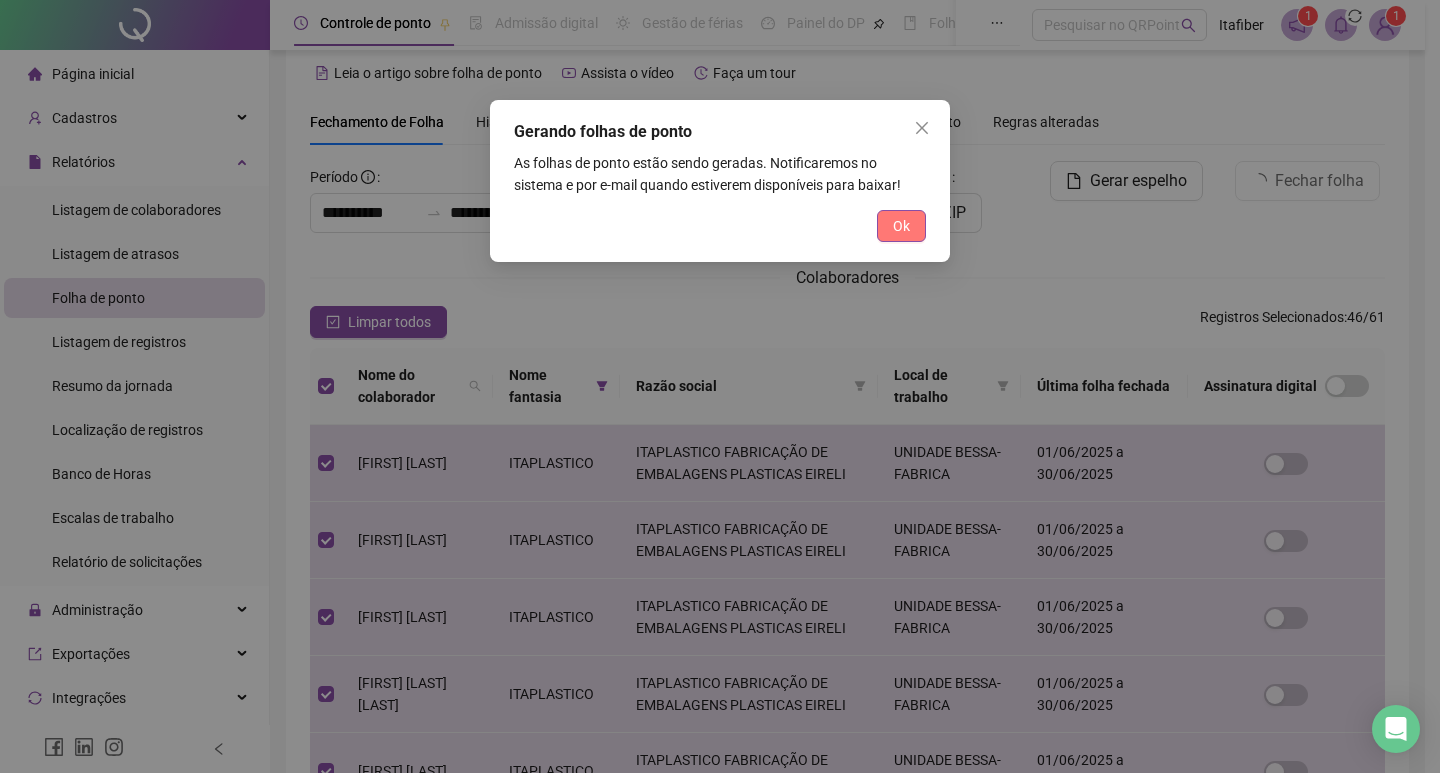 click on "Ok" at bounding box center (901, 226) 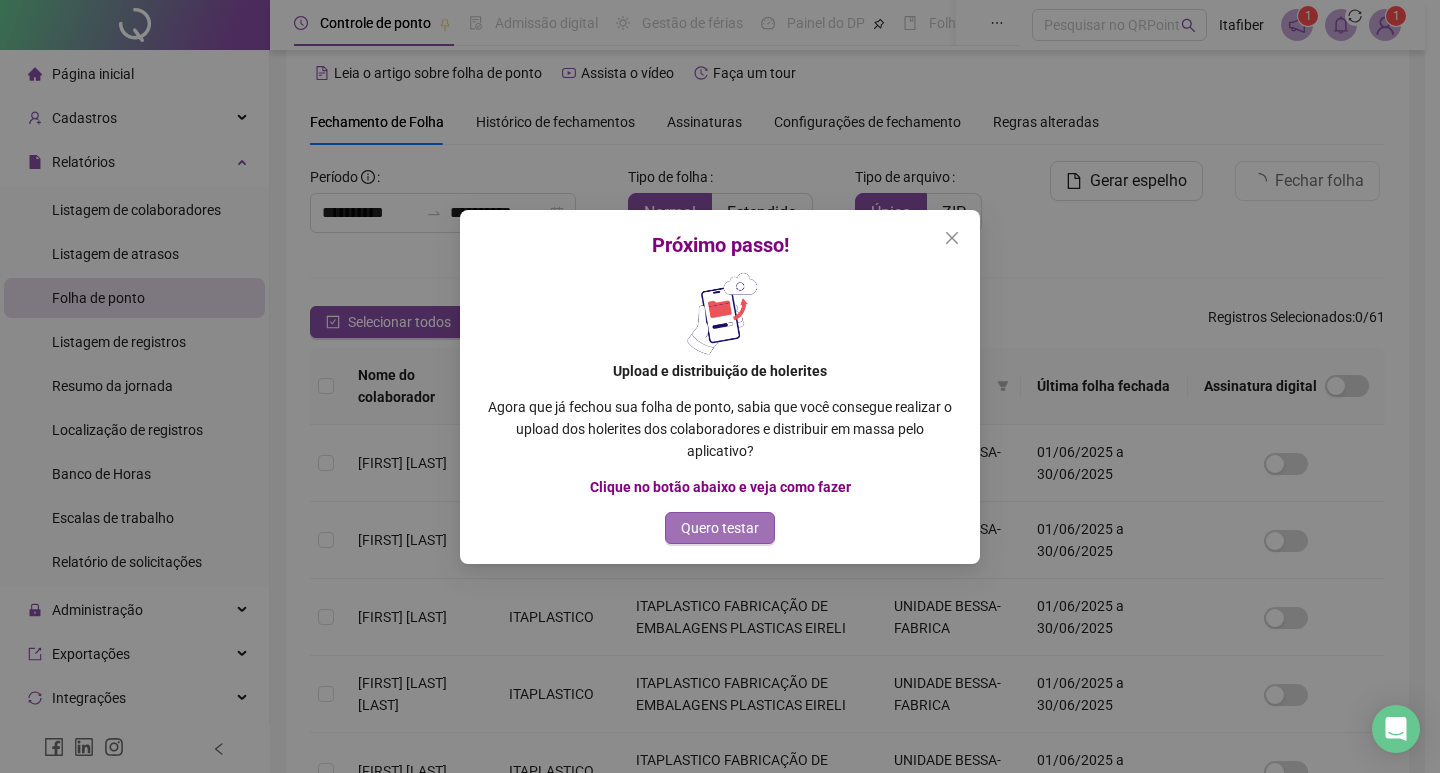 click on "Quero testar" at bounding box center (720, 528) 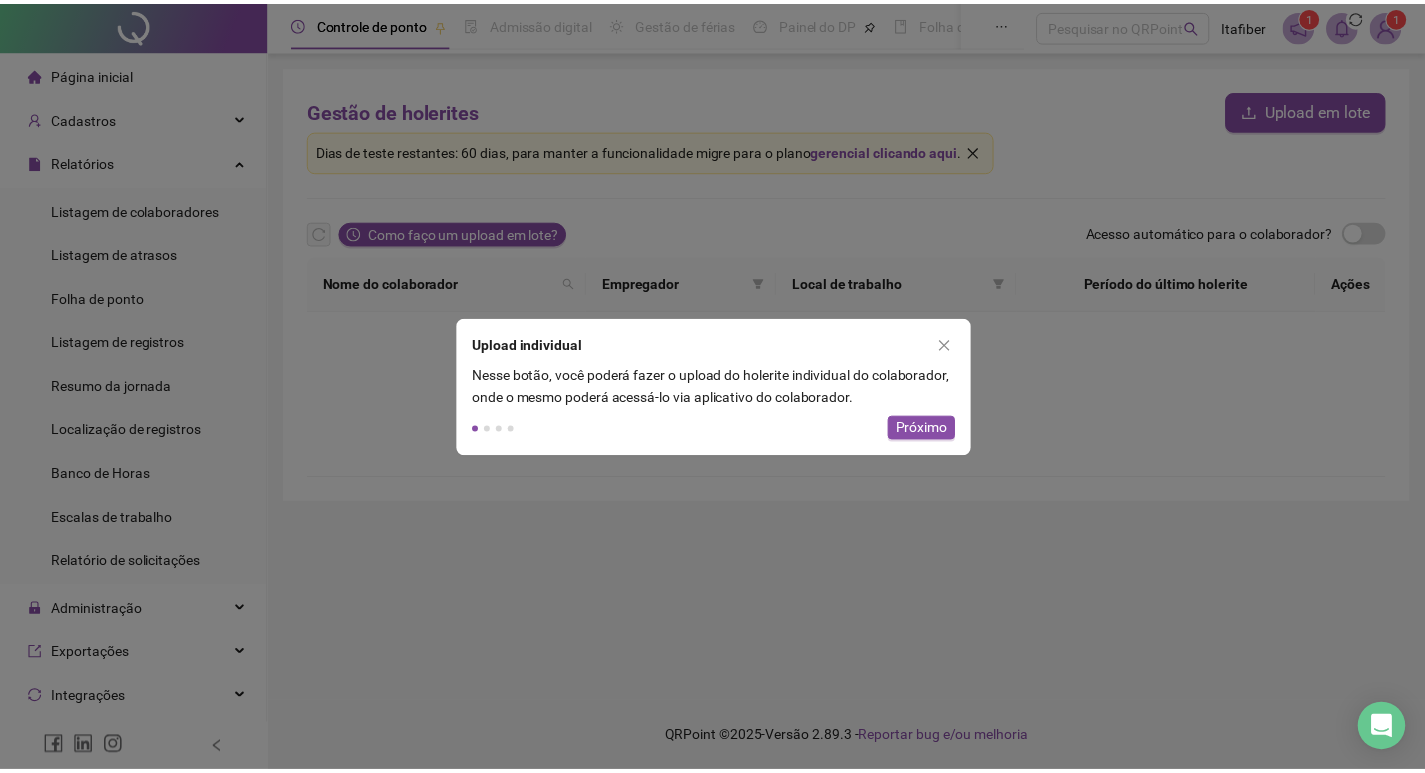 scroll, scrollTop: 0, scrollLeft: 0, axis: both 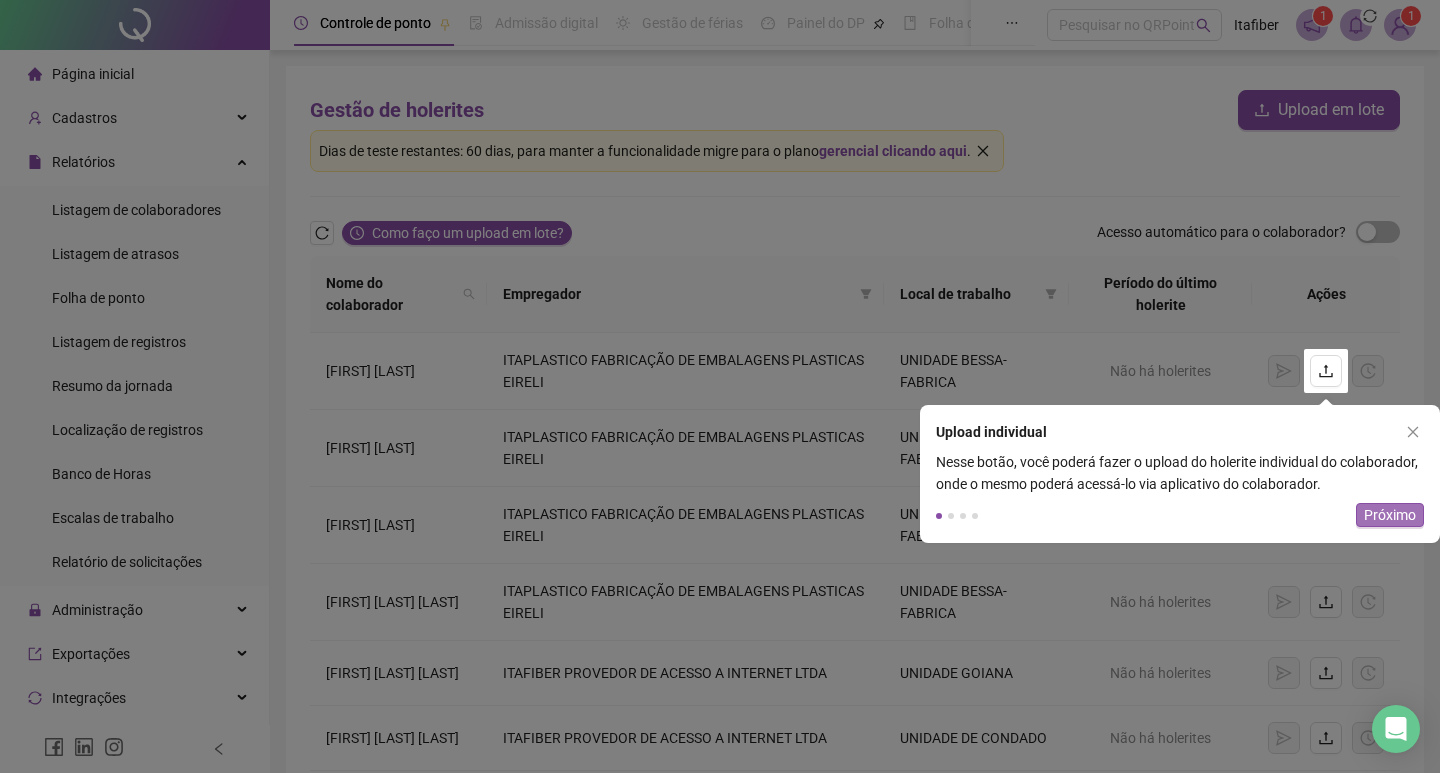click on "Próximo" at bounding box center [1390, 515] 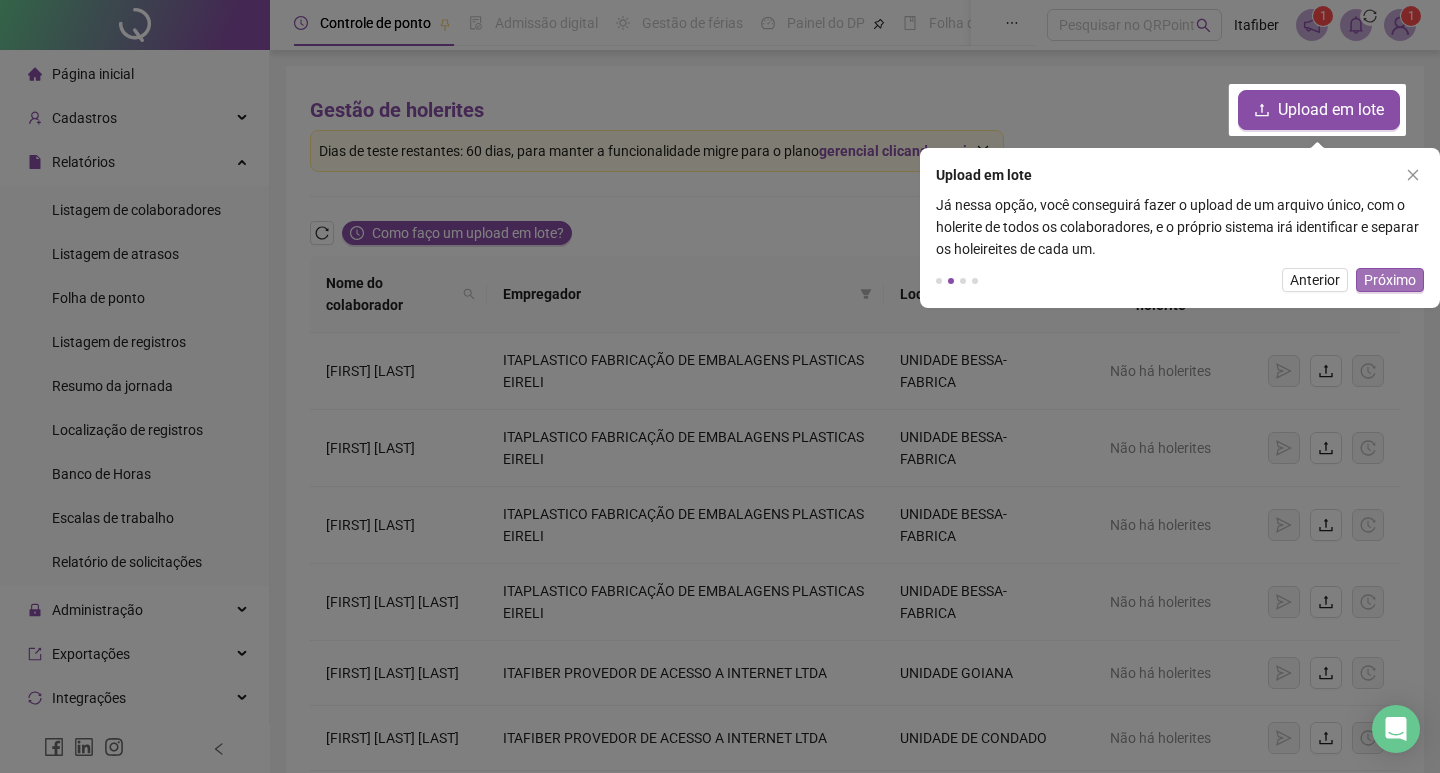 click on "Próximo" at bounding box center (1390, 280) 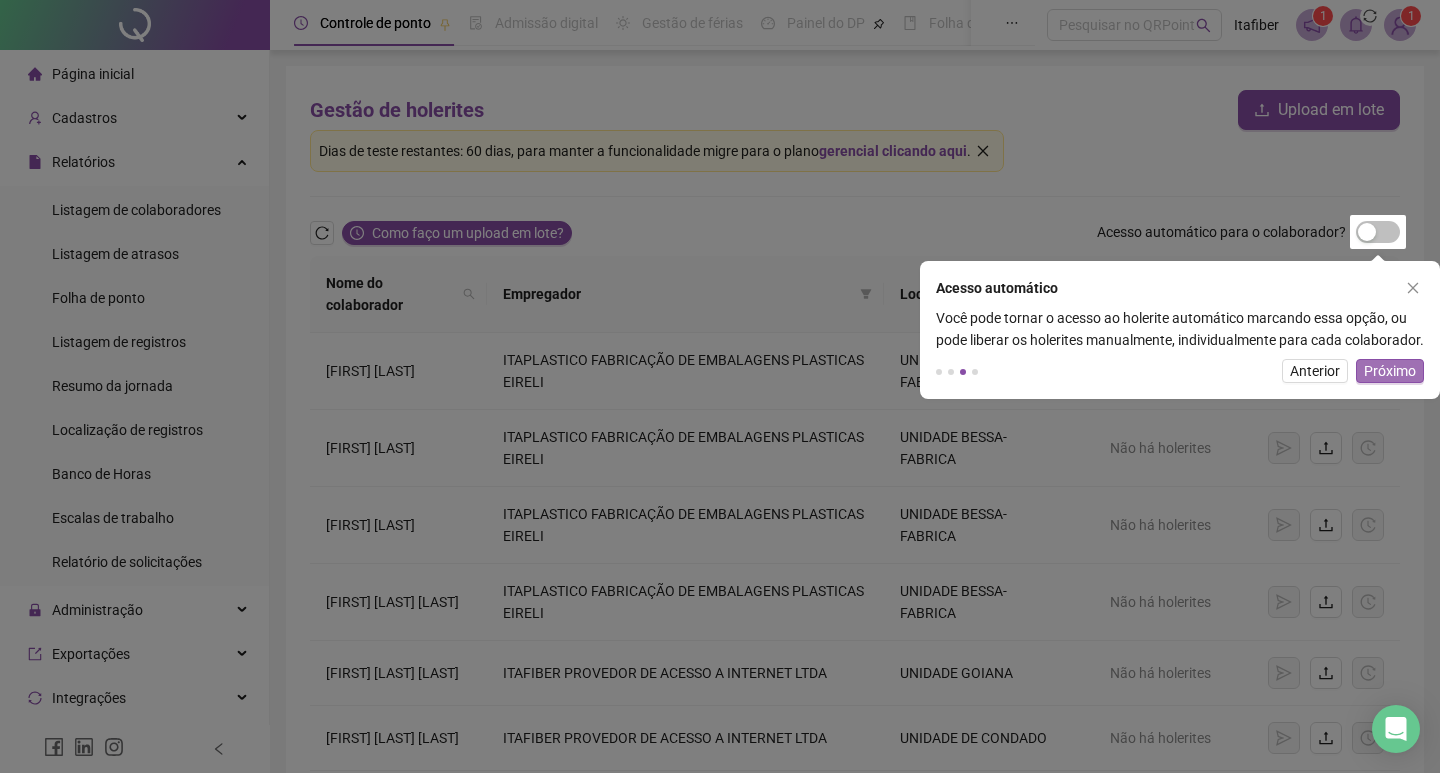 click on "Próximo" at bounding box center [1390, 371] 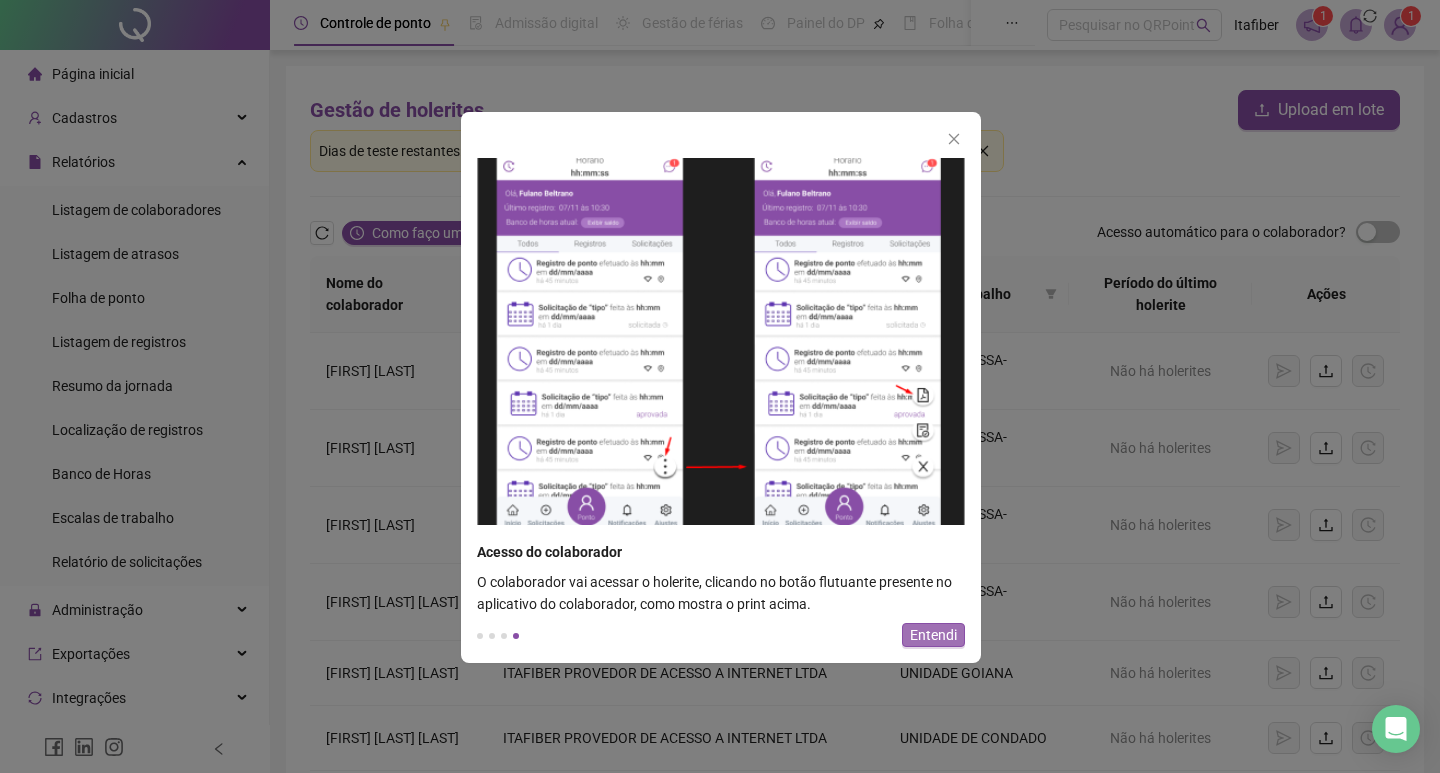 click on "Entendi" at bounding box center (933, 635) 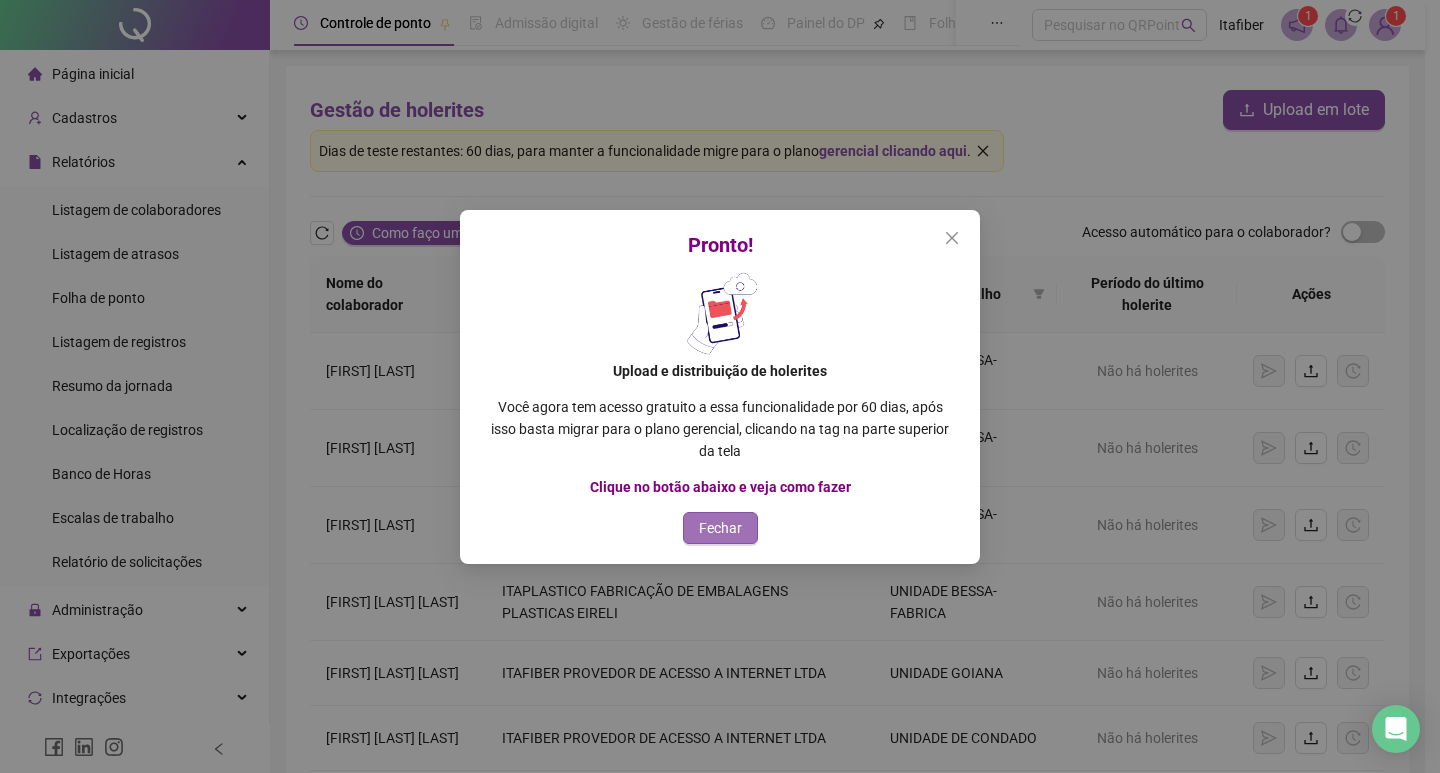 click on "Fechar" at bounding box center (720, 528) 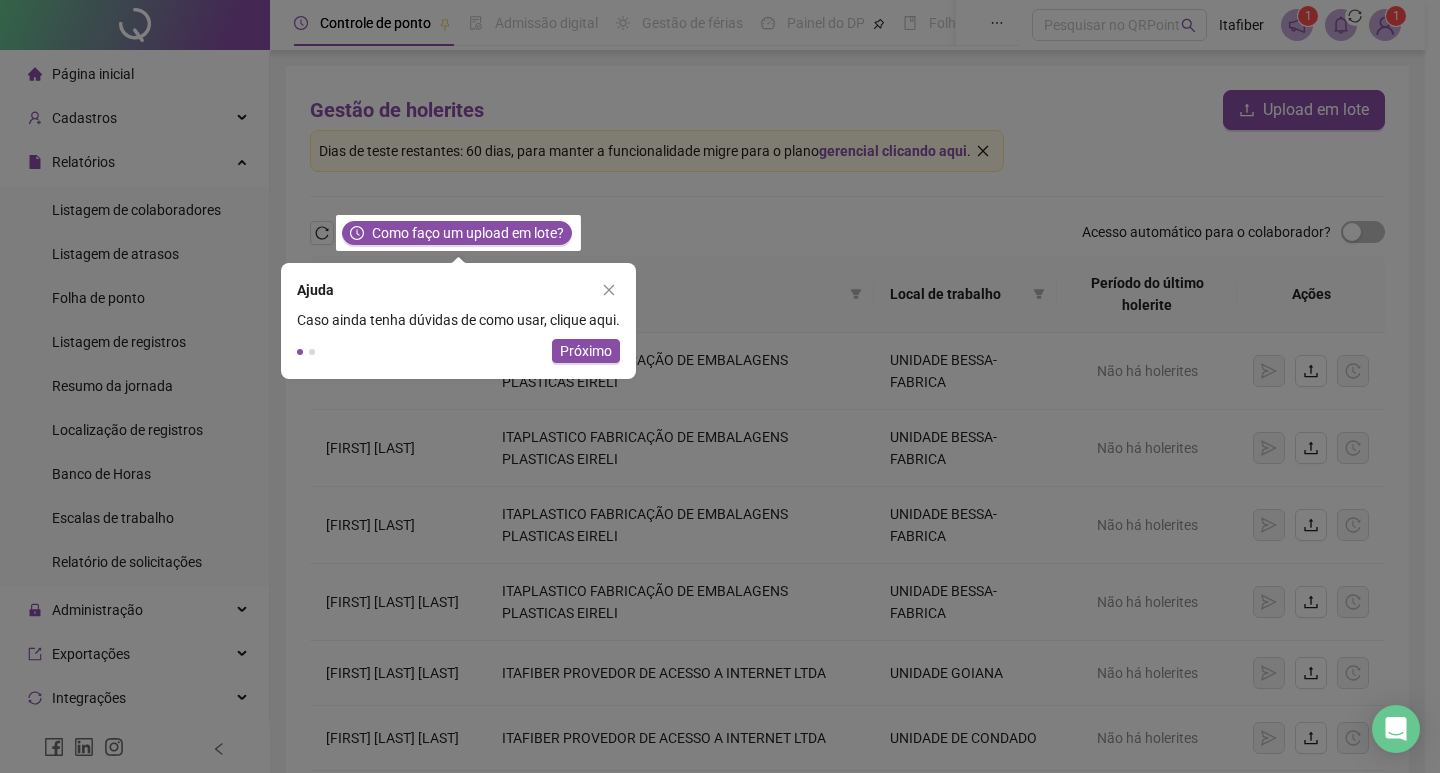 click on "Ajuda" at bounding box center [447, 286] 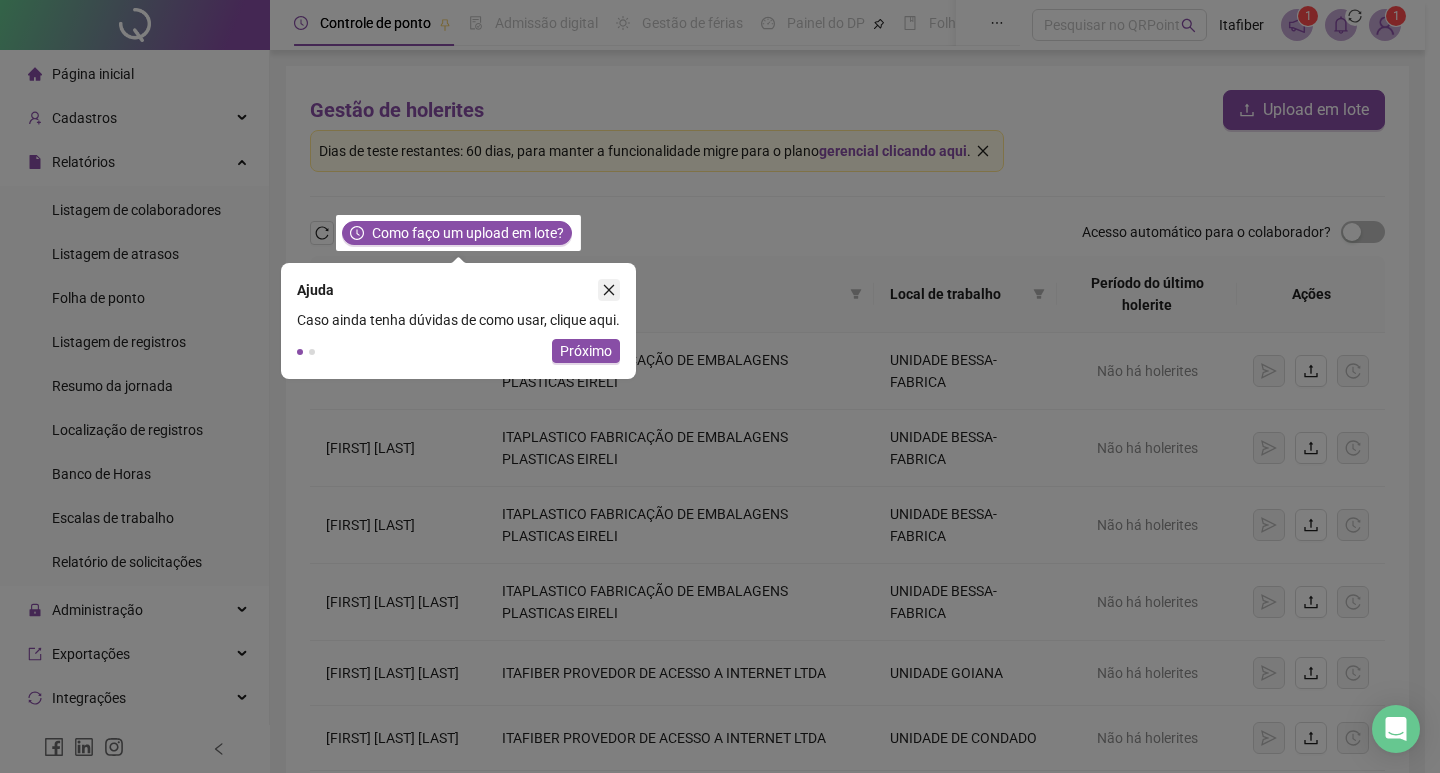 click at bounding box center [609, 290] 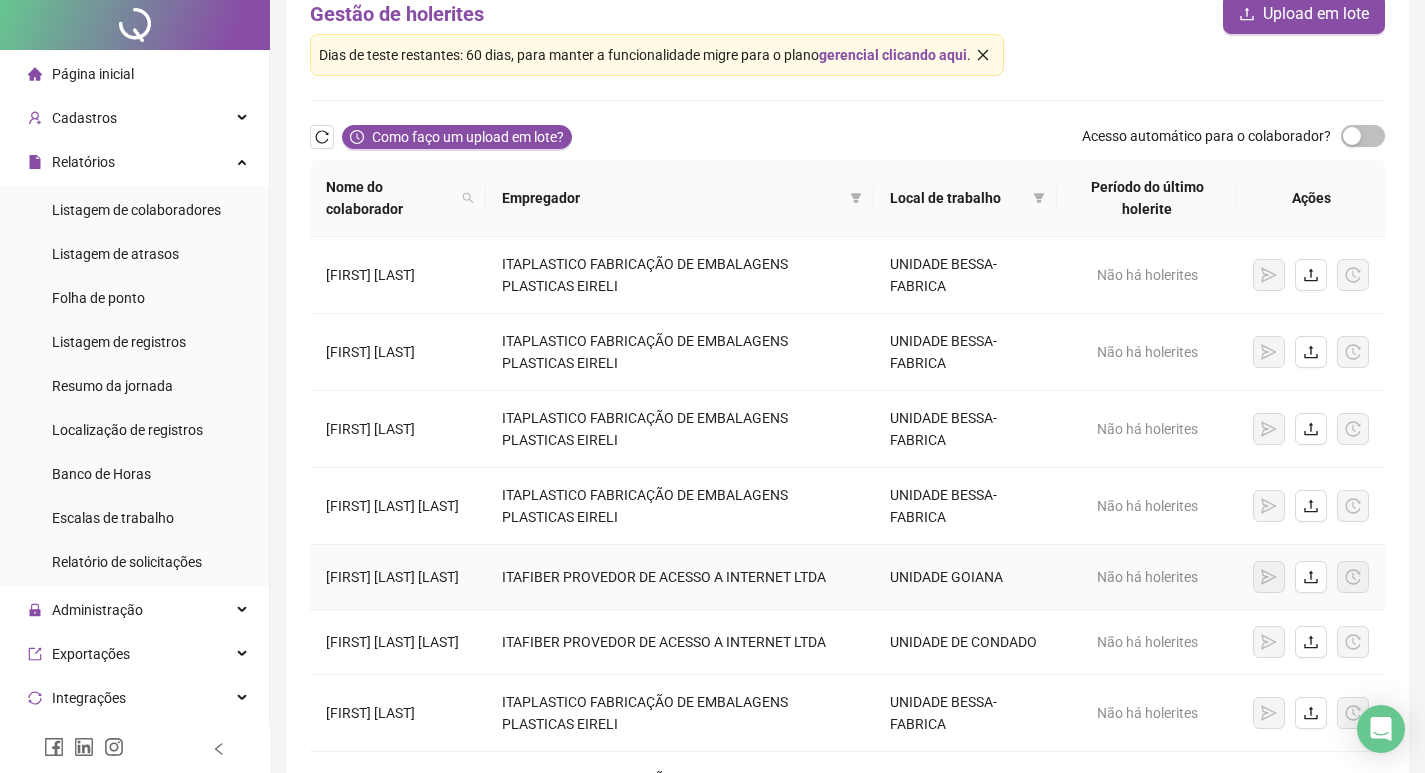 scroll, scrollTop: 0, scrollLeft: 0, axis: both 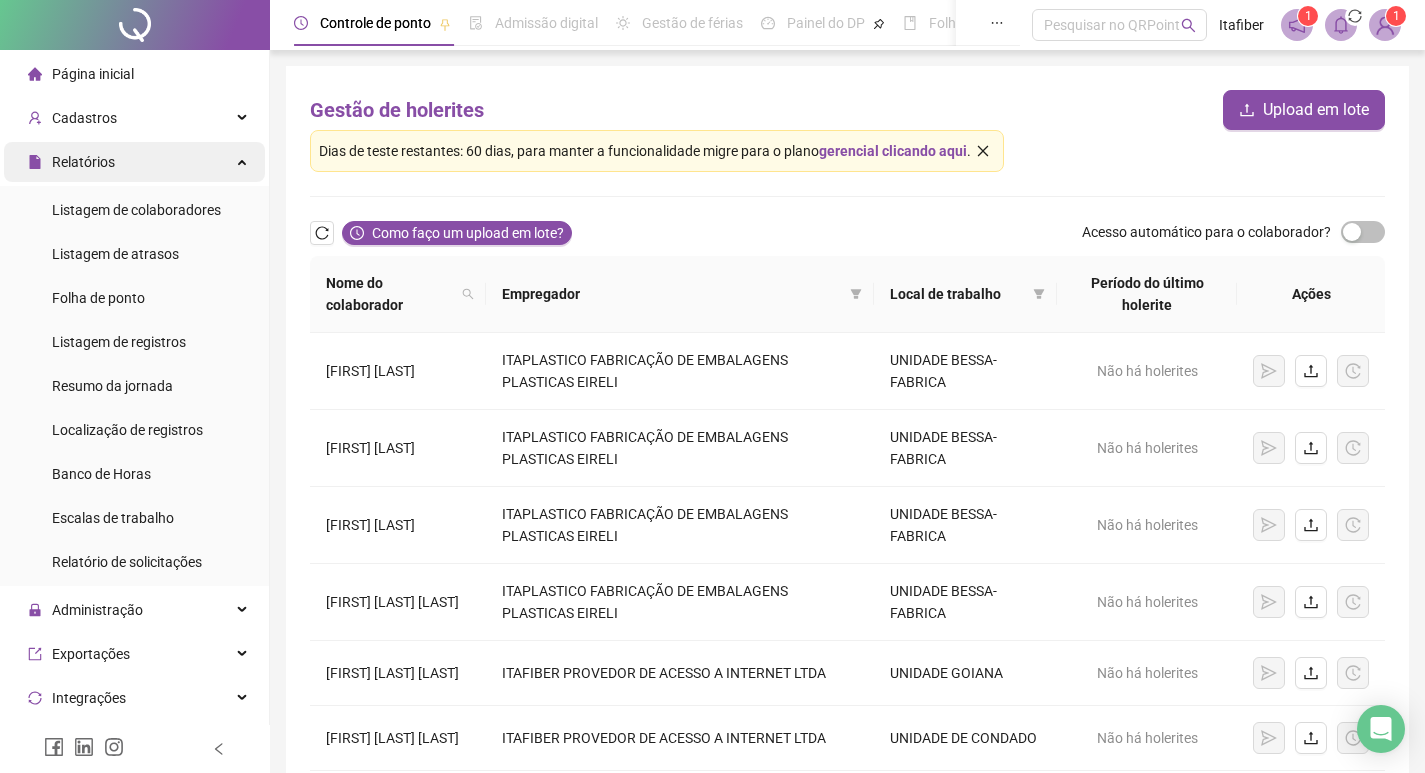click on "Relatórios" at bounding box center (134, 162) 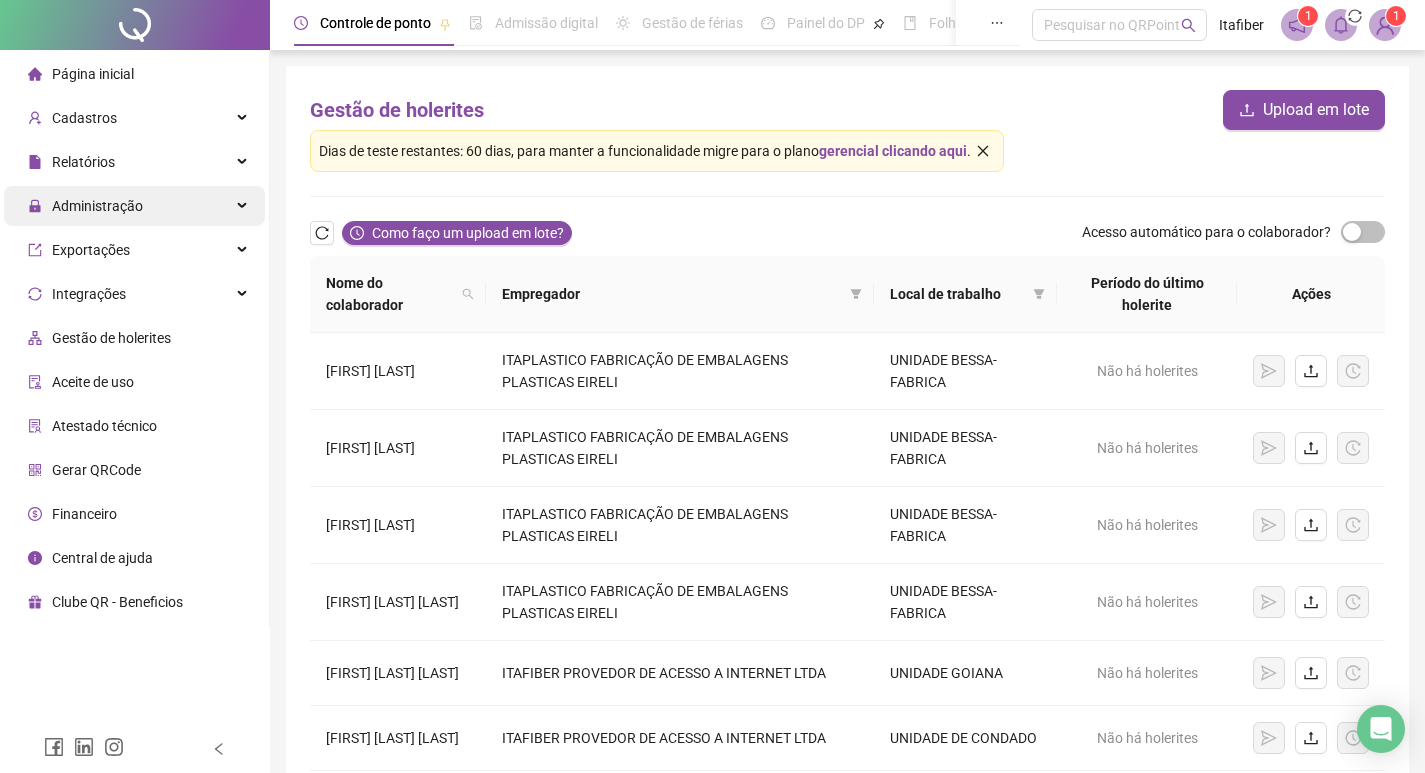 click on "Administração" at bounding box center (134, 206) 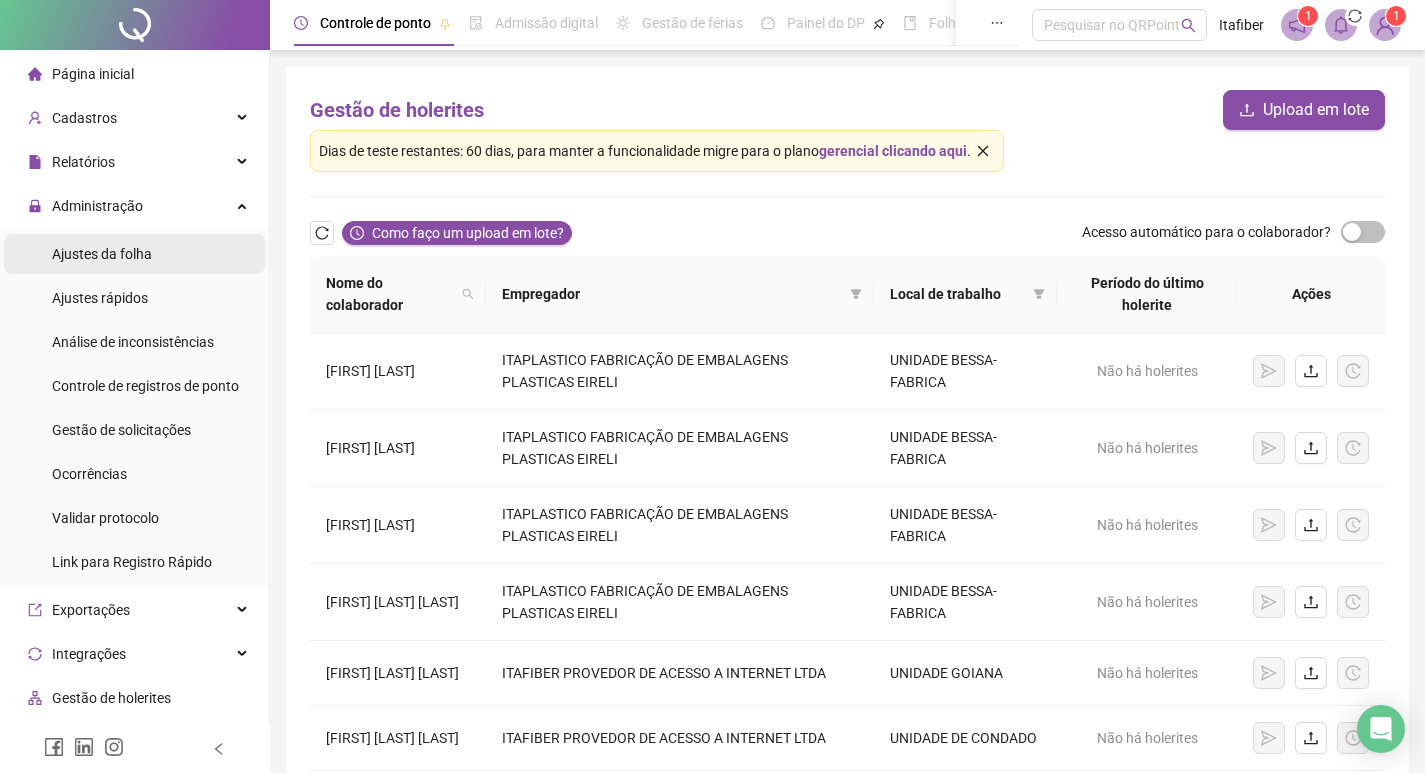 click on "Ajustes da folha" at bounding box center (134, 254) 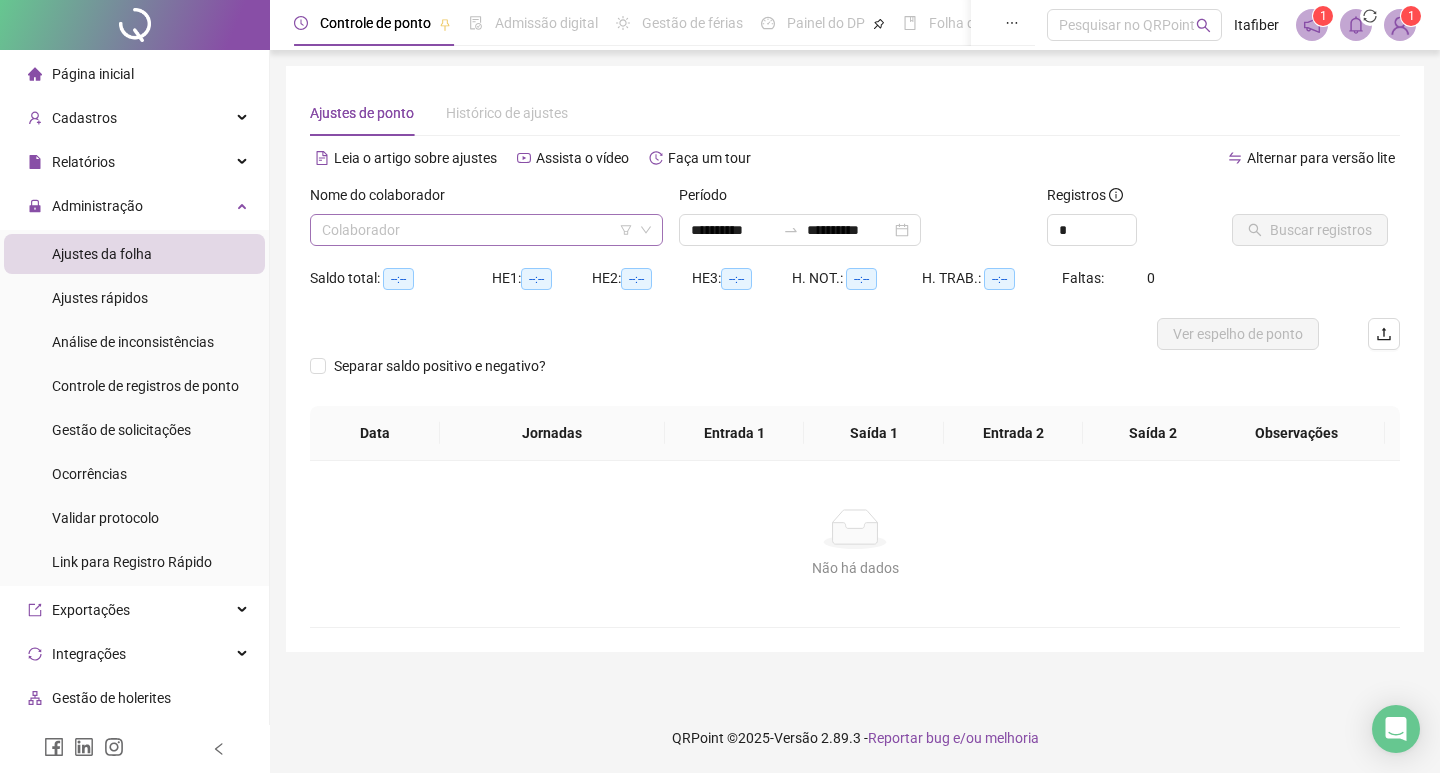 click at bounding box center (477, 230) 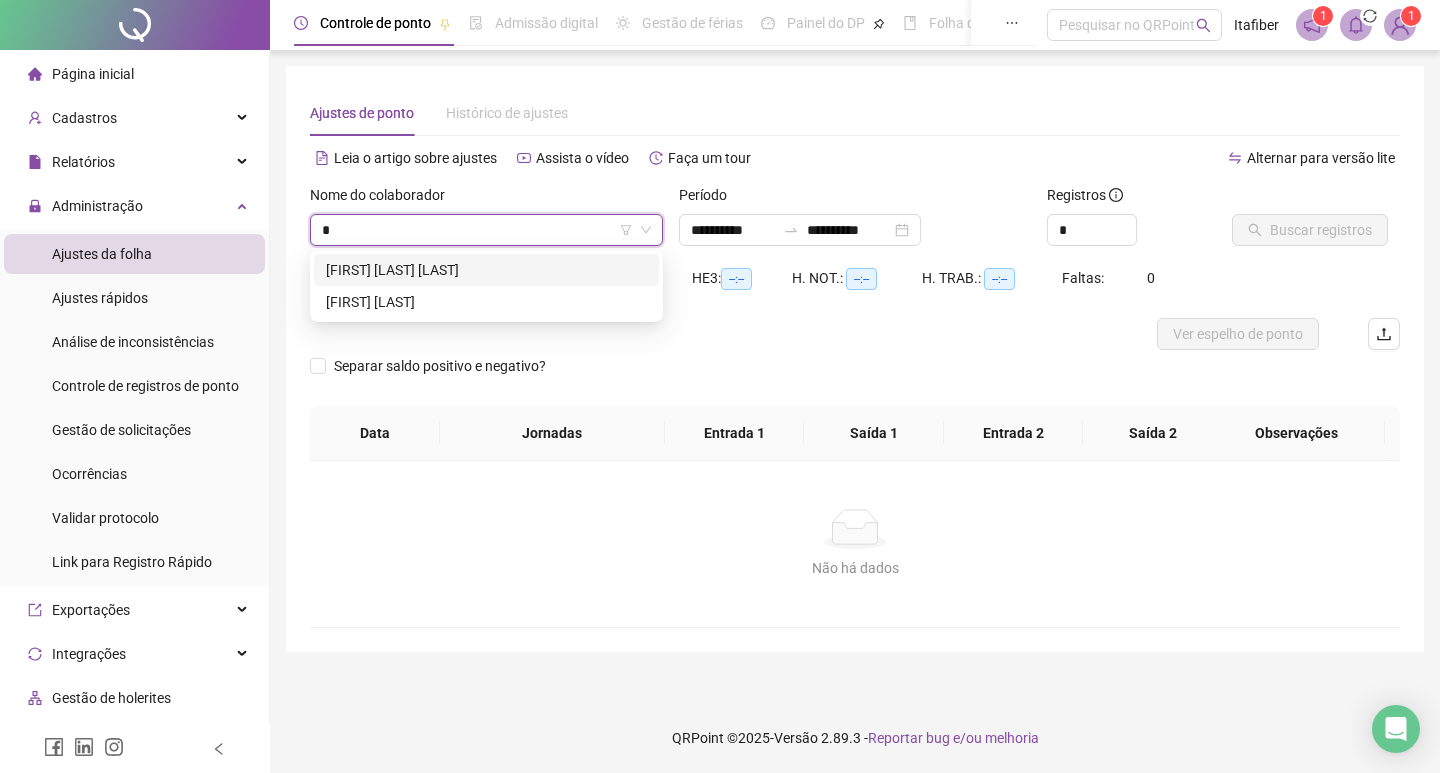 type on "**" 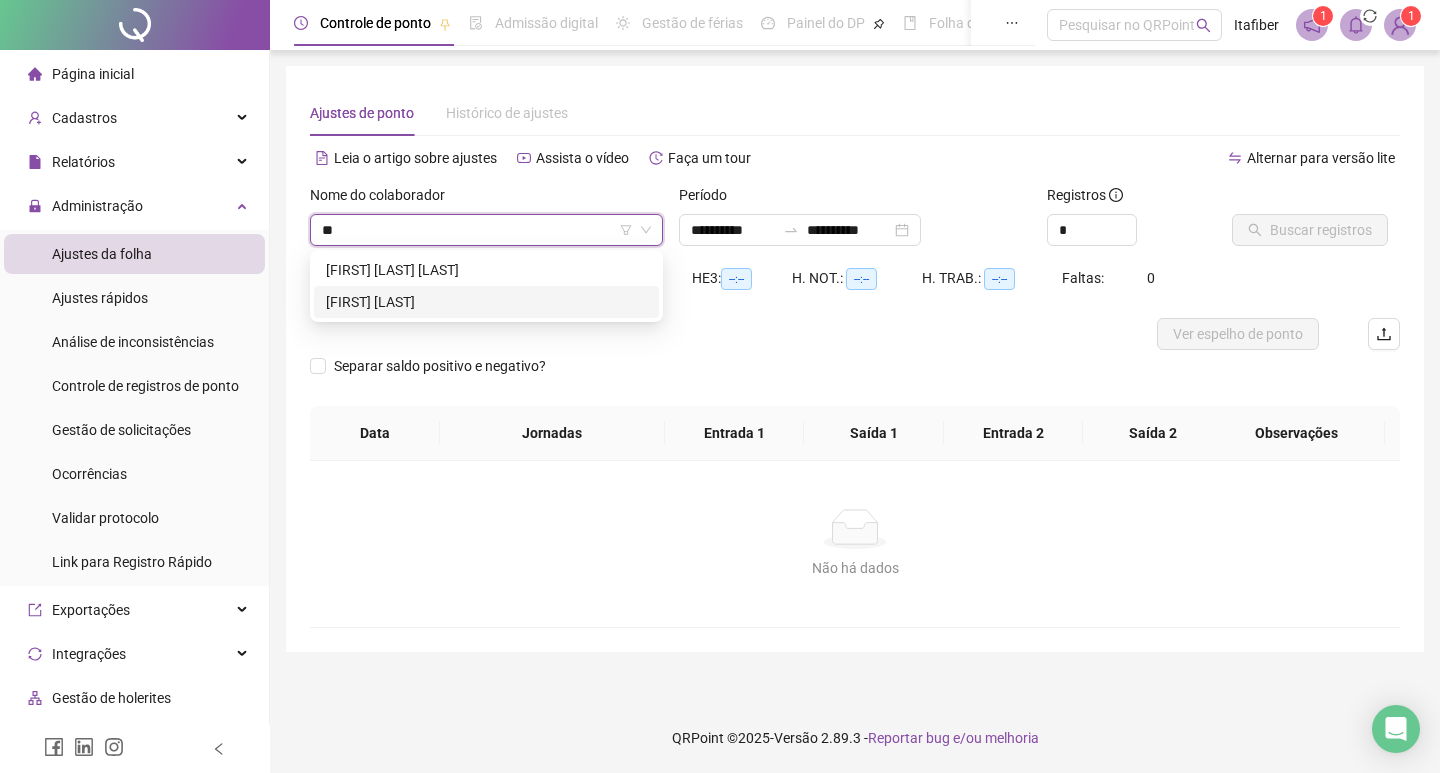 click on "[FIRST] [LAST]" at bounding box center (486, 302) 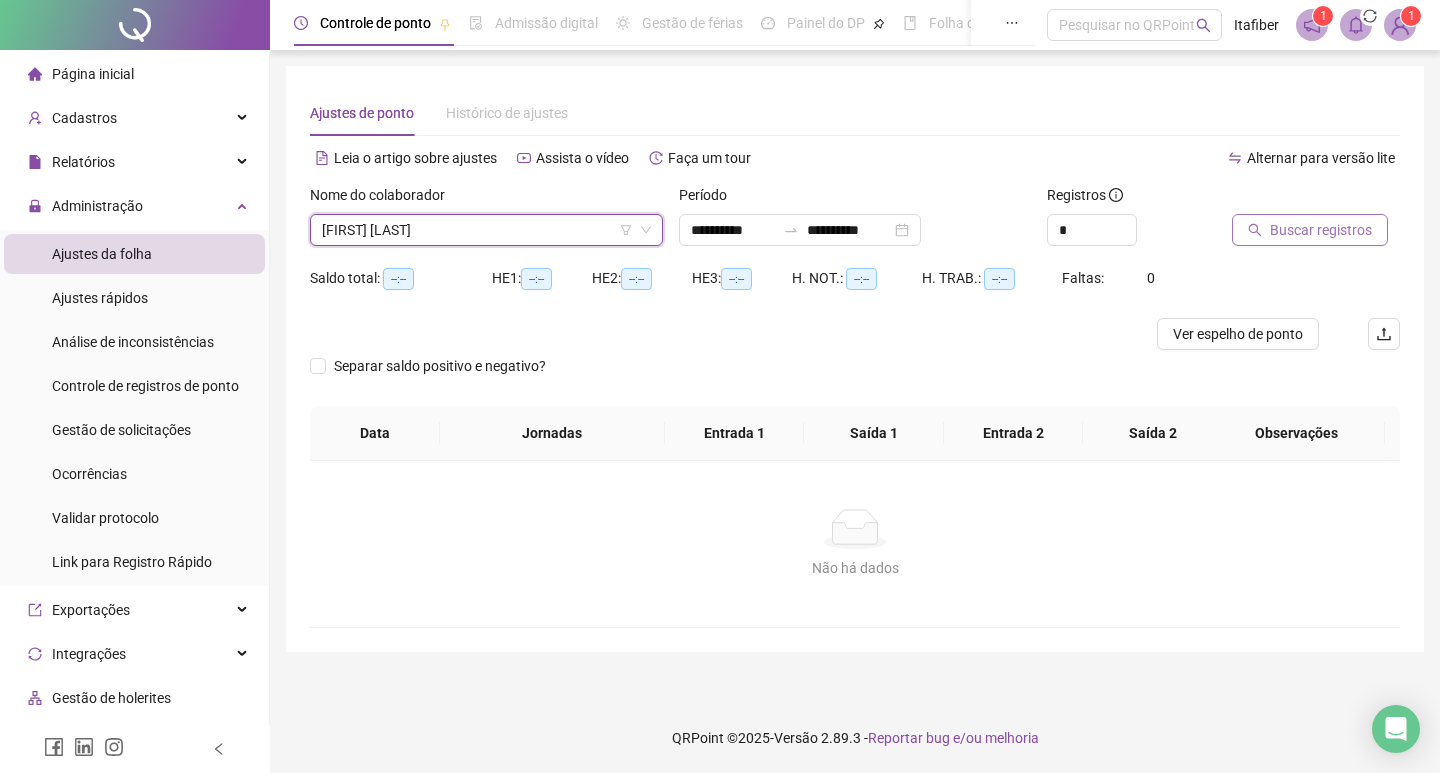click on "Buscar registros" at bounding box center [1310, 230] 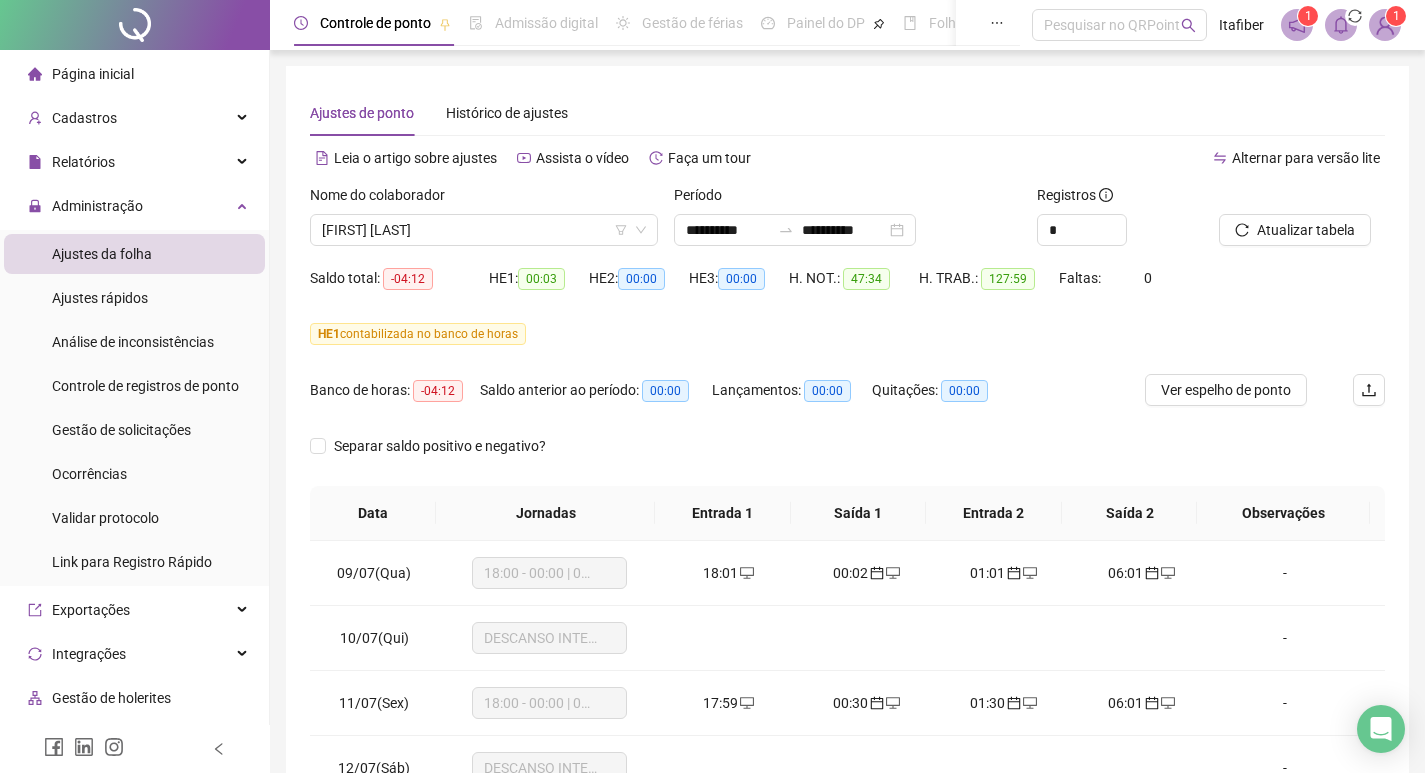 scroll, scrollTop: 305, scrollLeft: 0, axis: vertical 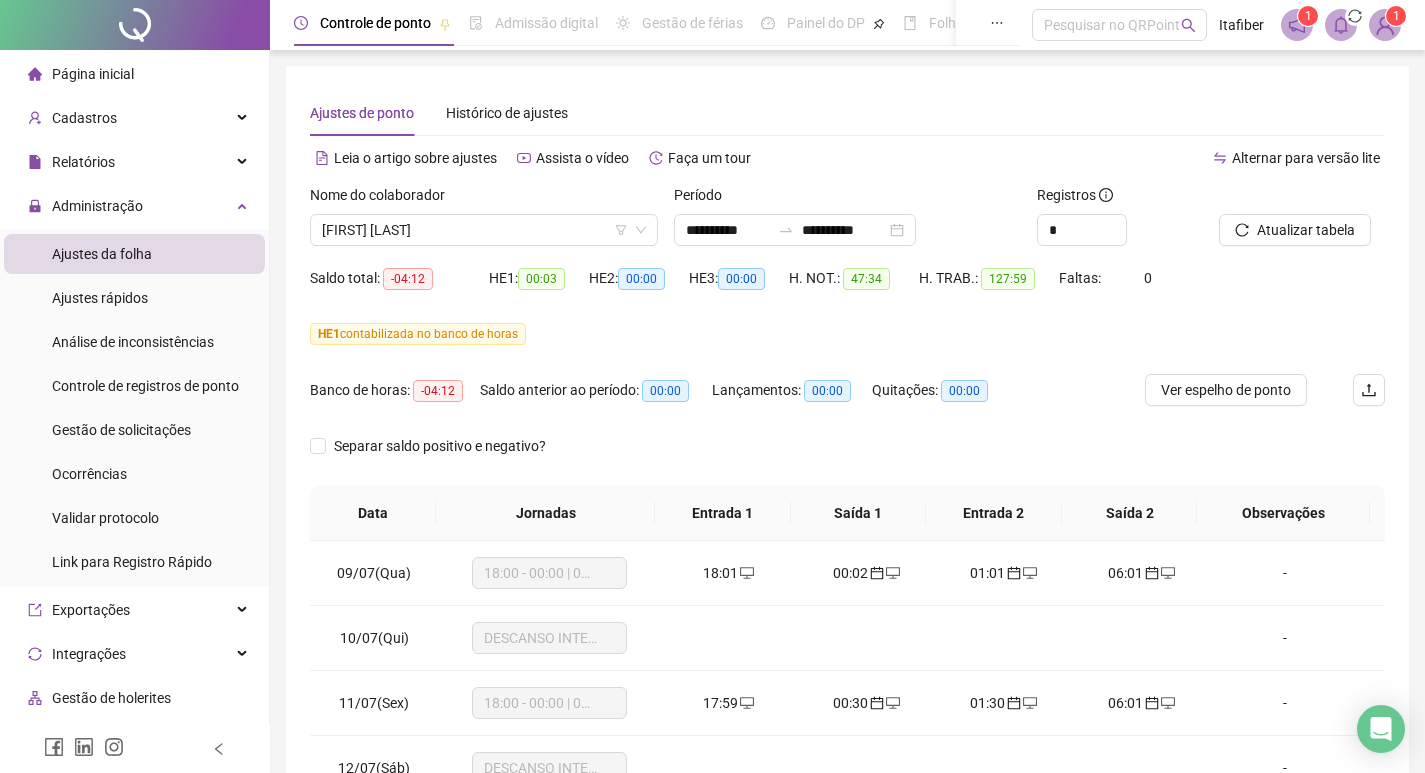 click on "Página inicial" at bounding box center (134, 74) 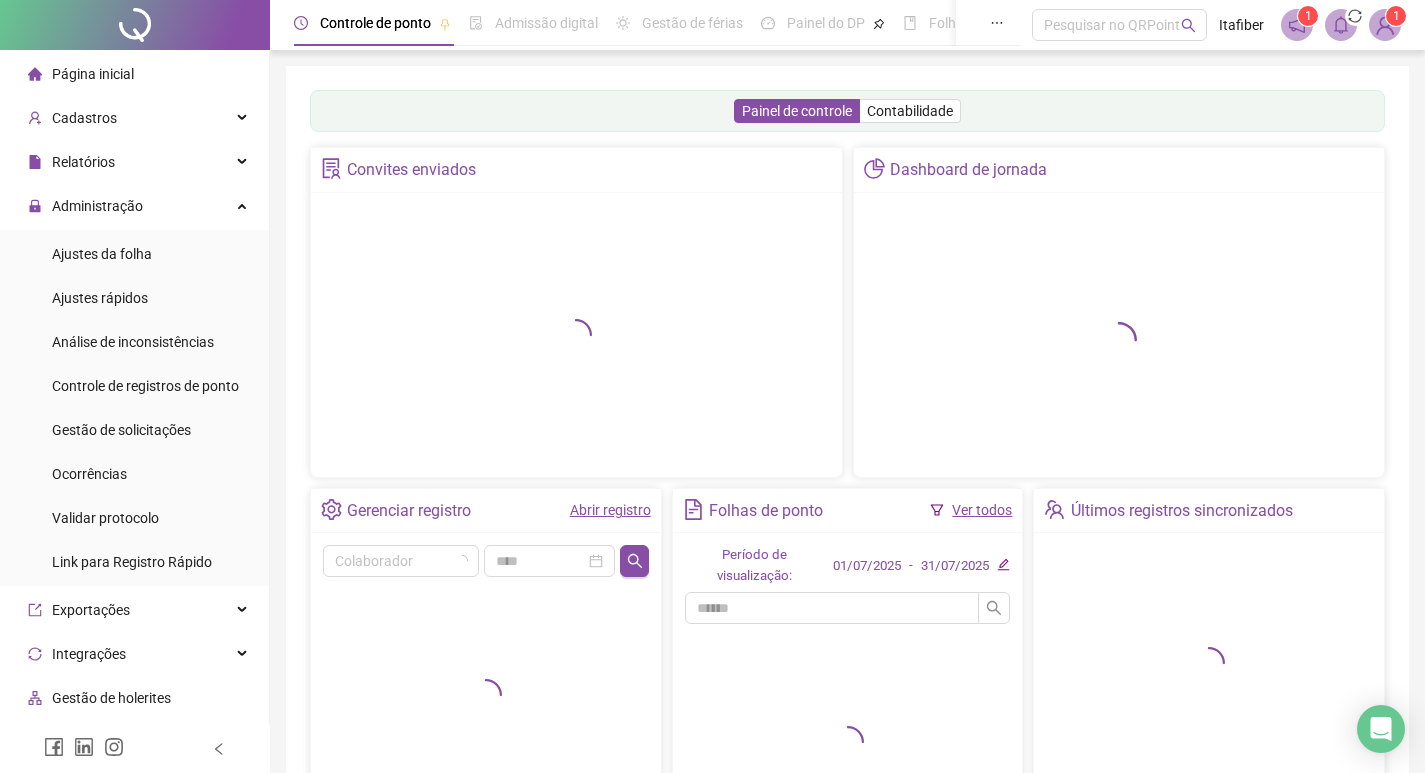 drag, startPoint x: 170, startPoint y: 71, endPoint x: 959, endPoint y: 350, distance: 836.87634 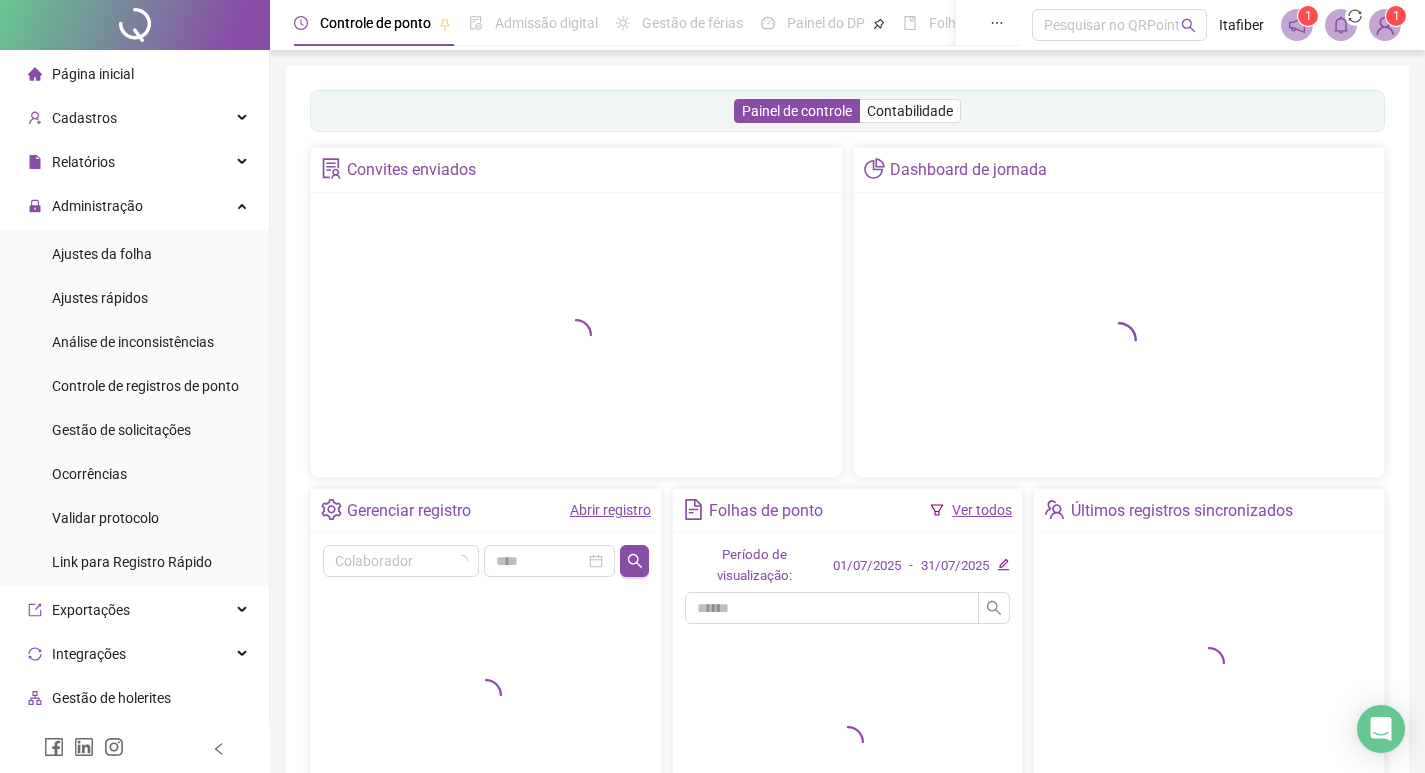click on "Página inicial" at bounding box center [134, 74] 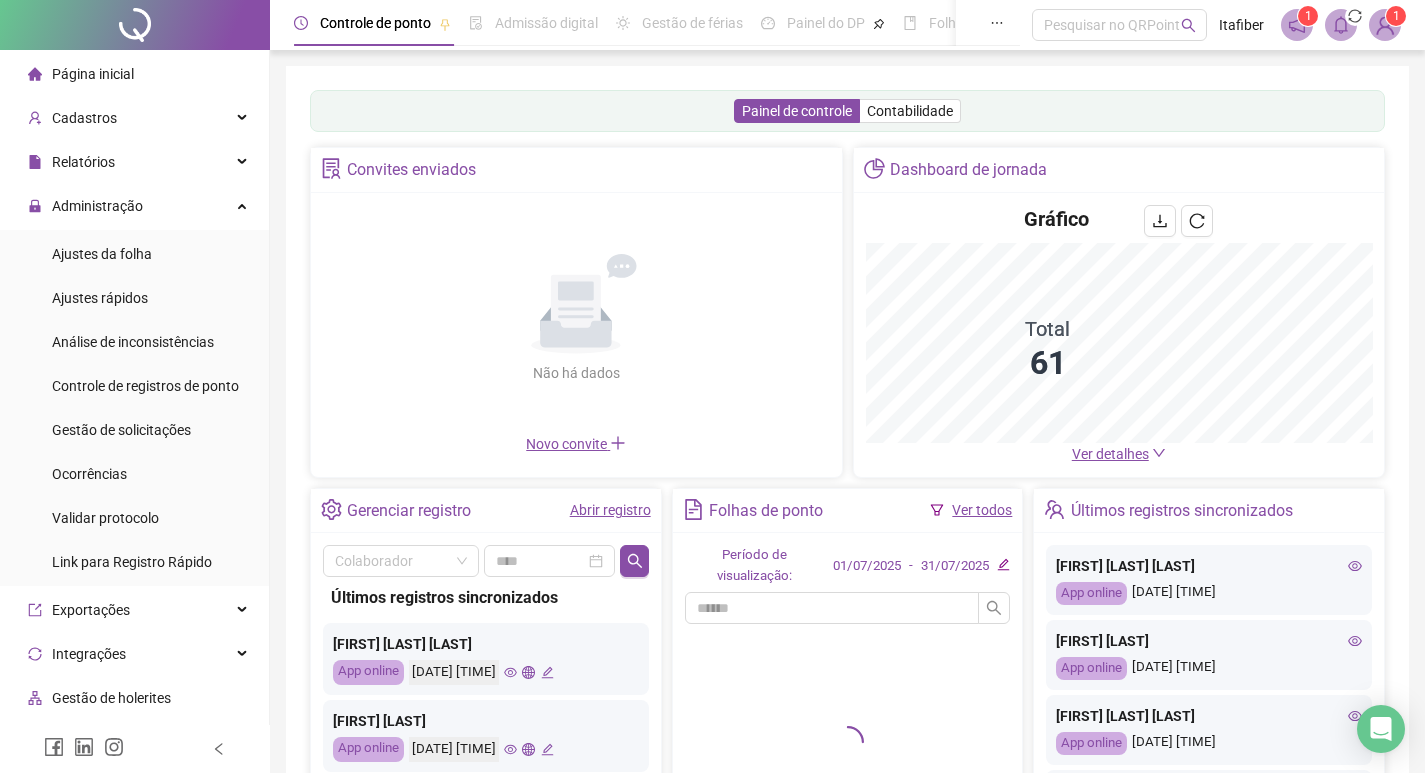 click on "Página inicial Cadastros Empregadores Locais de trabalho Escalas Colaboradores Grupos de acesso Calendário de feriados Regras de horas Relatórios Listagem de colaboradores Listagem de atrasos Folha de ponto Listagem de registros Resumo da jornada Localização de registros Banco de Horas Escalas de trabalho Relatório de solicitações Administração Ajustes da folha Ajustes rápidos Análise de inconsistências Controle de registros de ponto Gestão de solicitações Ocorrências Validar protocolo Link para Registro Rápido Exportações Integrações Gestão de holerites Aceite de uso Atestado técnico Gerar QRCode Financeiro Central de ajuda Clube QR - Beneficios" at bounding box center [135, 518] 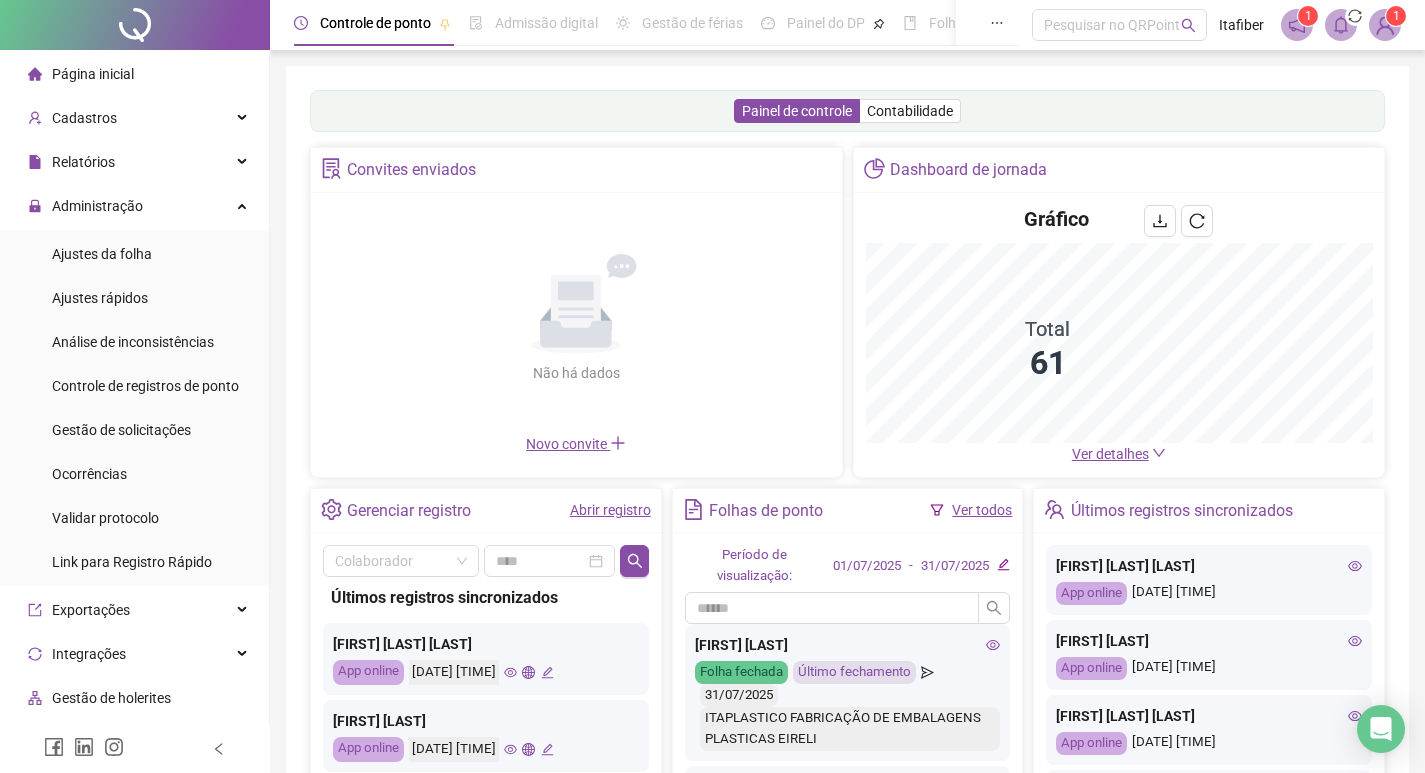 click on "Página inicial" at bounding box center [93, 74] 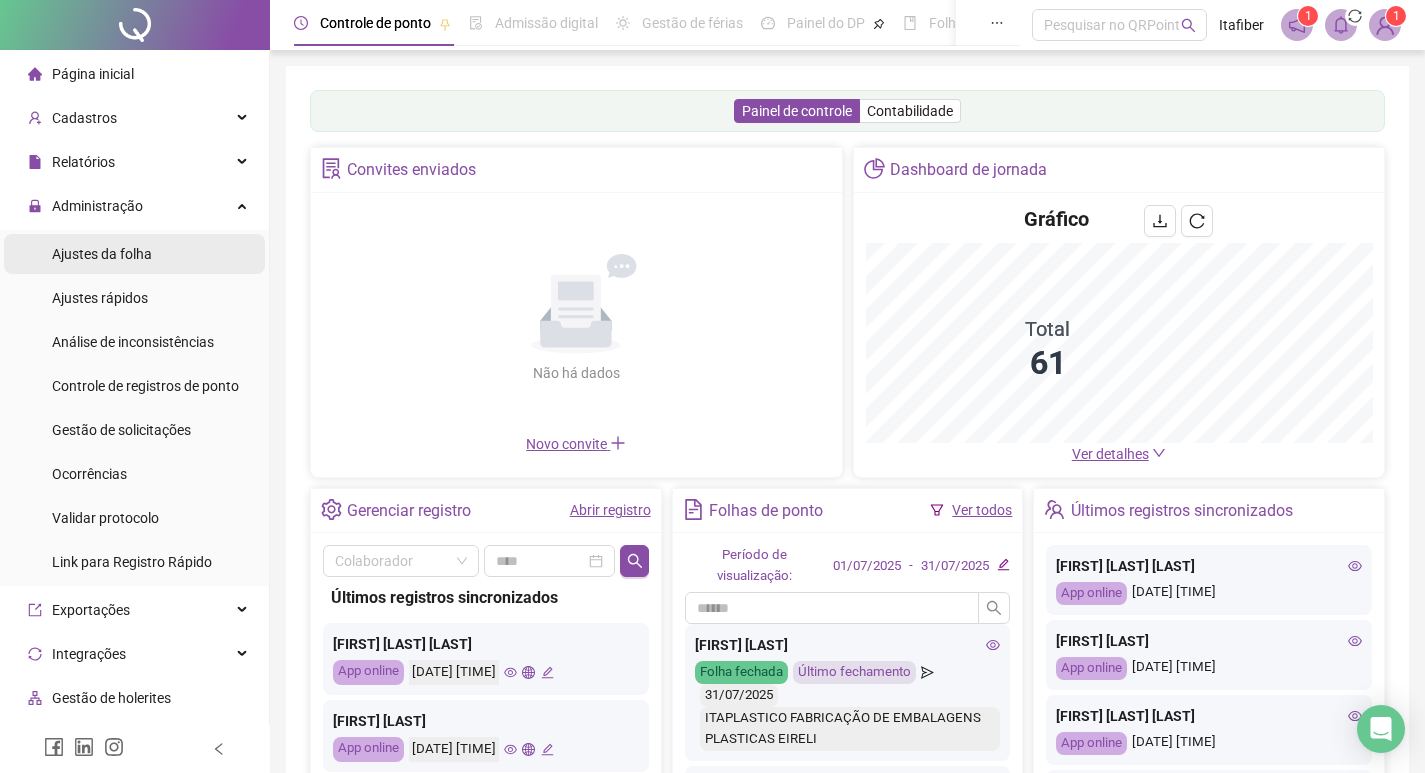 click on "Ajustes da folha" at bounding box center [134, 254] 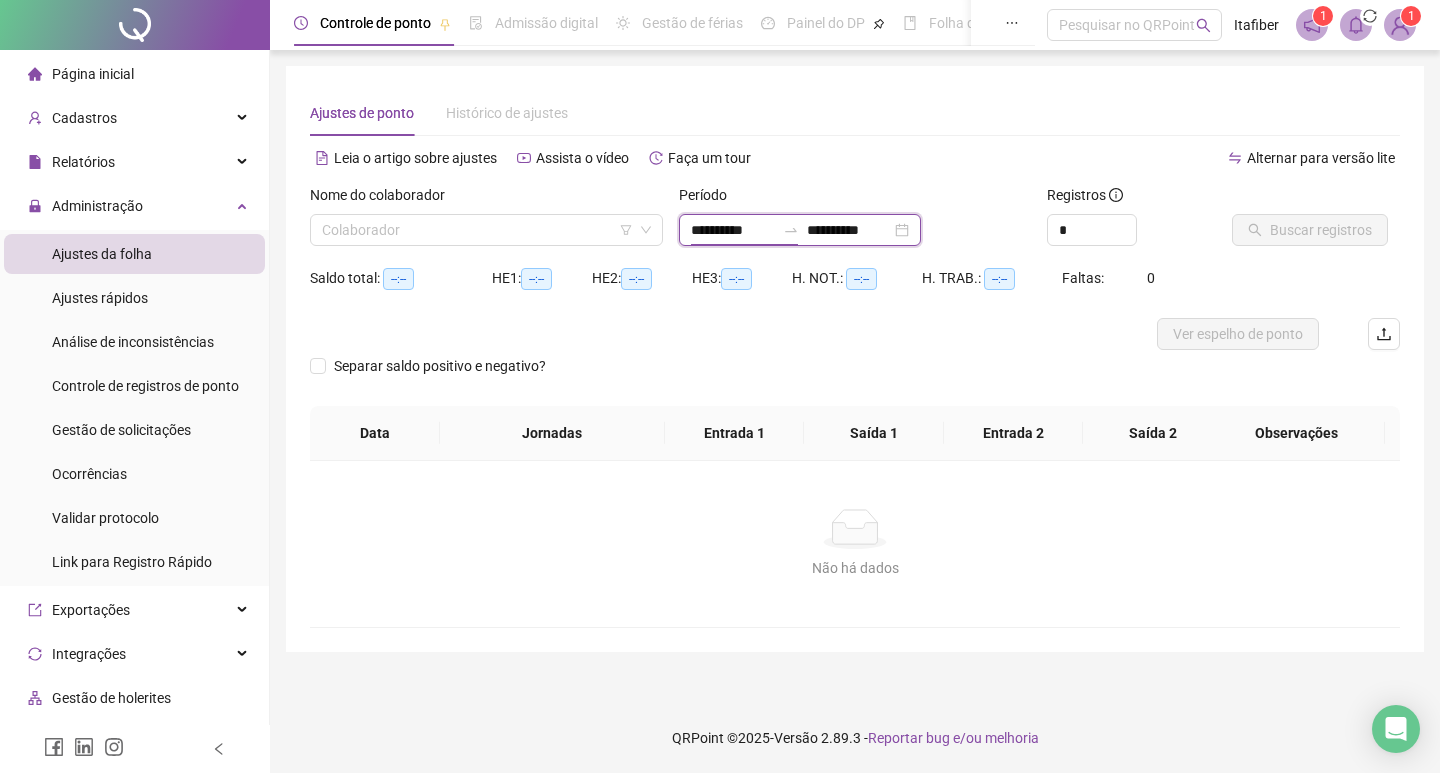 click on "**********" at bounding box center [733, 230] 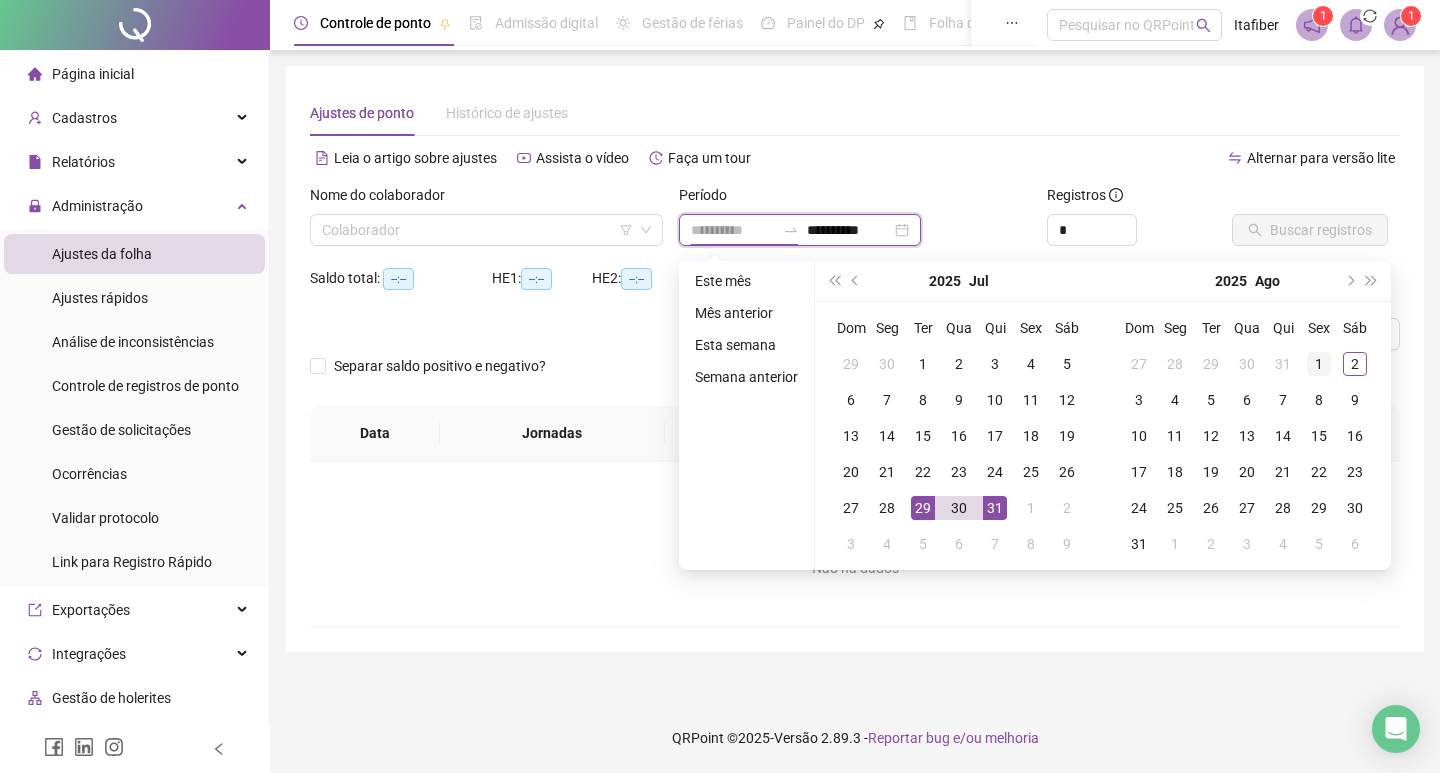 type on "**********" 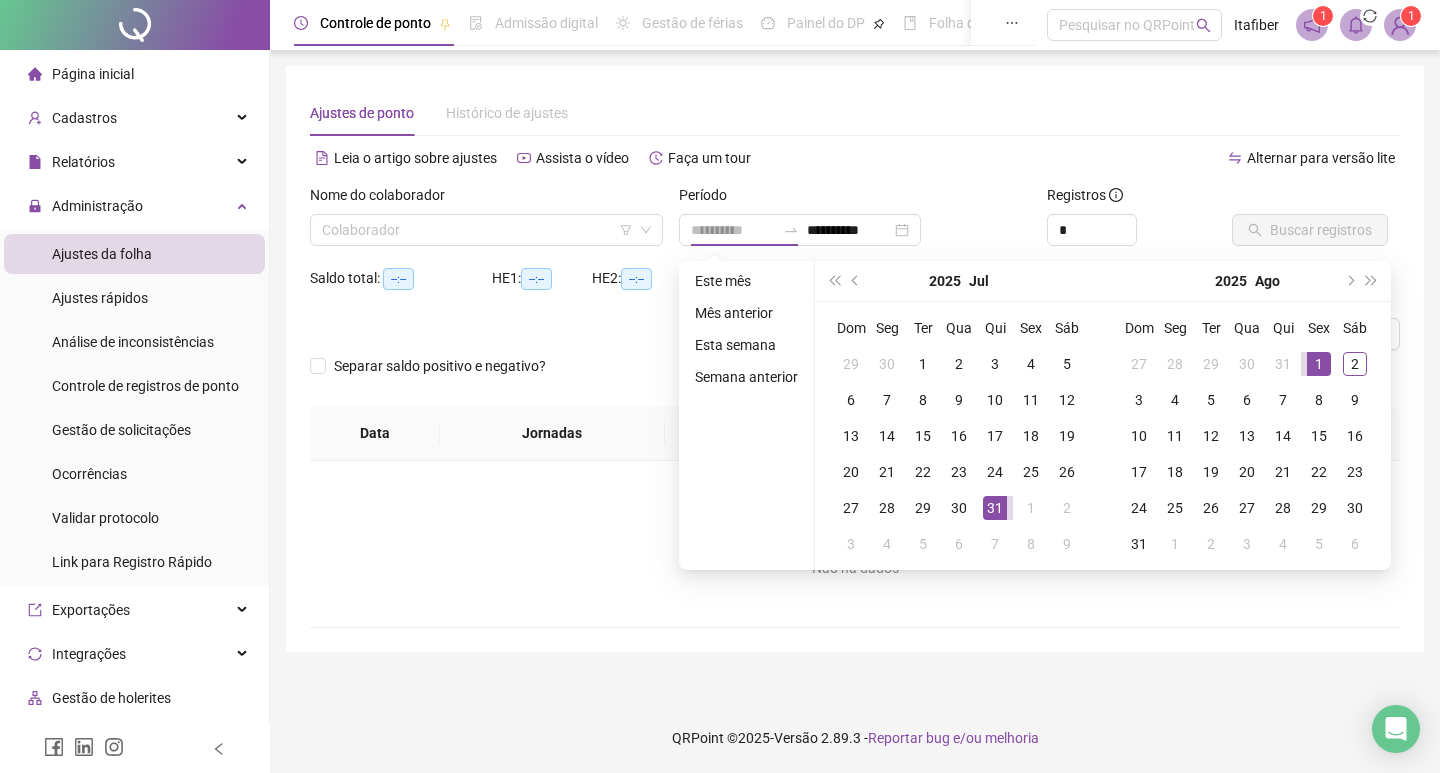 click on "1" at bounding box center (1319, 364) 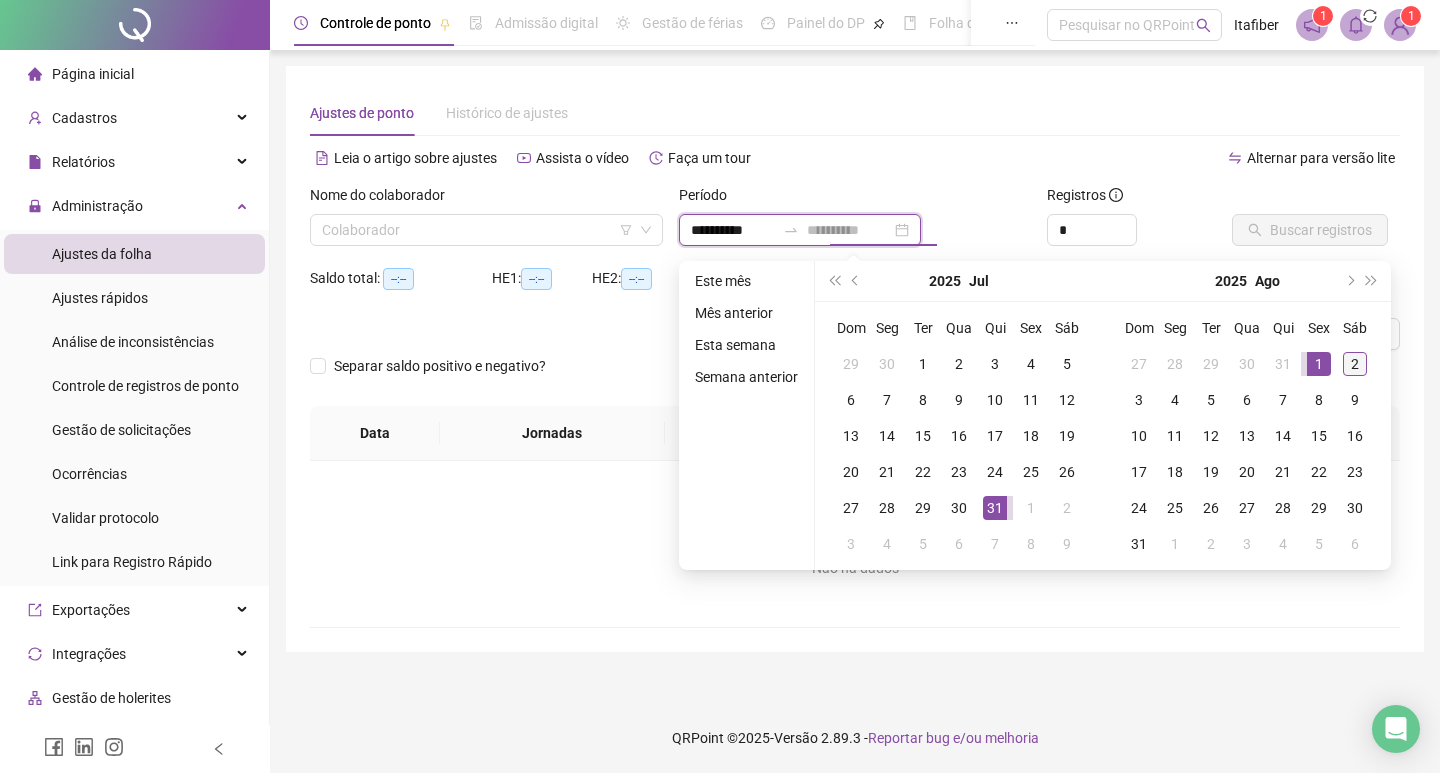 type on "**********" 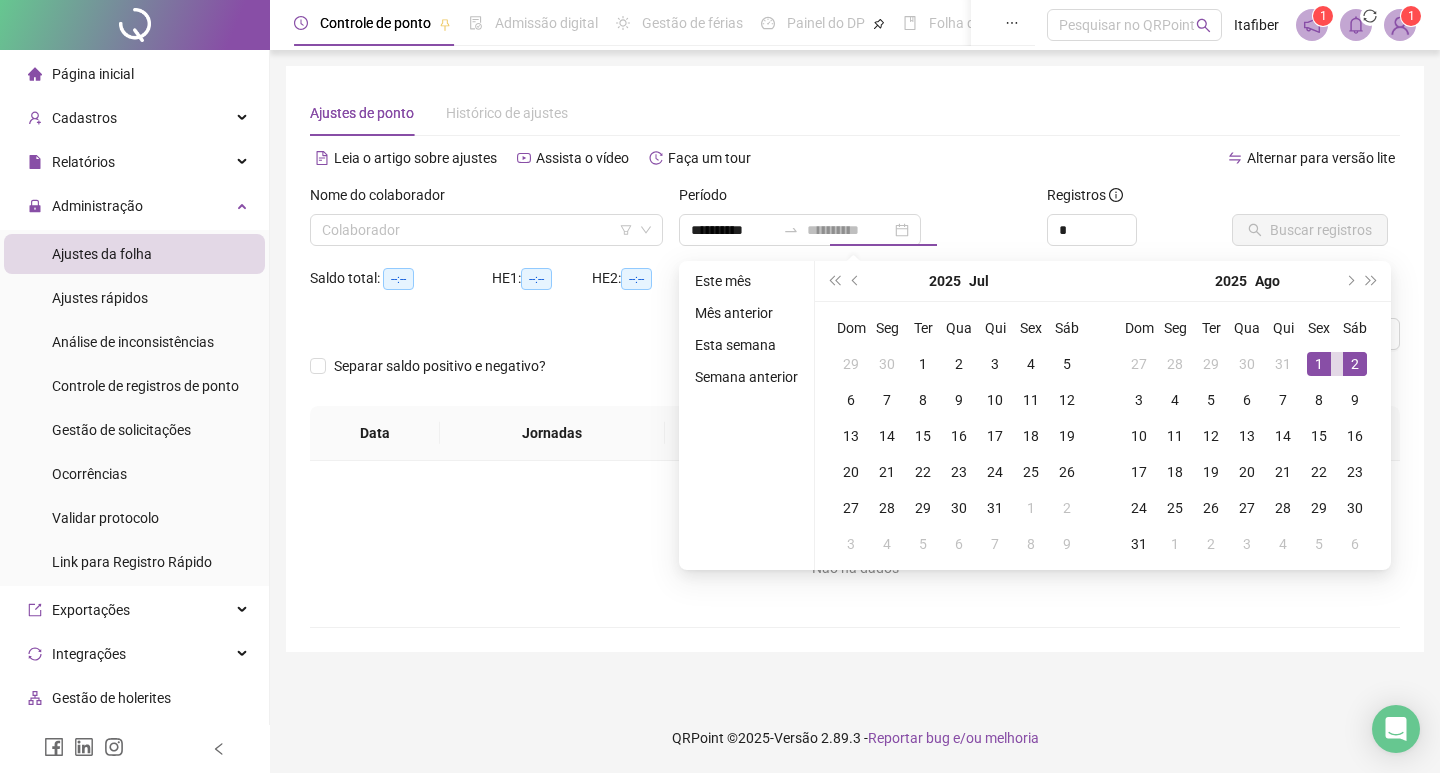 click on "2" at bounding box center (1355, 364) 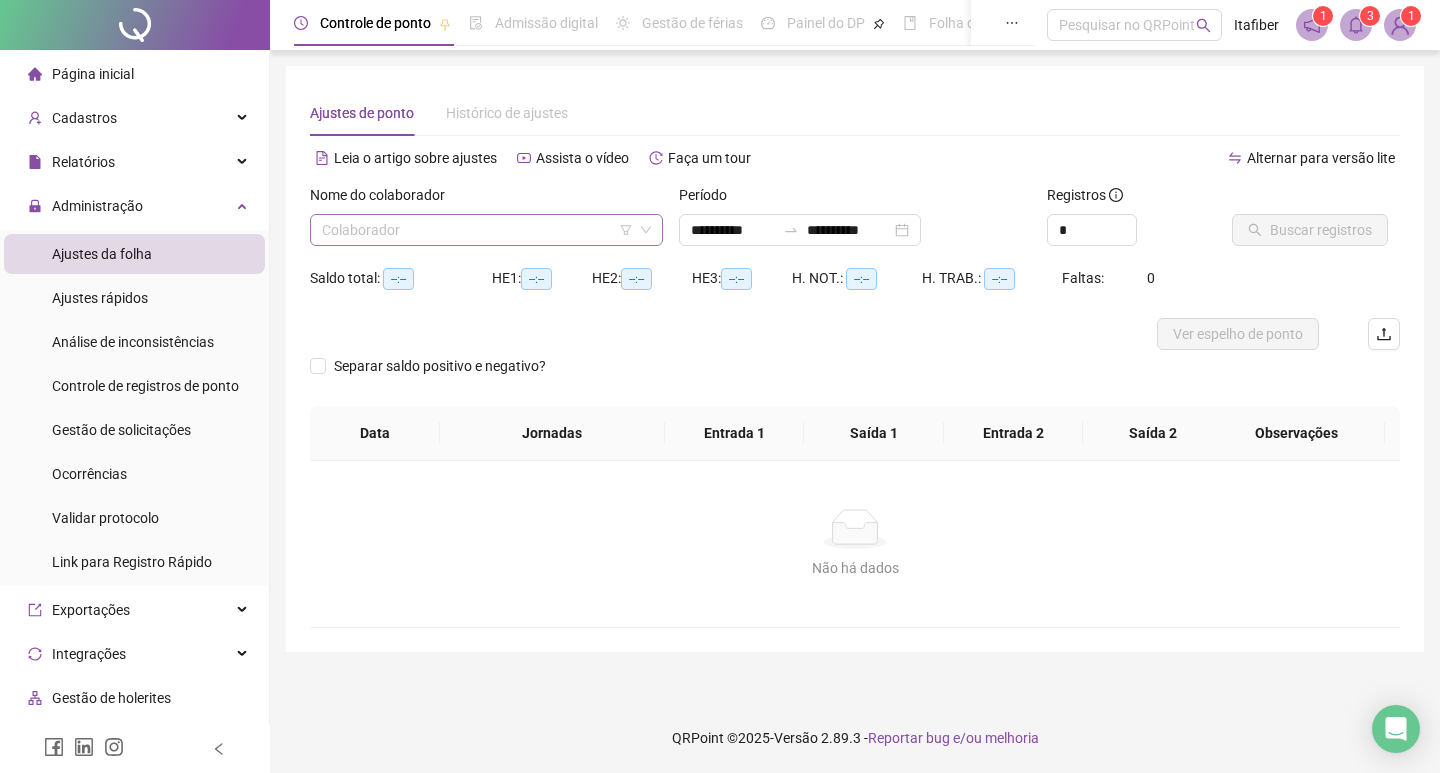 click 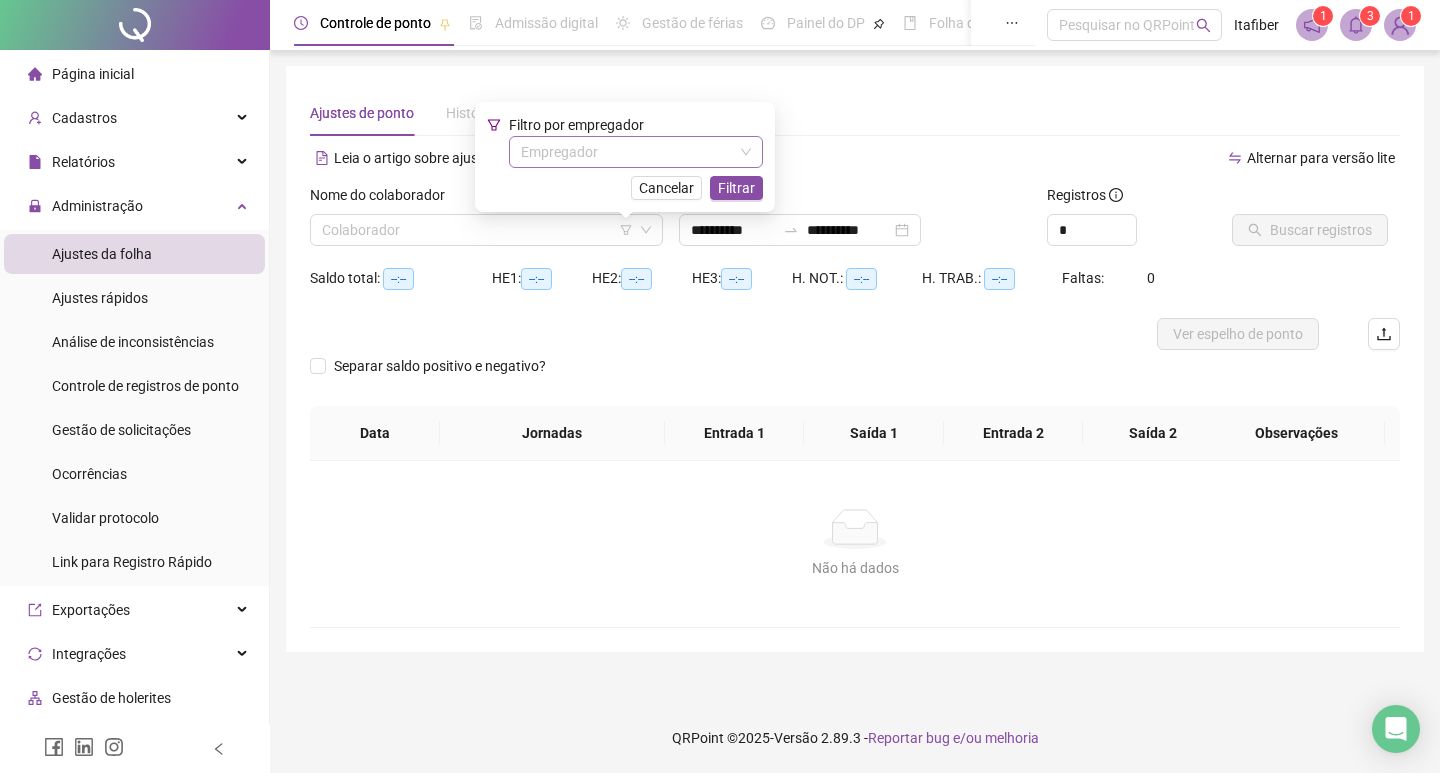 click at bounding box center (627, 152) 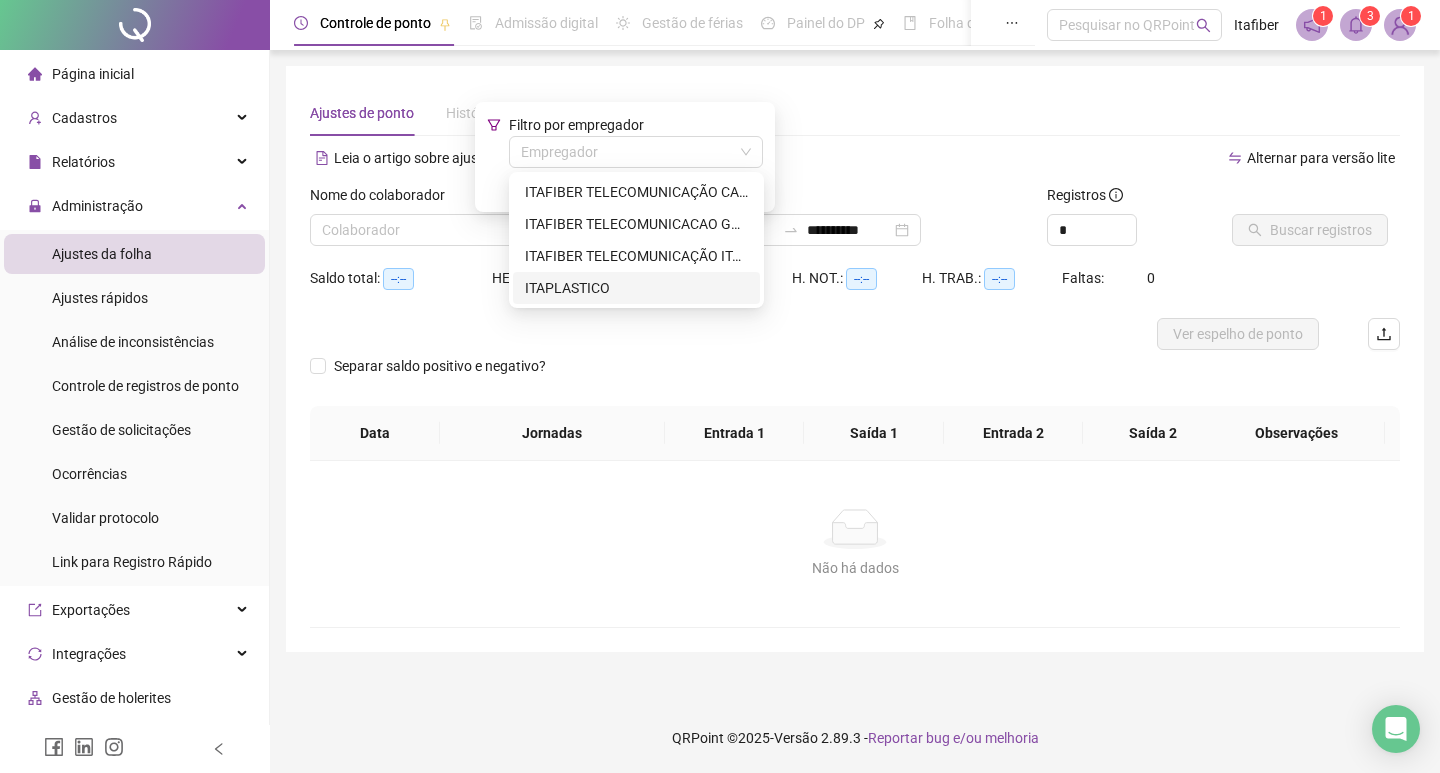 click on "ITAPLASTICO" at bounding box center [636, 288] 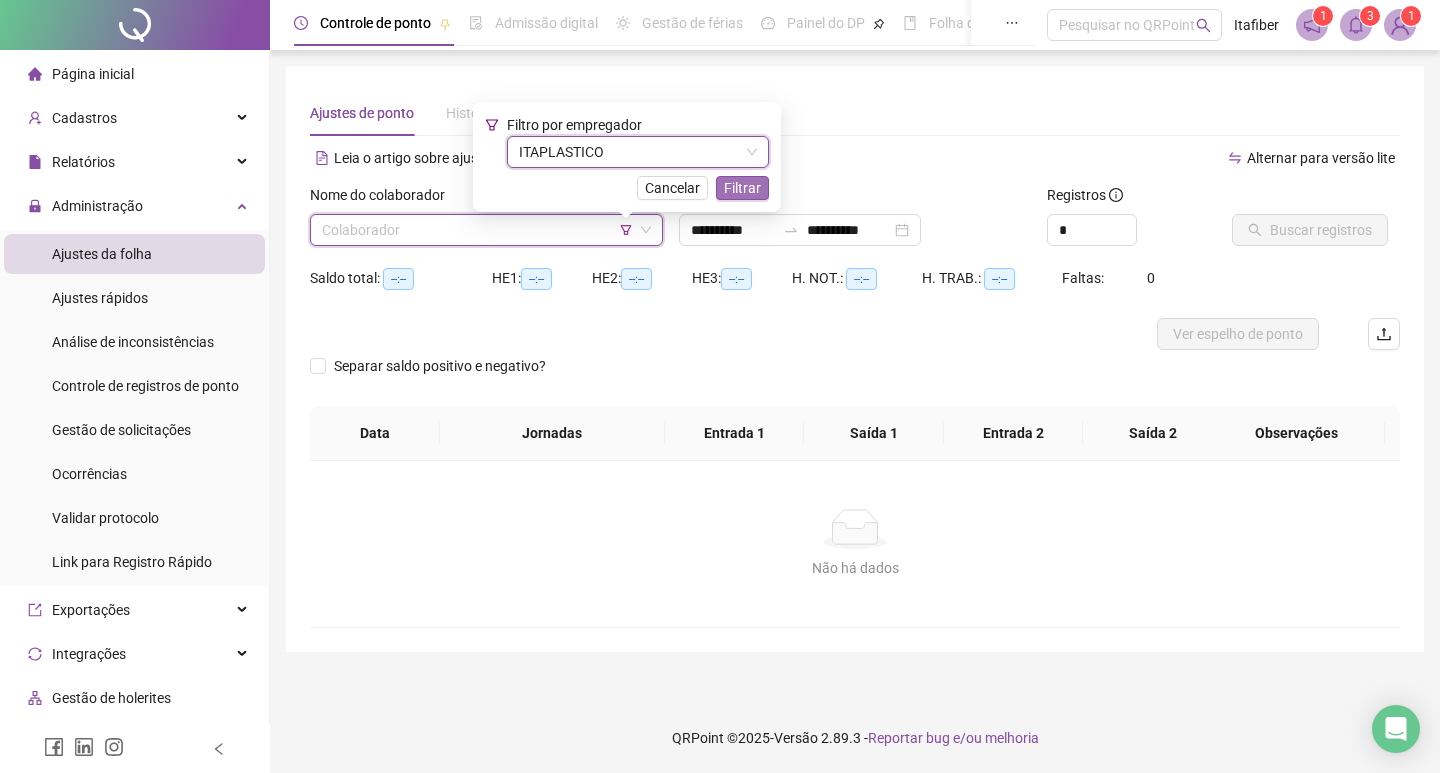 click on "Filtrar" at bounding box center (742, 188) 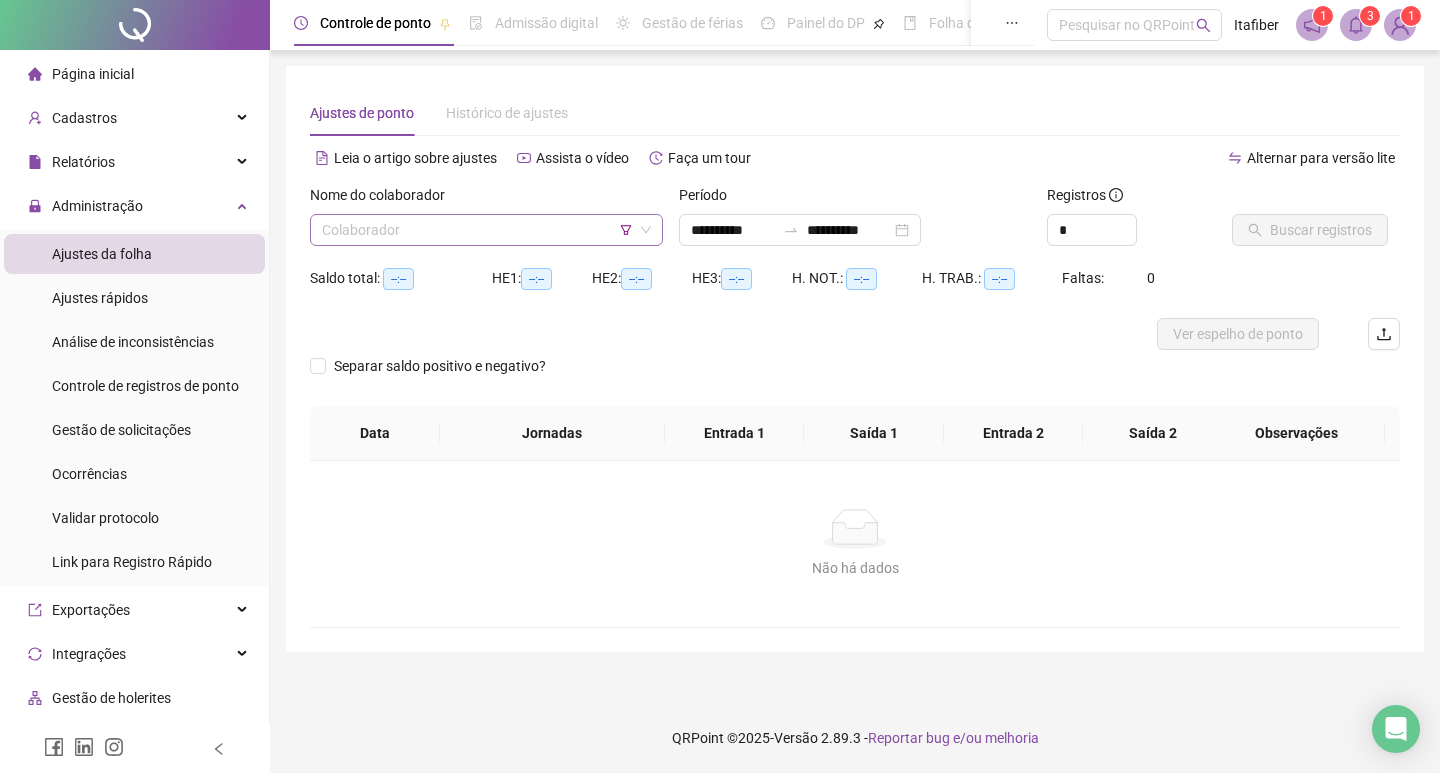click at bounding box center (477, 230) 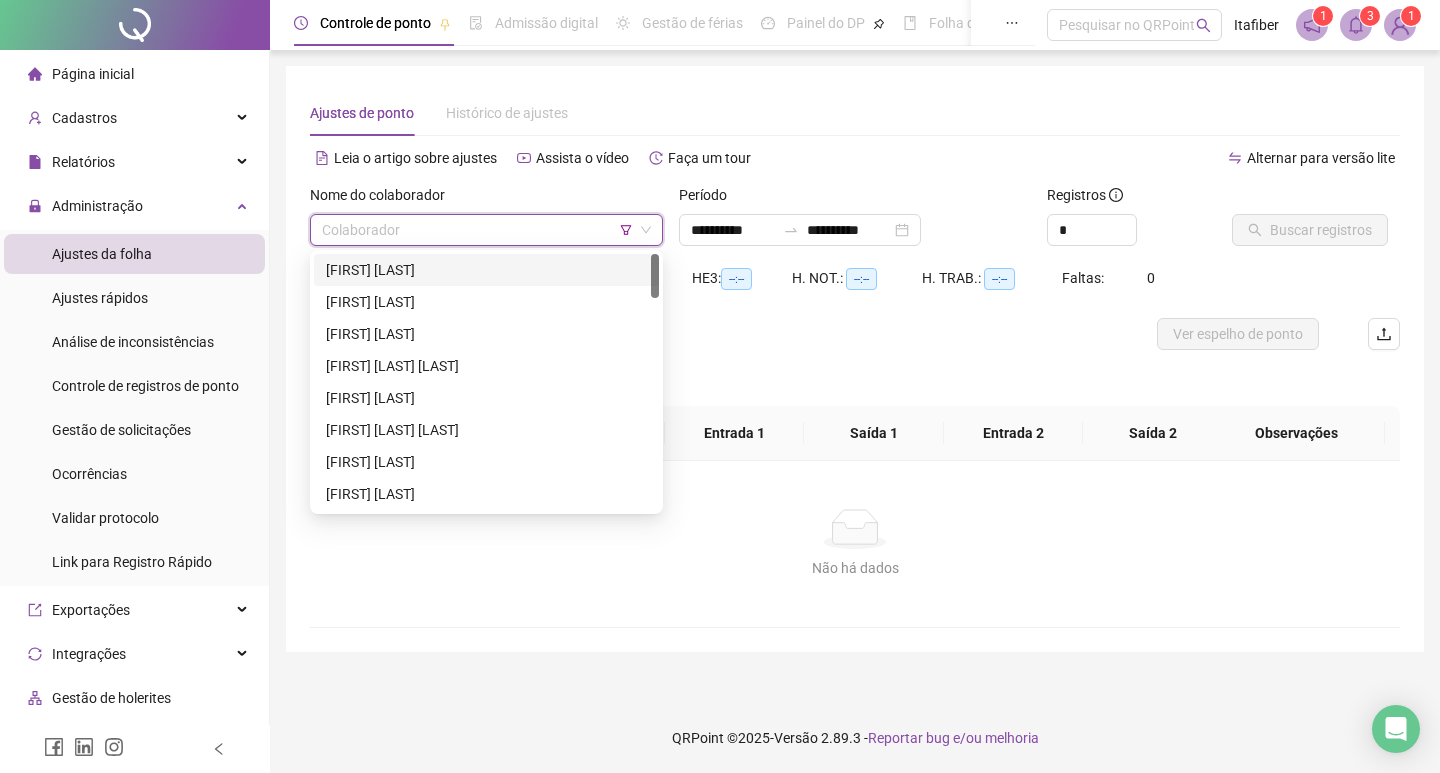 click on "[FIRST] [LAST]" at bounding box center [486, 270] 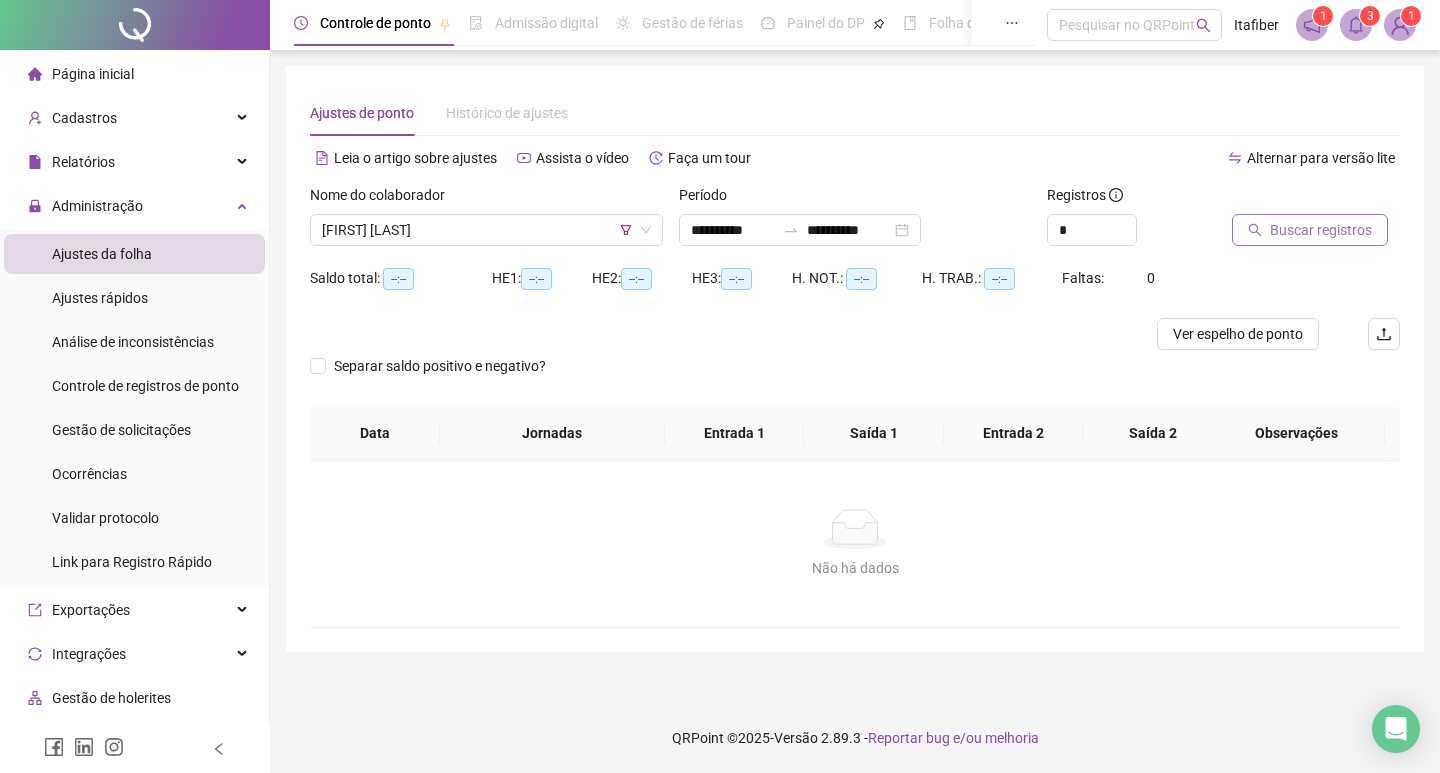 click on "Buscar registros" at bounding box center [1321, 230] 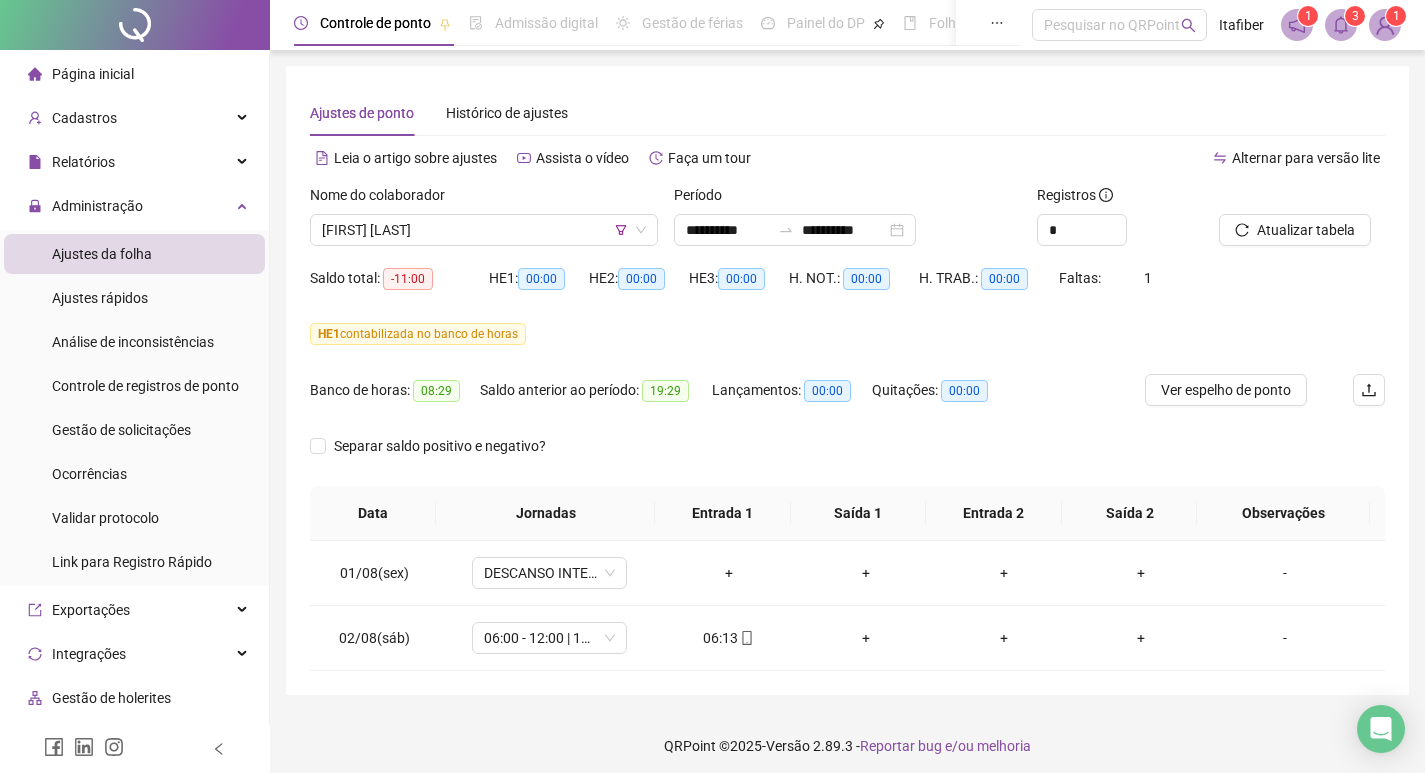 scroll, scrollTop: 8, scrollLeft: 0, axis: vertical 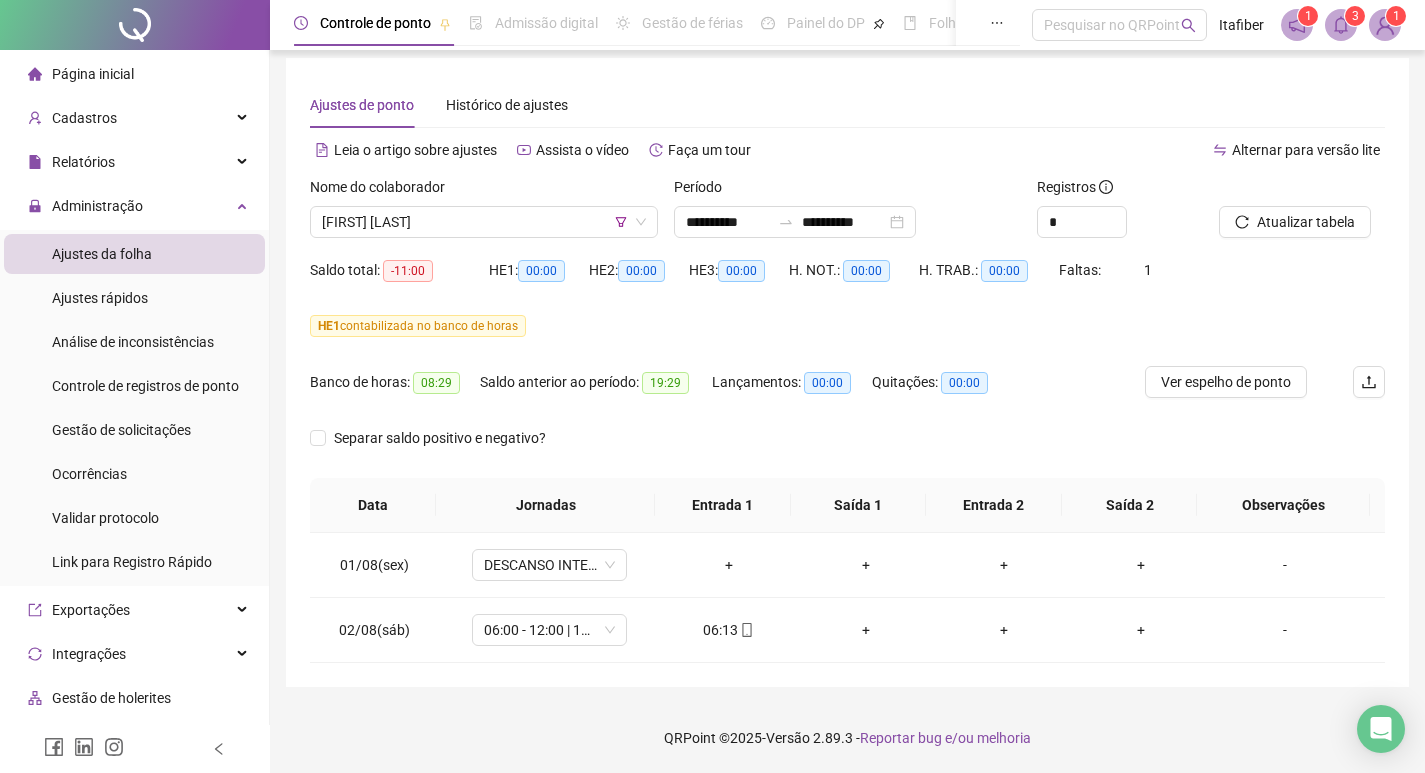 click on "3" at bounding box center (1355, 16) 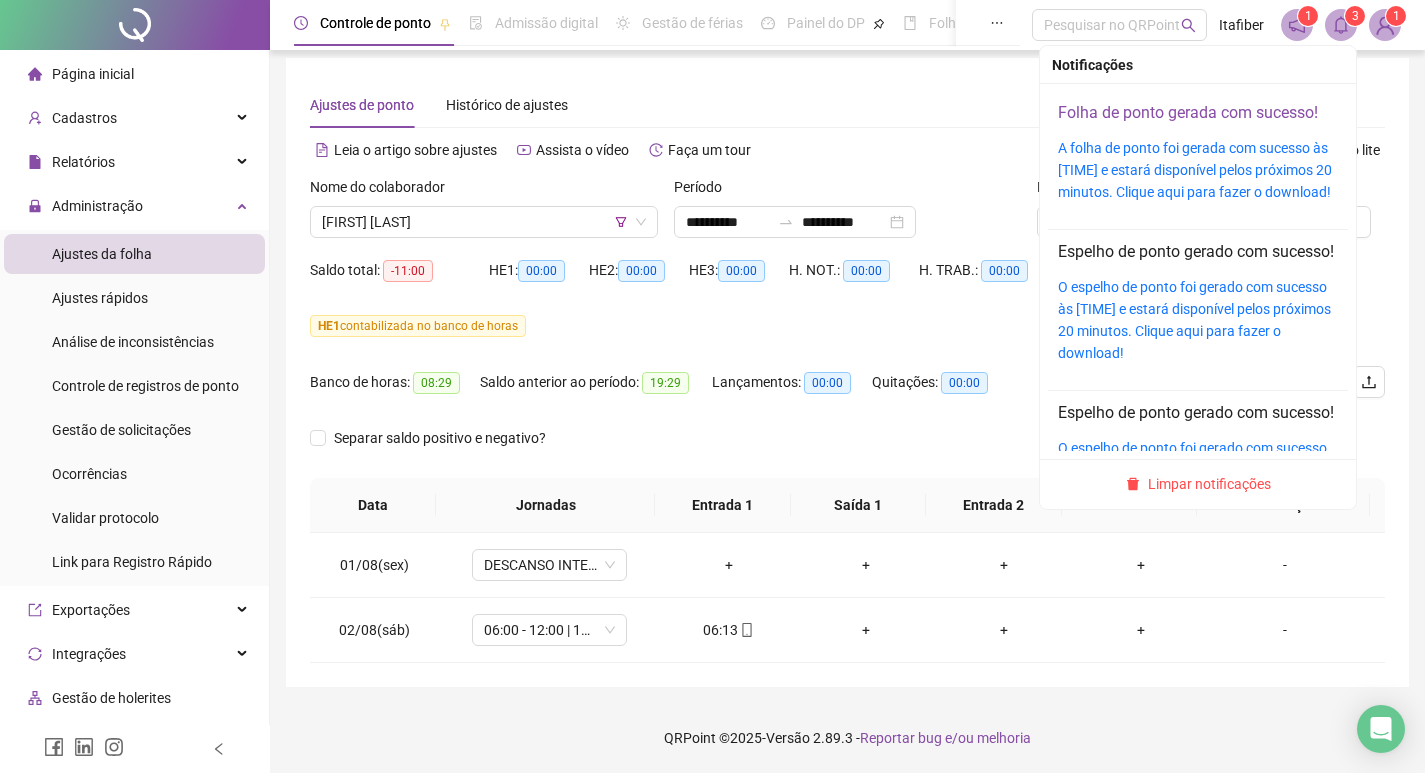 click on "Folha de ponto gerada com sucesso!" at bounding box center (1188, 112) 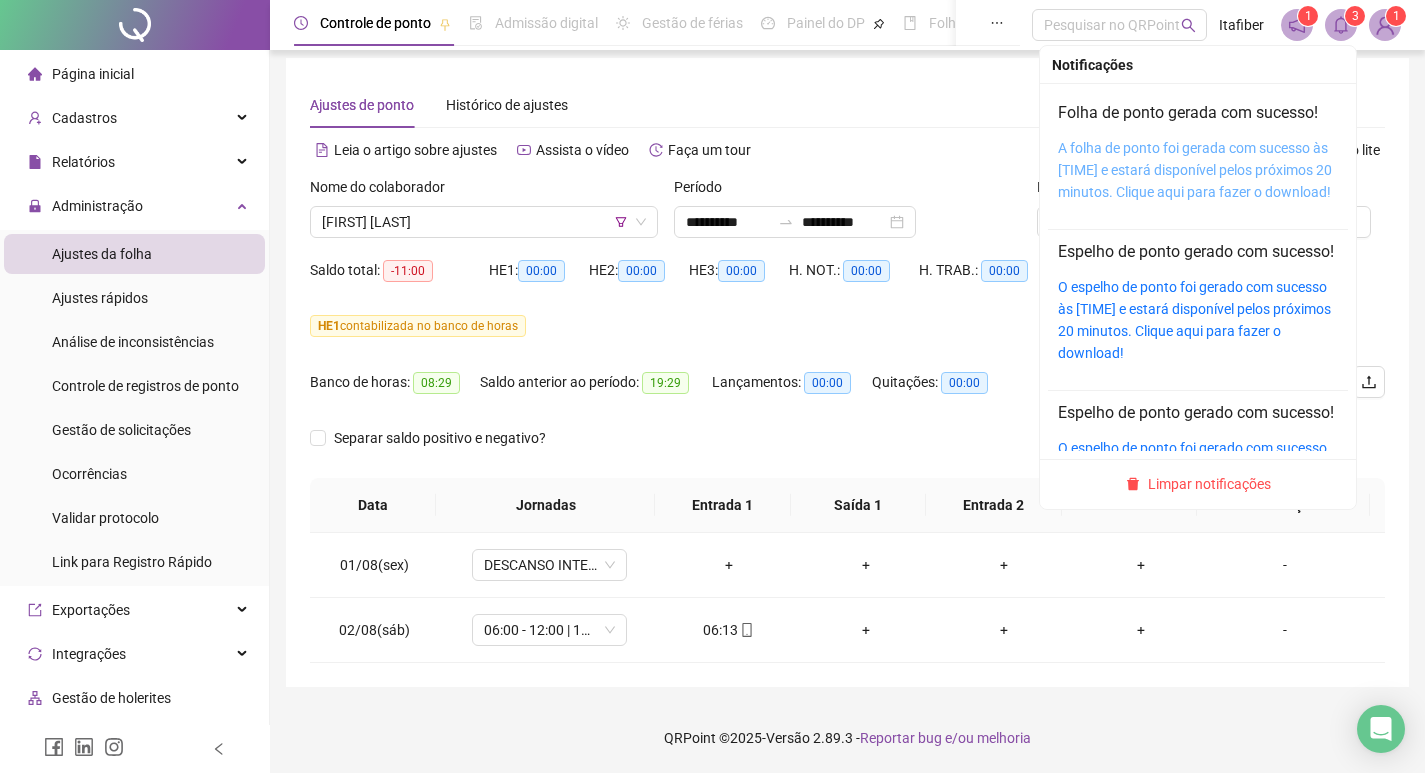 click on "A folha de ponto foi gerada com sucesso às [TIME] e estará disponível pelos próximos 20 minutos.
Clique aqui para fazer o download!" at bounding box center (1195, 170) 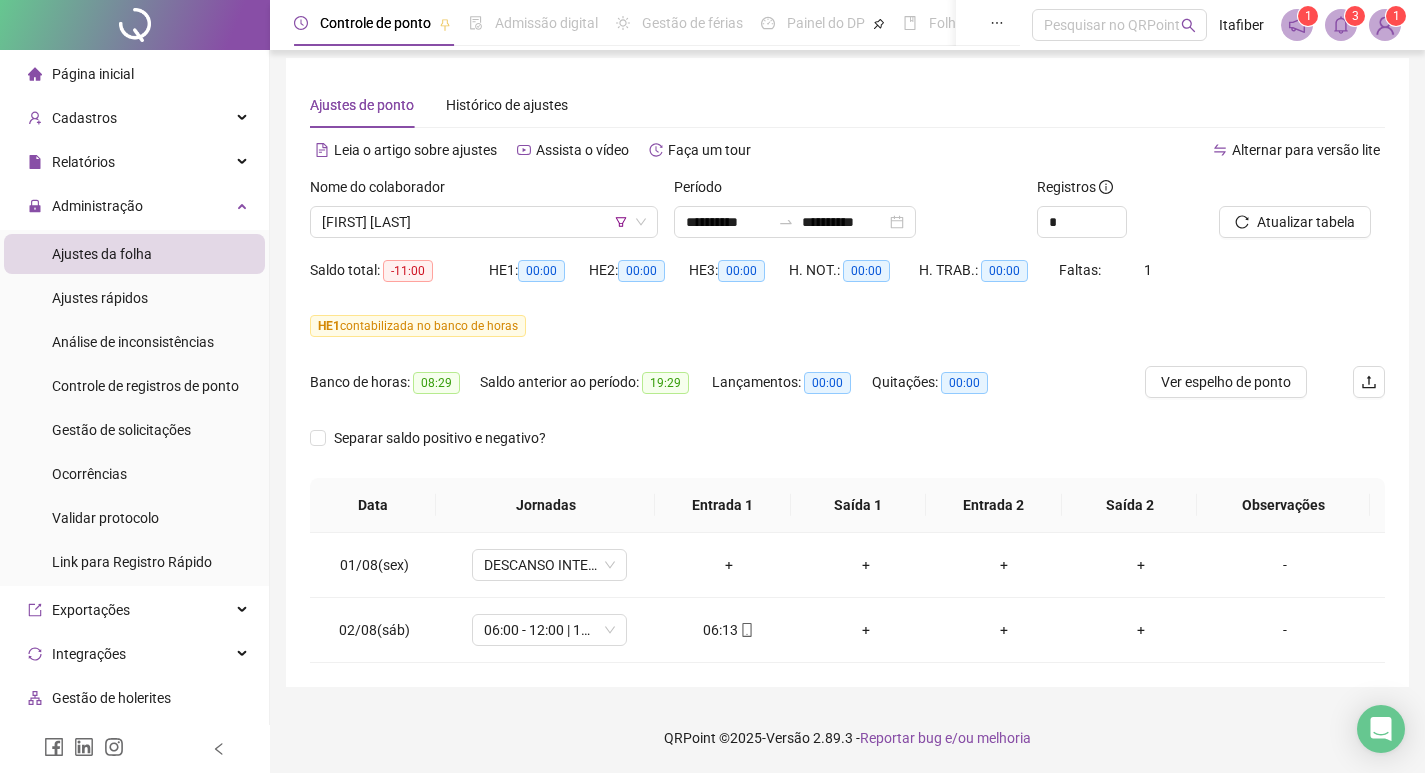 click on "Página inicial Cadastros Empregadores Locais de trabalho Escalas Colaboradores Grupos de acesso Calendário de feriados Regras de horas Relatórios Listagem de colaboradores Listagem de atrasos Folha de ponto Listagem de registros Resumo da jornada Localização de registros Banco de Horas Escalas de trabalho Relatório de solicitações Administração Ajustes da folha Ajustes rápidos Análise de inconsistências Controle de registros de ponto Gestão de solicitações Ocorrências Validar protocolo Link para Registro Rápido Exportações Integrações Gestão de holerites Aceite de uso Atestado técnico Gerar QRCode Financeiro Central de ajuda Clube QR - Beneficios" at bounding box center (135, 518) 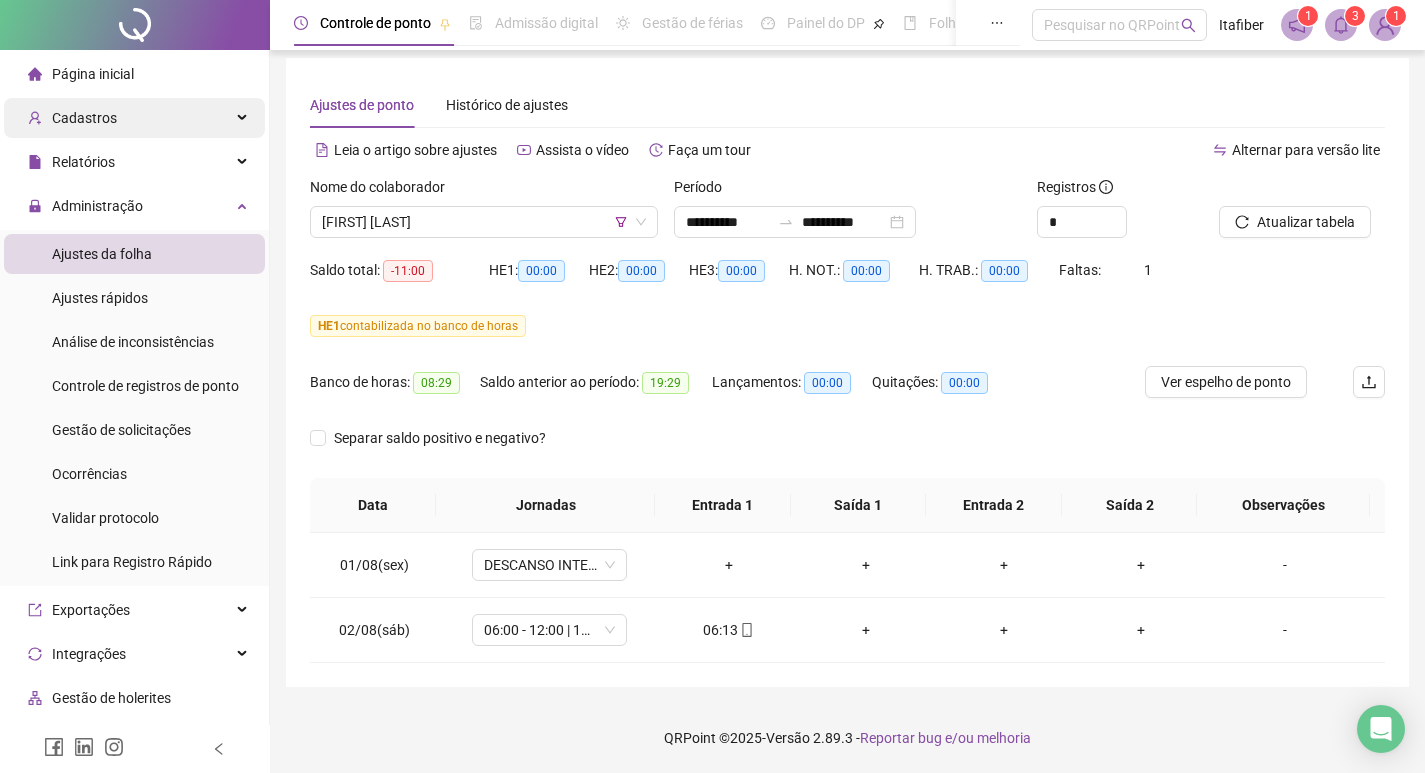 click on "Cadastros" at bounding box center [134, 118] 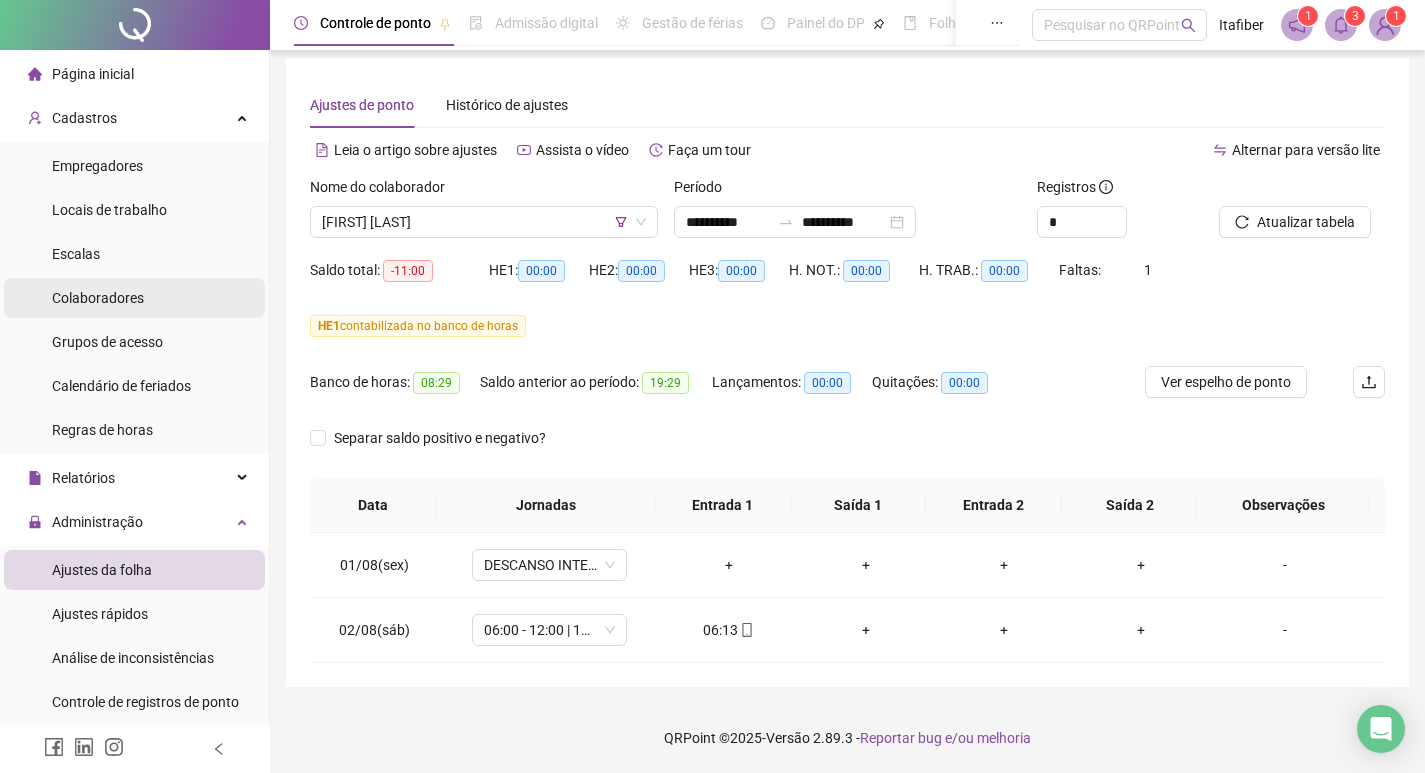 click on "Colaboradores" at bounding box center (134, 298) 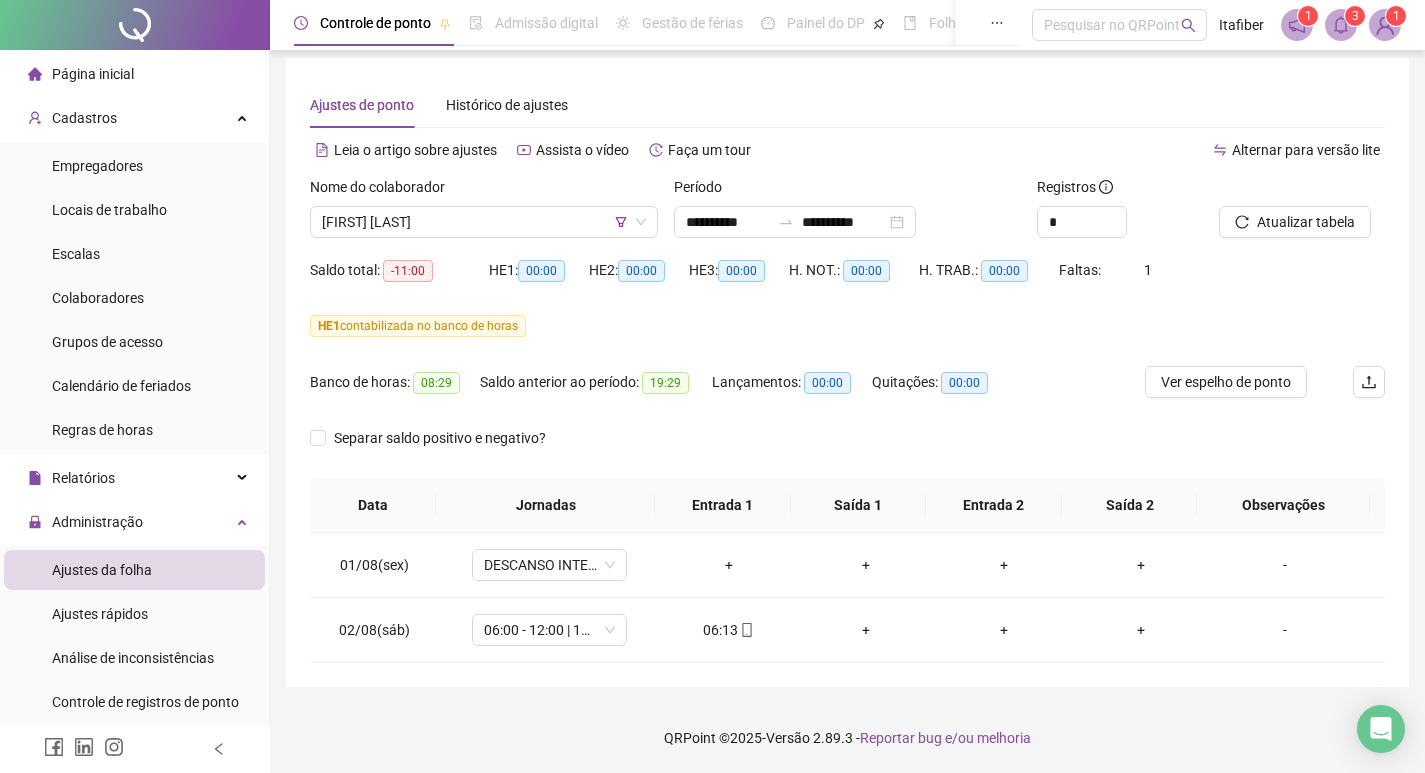 scroll, scrollTop: 0, scrollLeft: 0, axis: both 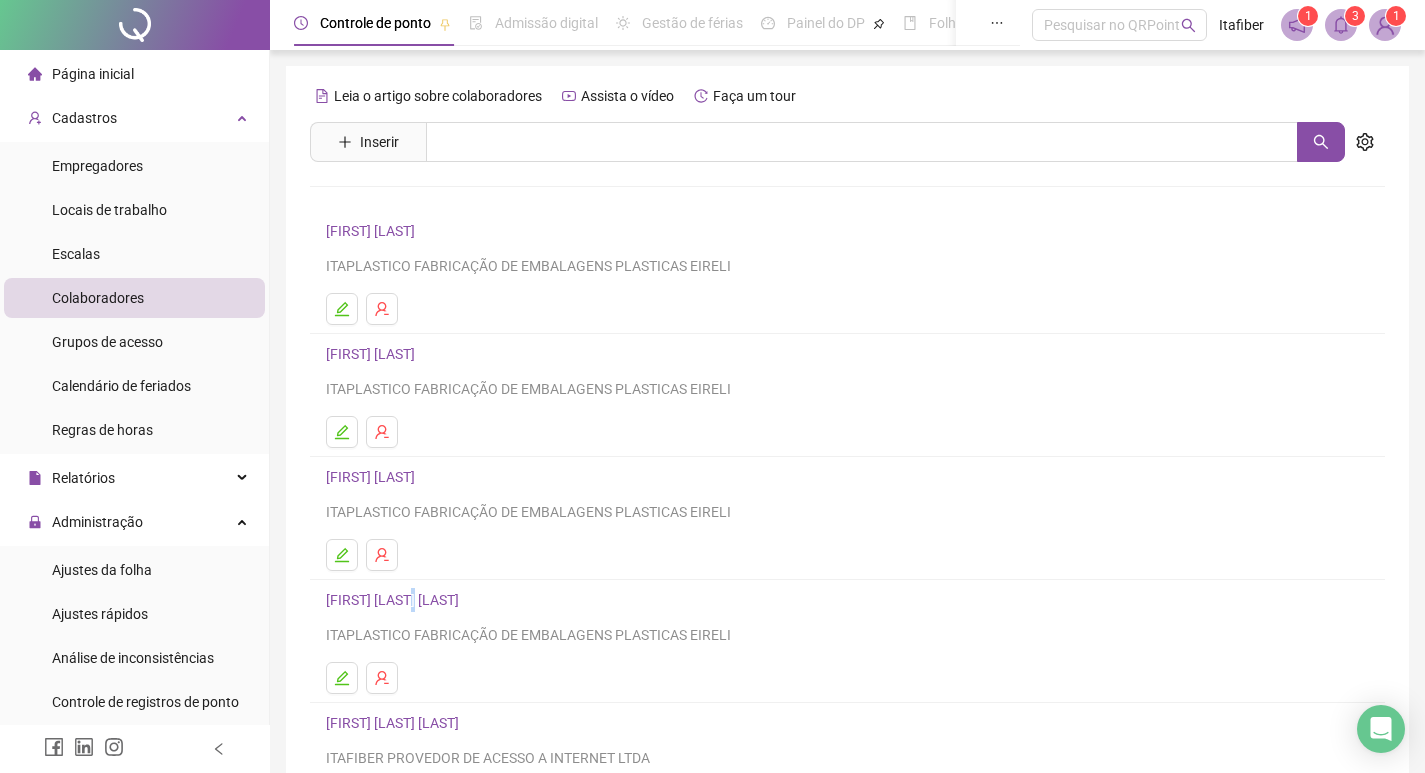 click on "[FIRST] [LAST] [LAST]" at bounding box center (395, 600) 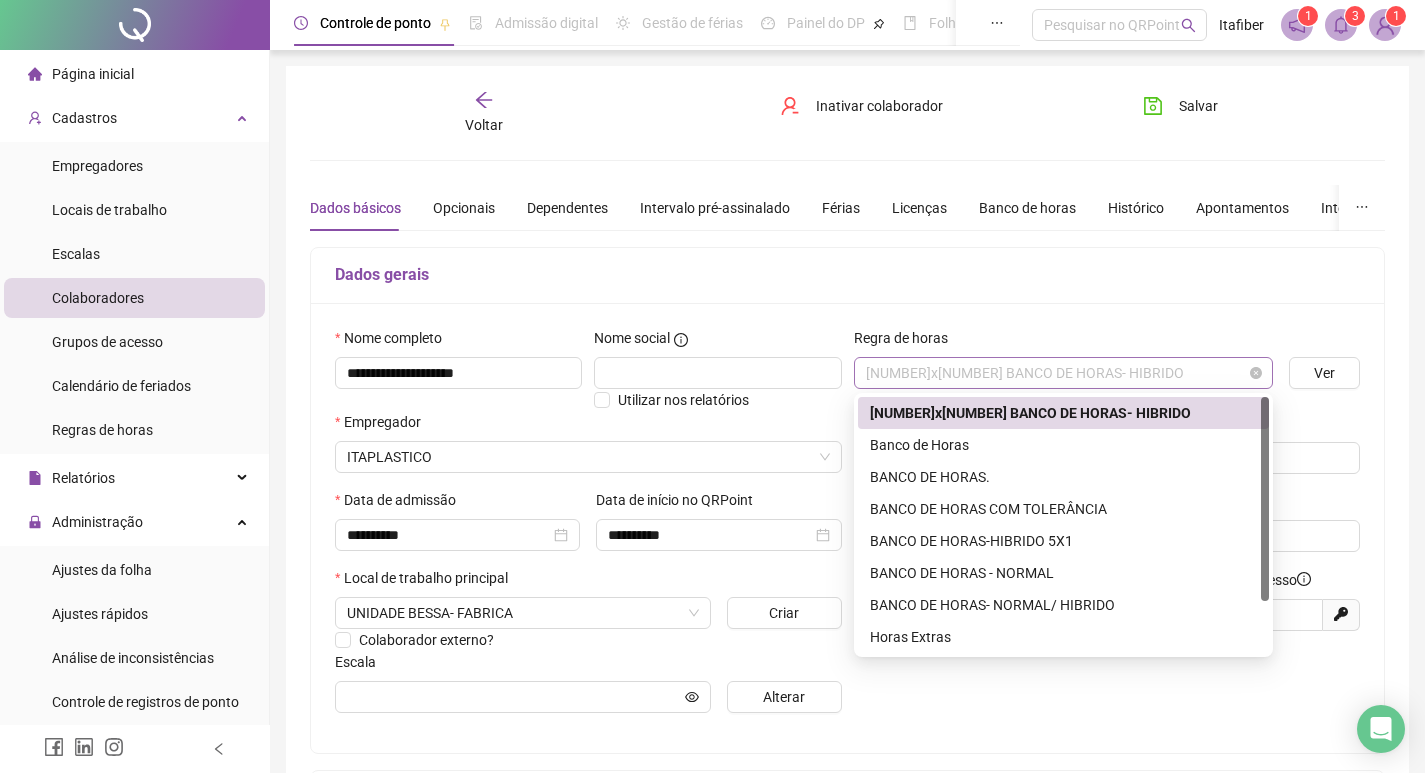 click on "[NUMBER]x[NUMBER] BANCO DE HORAS- HIBRIDO" at bounding box center [1063, 373] 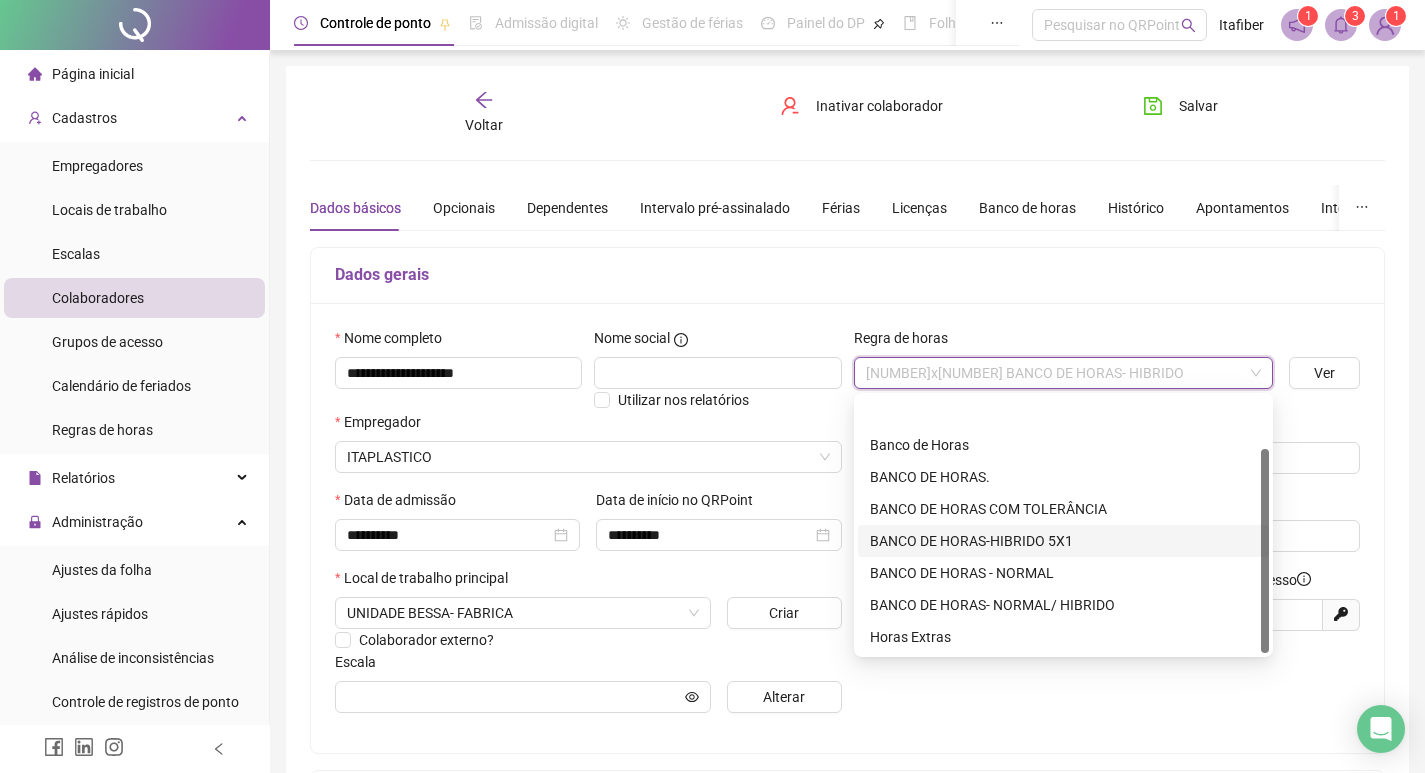 scroll, scrollTop: 64, scrollLeft: 0, axis: vertical 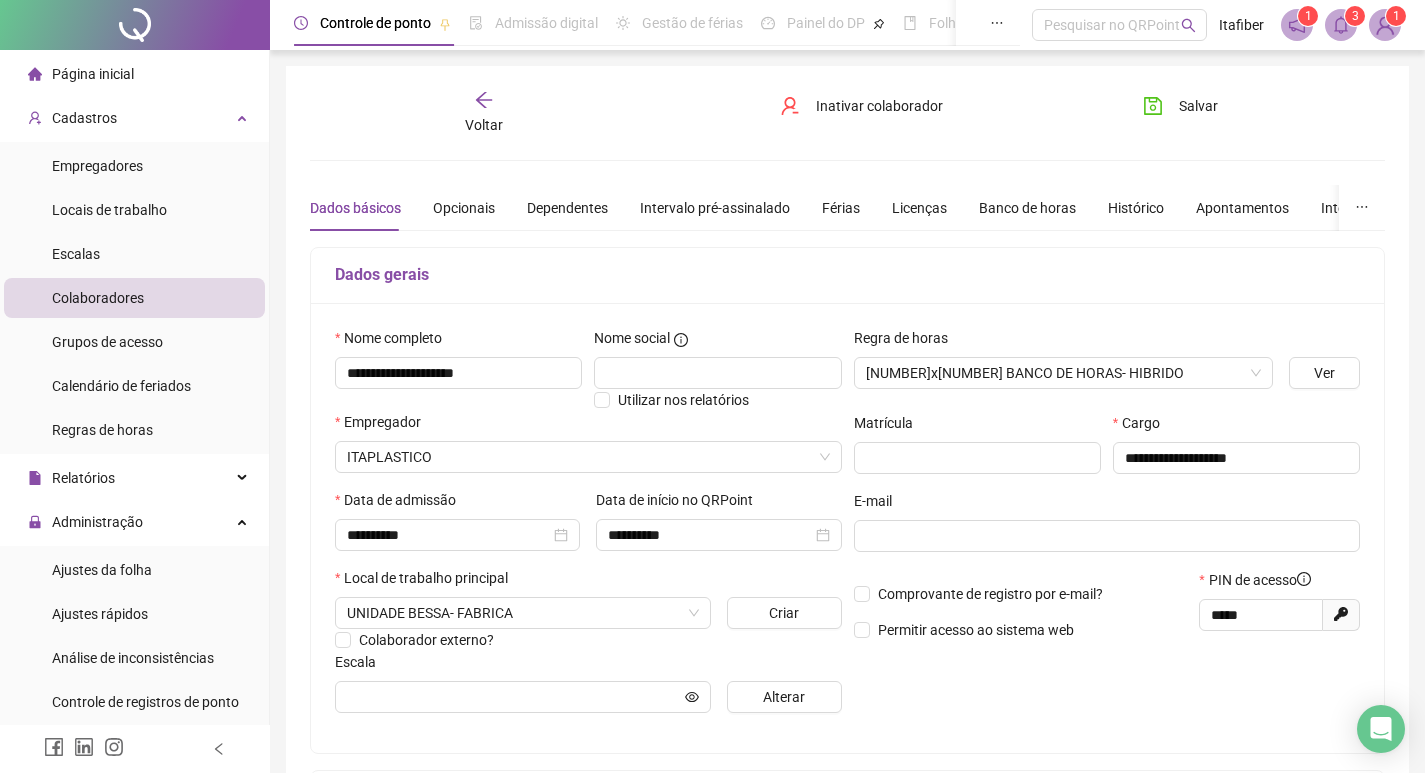 click on "Página inicial" at bounding box center (134, 74) 